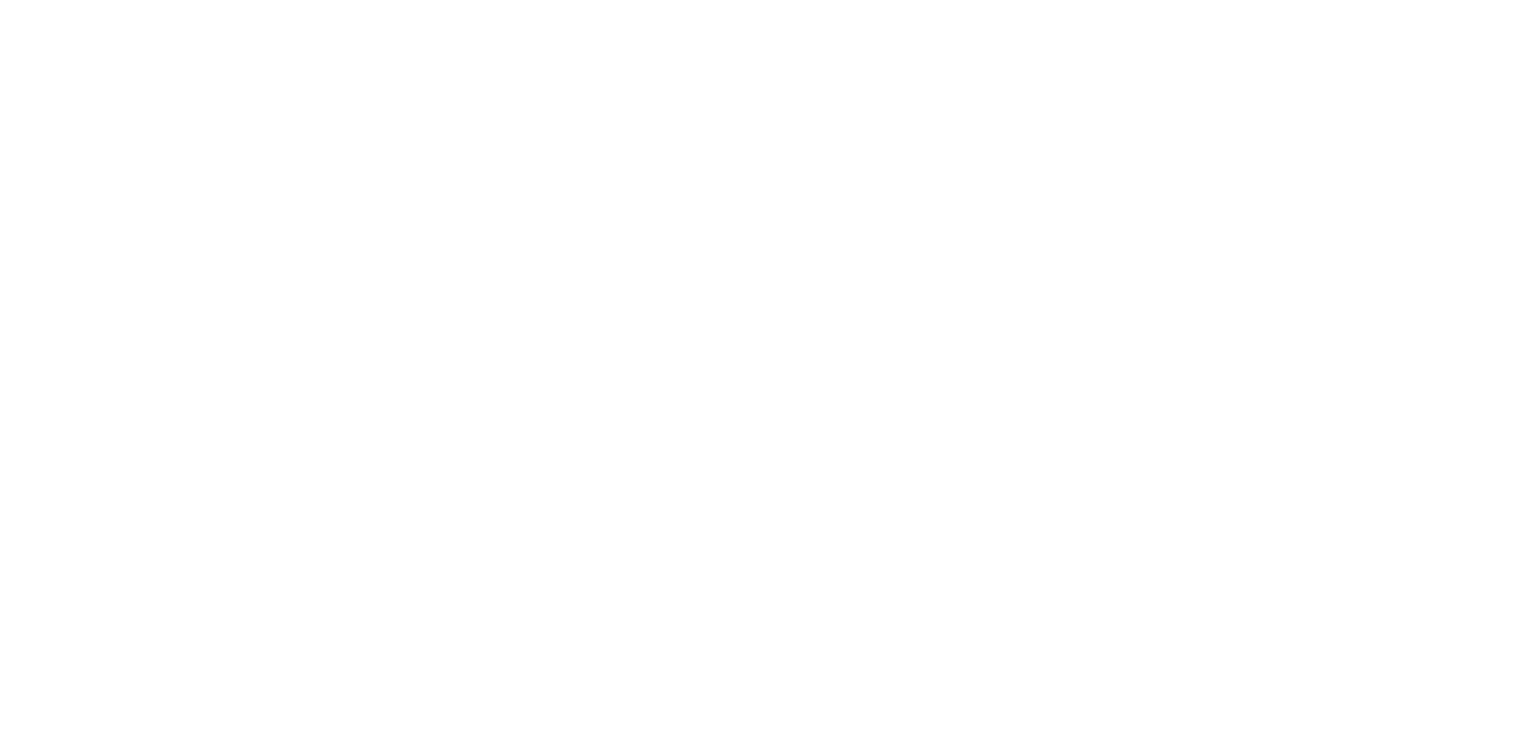 scroll, scrollTop: 0, scrollLeft: 0, axis: both 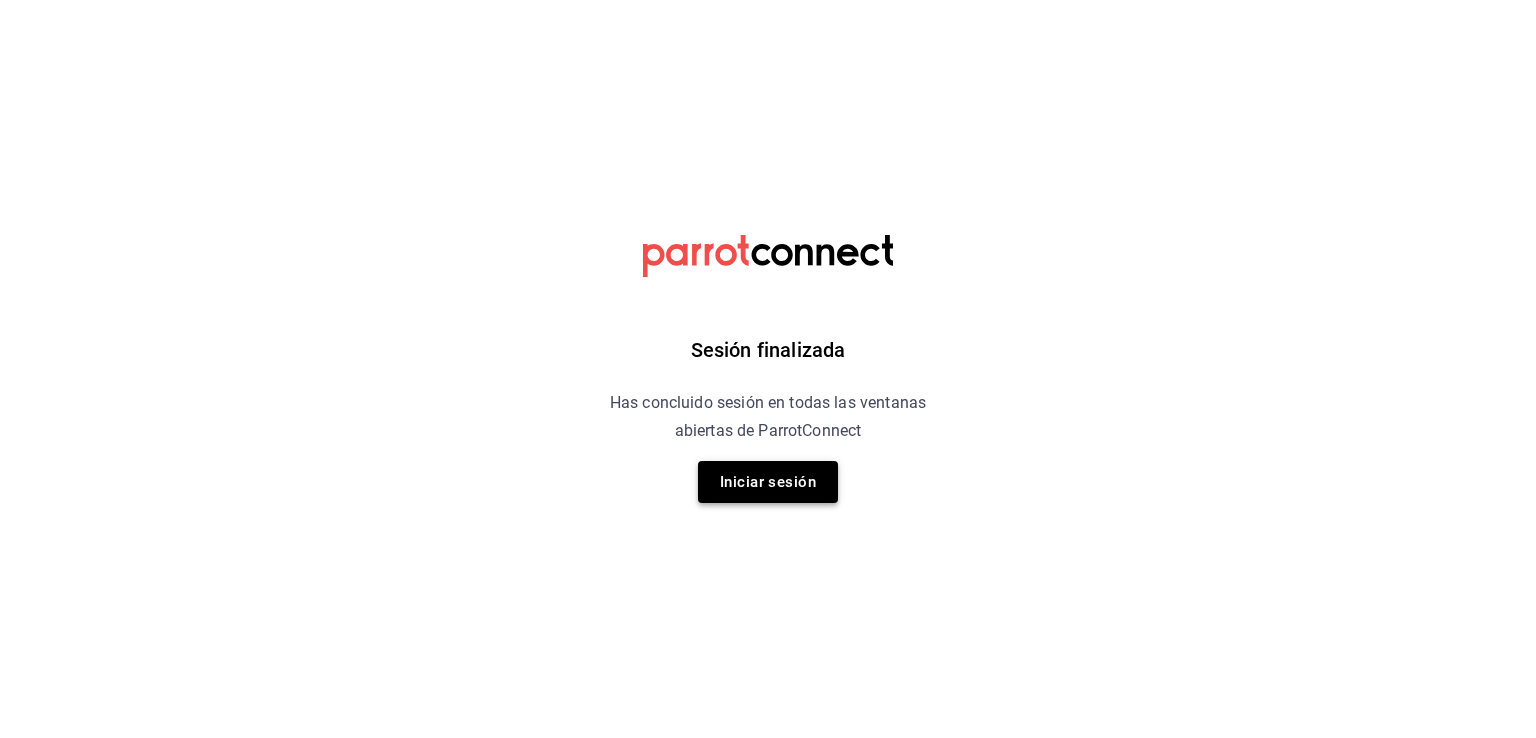 click on "Iniciar sesión" at bounding box center [768, 482] 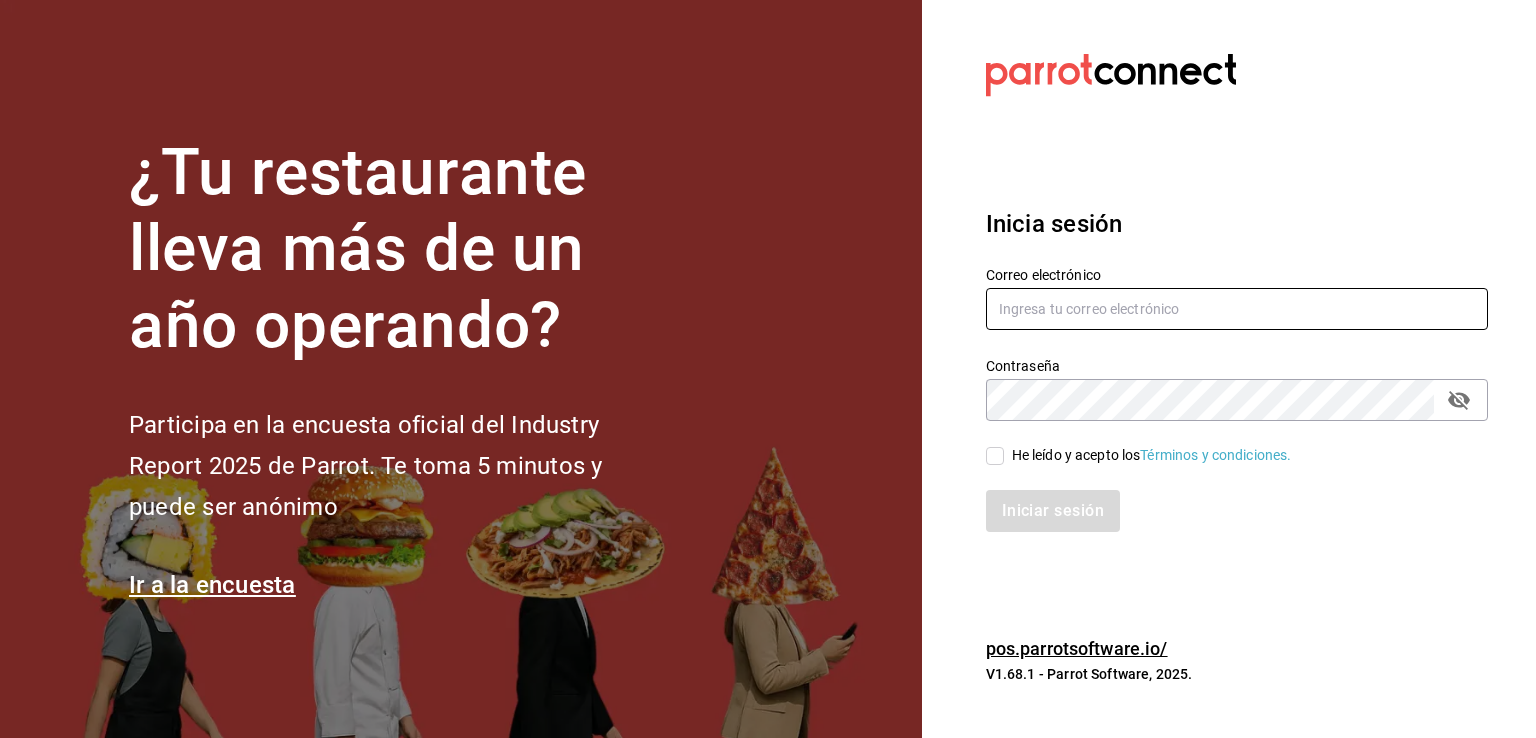 click at bounding box center [1237, 309] 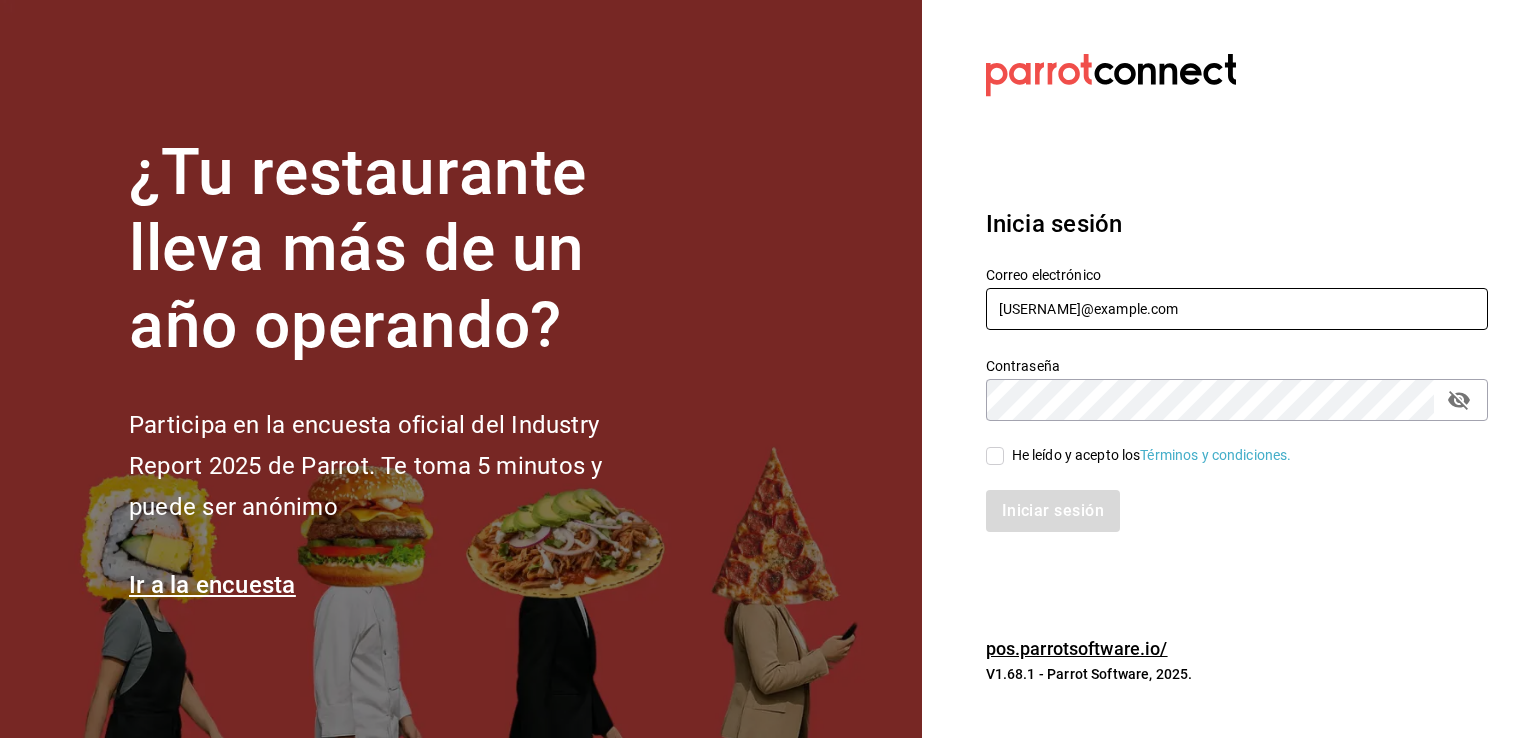 click on "[EMAIL]" at bounding box center (1237, 309) 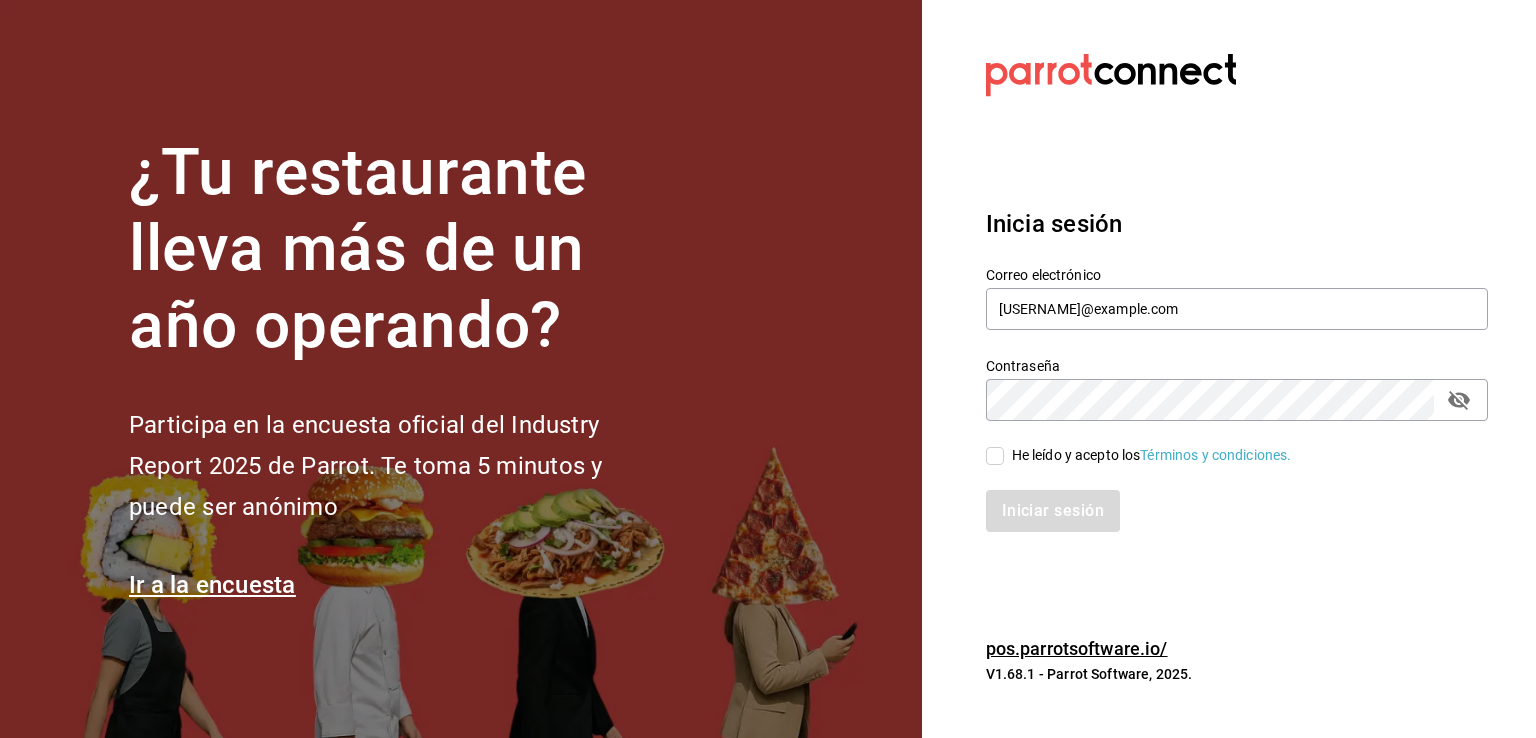 drag, startPoint x: 1005, startPoint y: 461, endPoint x: 999, endPoint y: 470, distance: 10.816654 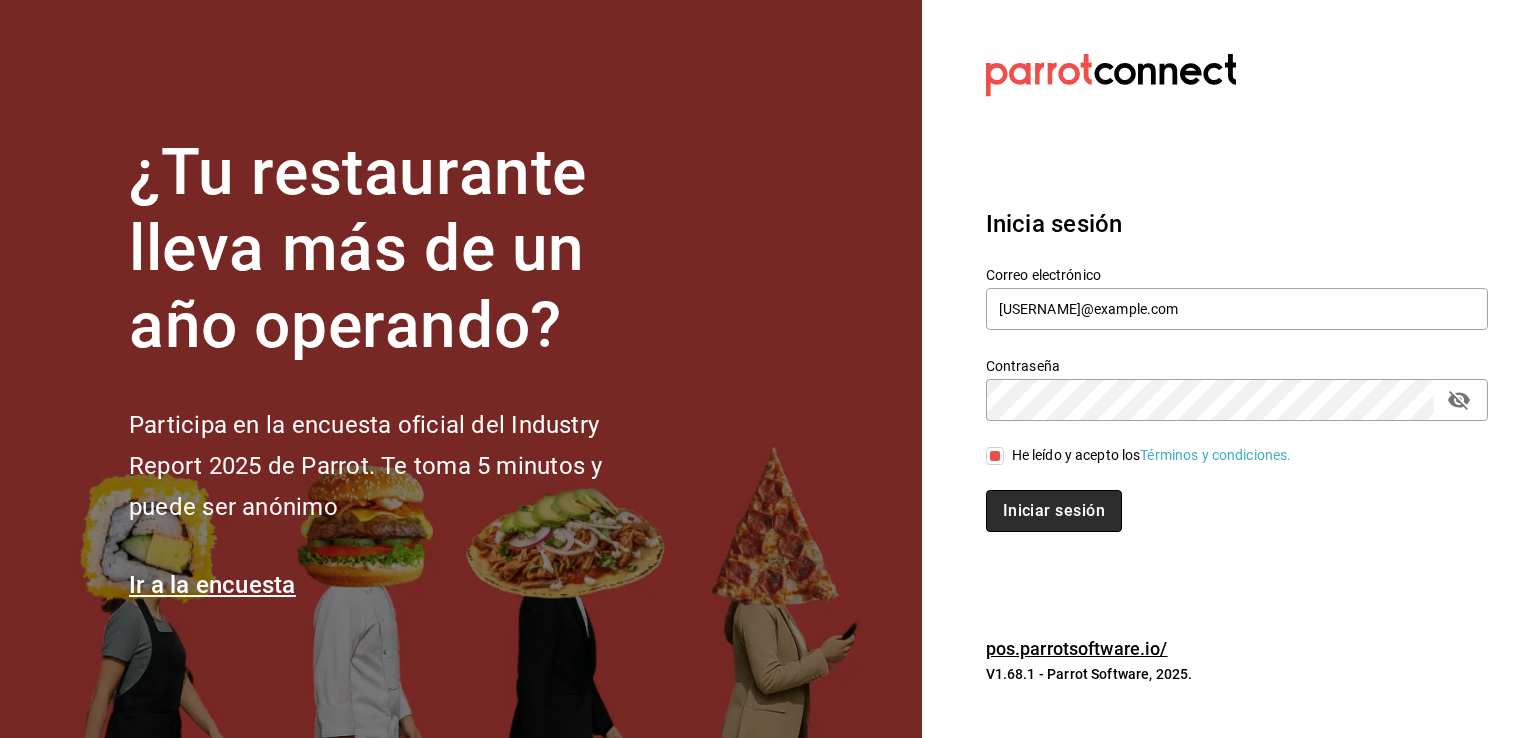 click on "Iniciar sesión" at bounding box center (1054, 511) 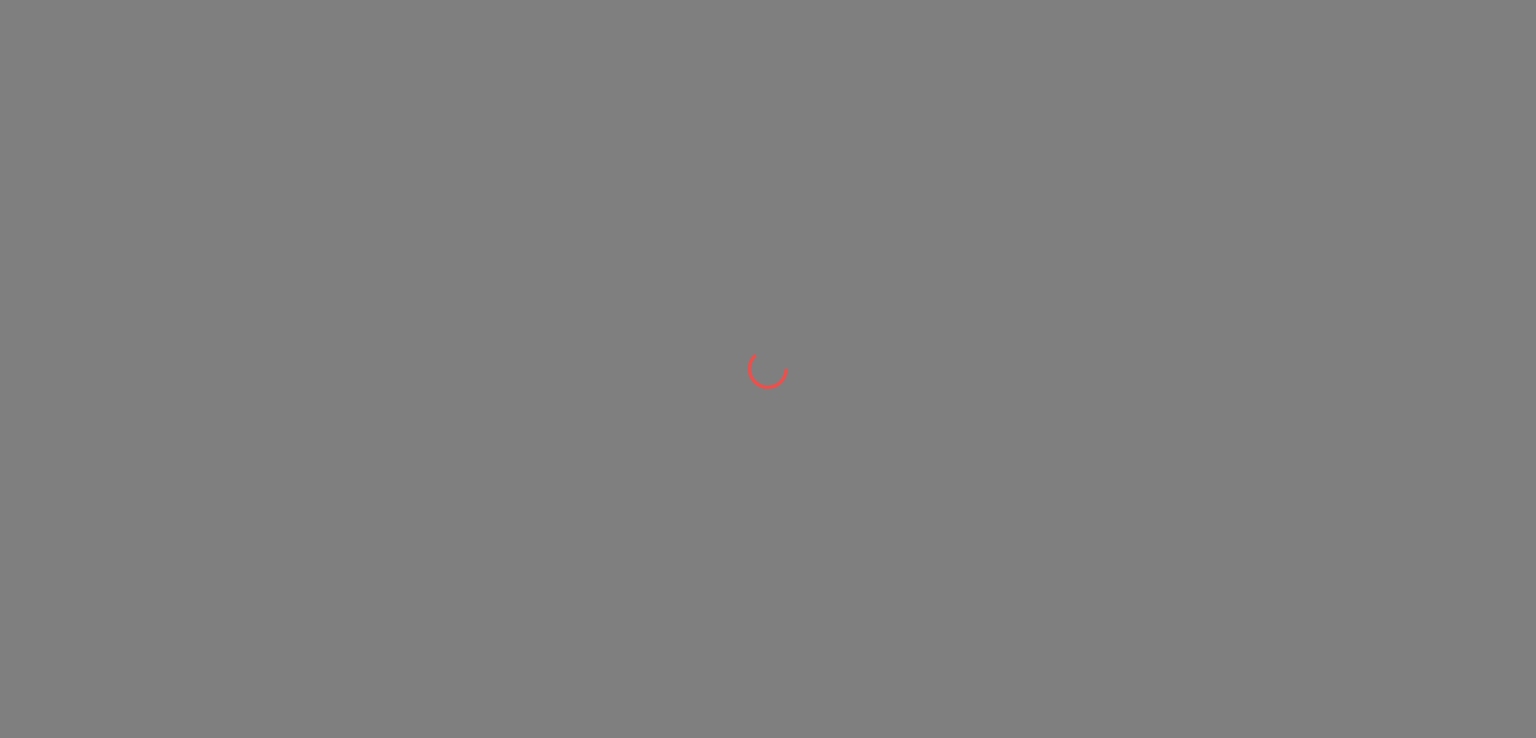 scroll, scrollTop: 0, scrollLeft: 0, axis: both 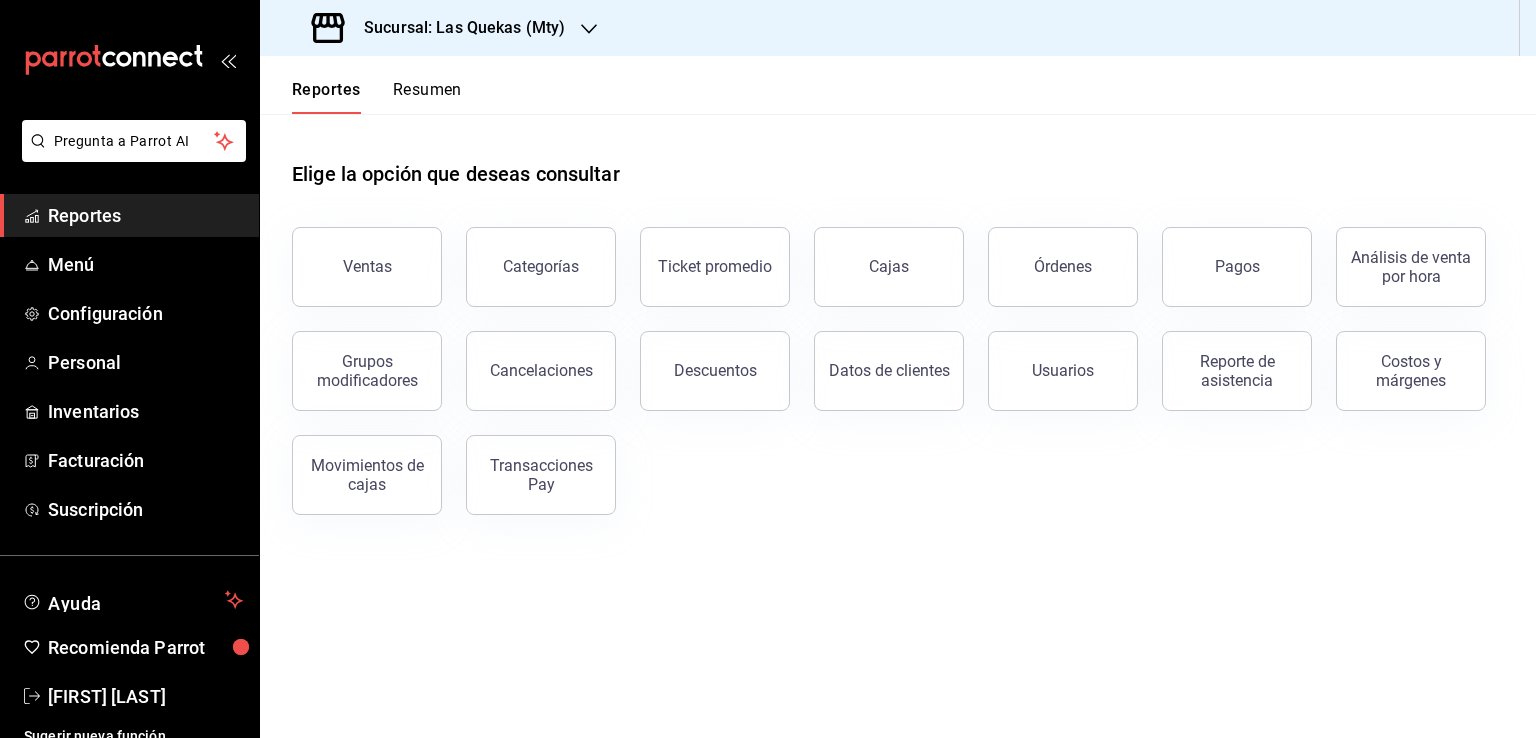 click on "Sucursal: Las Quekas (Mty)" at bounding box center (440, 28) 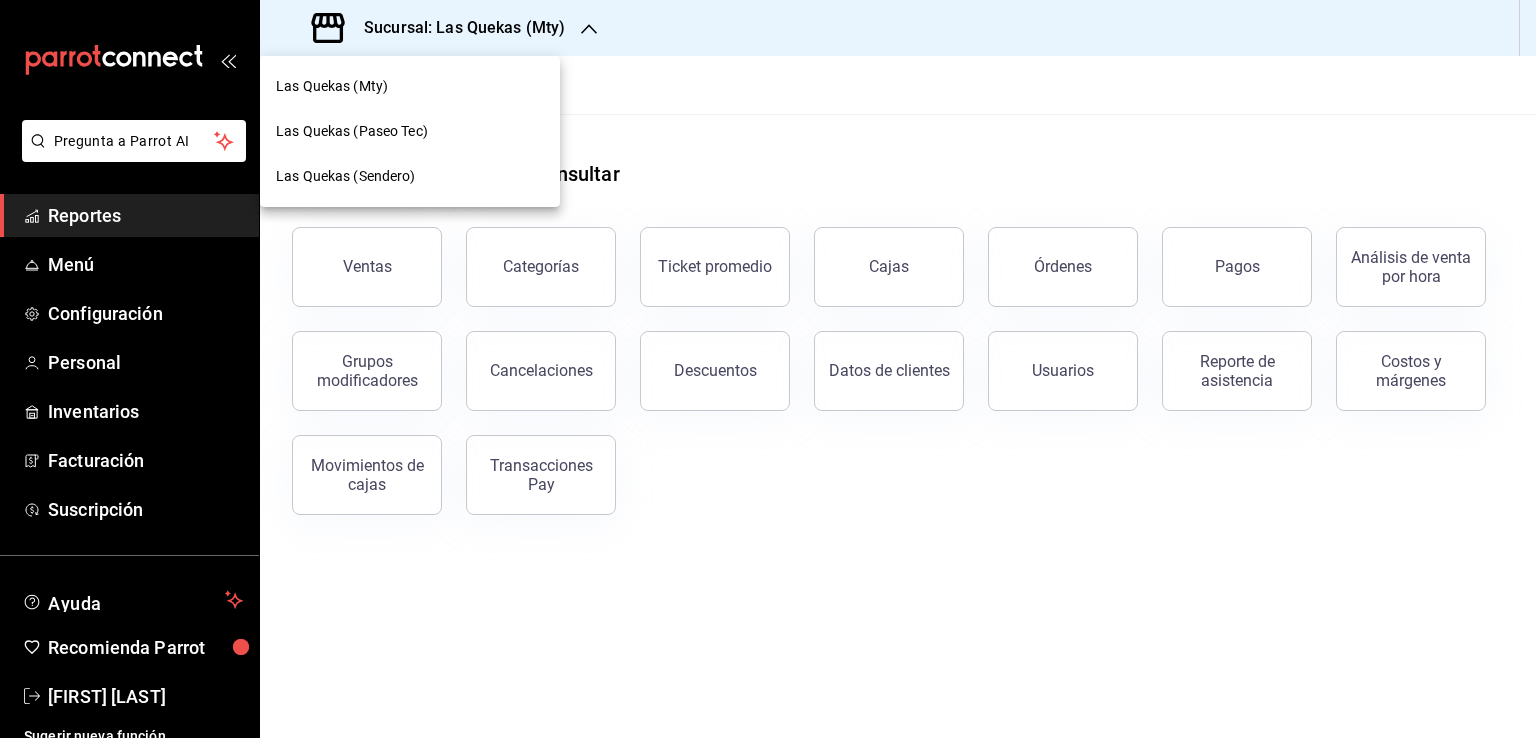click on "Las Quekas (Sendero)" at bounding box center (346, 176) 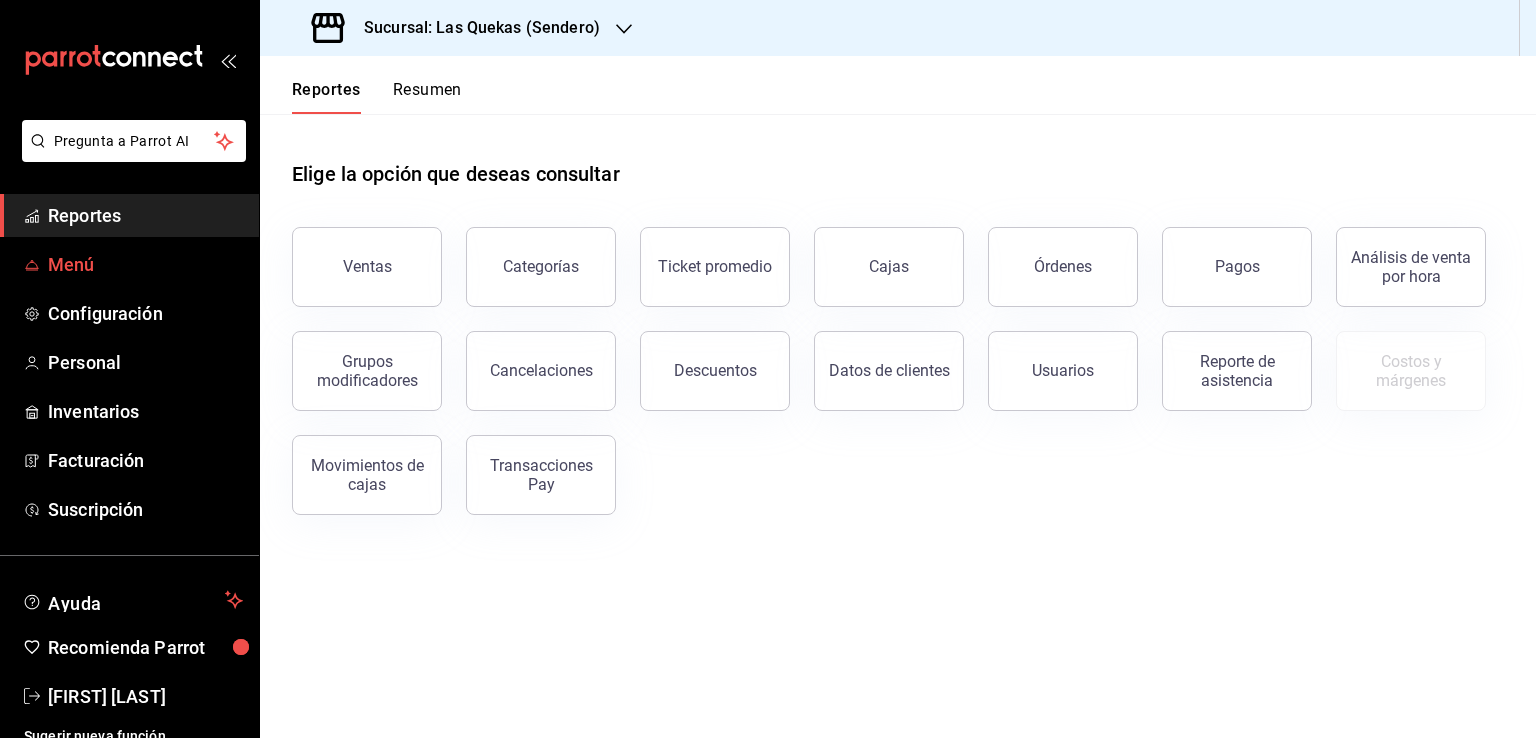 click on "Menú" at bounding box center (145, 264) 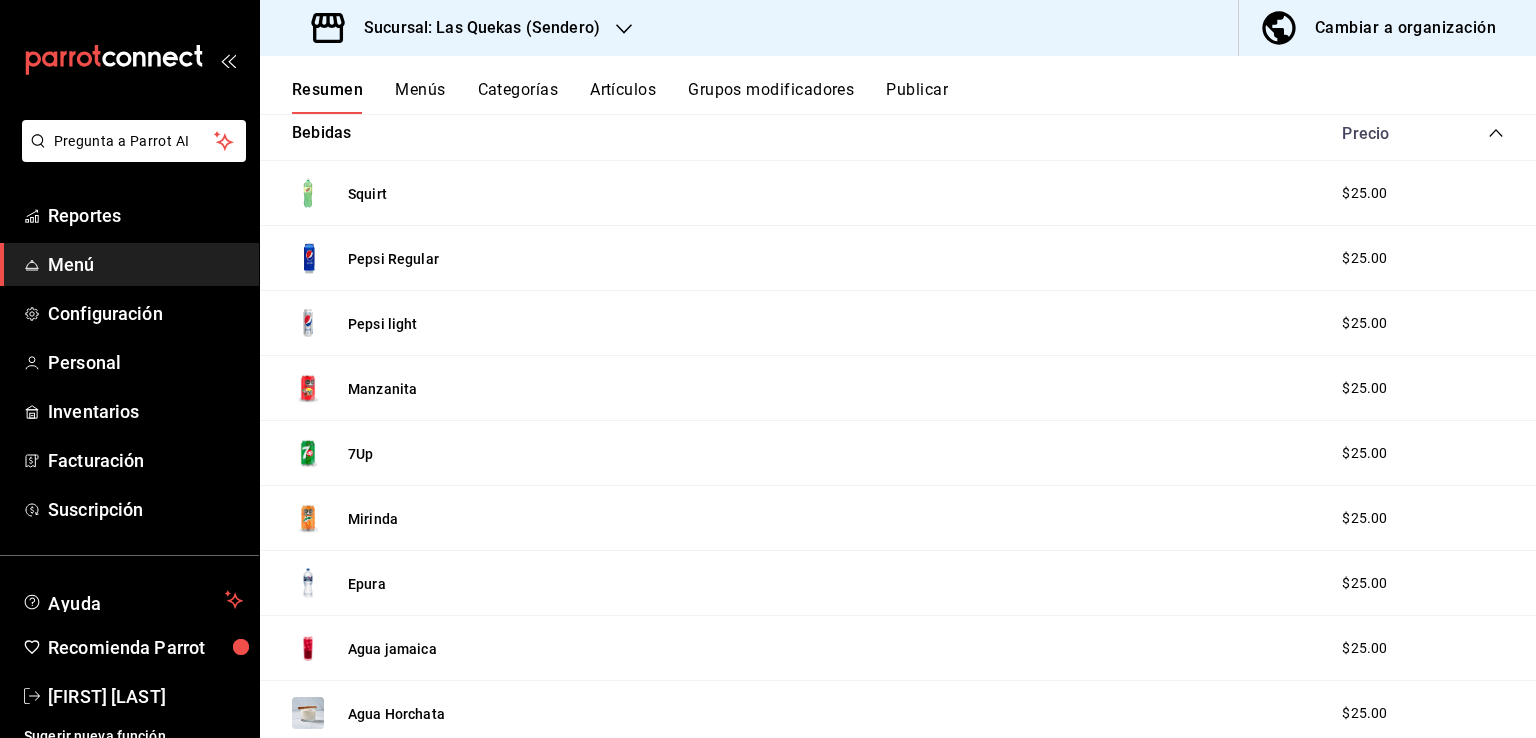 scroll, scrollTop: 0, scrollLeft: 0, axis: both 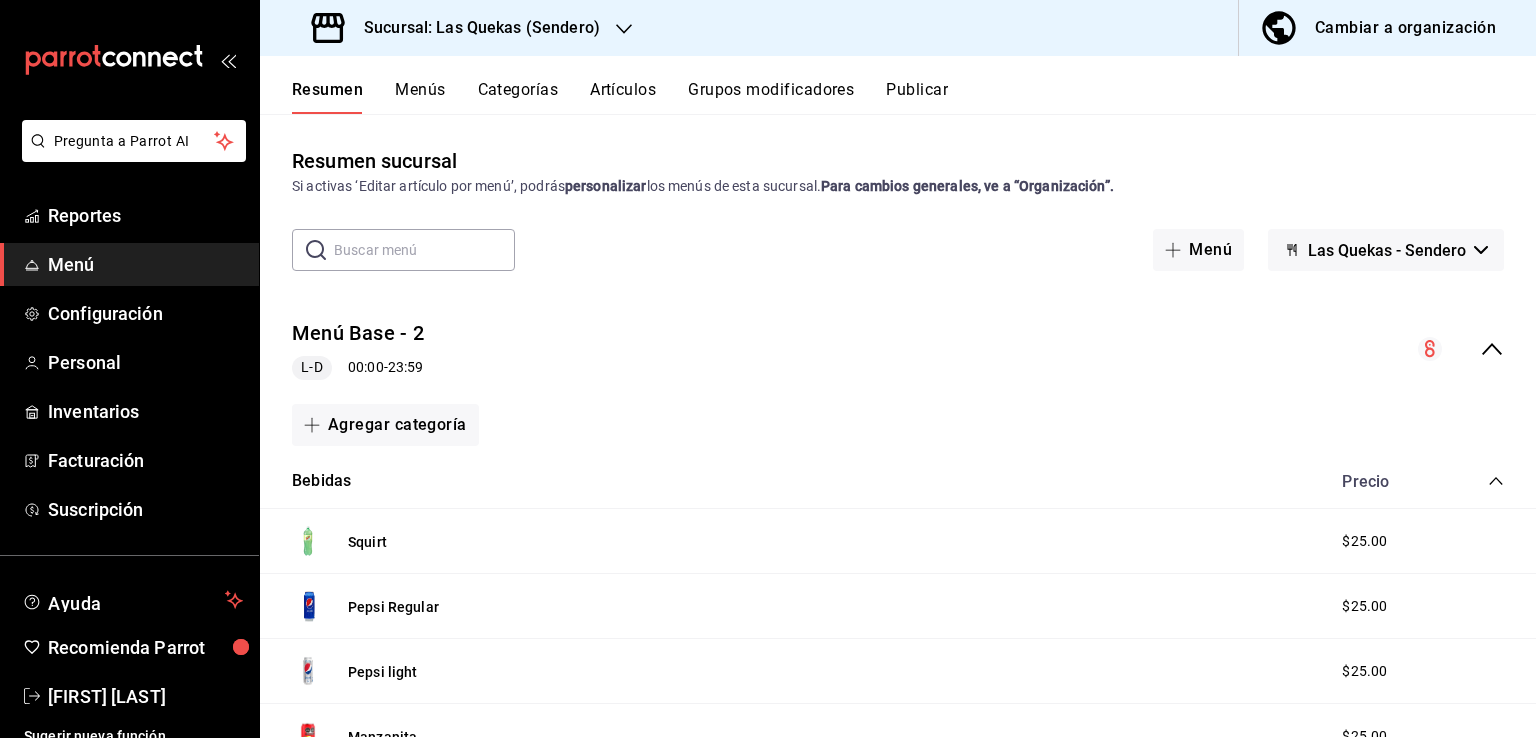 click on "Cambiar a organización" at bounding box center [1405, 28] 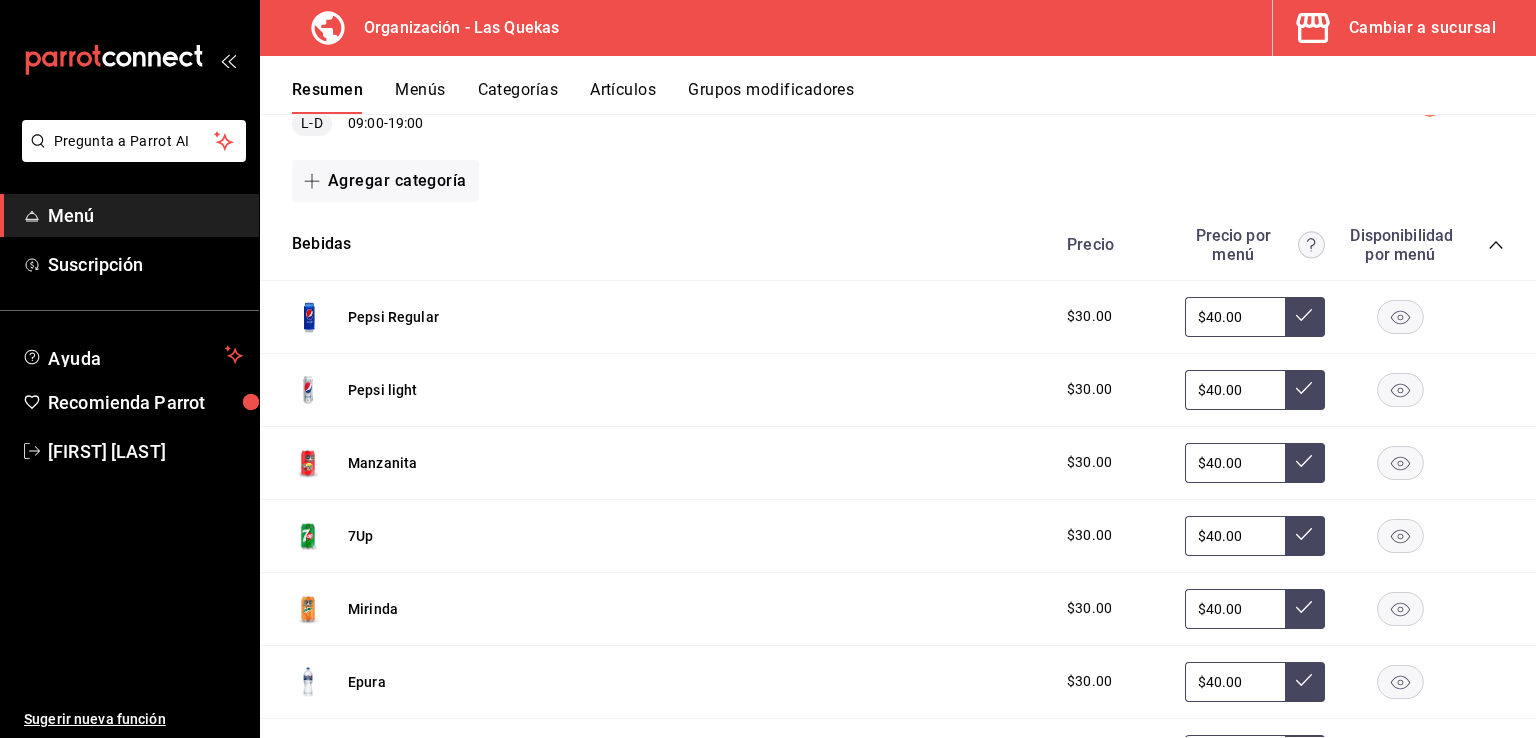 scroll, scrollTop: 0, scrollLeft: 0, axis: both 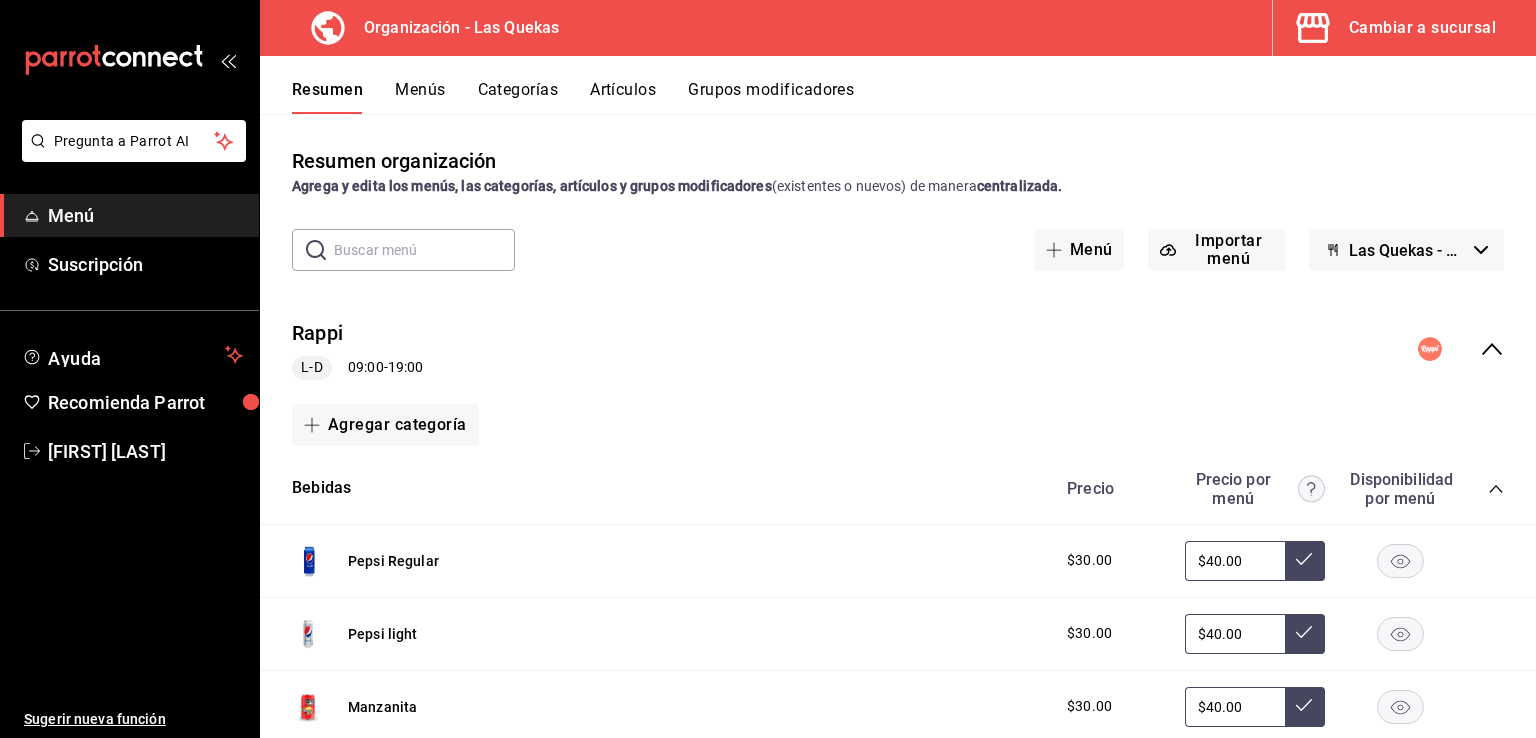 click on "Las Quekas - Borrador" at bounding box center [1406, 250] 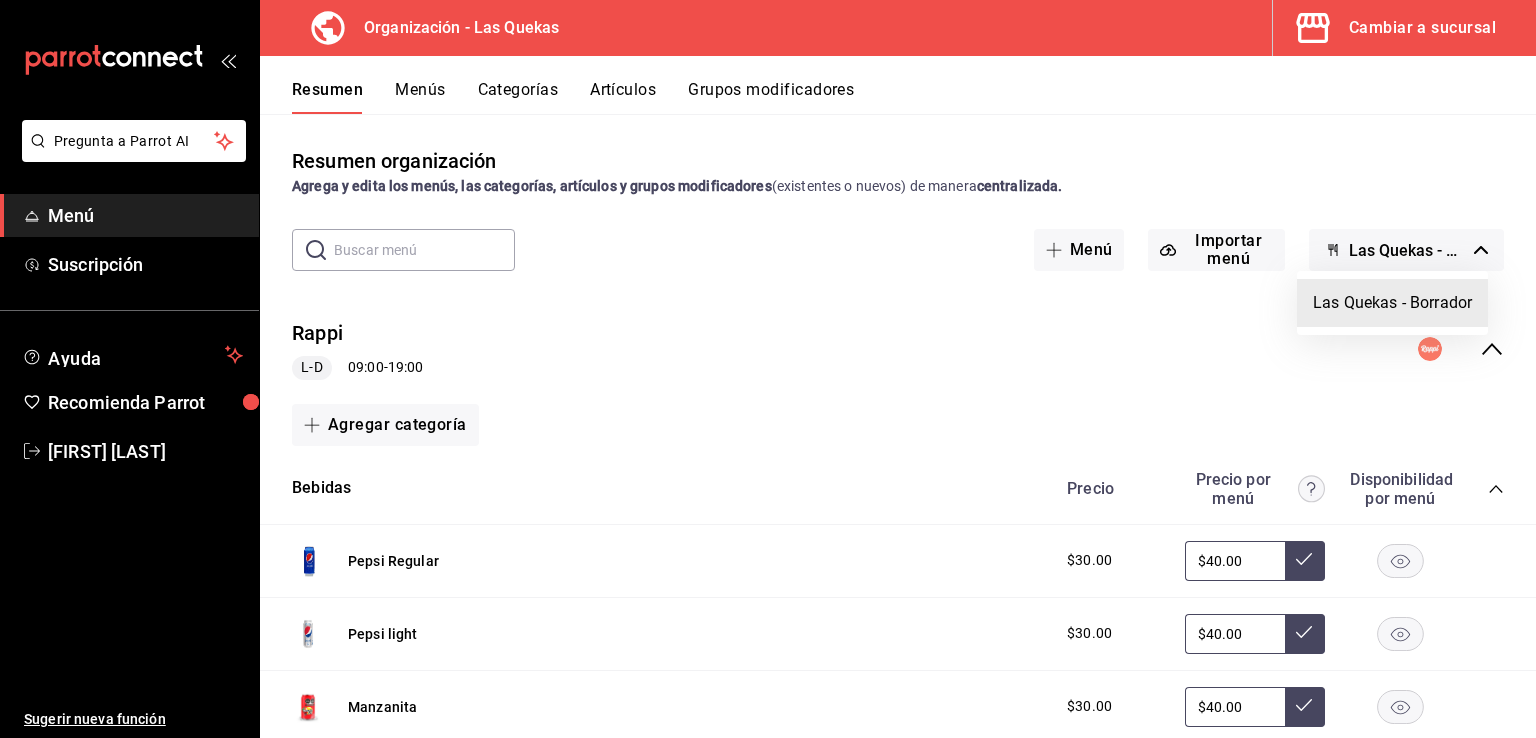 click at bounding box center (768, 369) 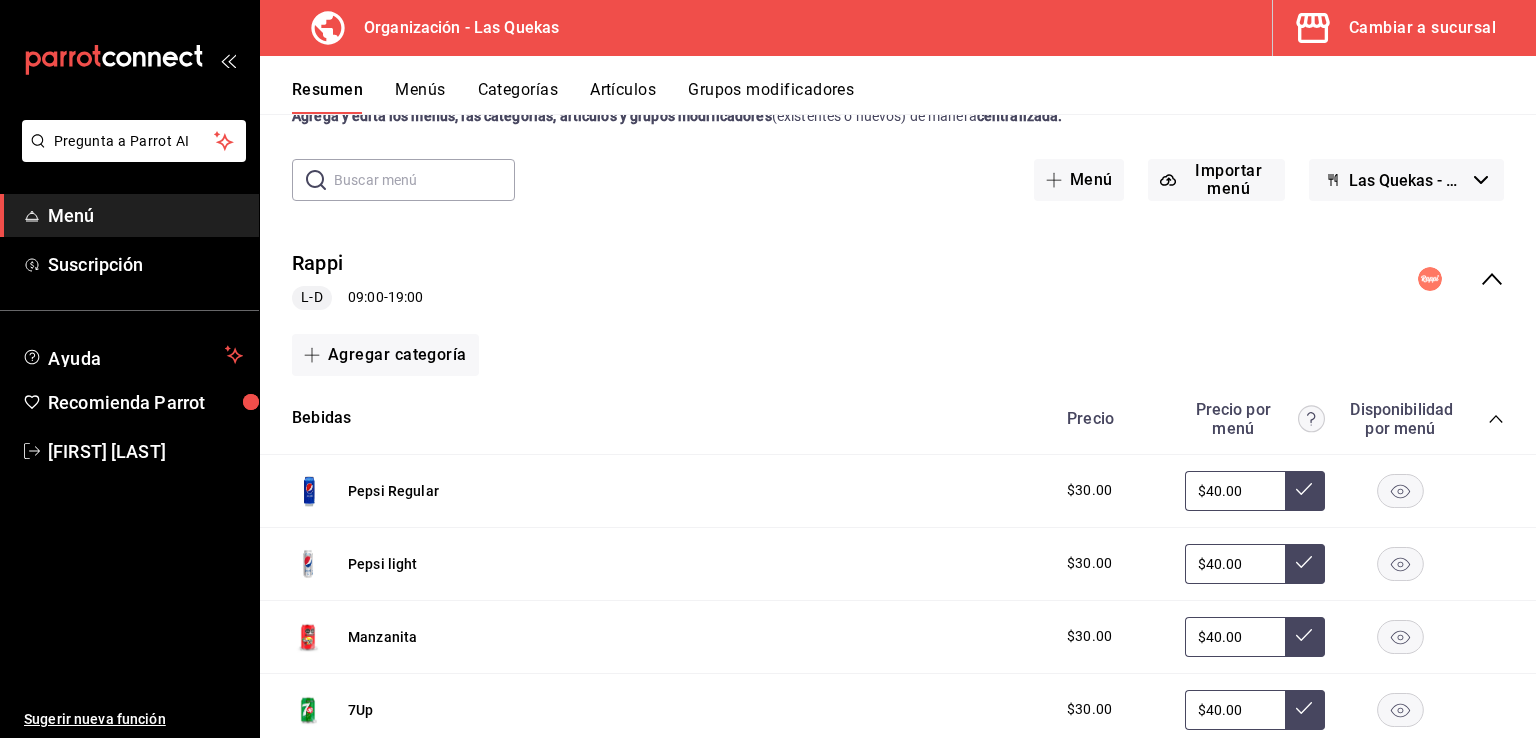 scroll, scrollTop: 0, scrollLeft: 0, axis: both 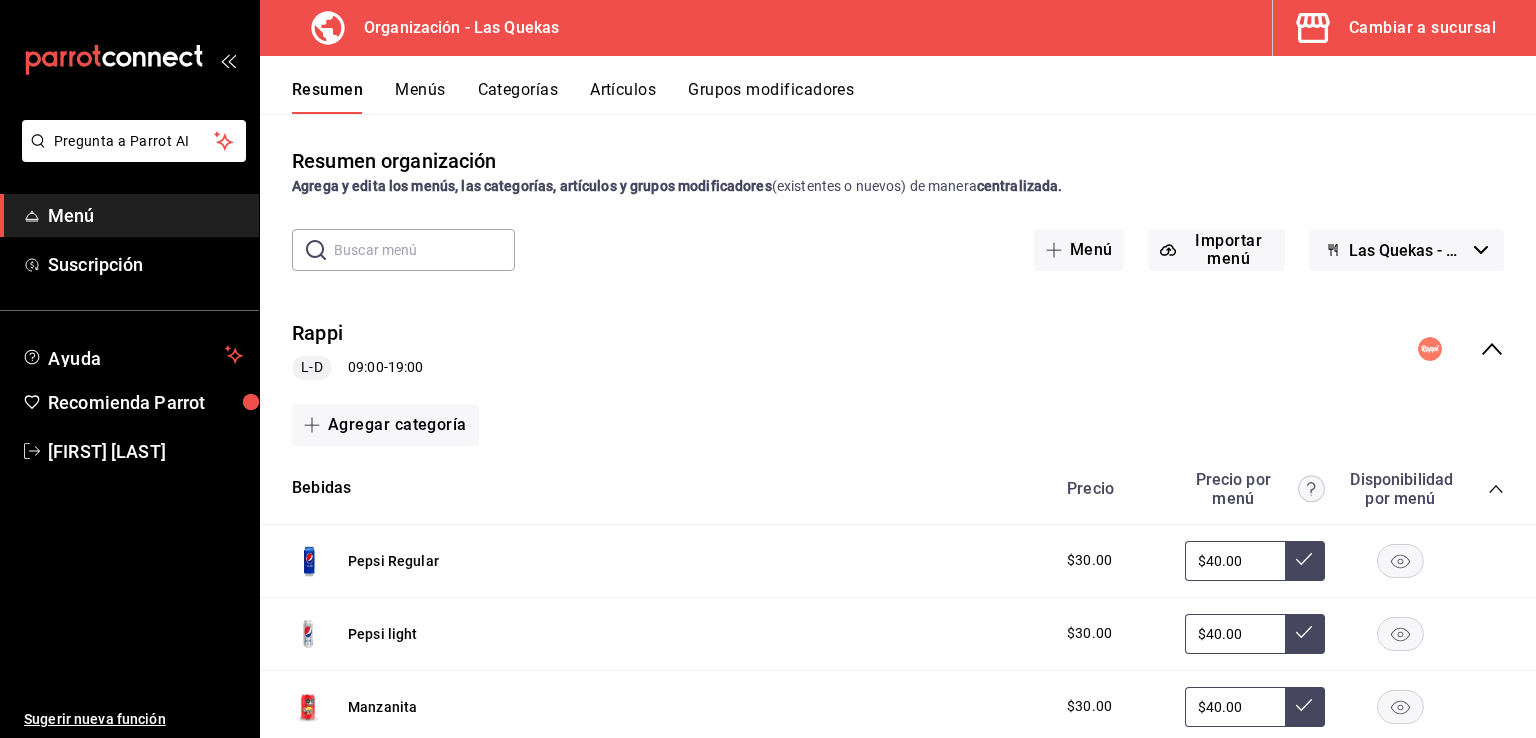 click on "Menús" at bounding box center (420, 97) 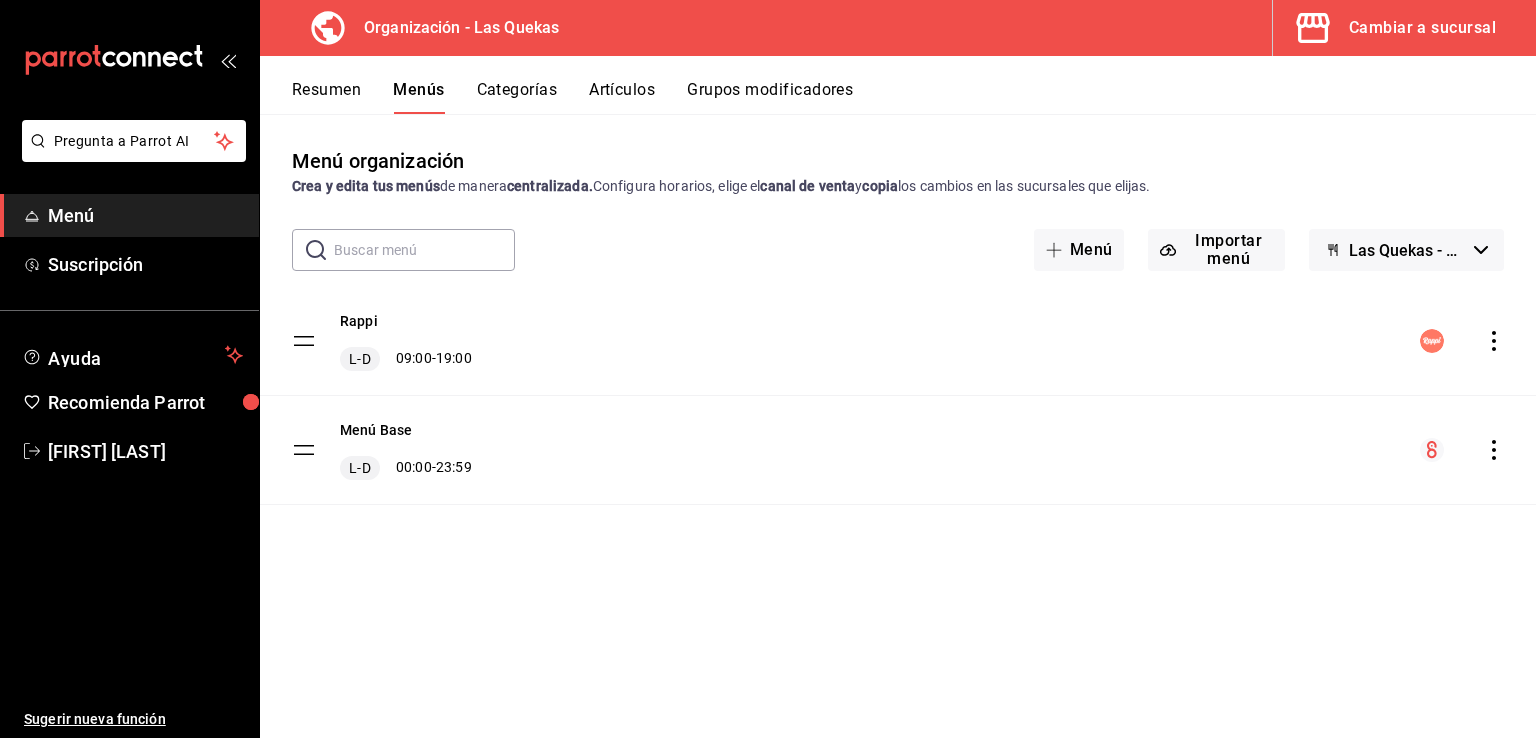 click 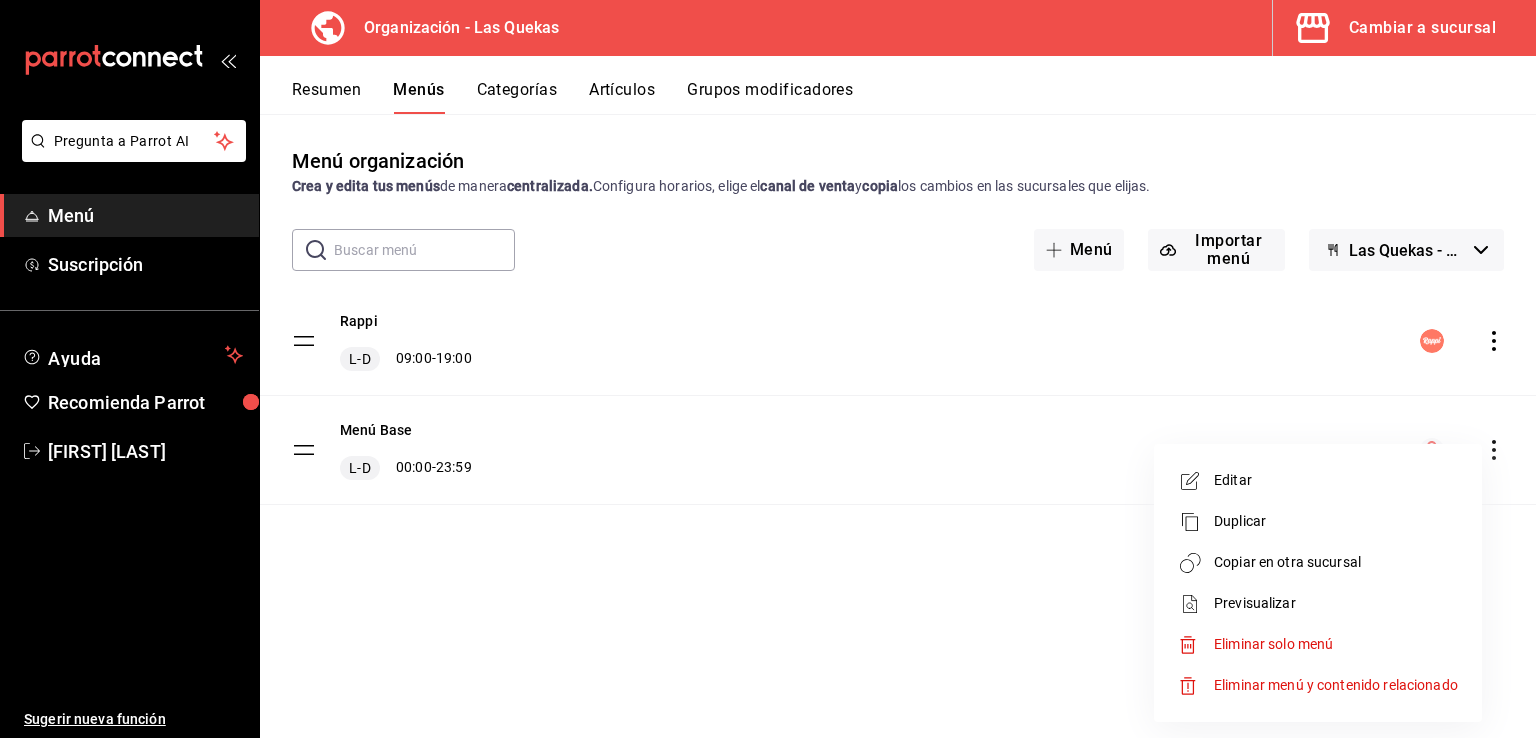 click on "Copiar en otra sucursal" at bounding box center (1336, 562) 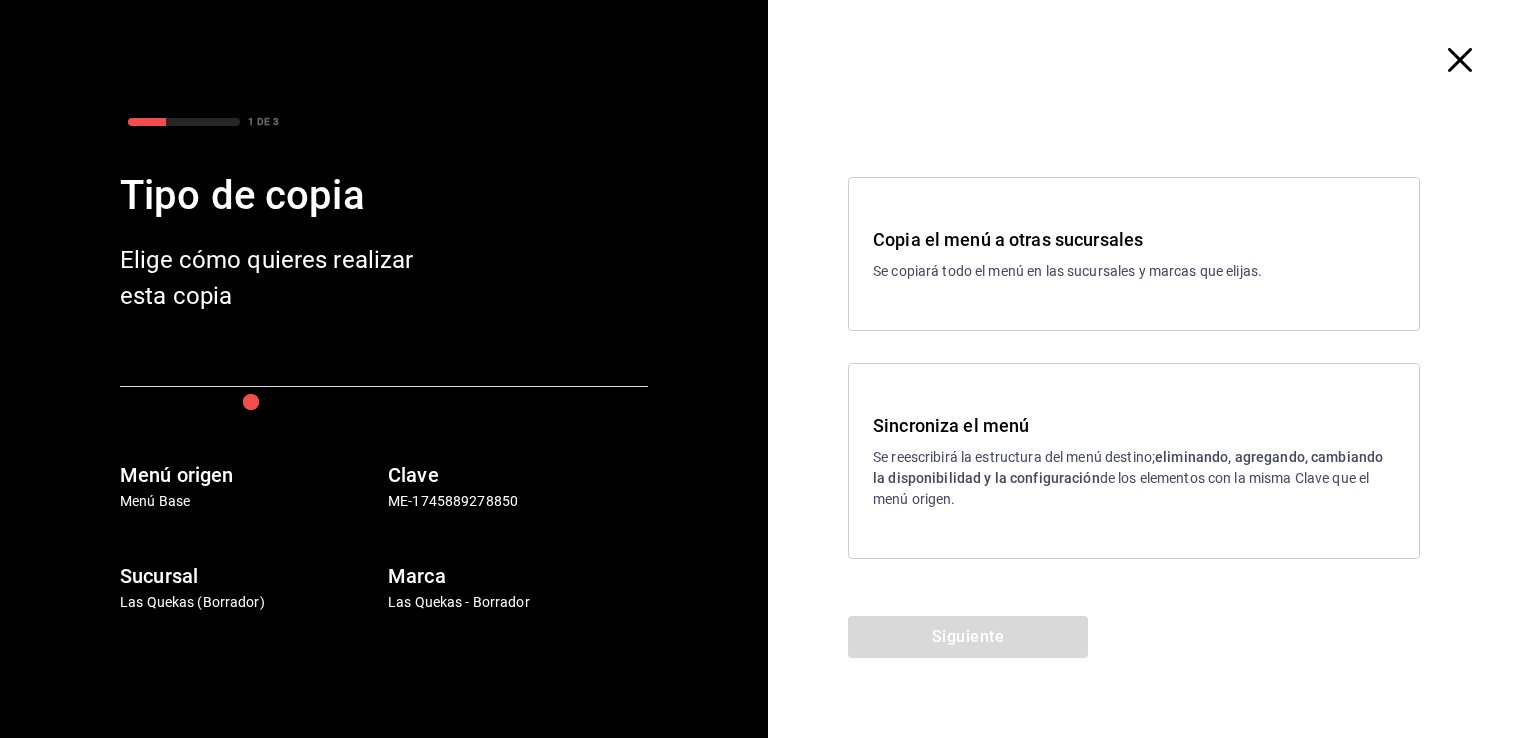 click on "Copia el menú a otras sucursales Se copiará todo el menú en las sucursales y marcas que elijas." at bounding box center (1134, 254) 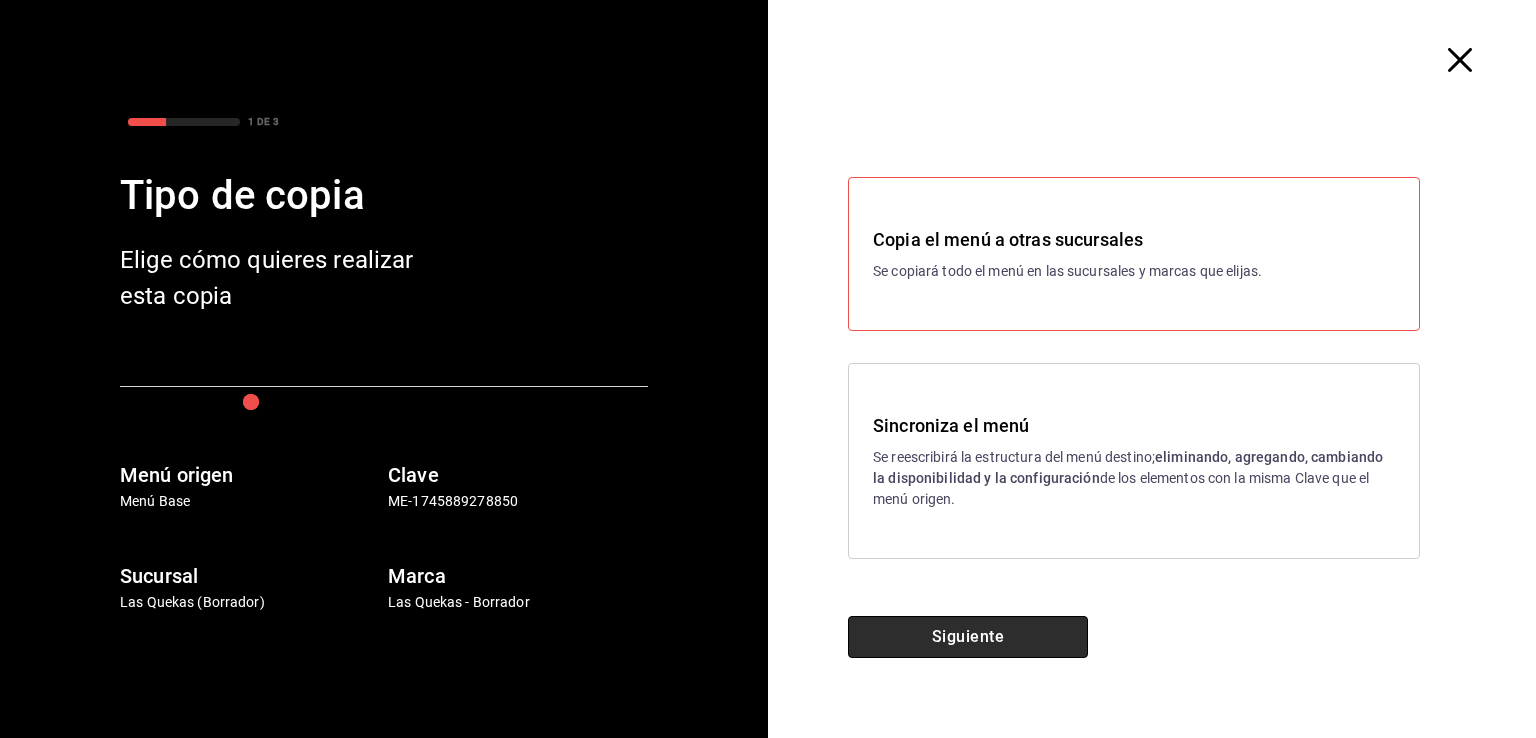click on "Siguiente" at bounding box center [968, 637] 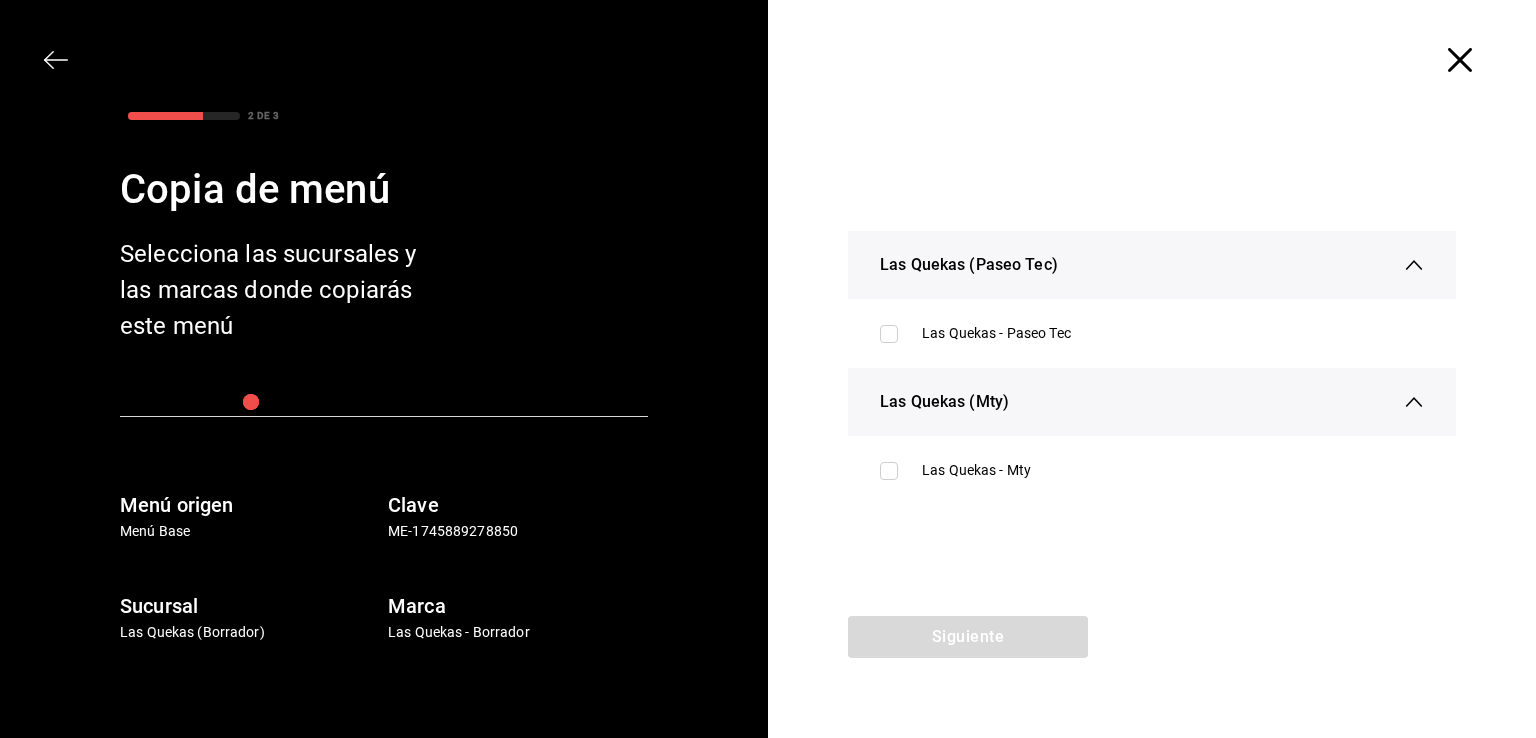 click 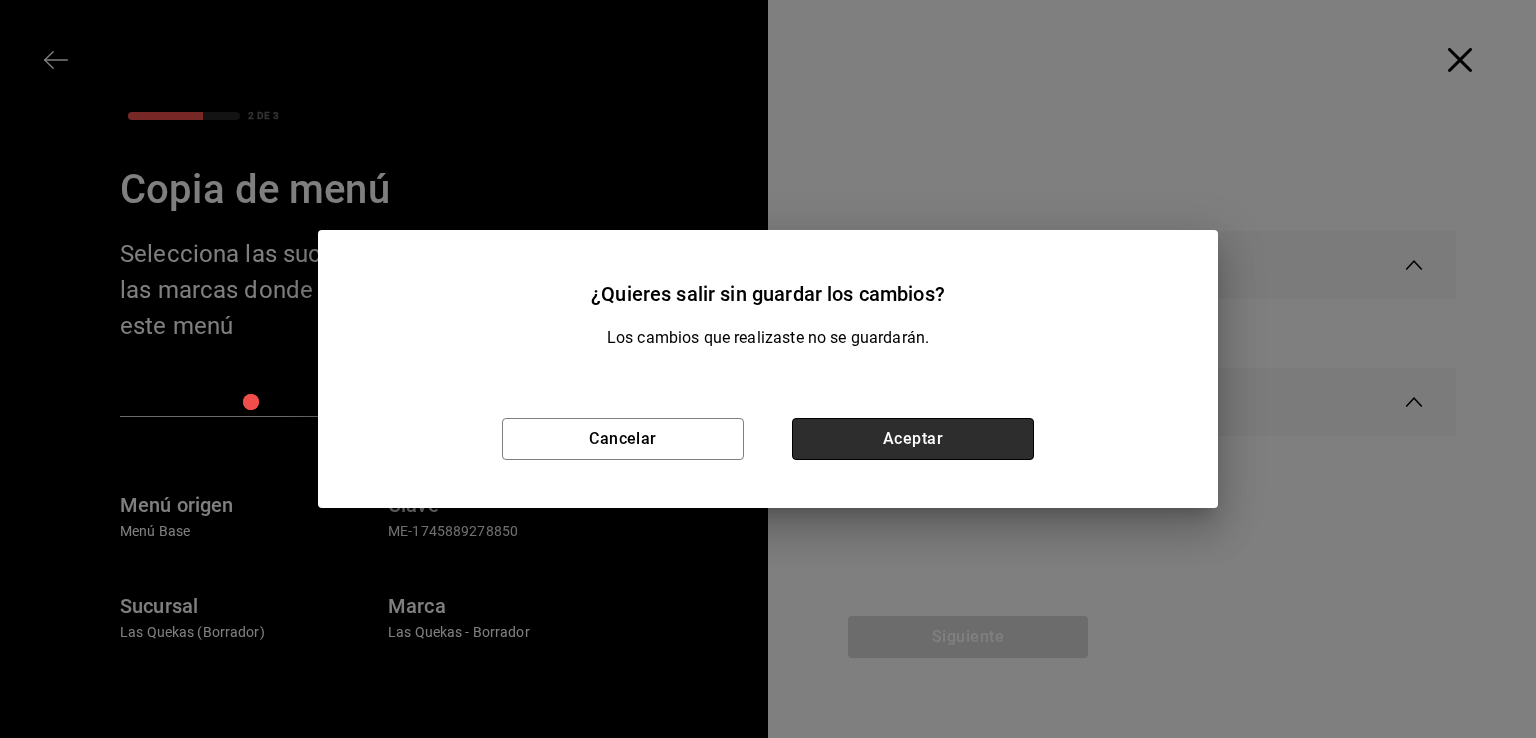 click on "Aceptar" at bounding box center (913, 439) 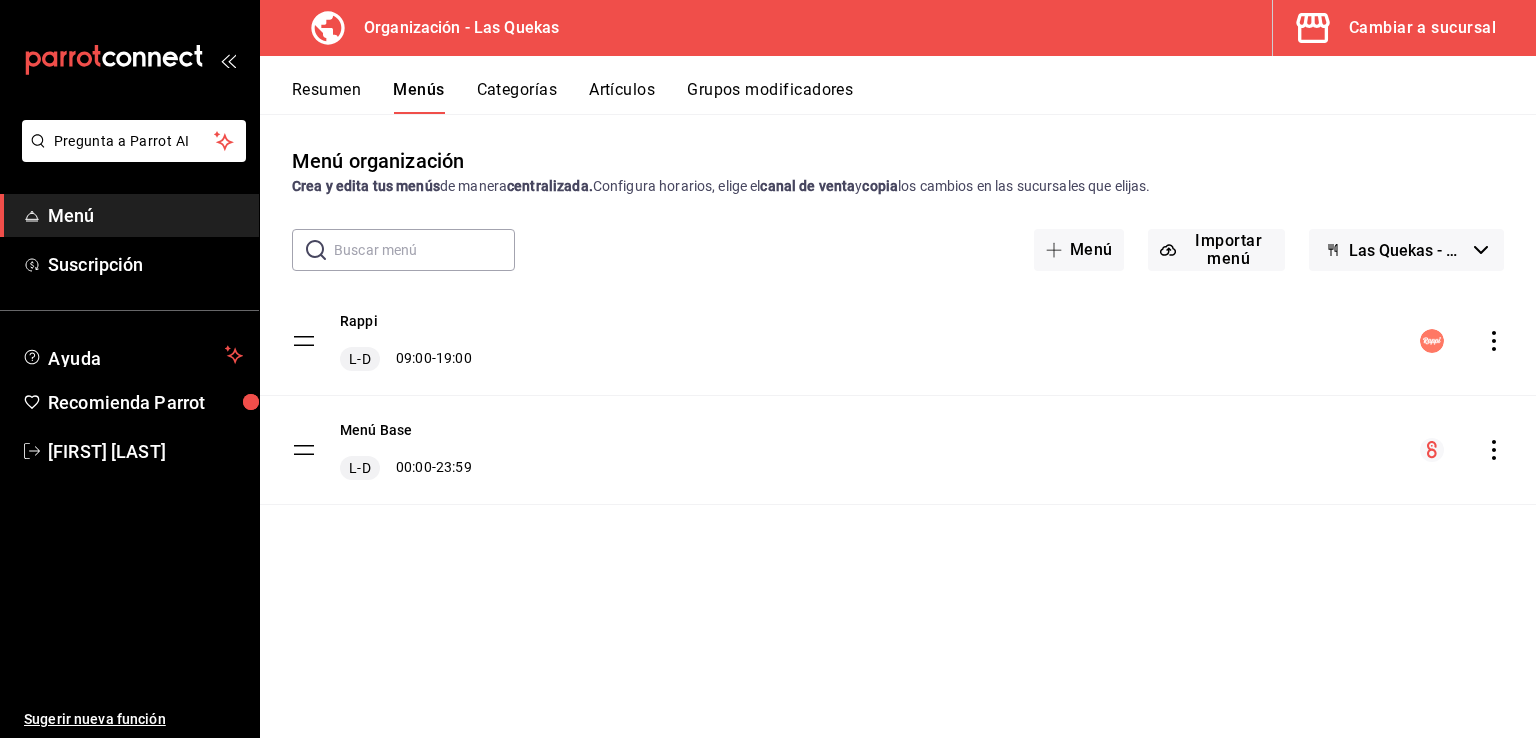 click on "Menú" at bounding box center [145, 215] 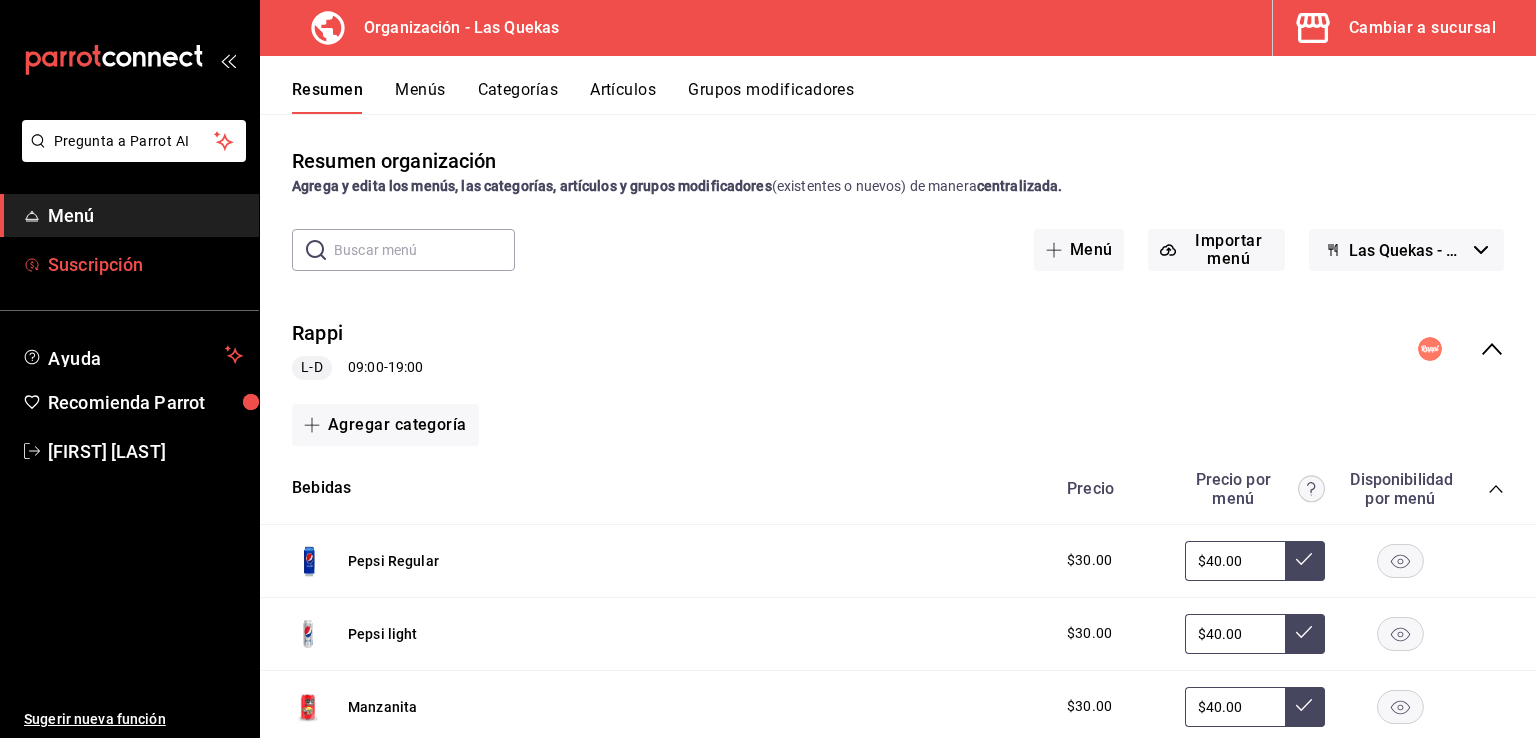 click on "Suscripción" at bounding box center [145, 264] 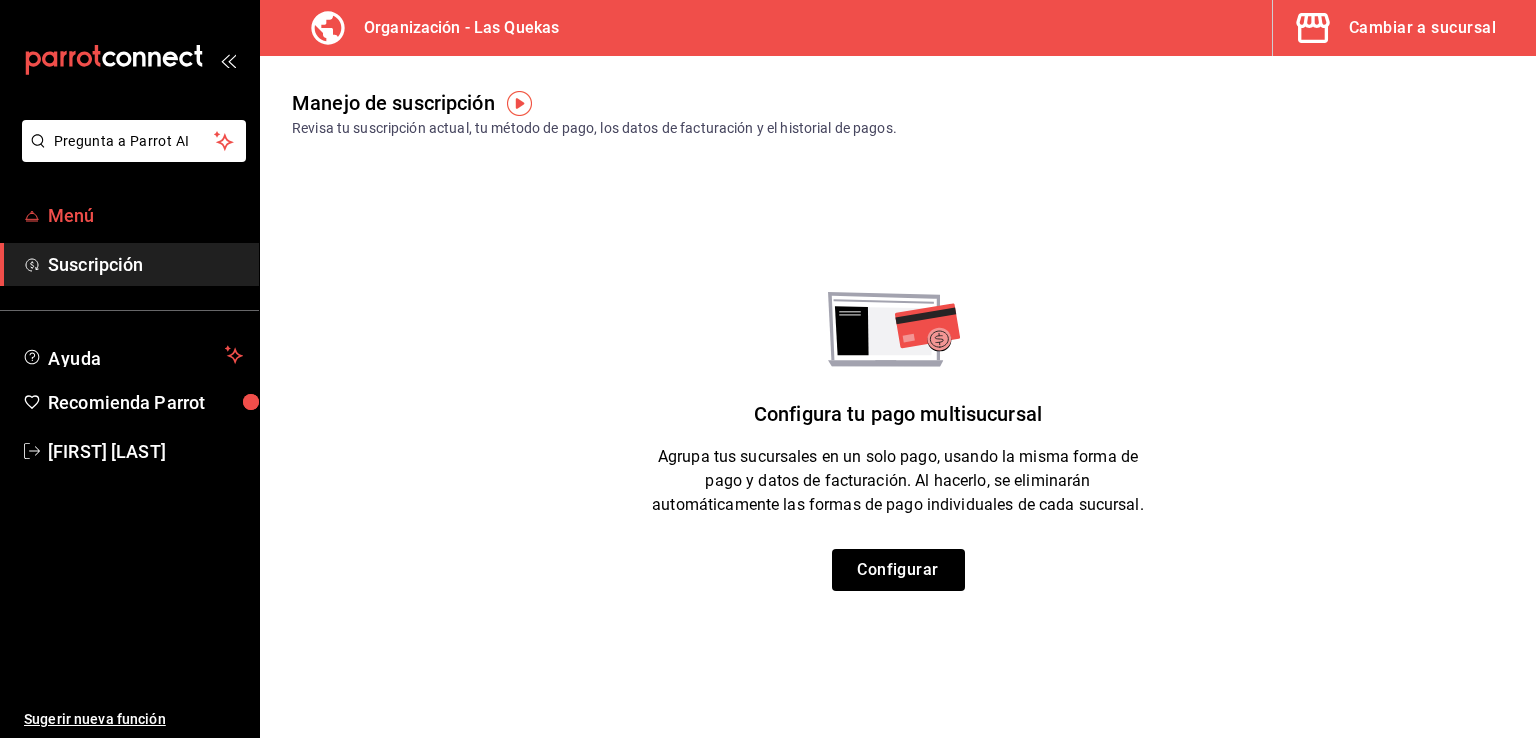 click on "Menú" at bounding box center (145, 215) 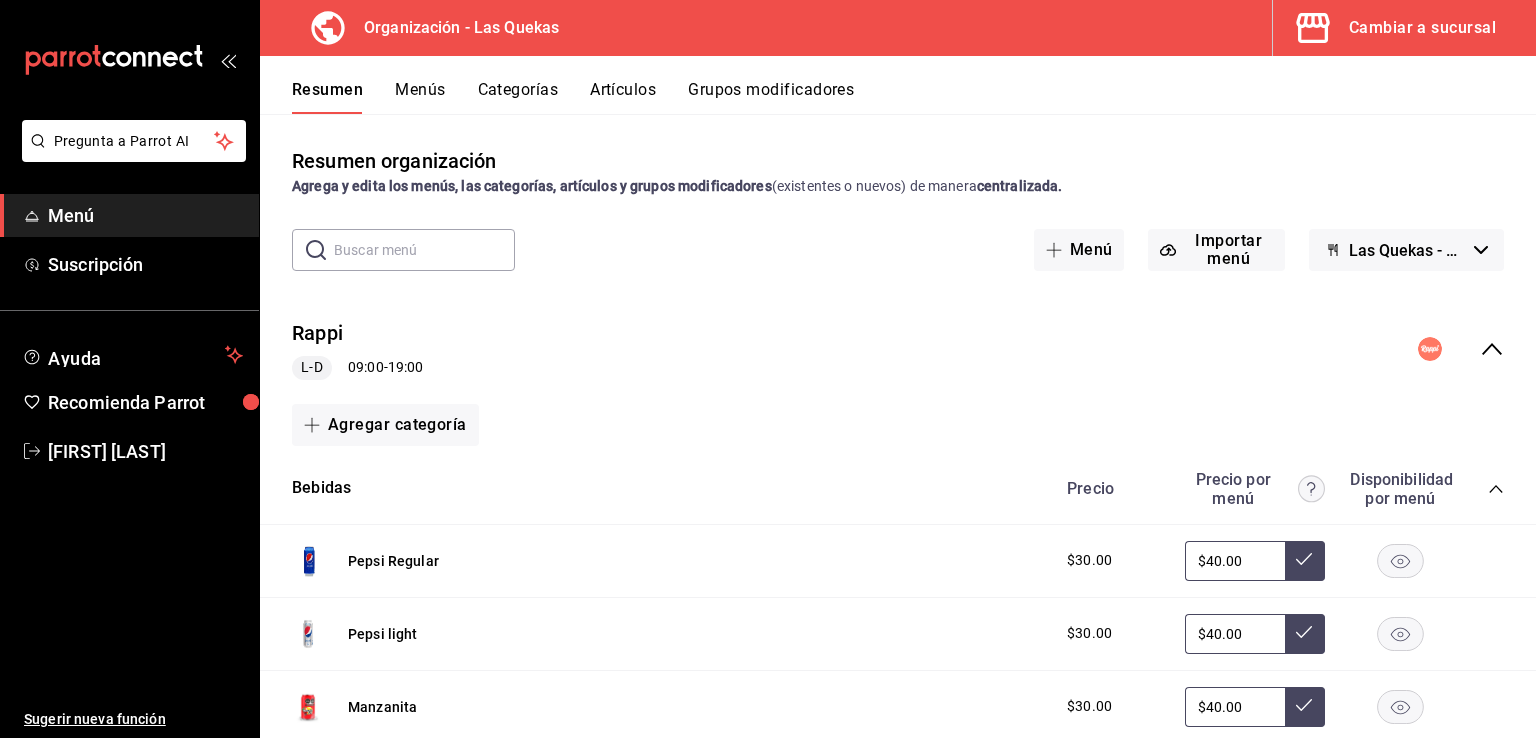 click on "Cambiar a sucursal" at bounding box center [1422, 28] 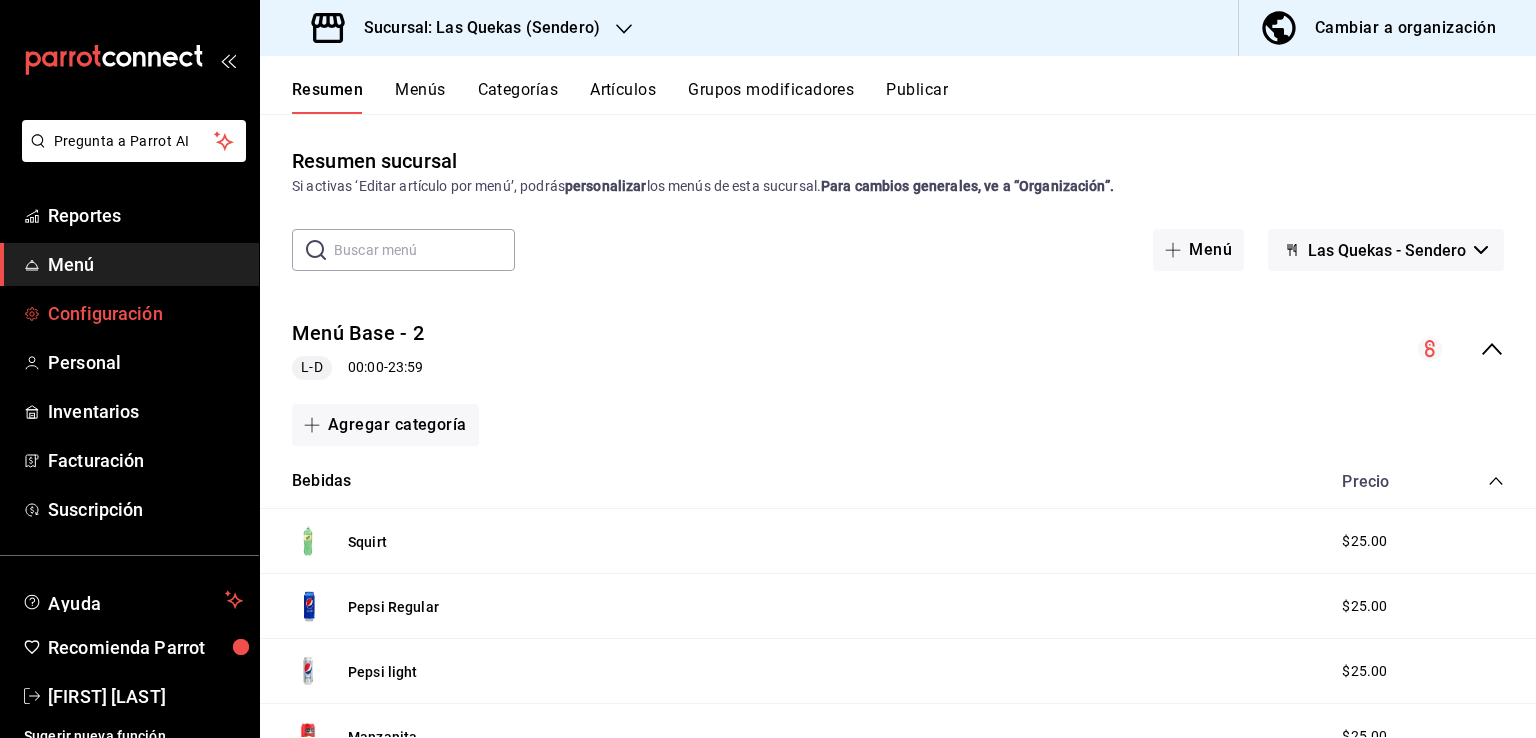 click on "Configuración" at bounding box center [145, 313] 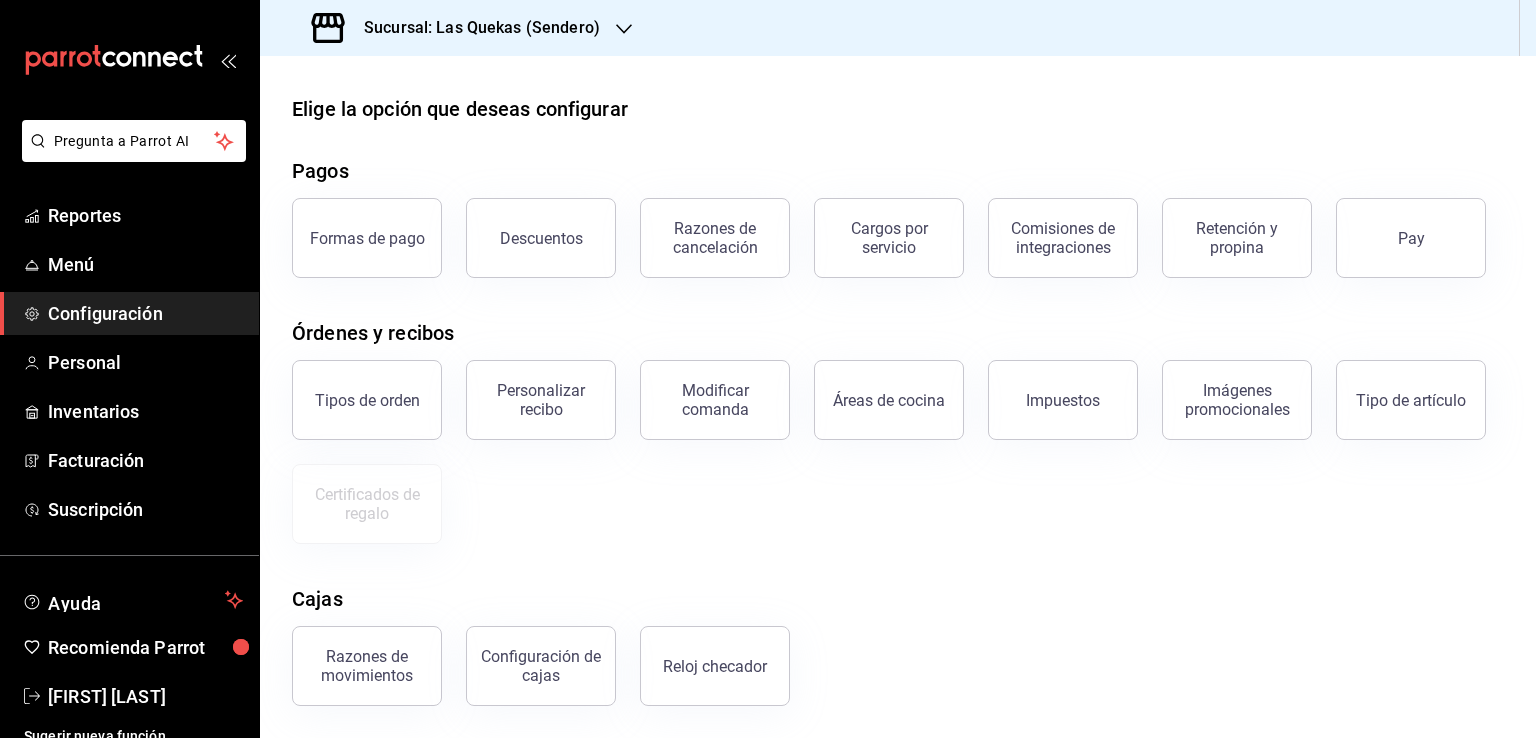 scroll, scrollTop: 0, scrollLeft: 0, axis: both 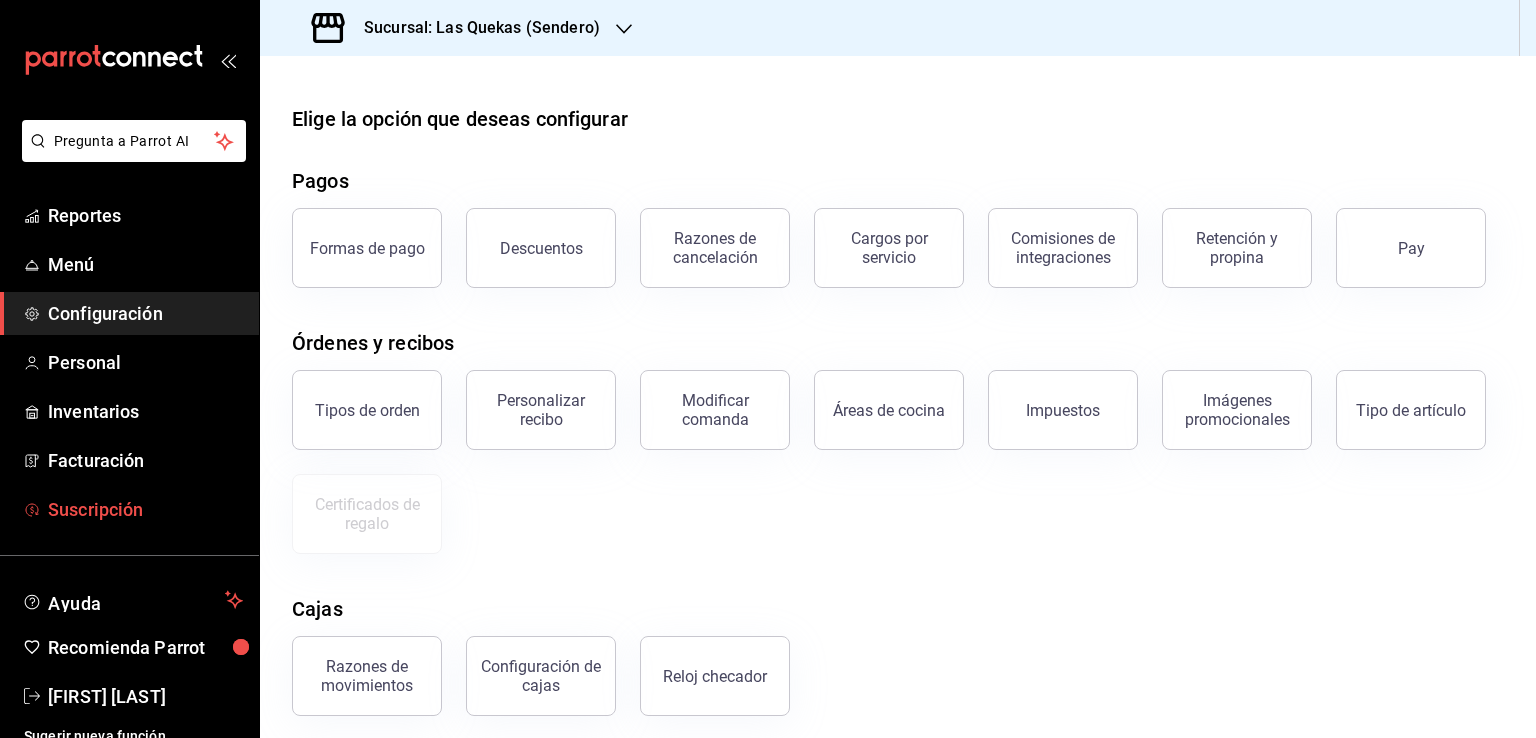 click on "Suscripción" at bounding box center [145, 509] 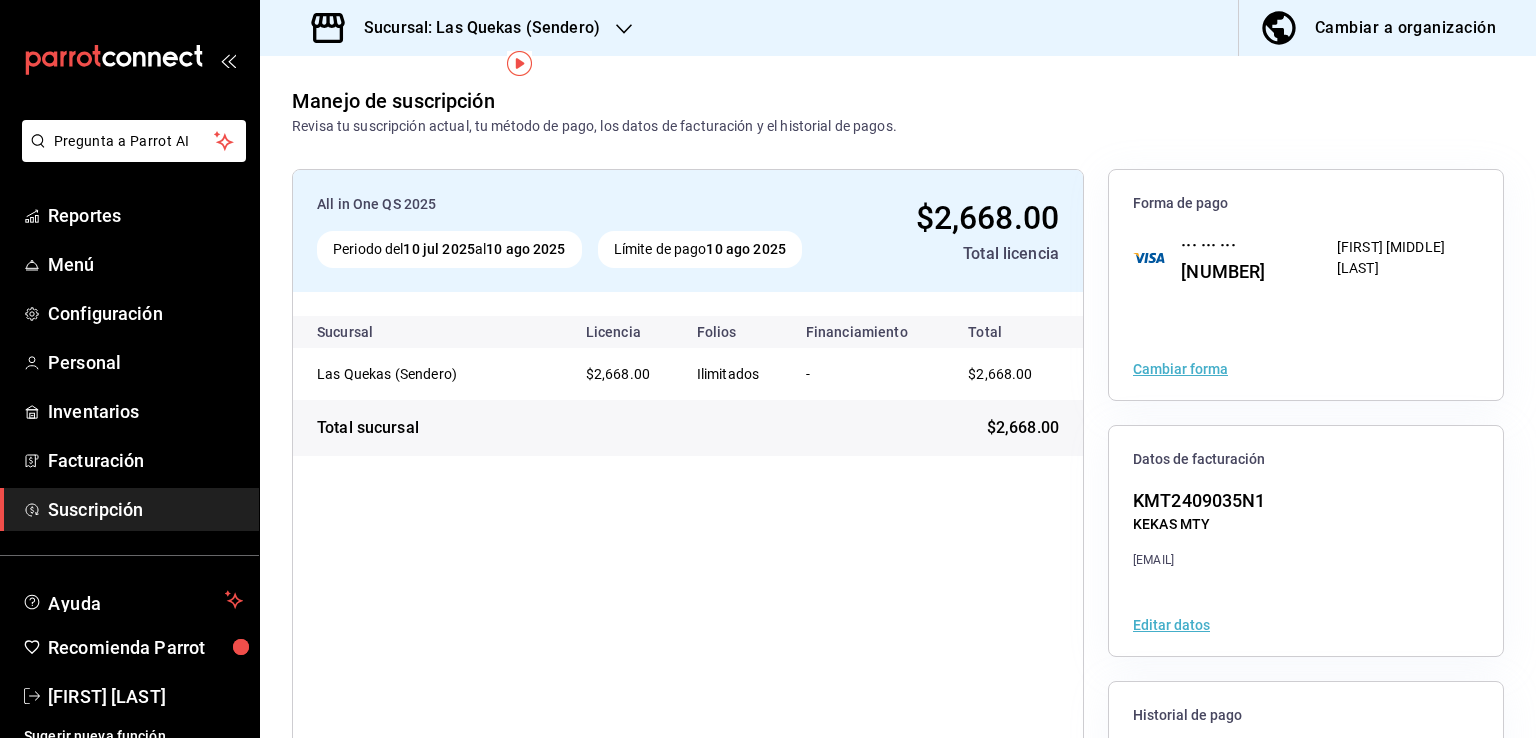 scroll, scrollTop: 0, scrollLeft: 0, axis: both 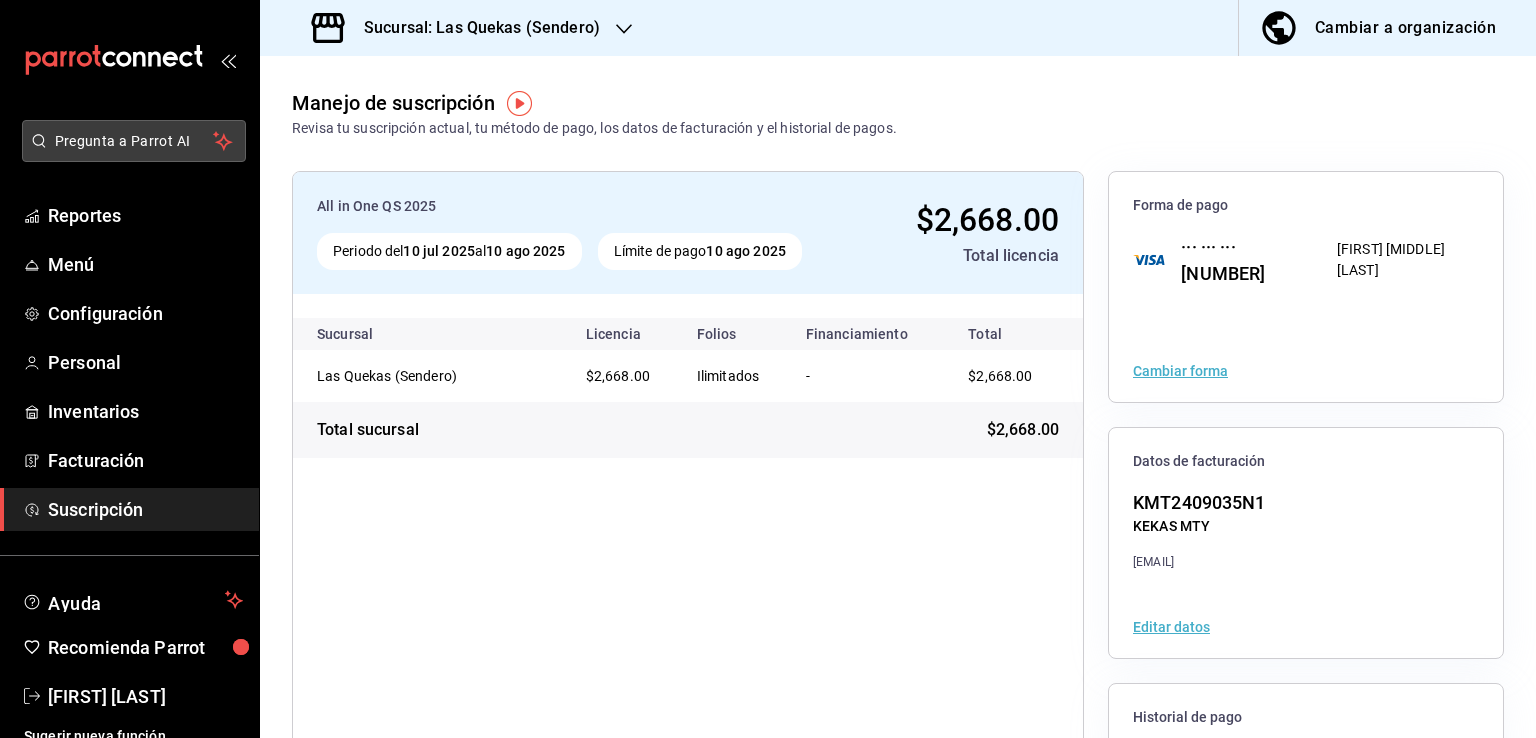 click on "Pregunta a Parrot AI" at bounding box center [134, 141] 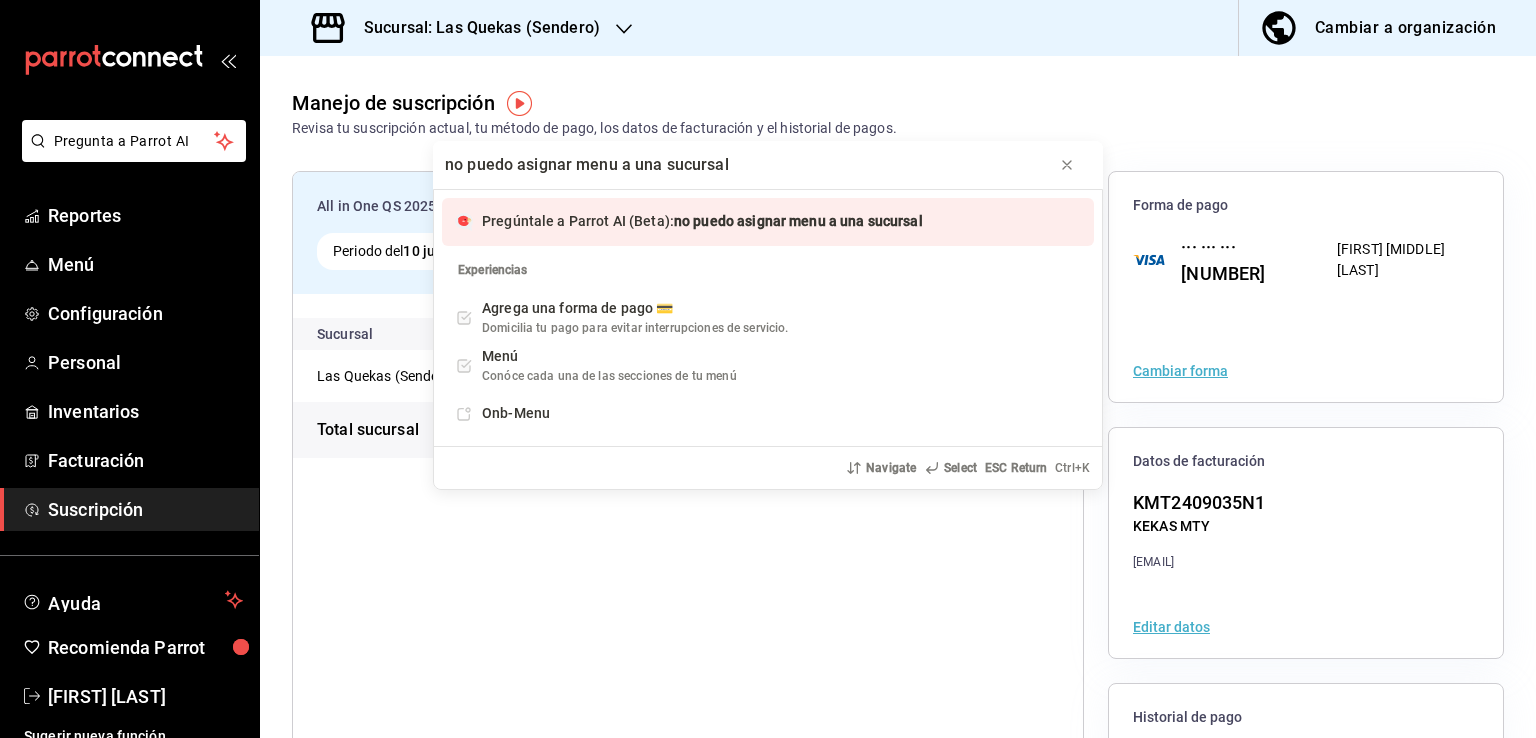 type on "no puedo asignar menu a una sucursal" 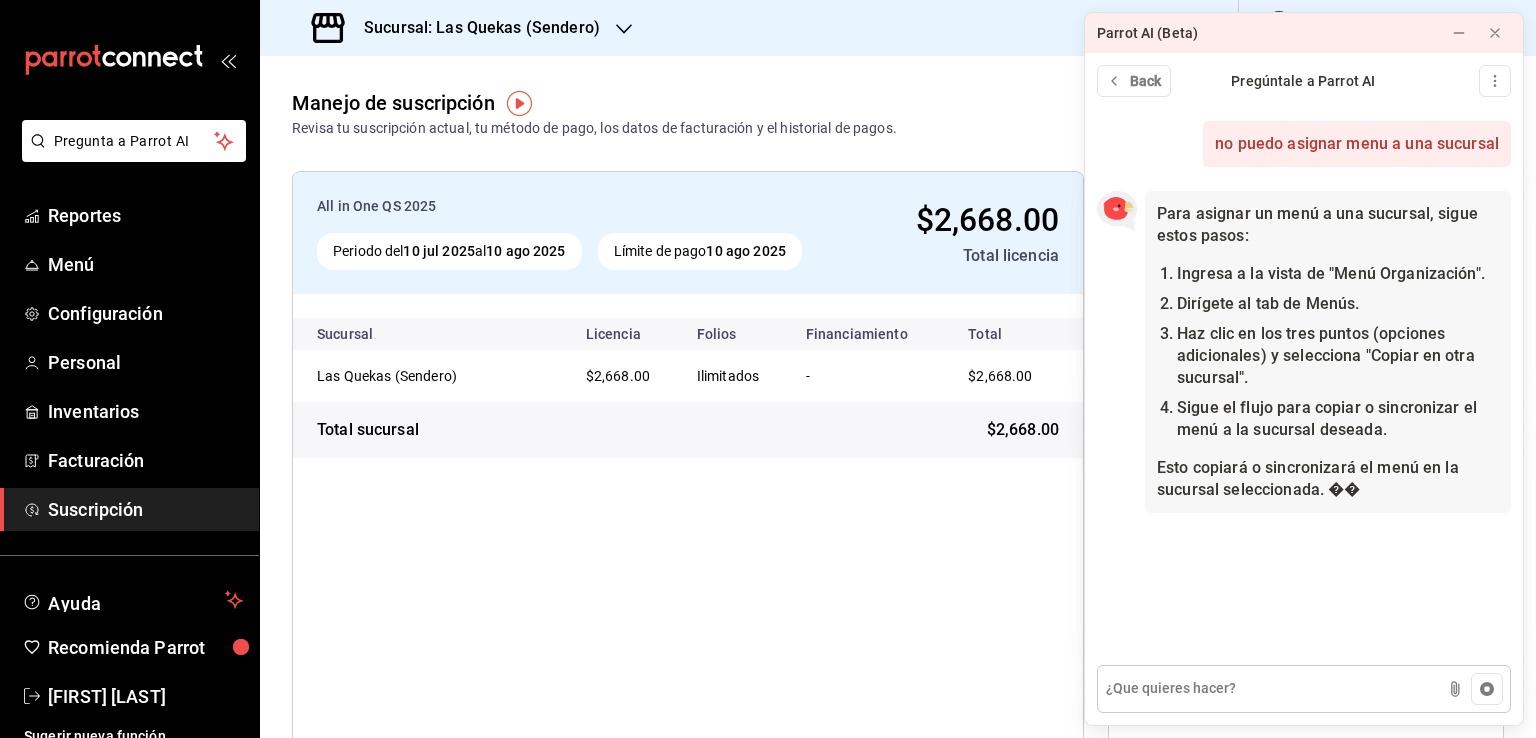 click at bounding box center (1304, 689) 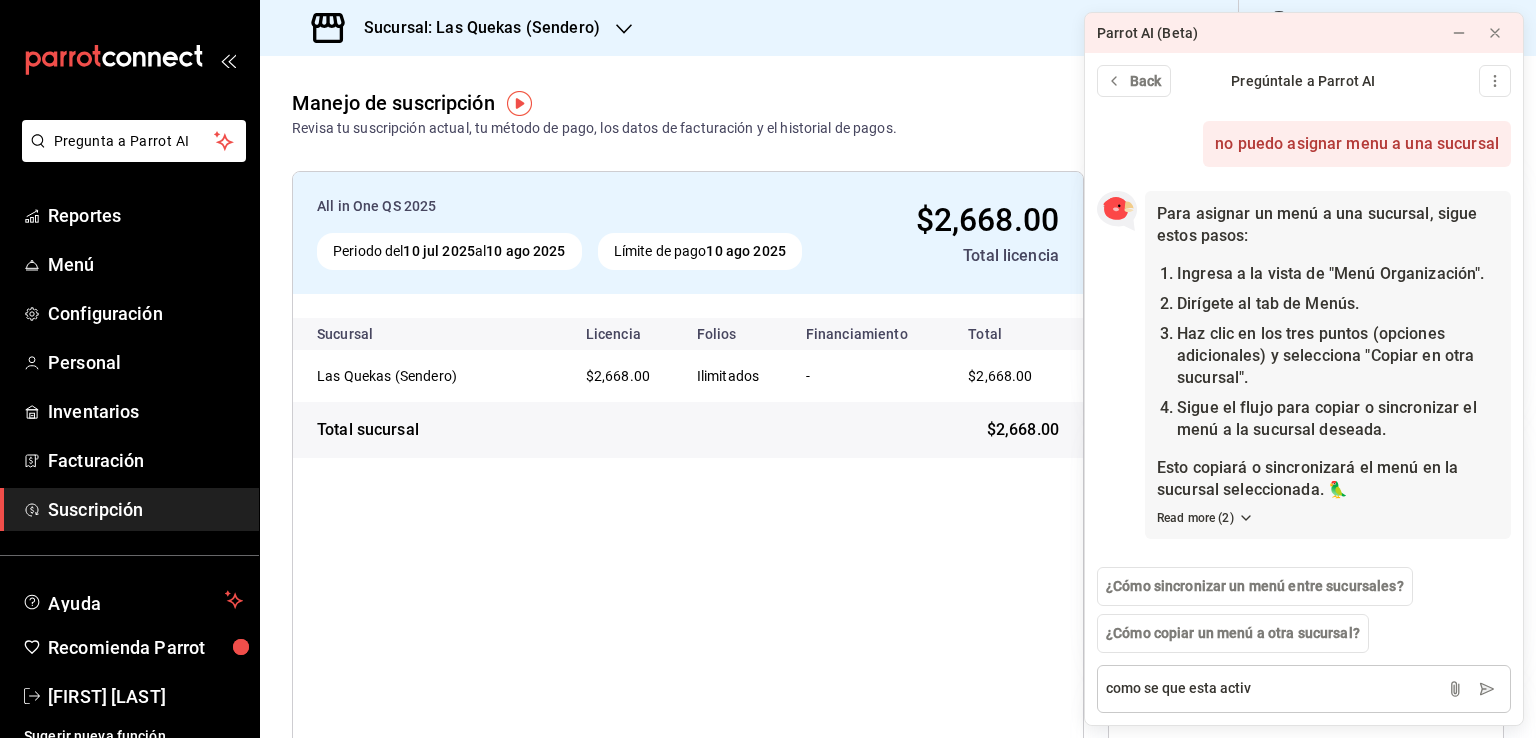 type on "como se que esta activa" 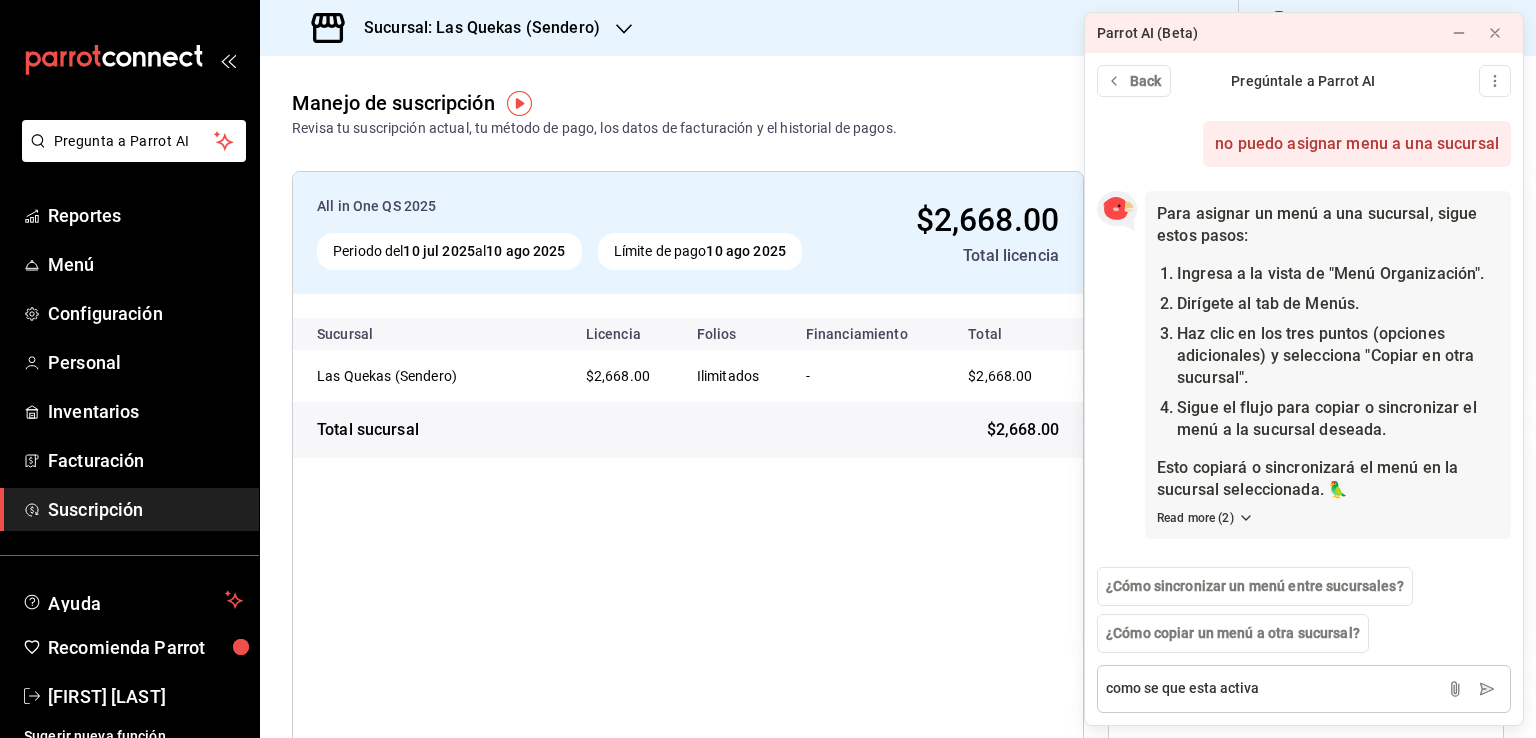 type 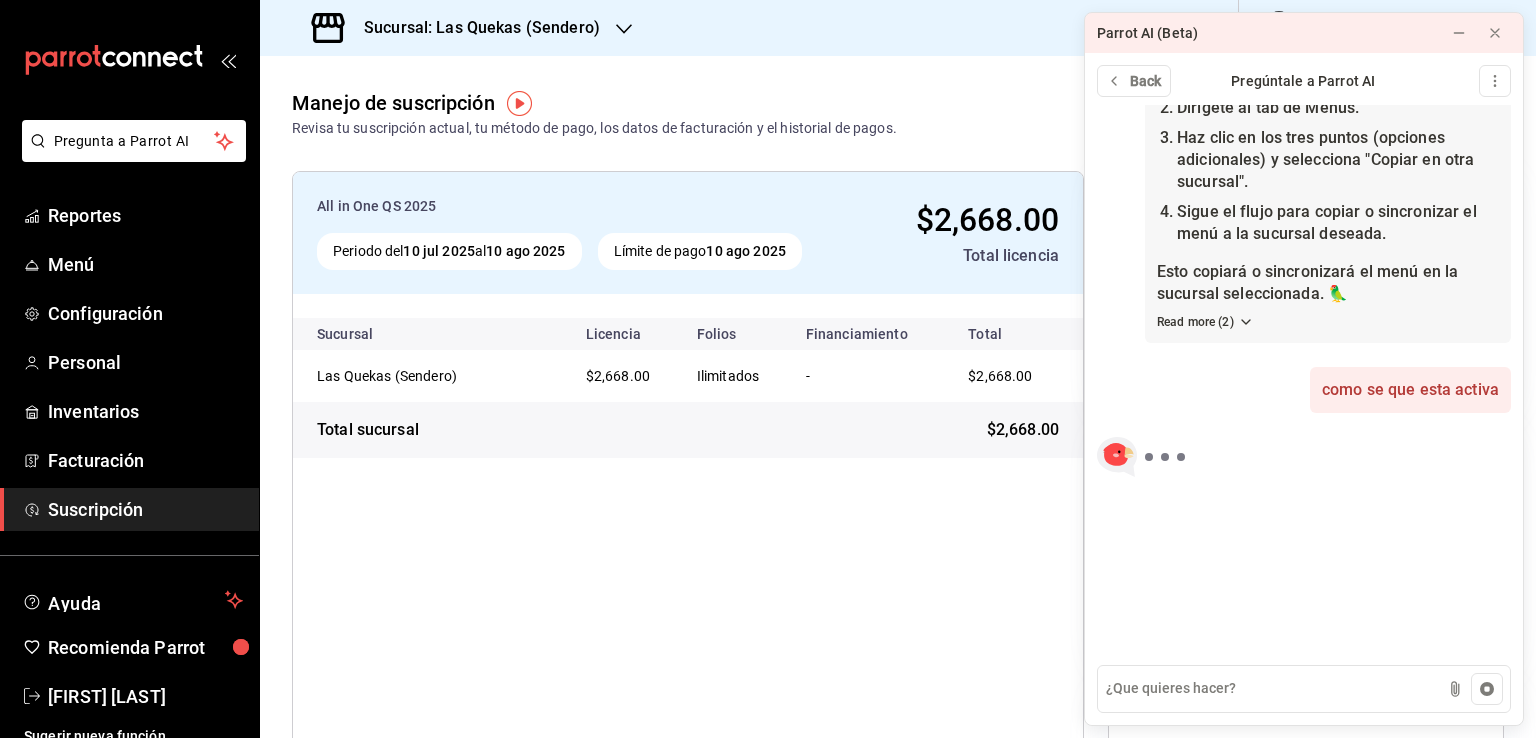 scroll, scrollTop: 199, scrollLeft: 0, axis: vertical 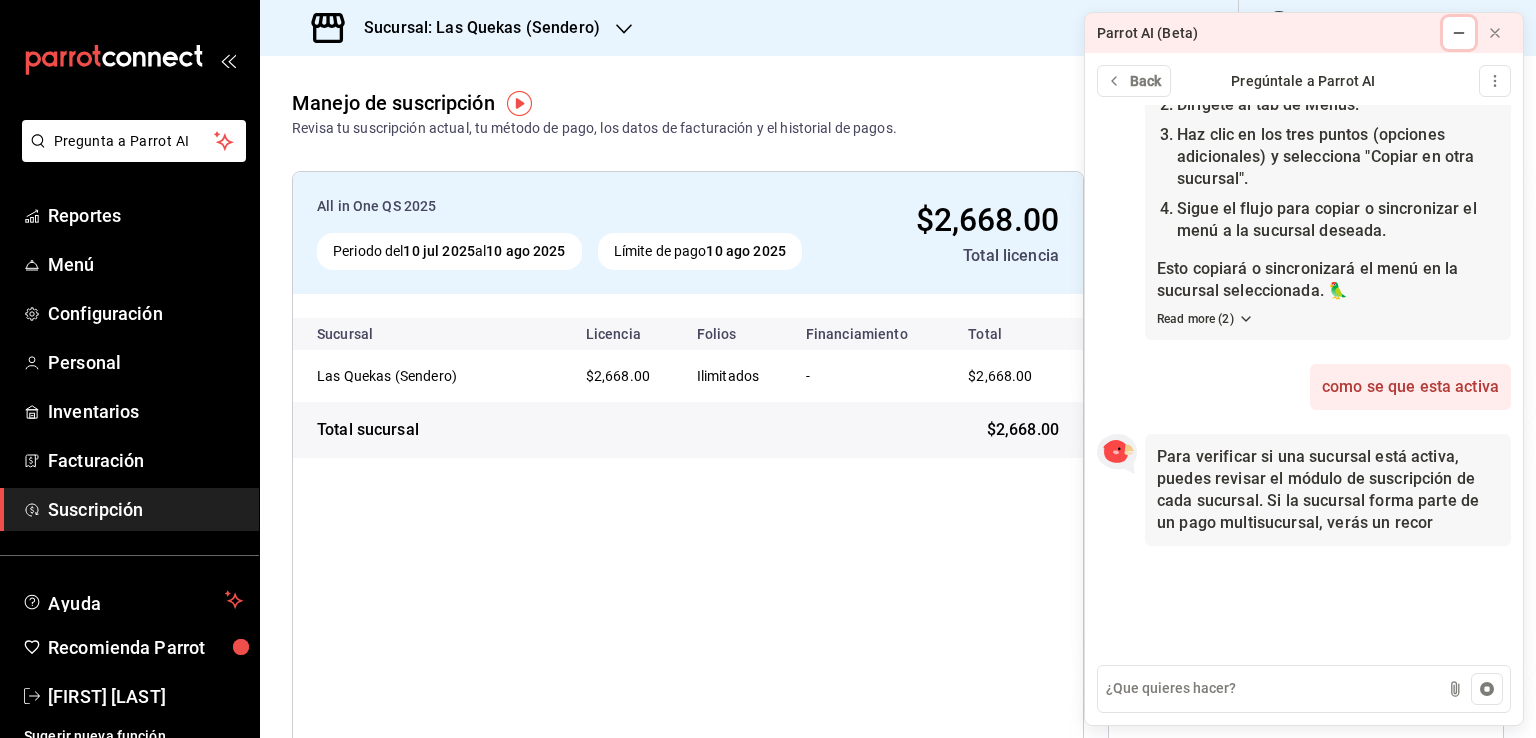 click 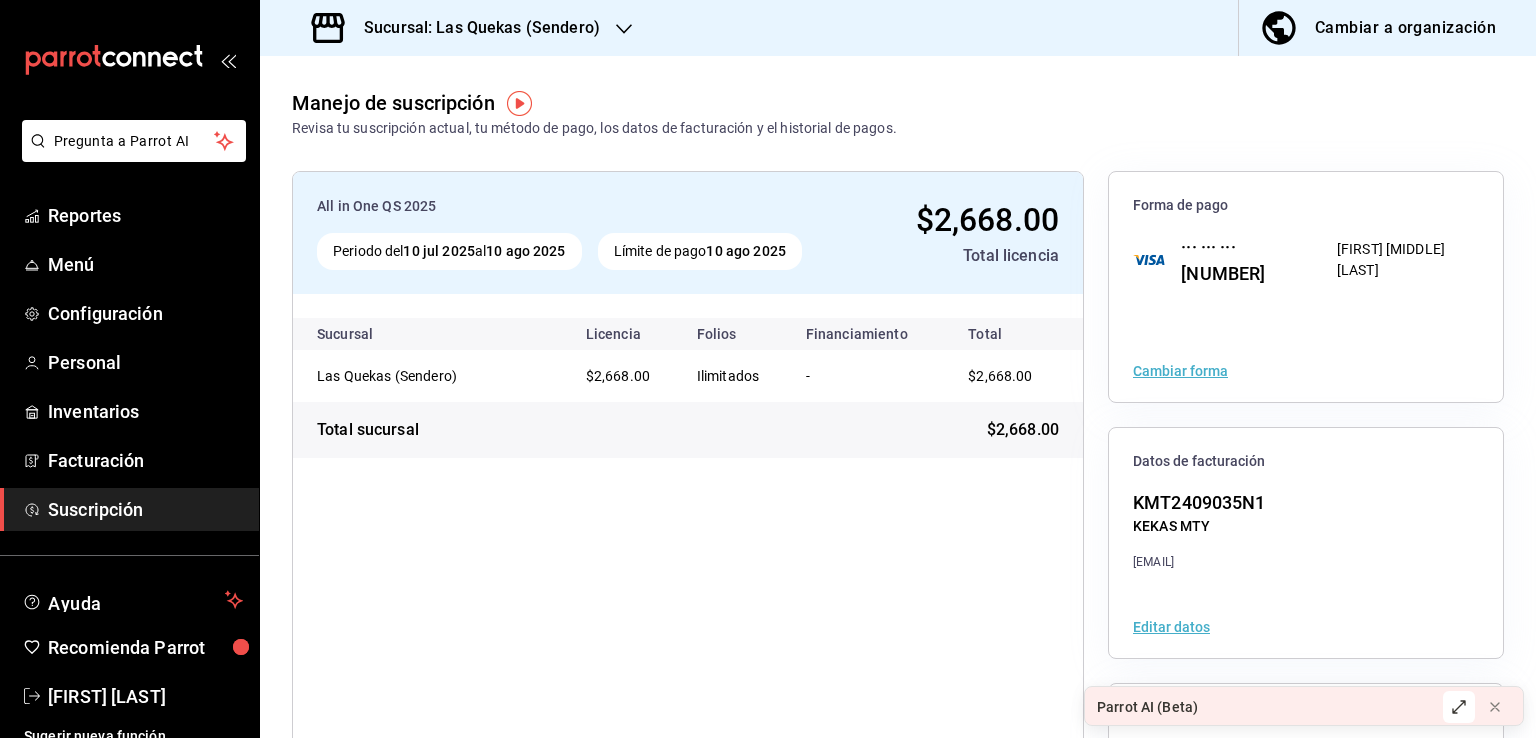 click 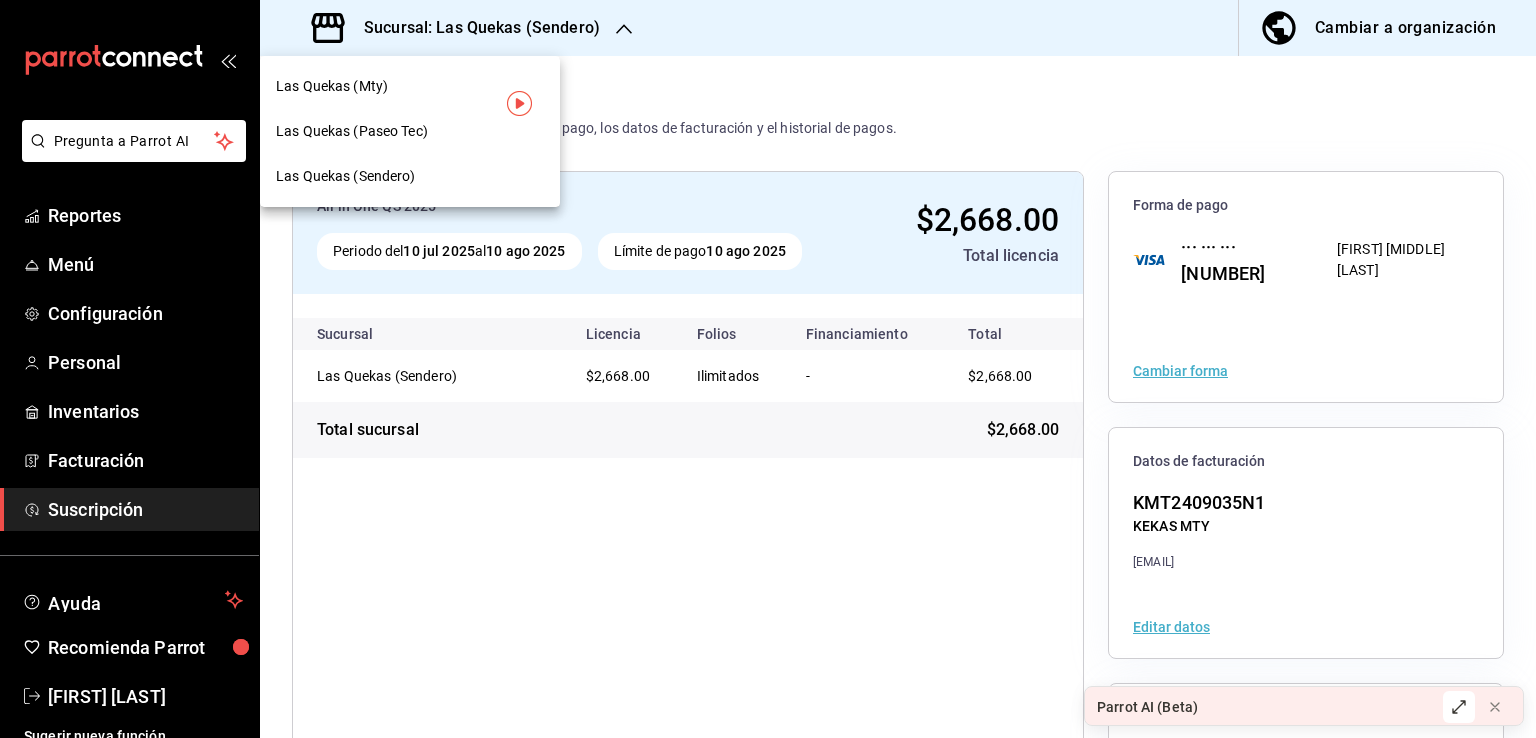 click on "Las Quekas (Mty)" at bounding box center [332, 86] 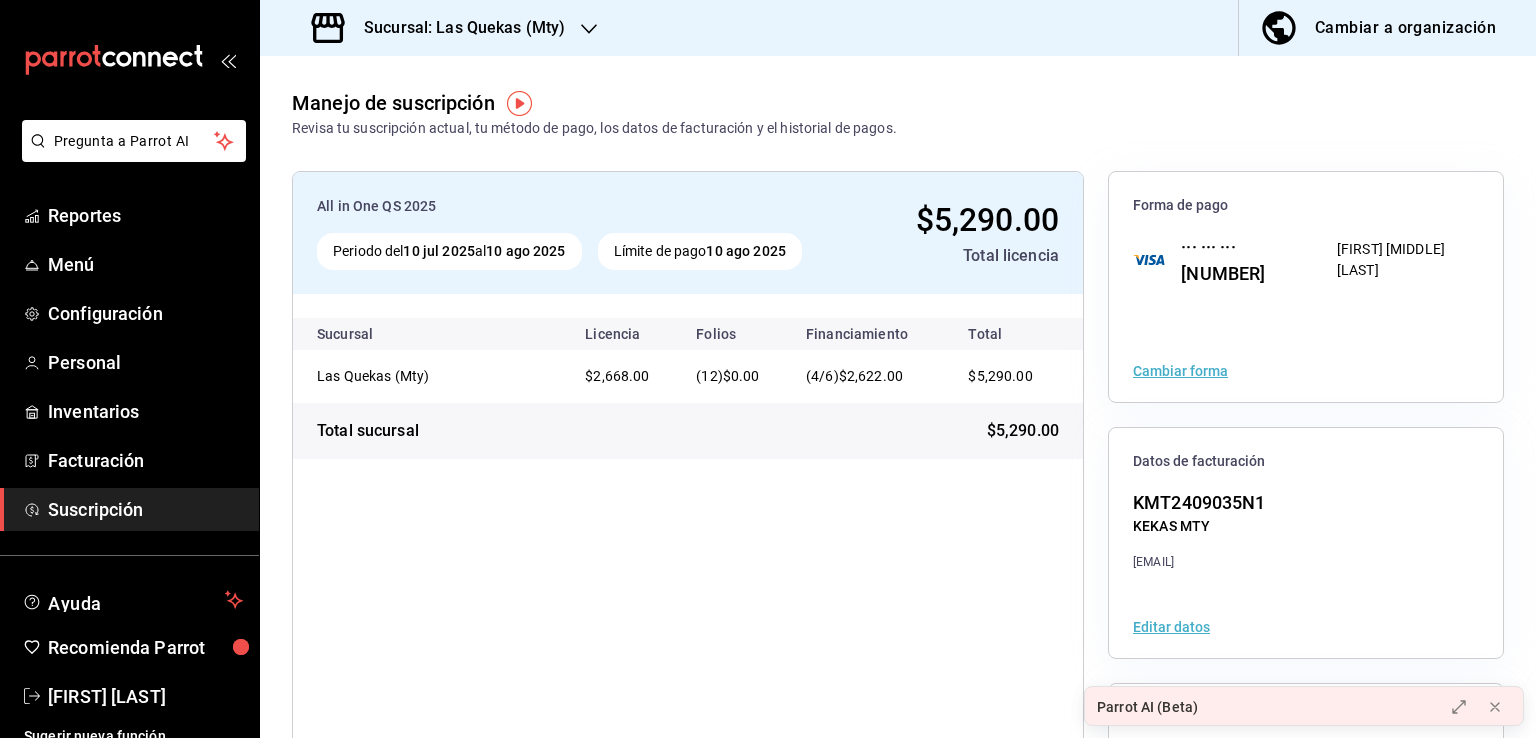 click 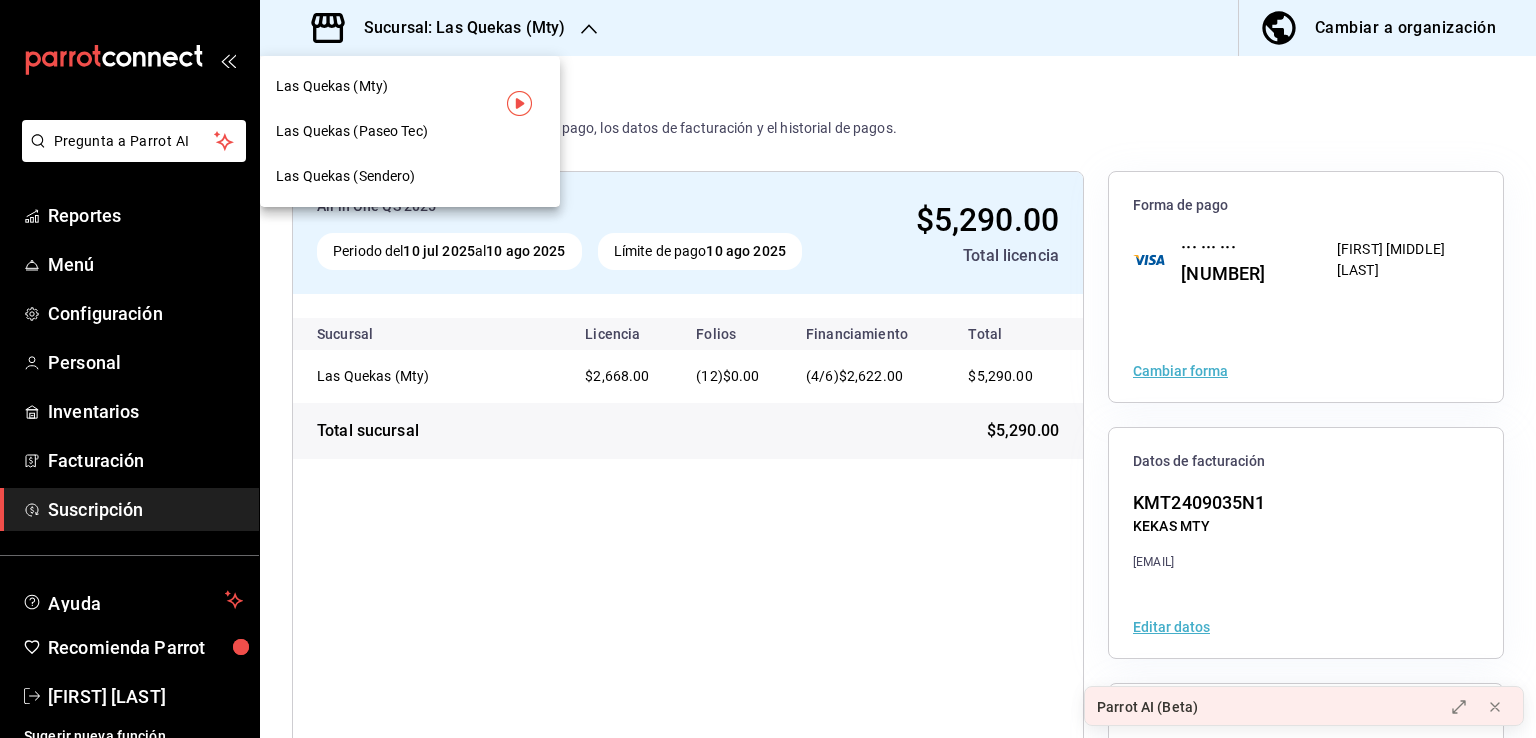 click on "Las Quekas (Paseo Tec)" at bounding box center [352, 131] 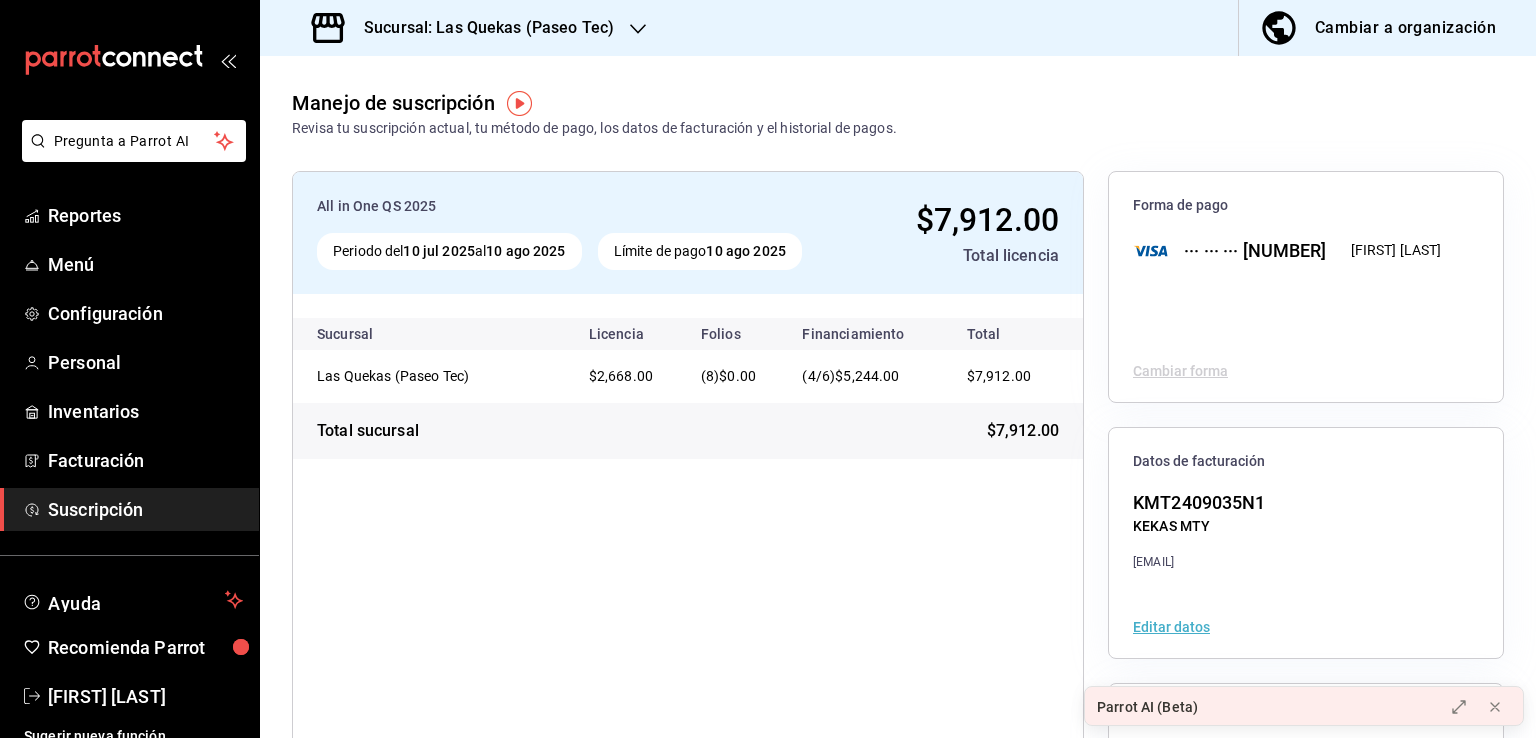 scroll, scrollTop: 0, scrollLeft: 0, axis: both 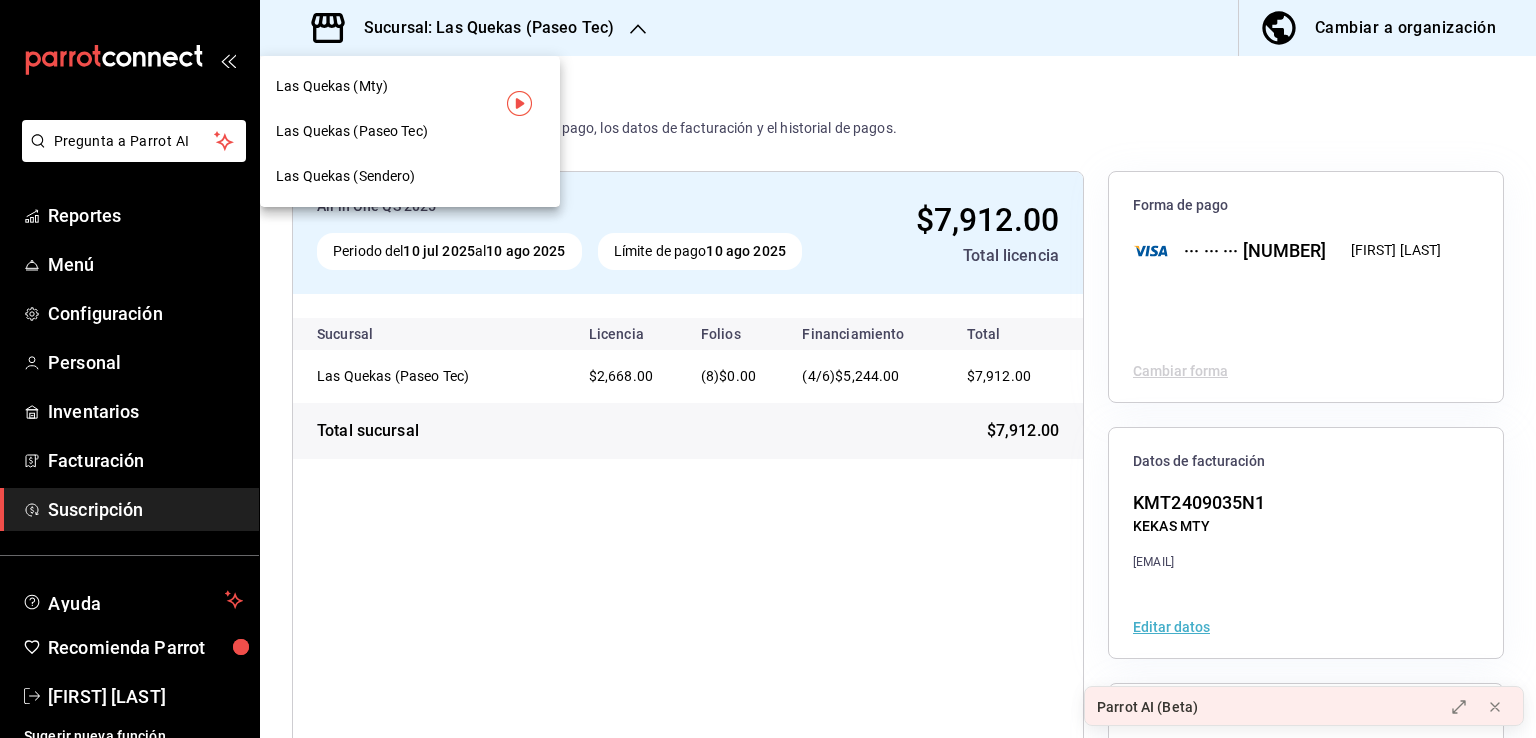 click on "Las Quekas (Sendero)" at bounding box center (346, 176) 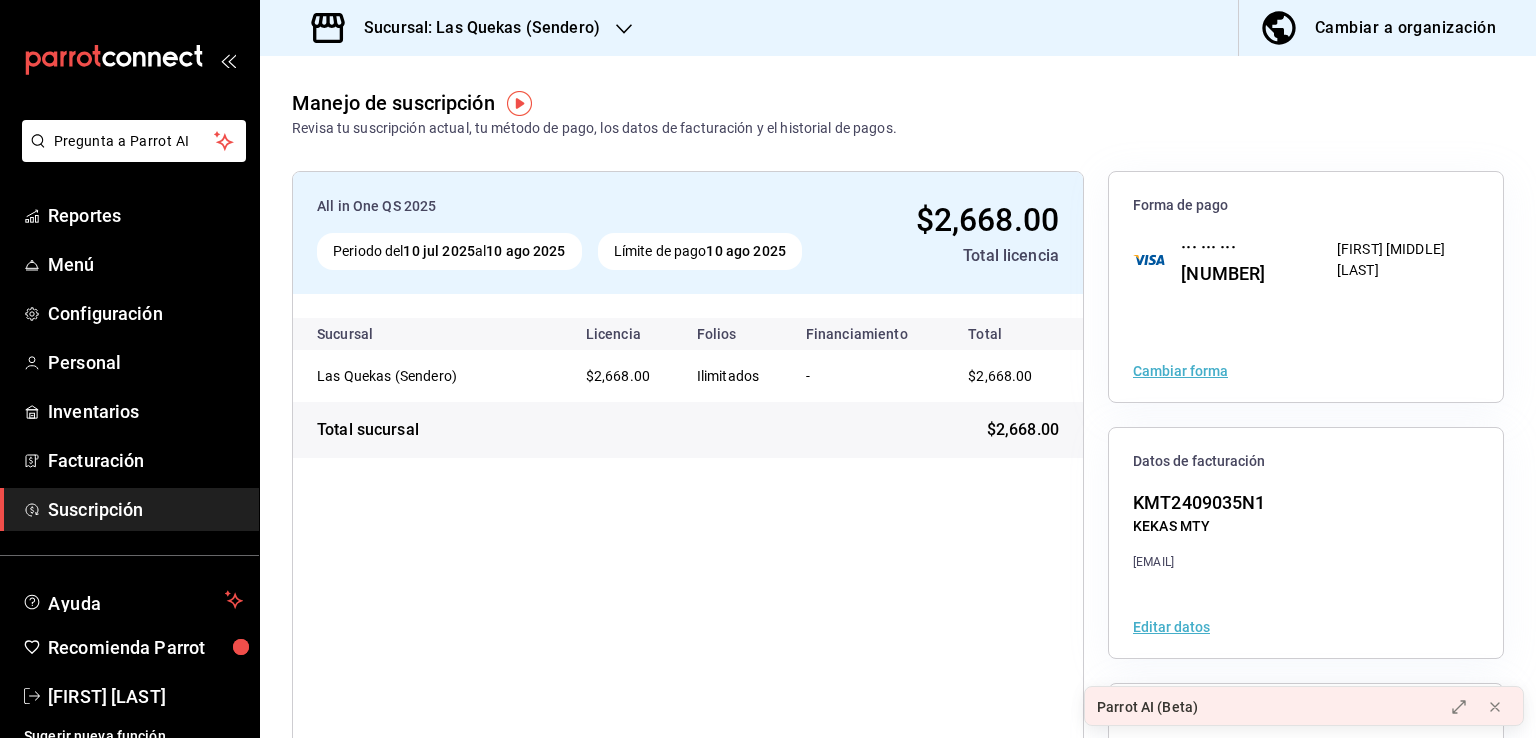 click on "Cambiar forma" at bounding box center [1180, 371] 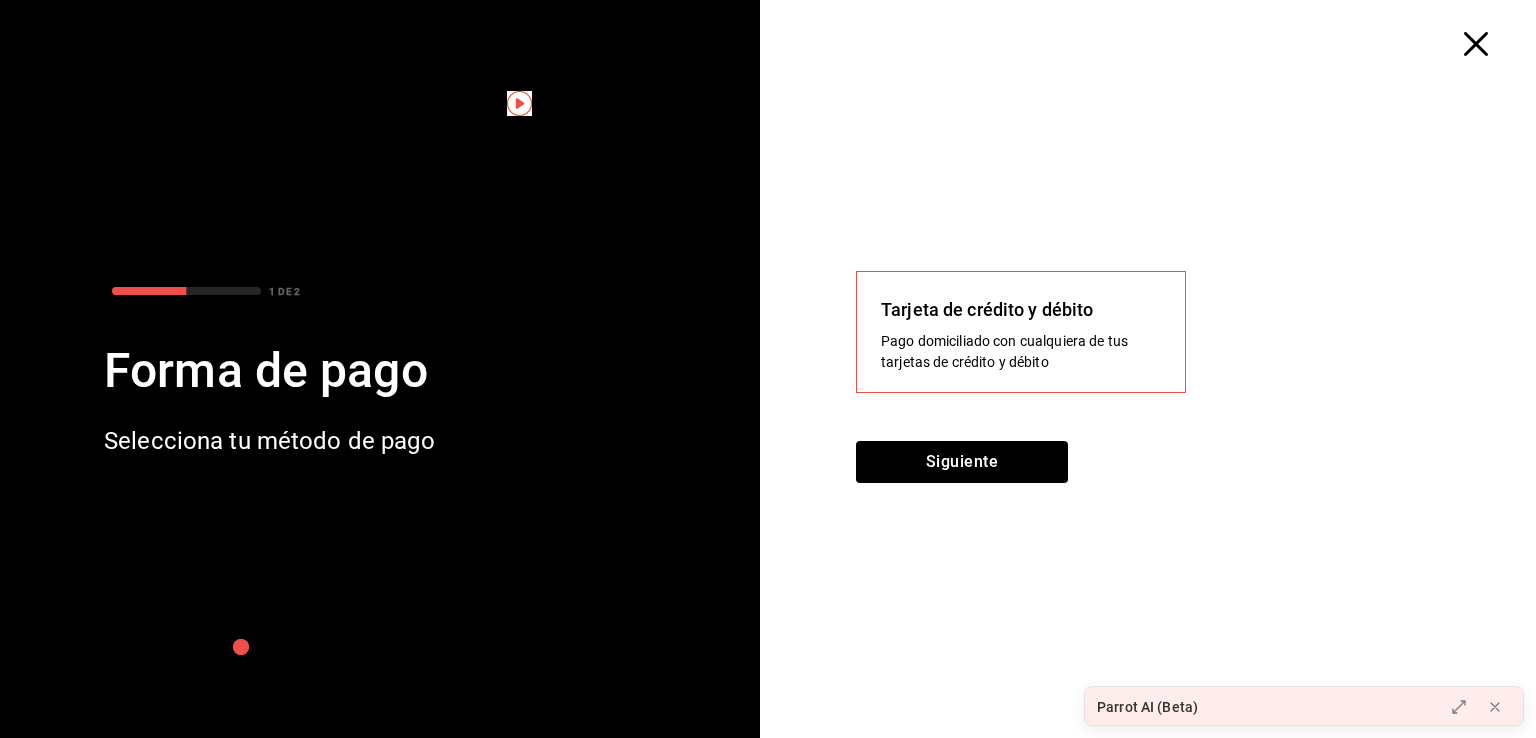 click on "Siguiente" at bounding box center [1156, 474] 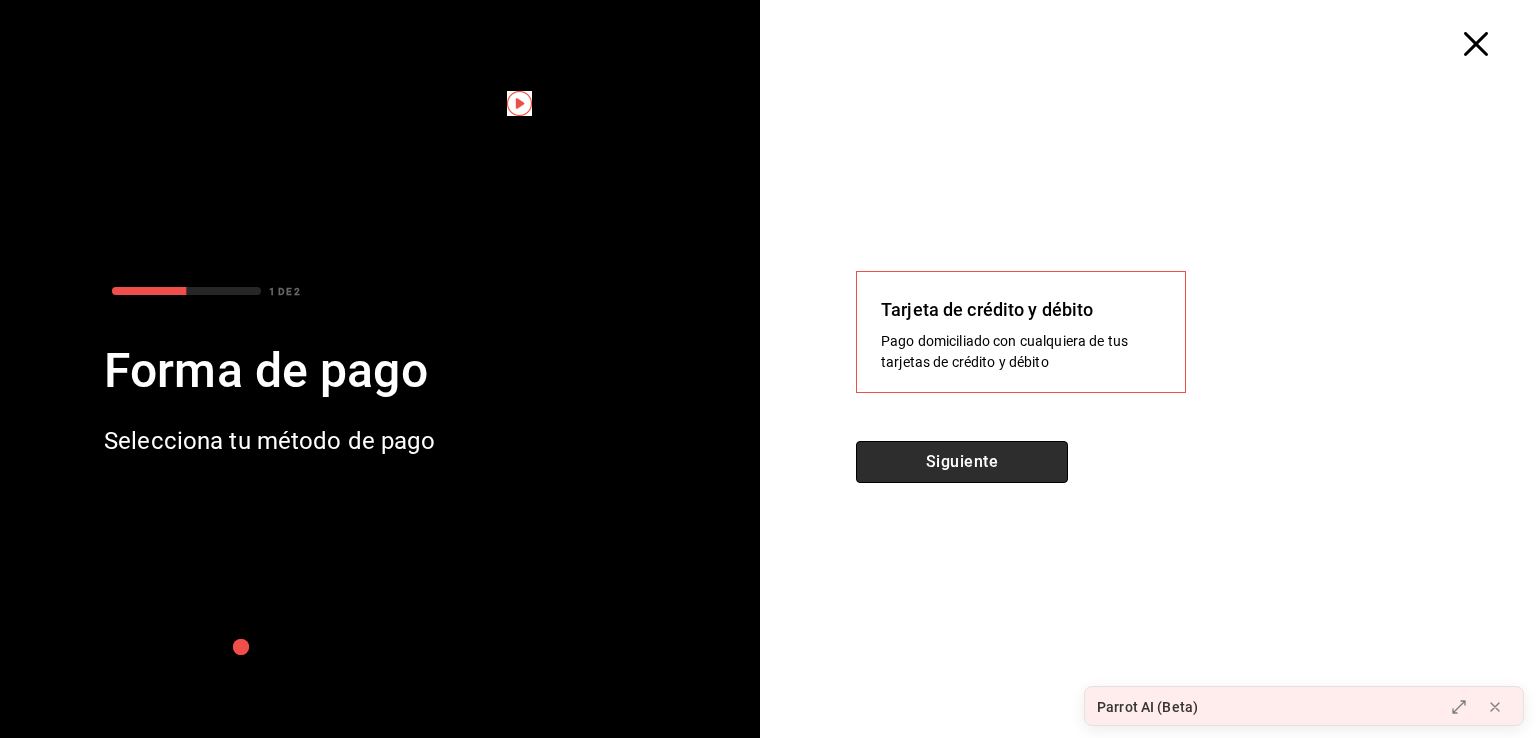 click on "Siguiente" at bounding box center (962, 462) 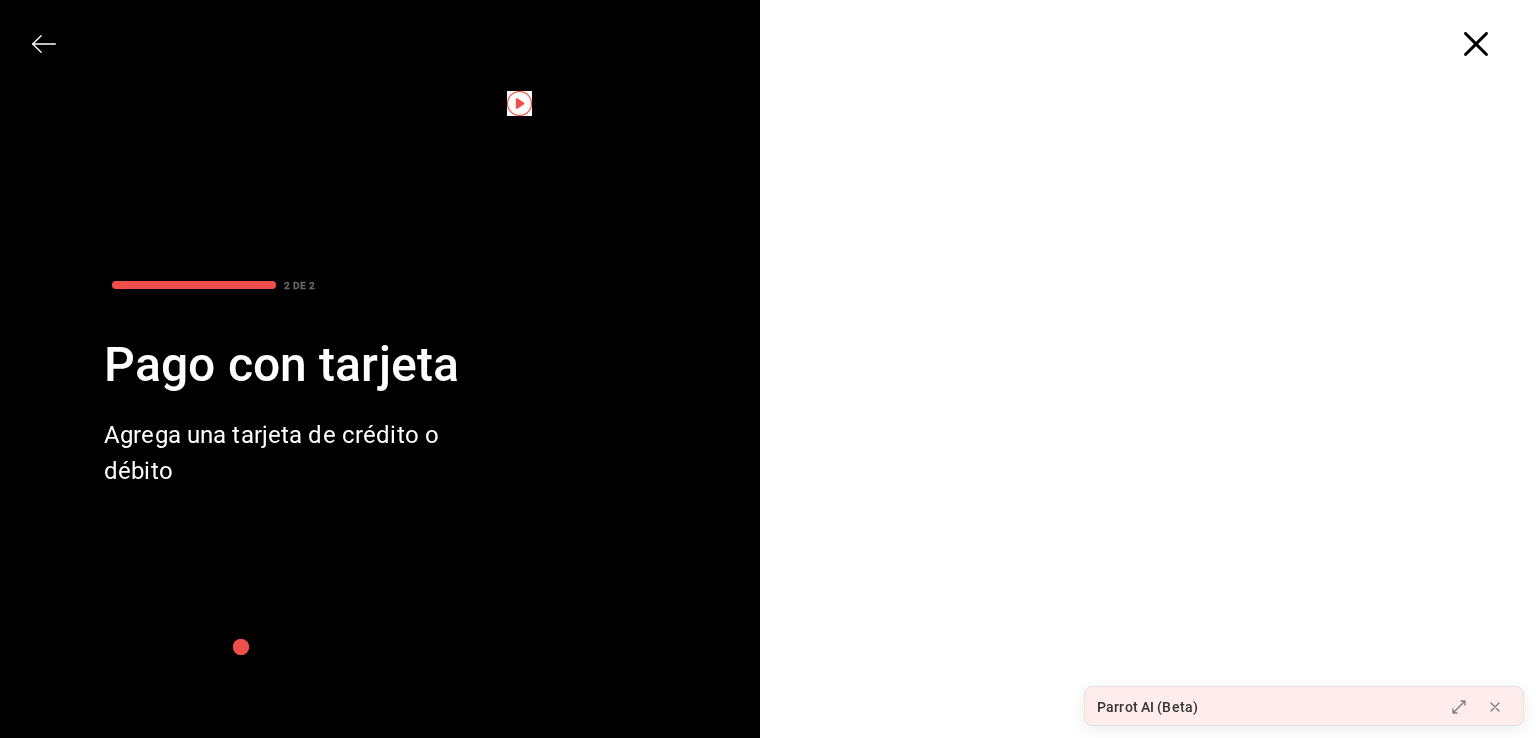click 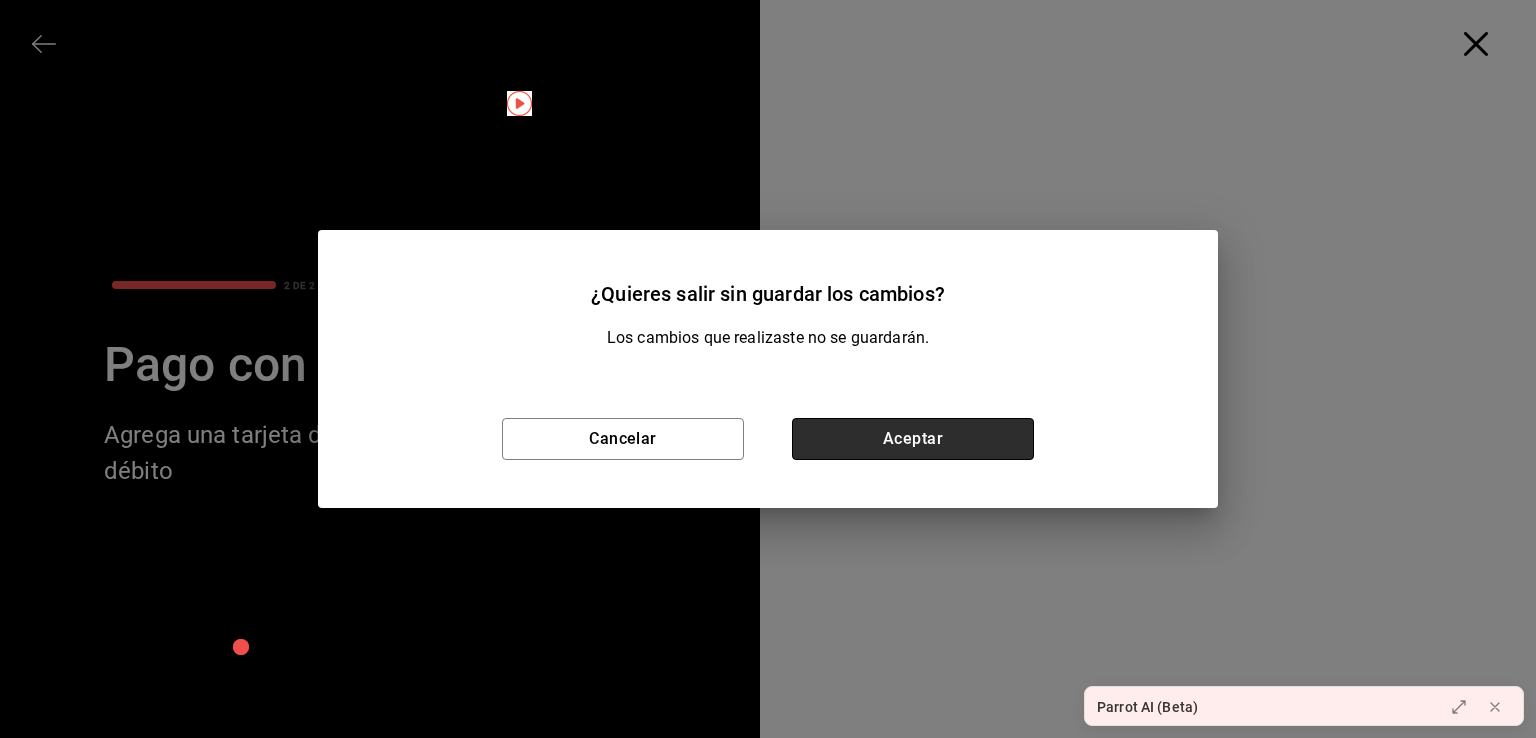 click on "Aceptar" at bounding box center [913, 439] 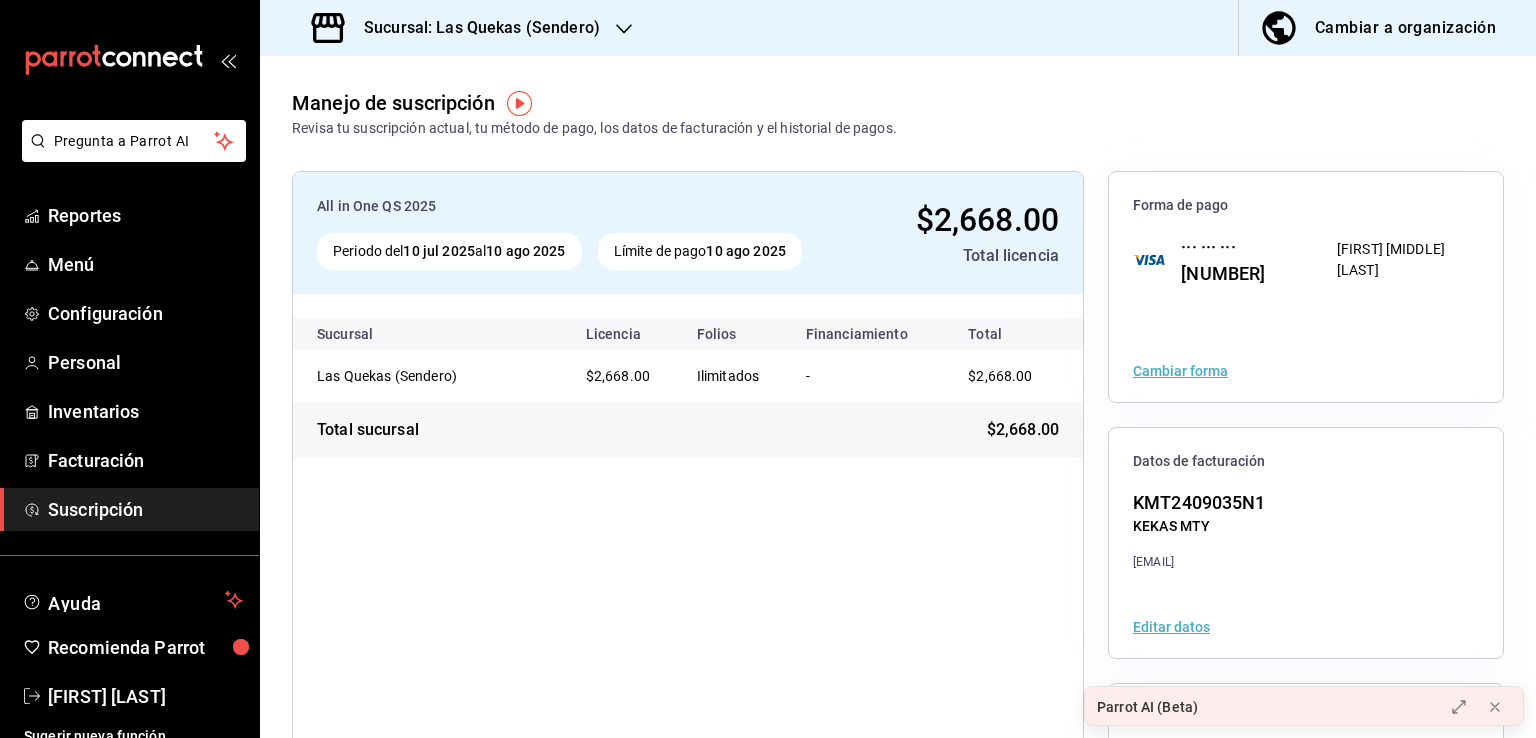 click on "Parrot AI (Beta)" at bounding box center (1258, 707) 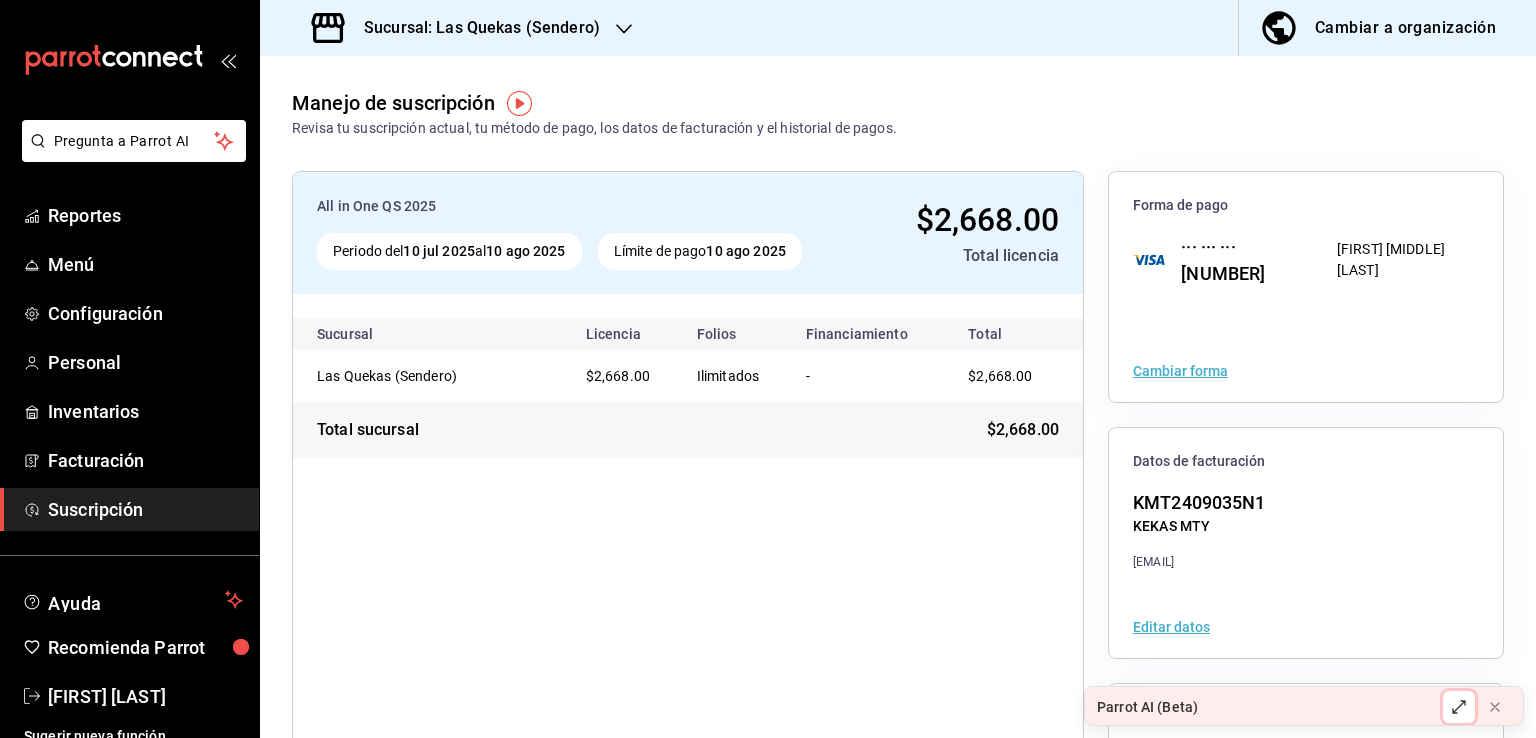 click 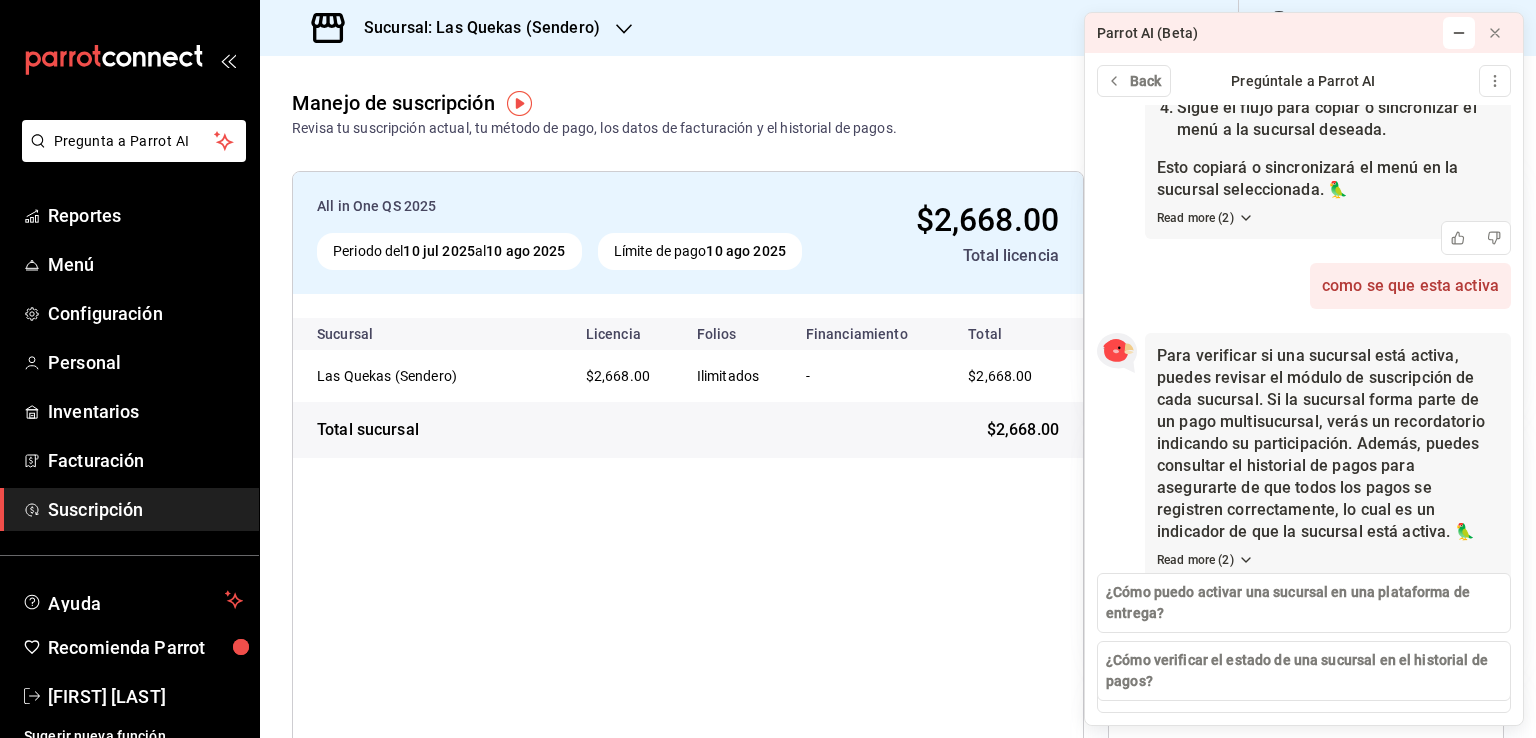 scroll, scrollTop: 374, scrollLeft: 0, axis: vertical 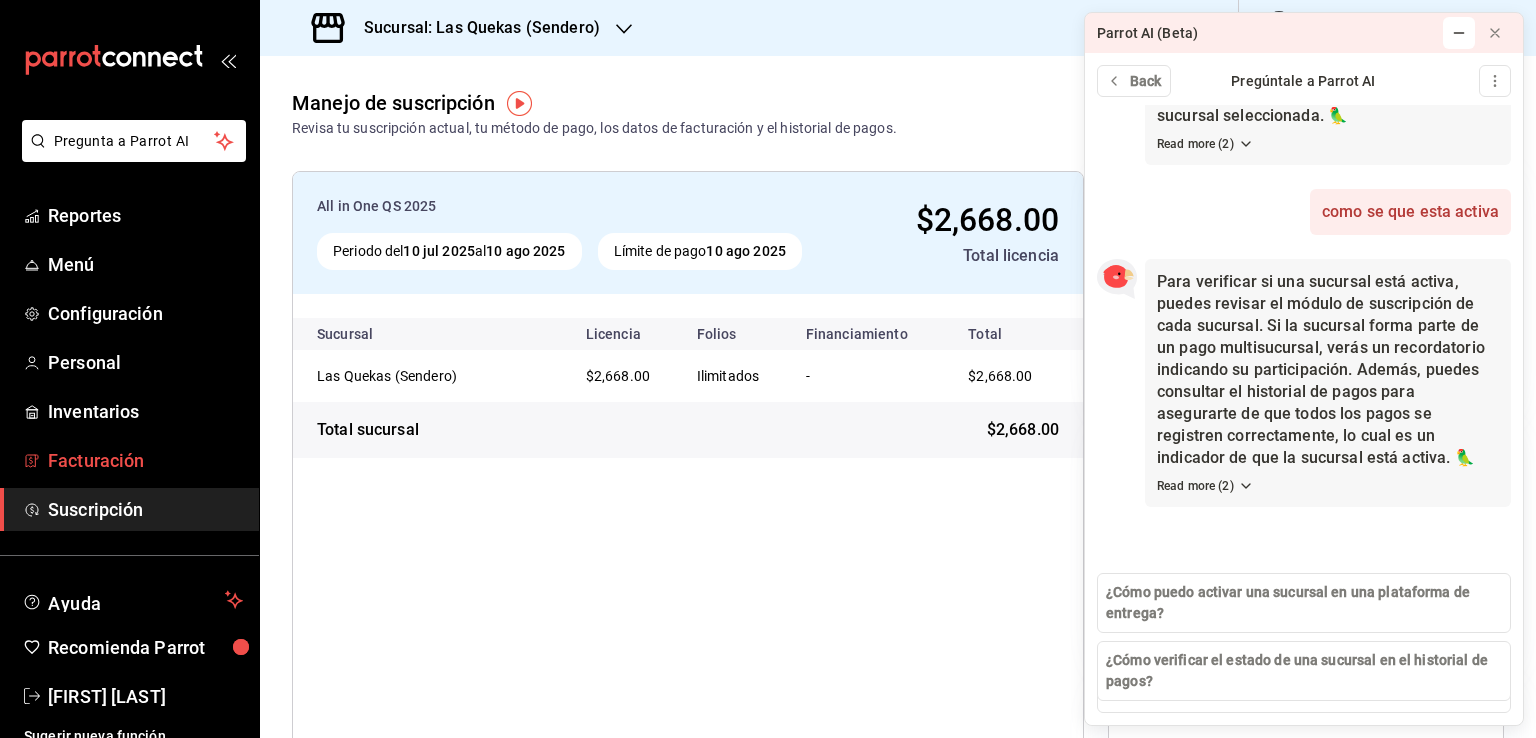 click on "Facturación" at bounding box center (145, 460) 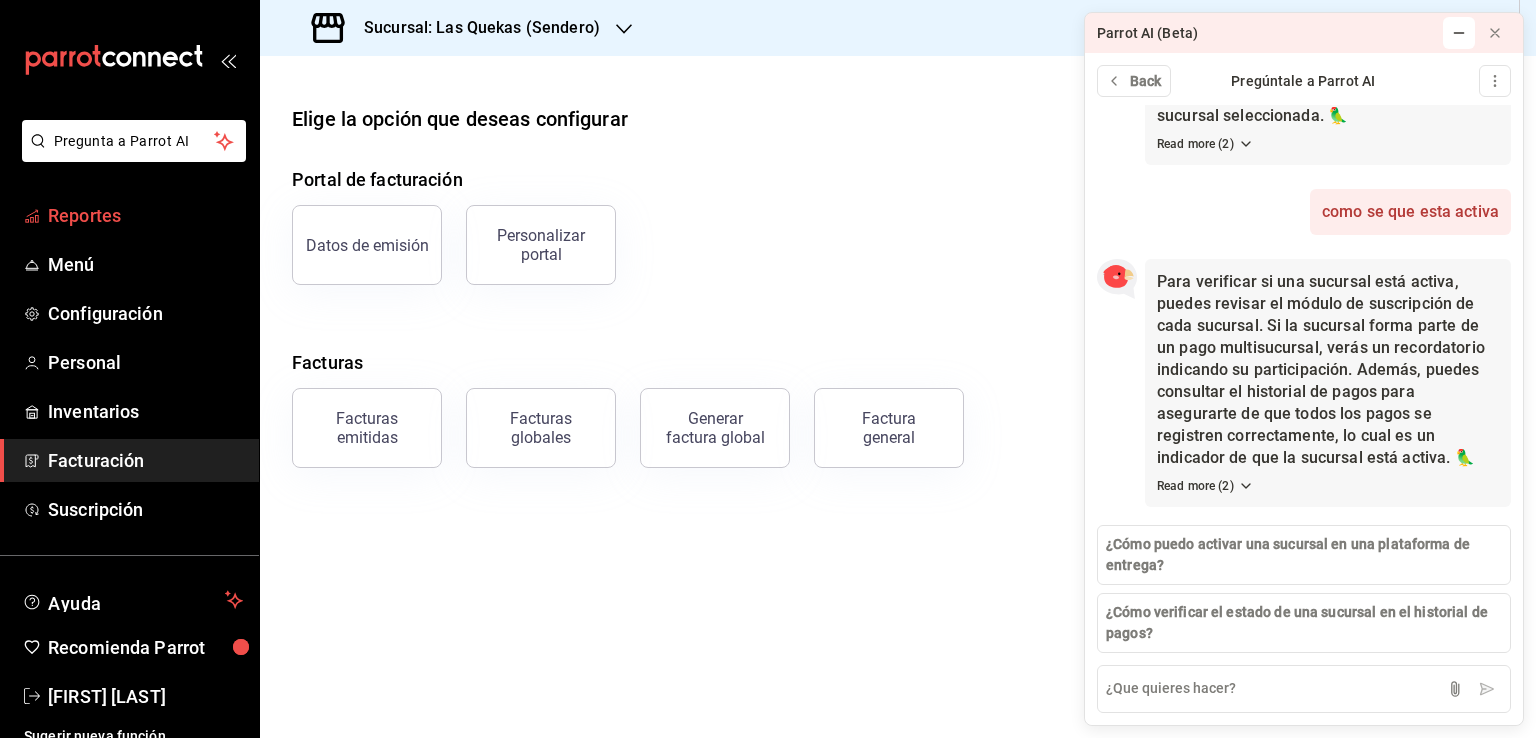 click on "Reportes" at bounding box center (145, 215) 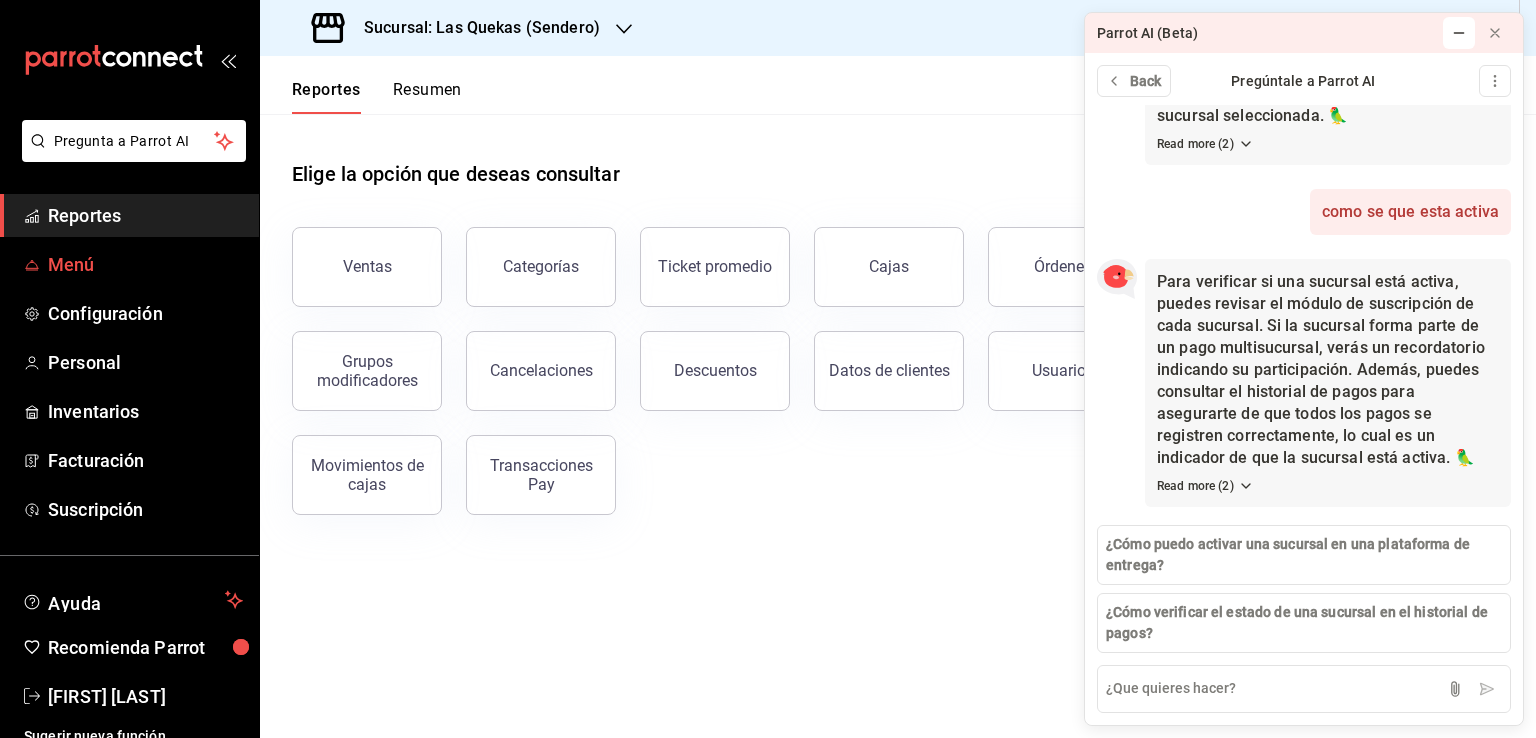 click on "Menú" at bounding box center [145, 264] 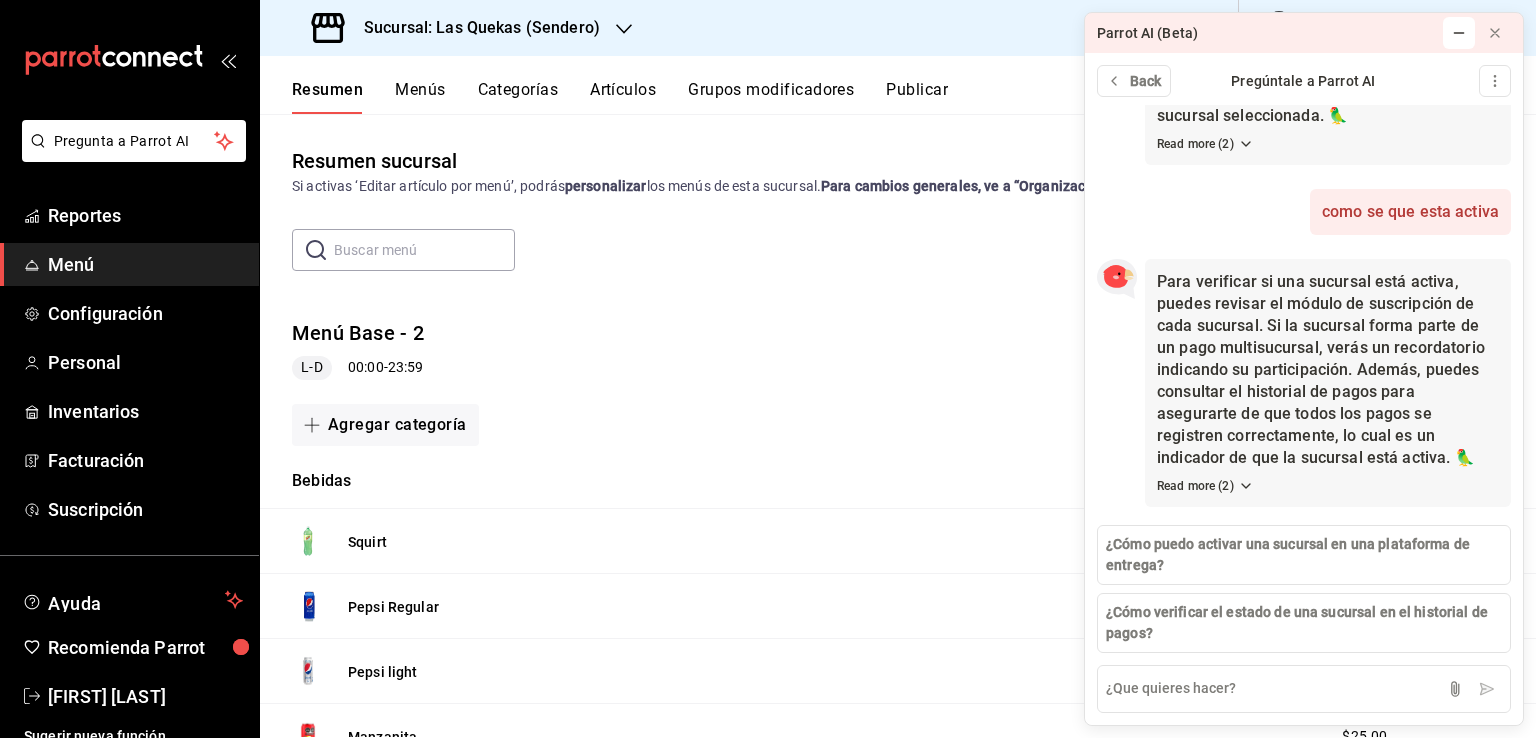 click on "Menús" at bounding box center [420, 97] 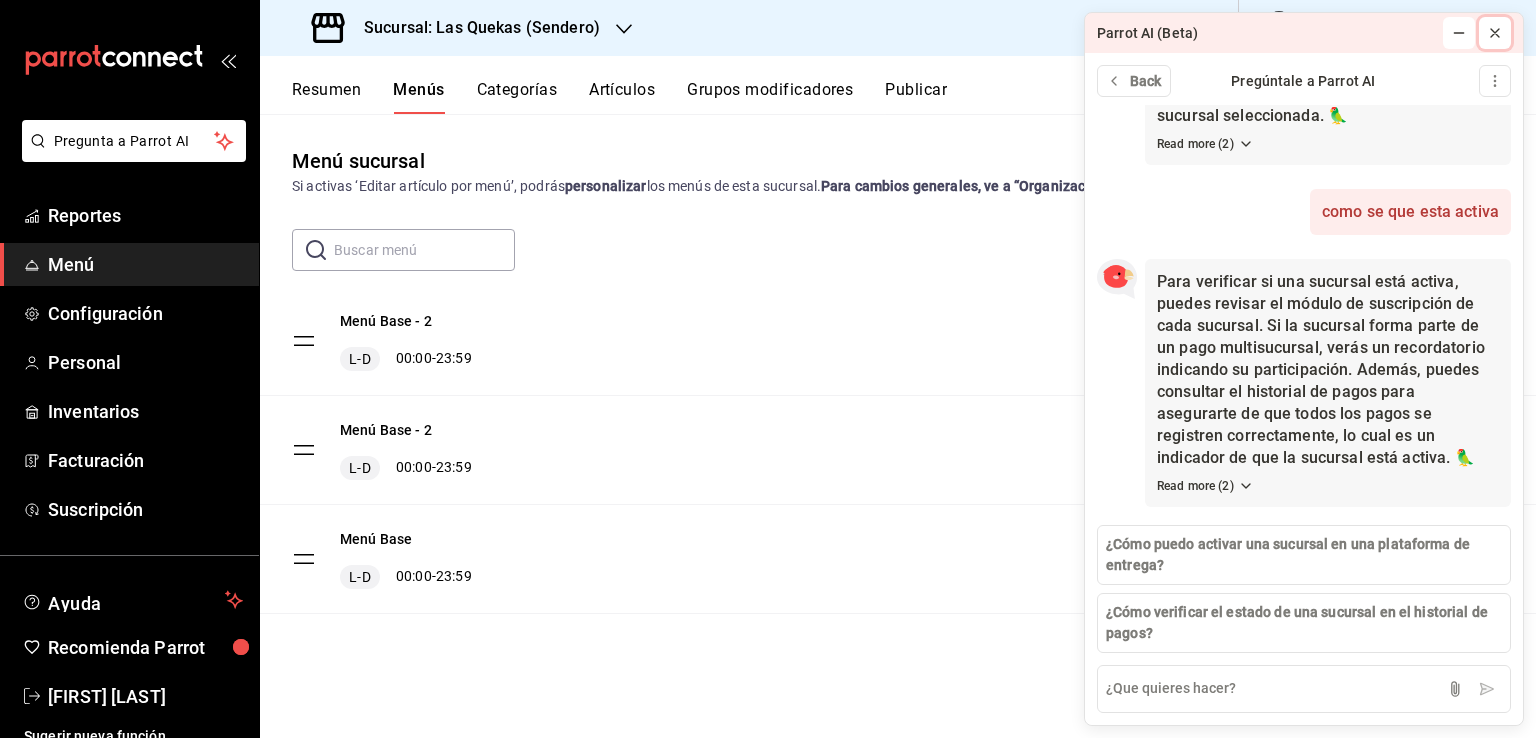 click 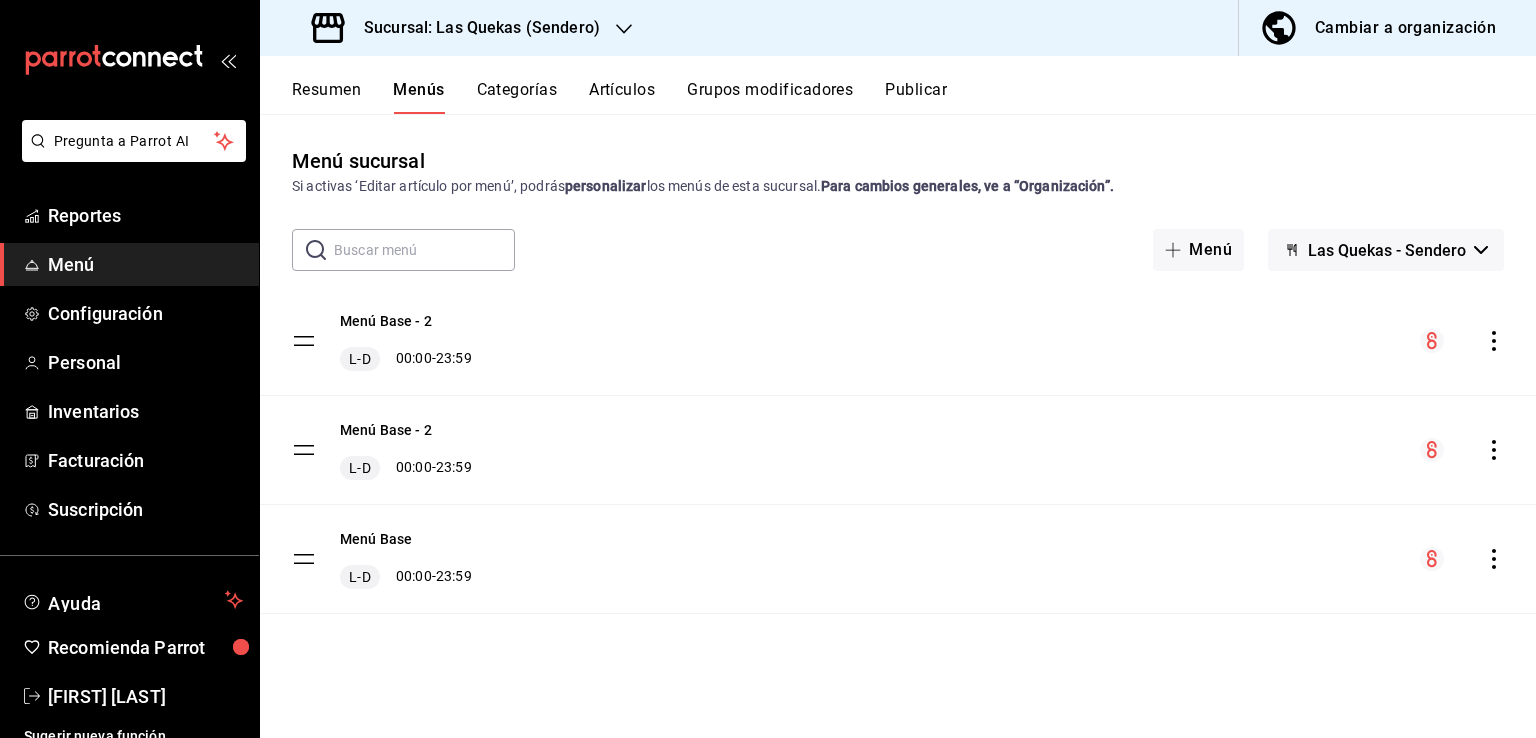 click on "Las Quekas - Sendero" at bounding box center [1386, 250] 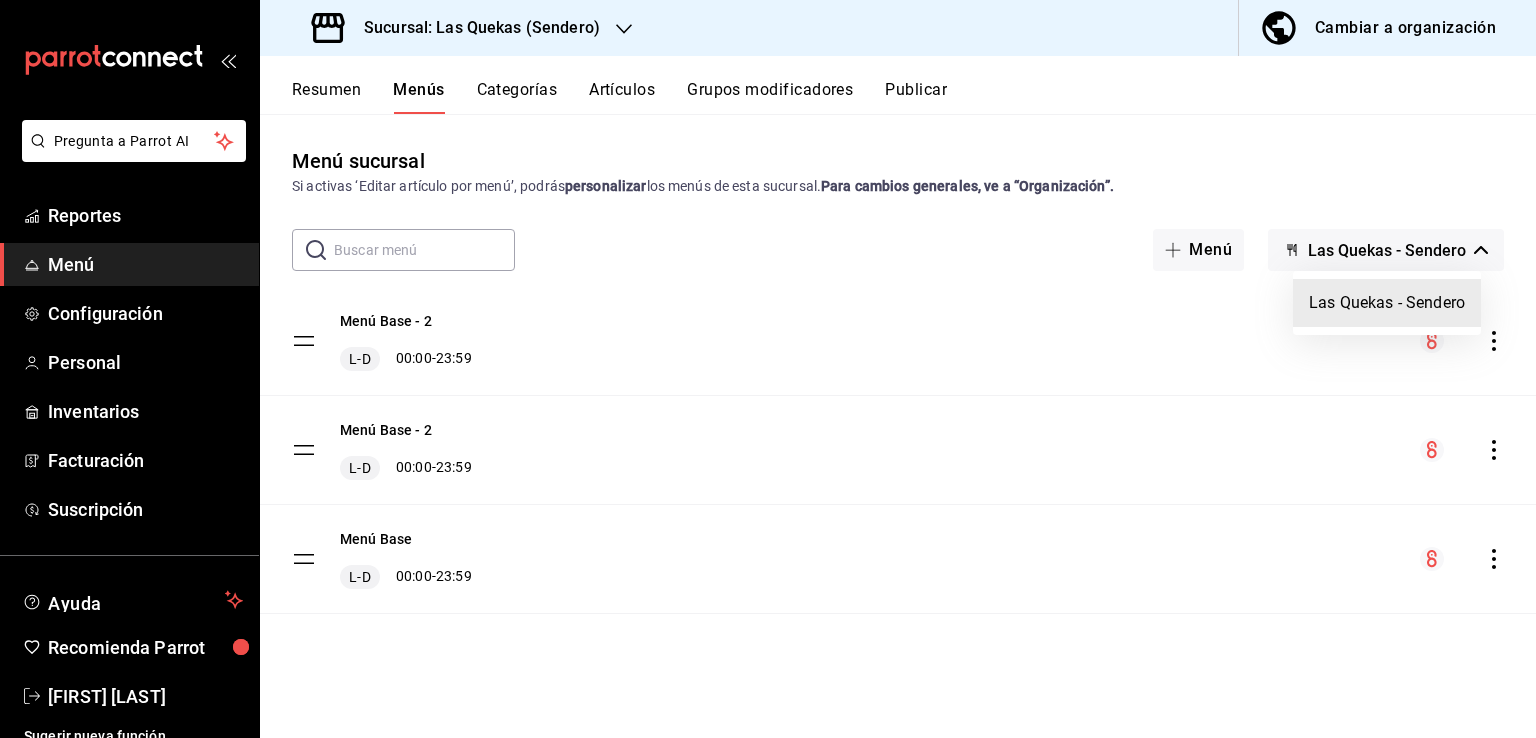 click at bounding box center [768, 369] 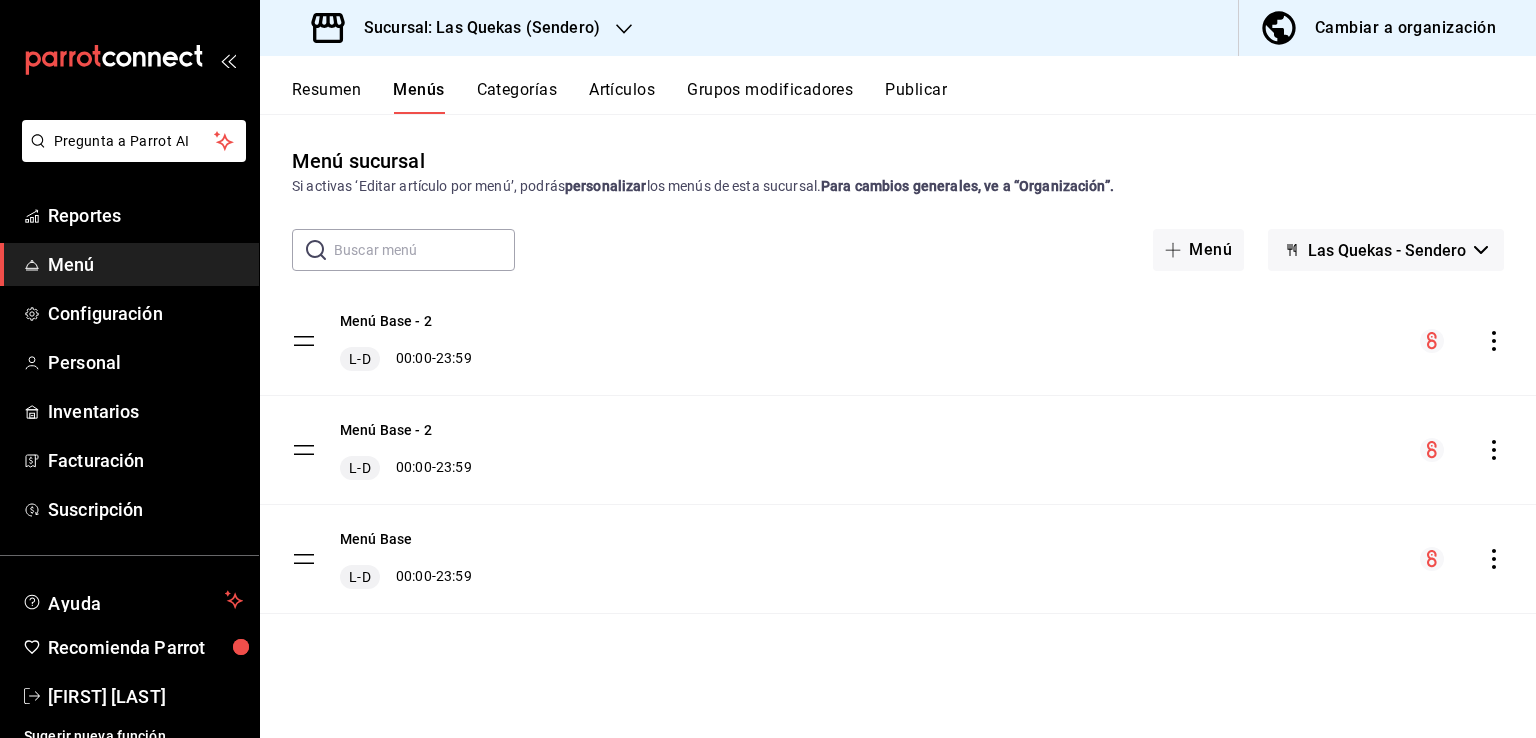 click 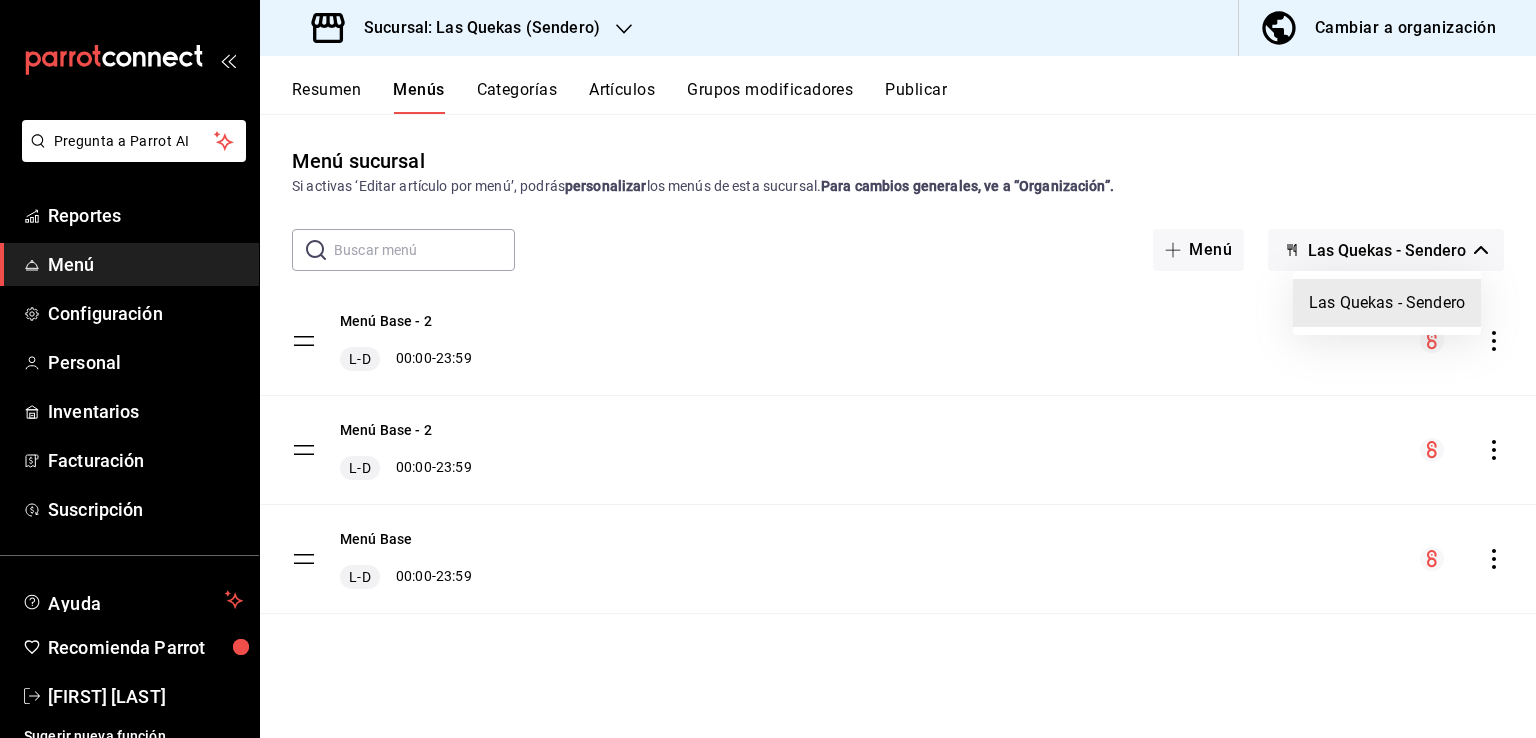 click at bounding box center [768, 369] 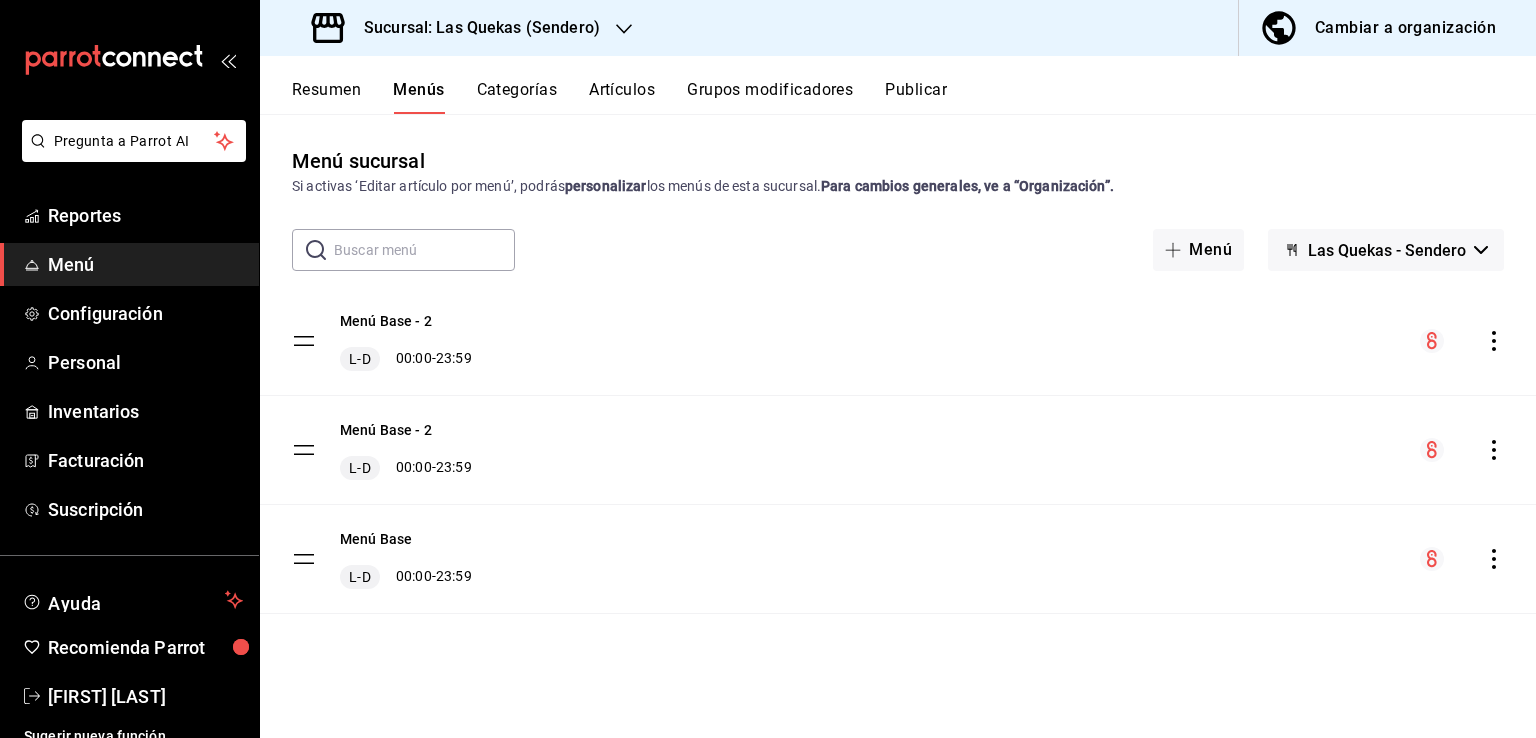 click on "Menú" at bounding box center (1198, 250) 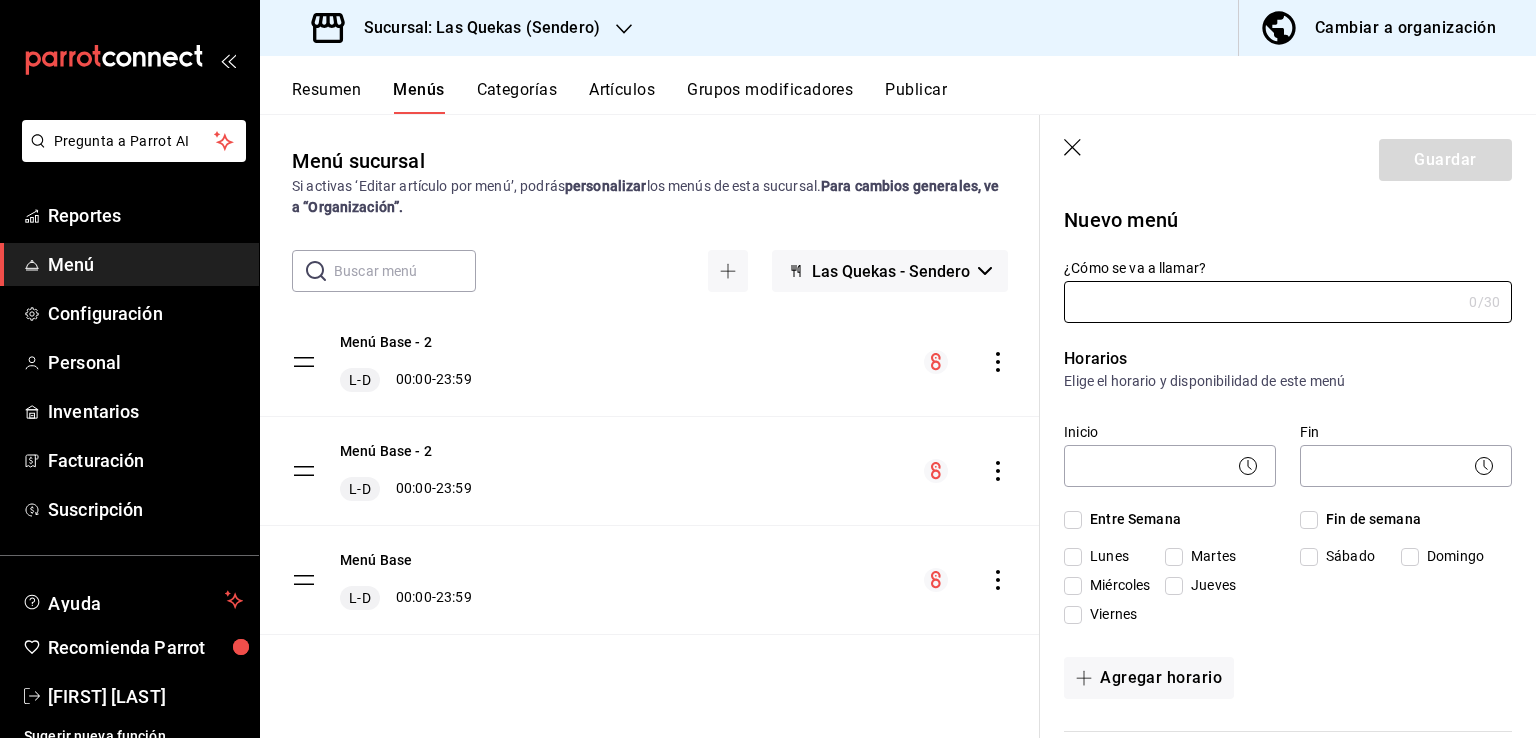 click 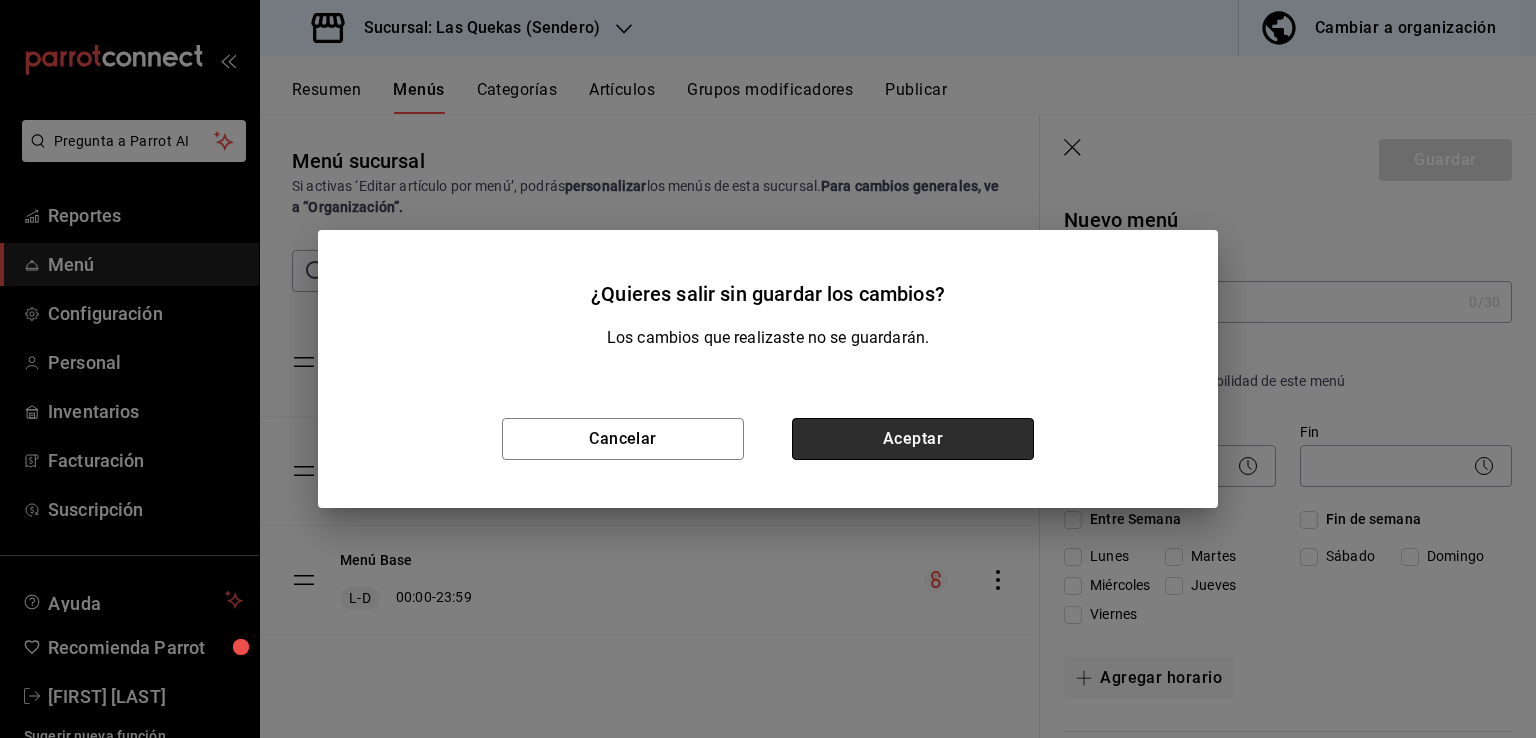 click on "Aceptar" at bounding box center (913, 439) 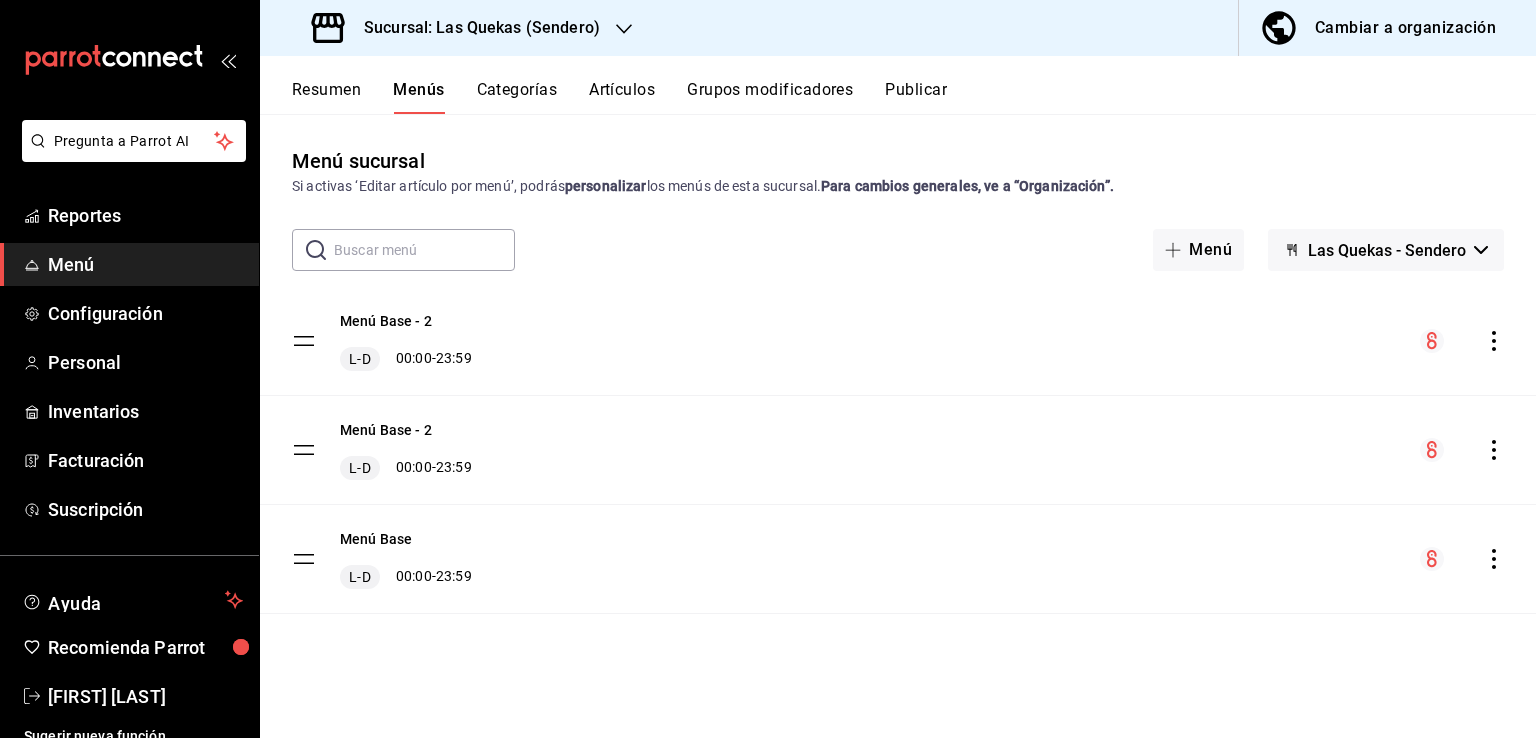 click on "Menú Base L-D [TIME]  -  [TIME]" at bounding box center (898, 450) 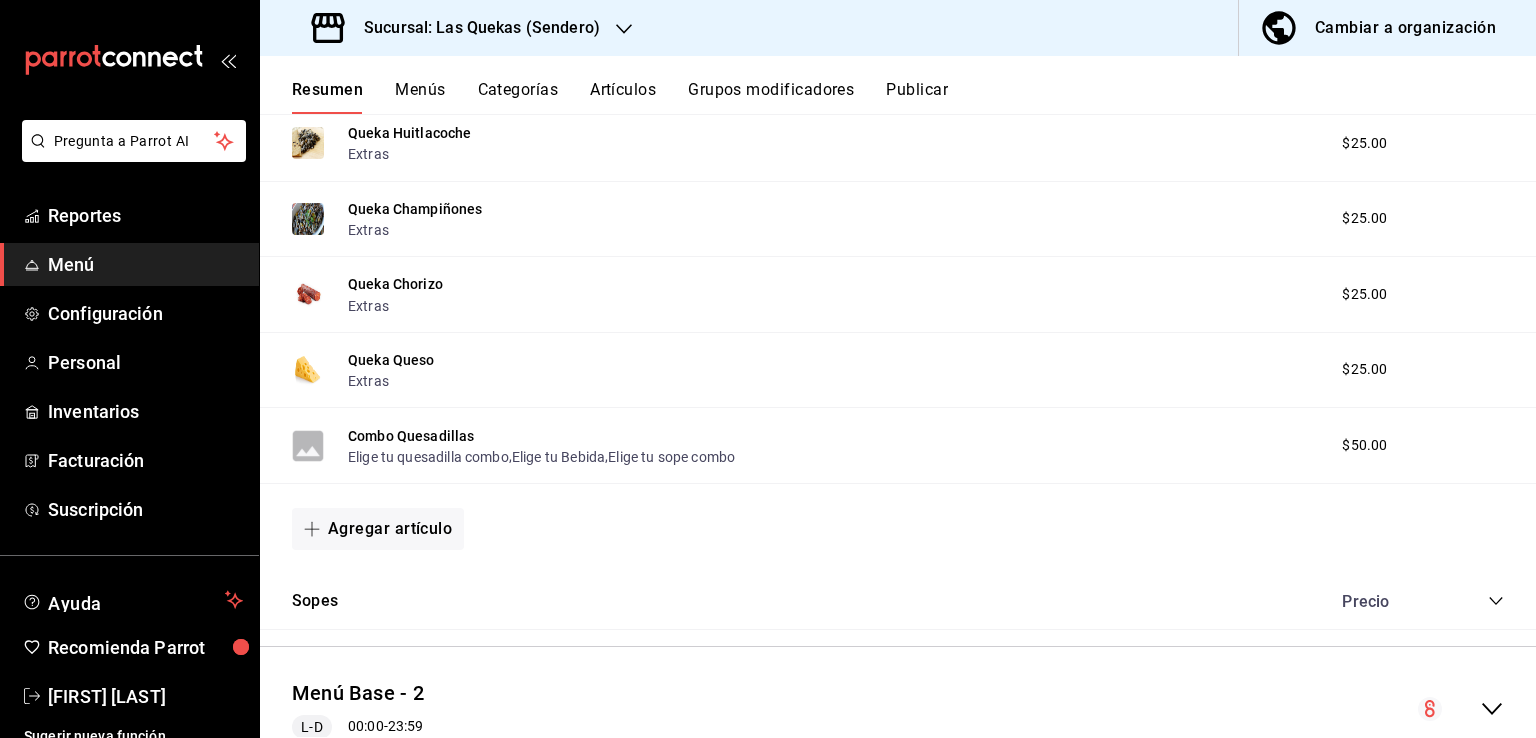 scroll, scrollTop: 2048, scrollLeft: 0, axis: vertical 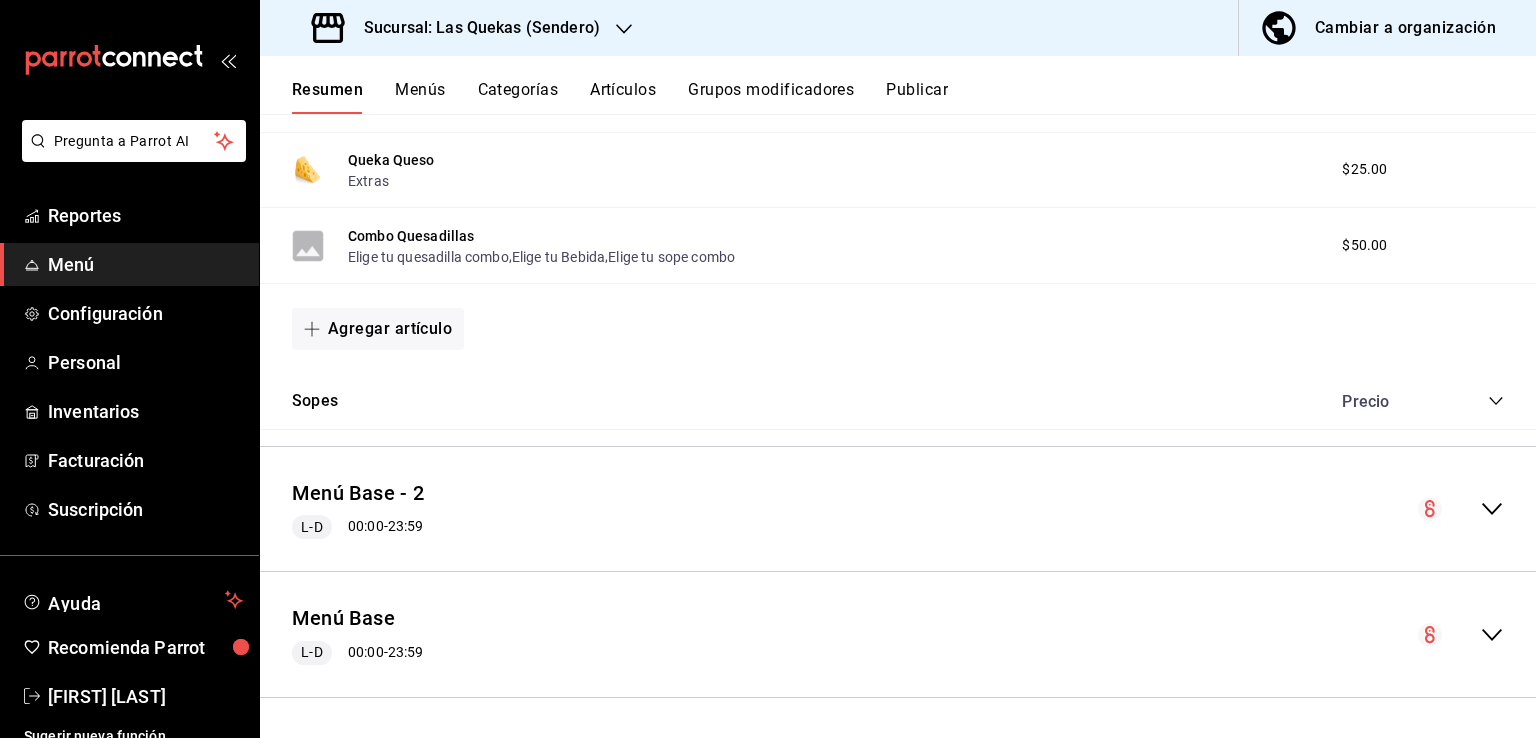 click 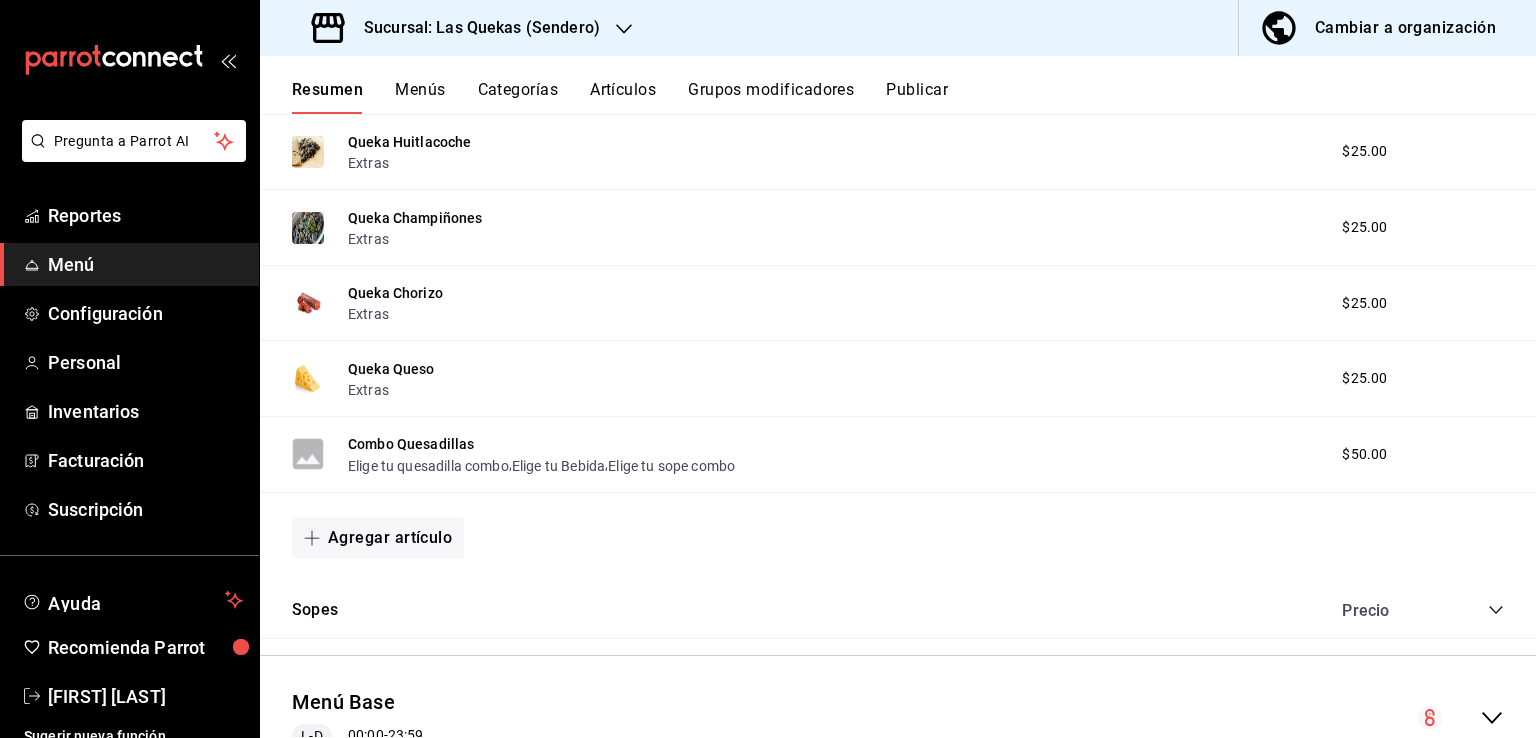 scroll, scrollTop: 4128, scrollLeft: 0, axis: vertical 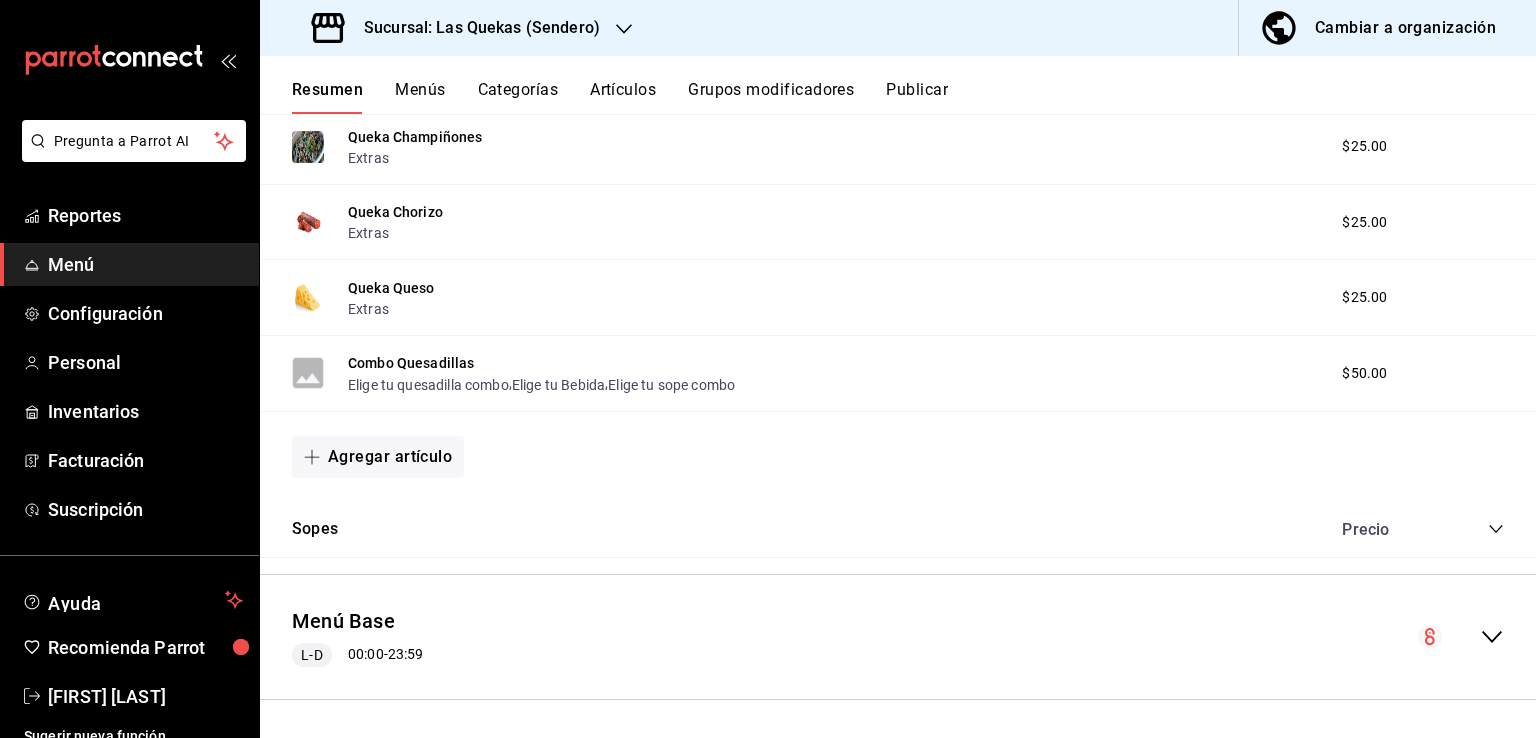 click 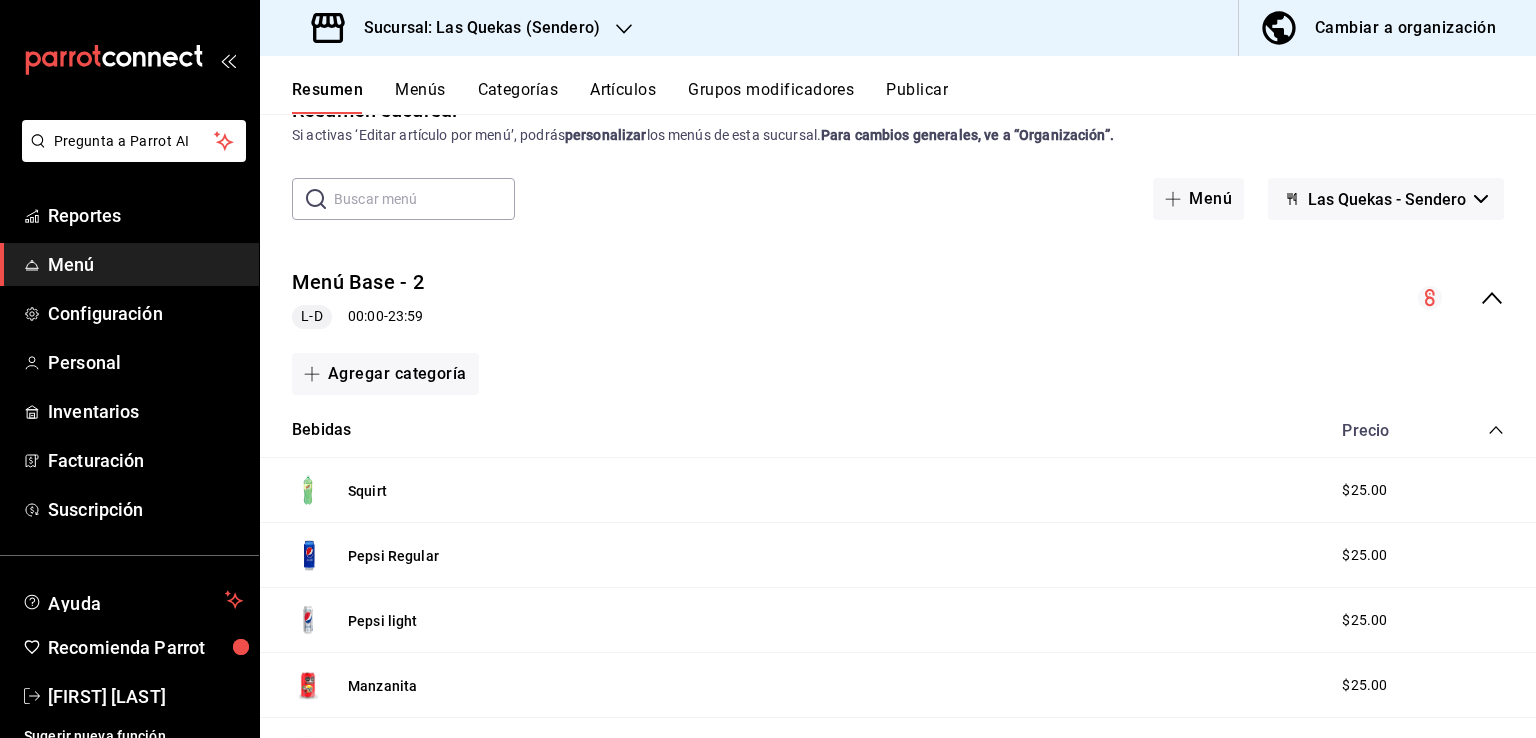 scroll, scrollTop: 0, scrollLeft: 0, axis: both 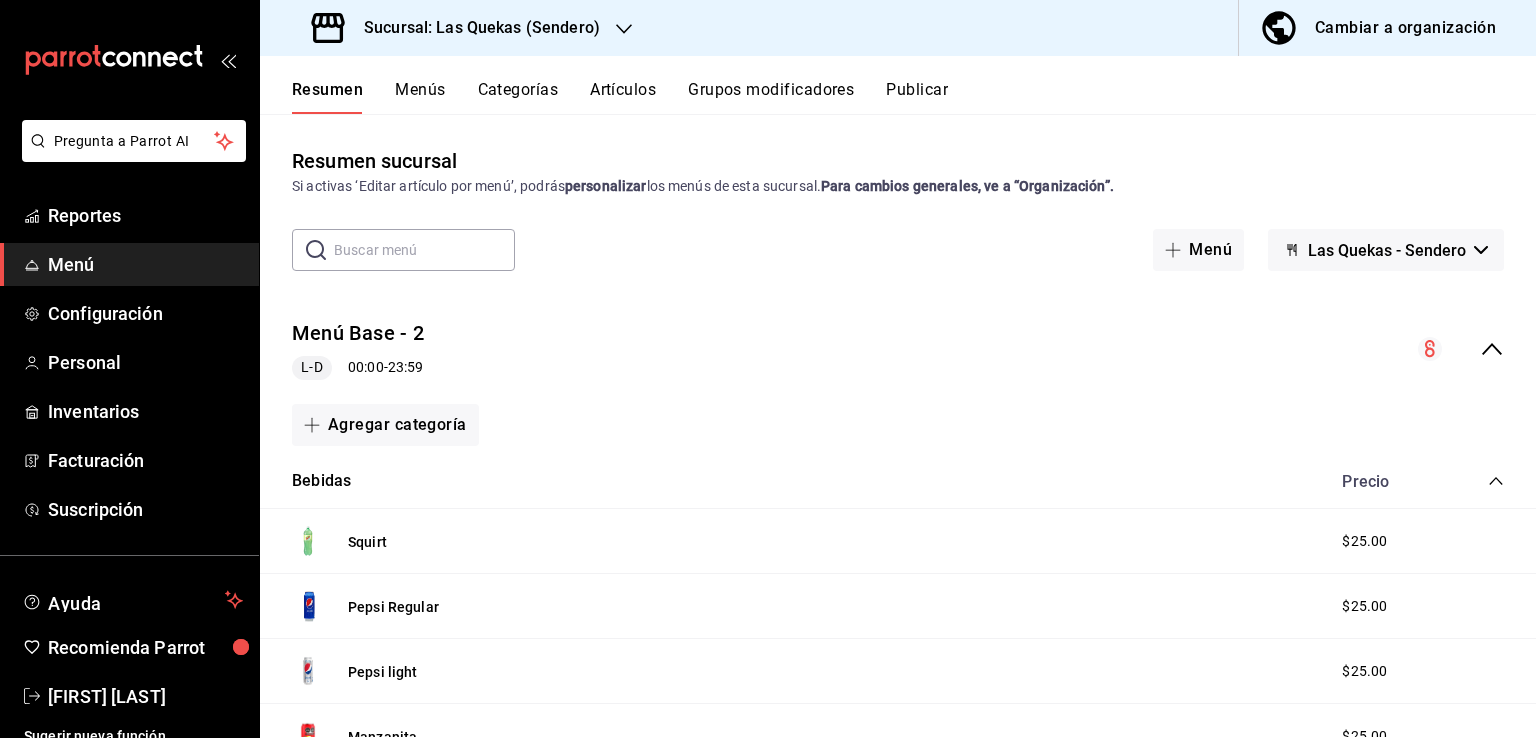 click 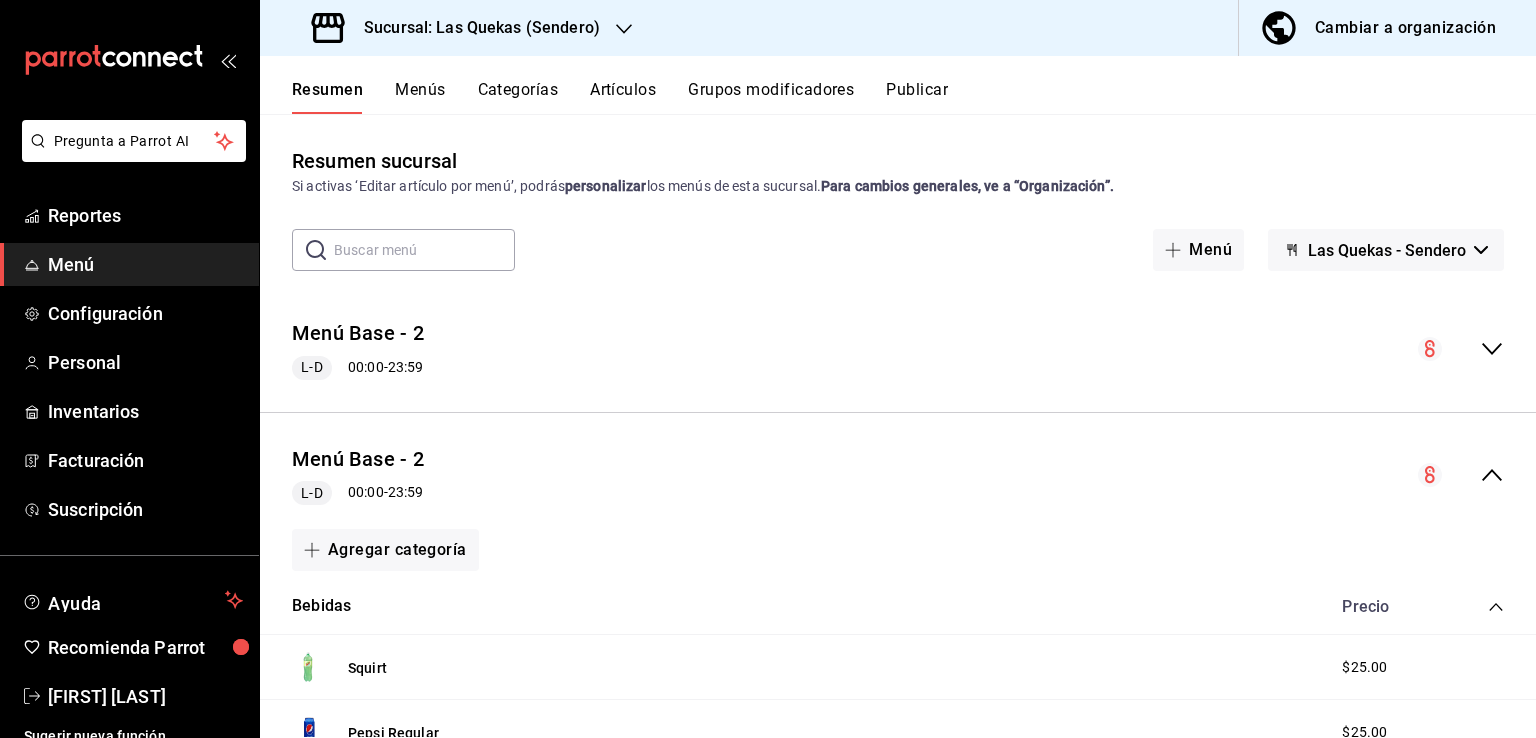 click 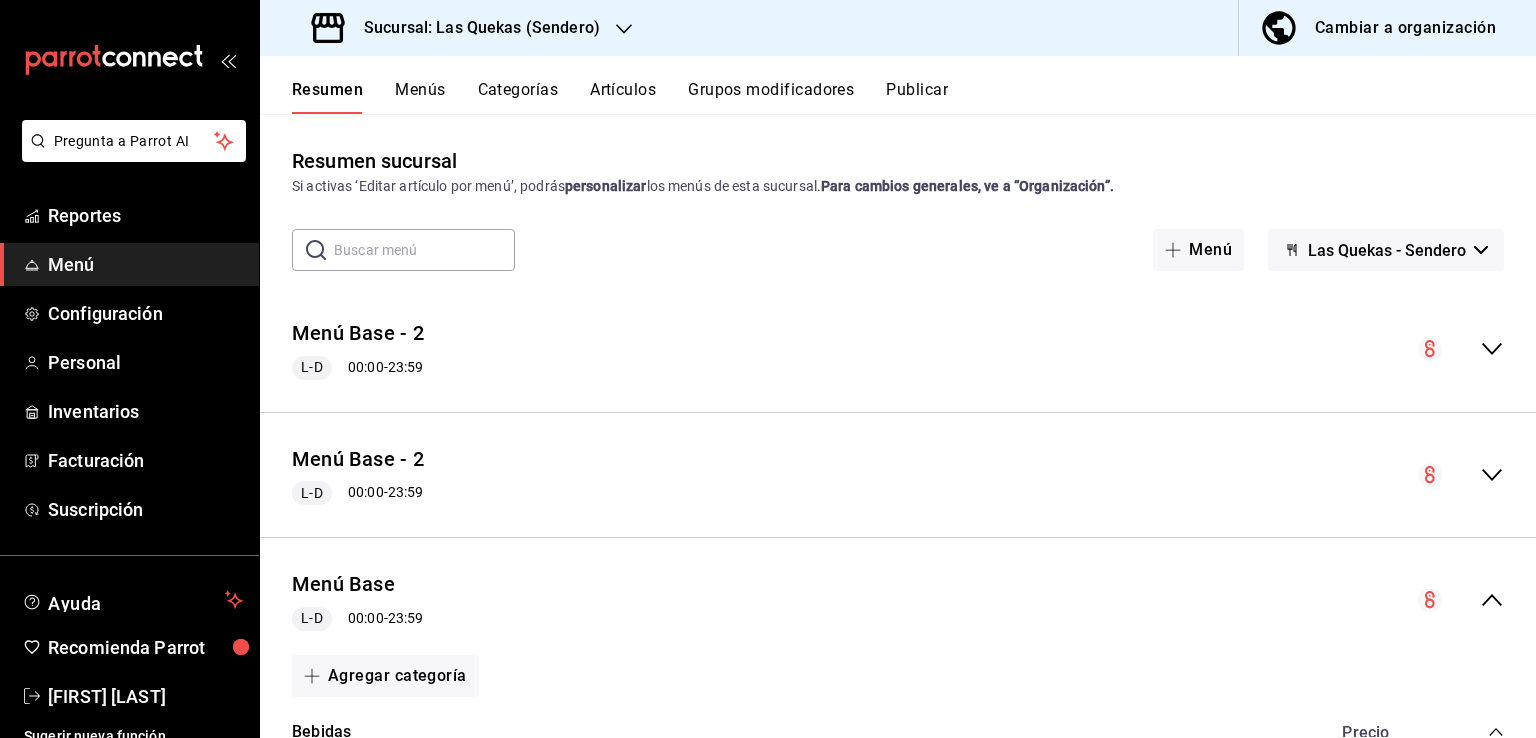 click on "Menús" at bounding box center [420, 97] 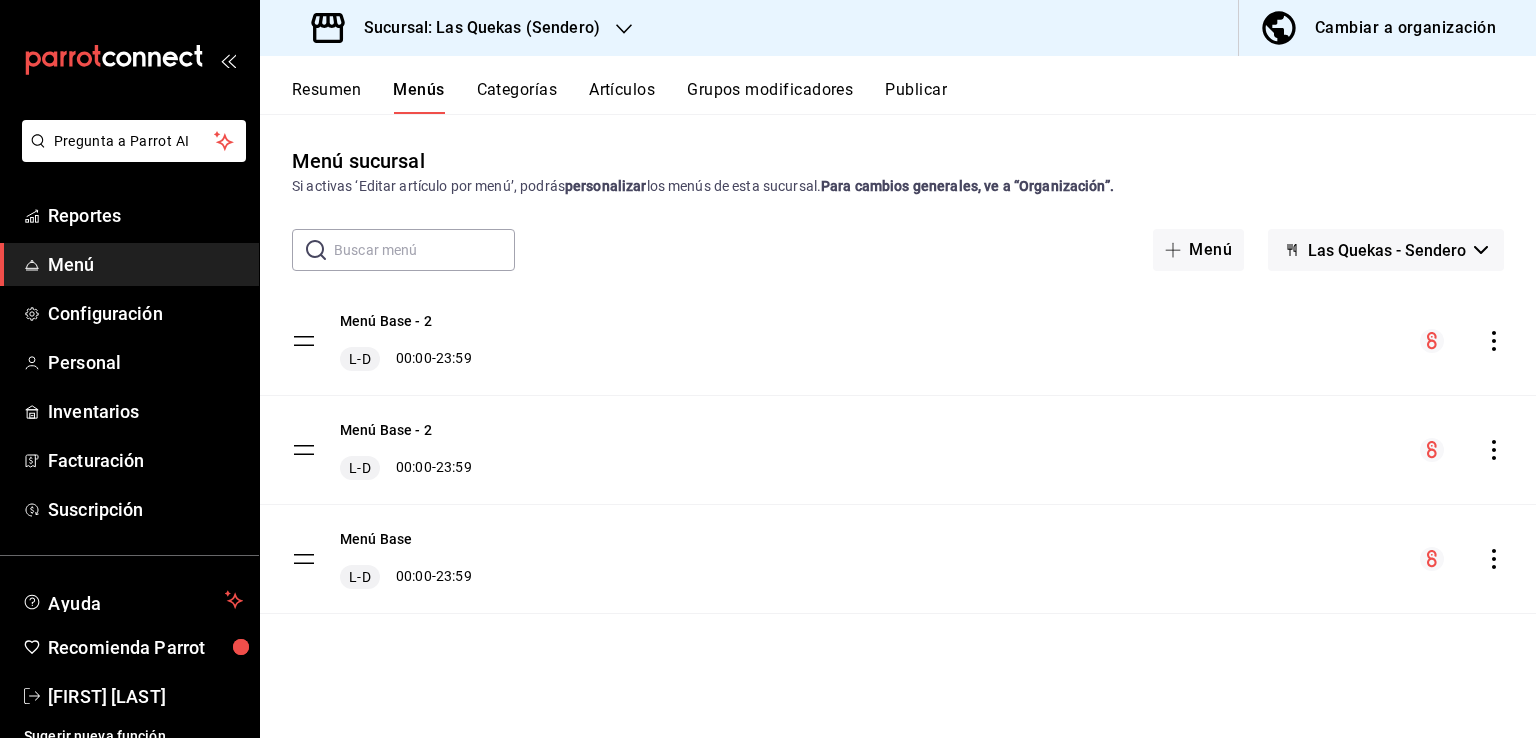 click 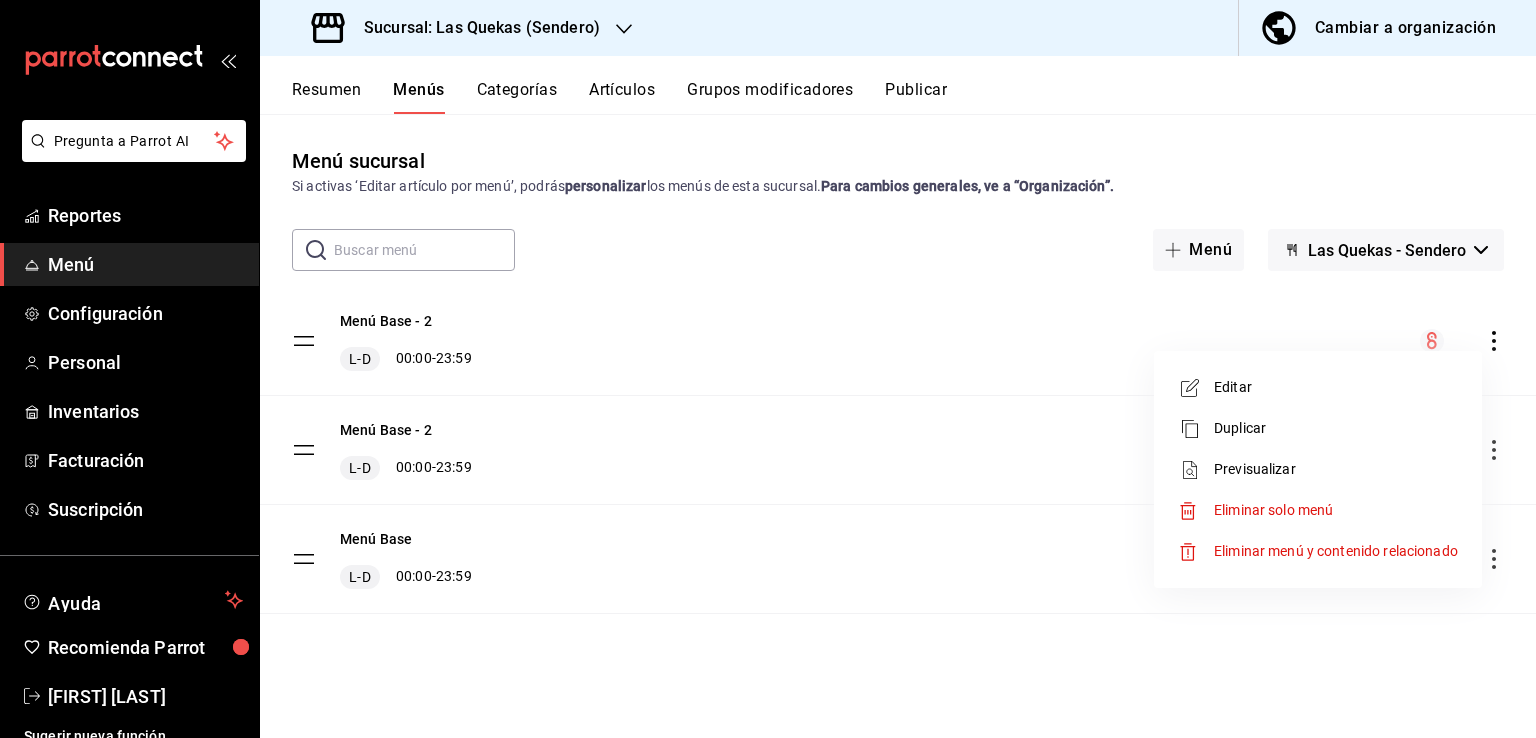 click on "Eliminar solo menú" at bounding box center (1273, 510) 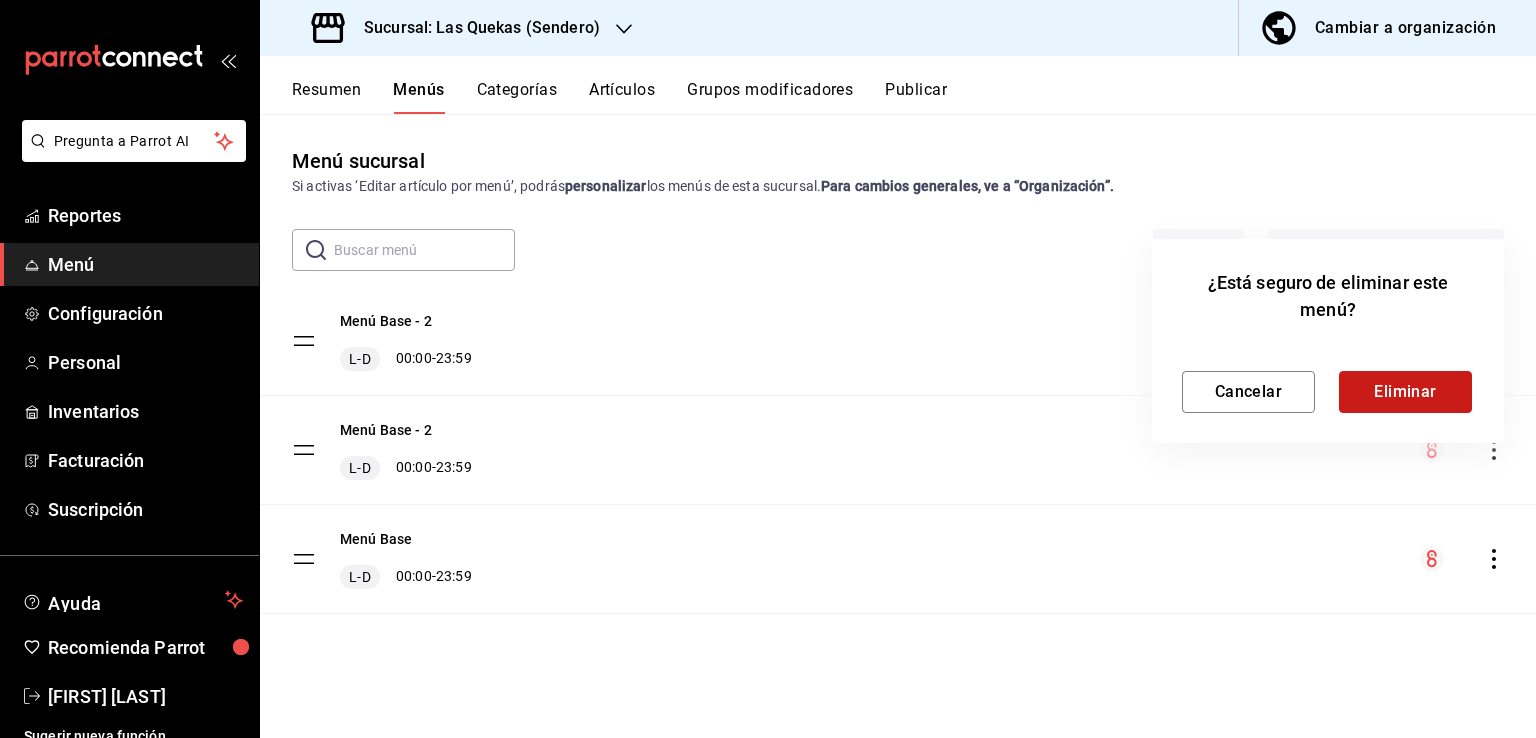 click on "Eliminar" at bounding box center [1405, 392] 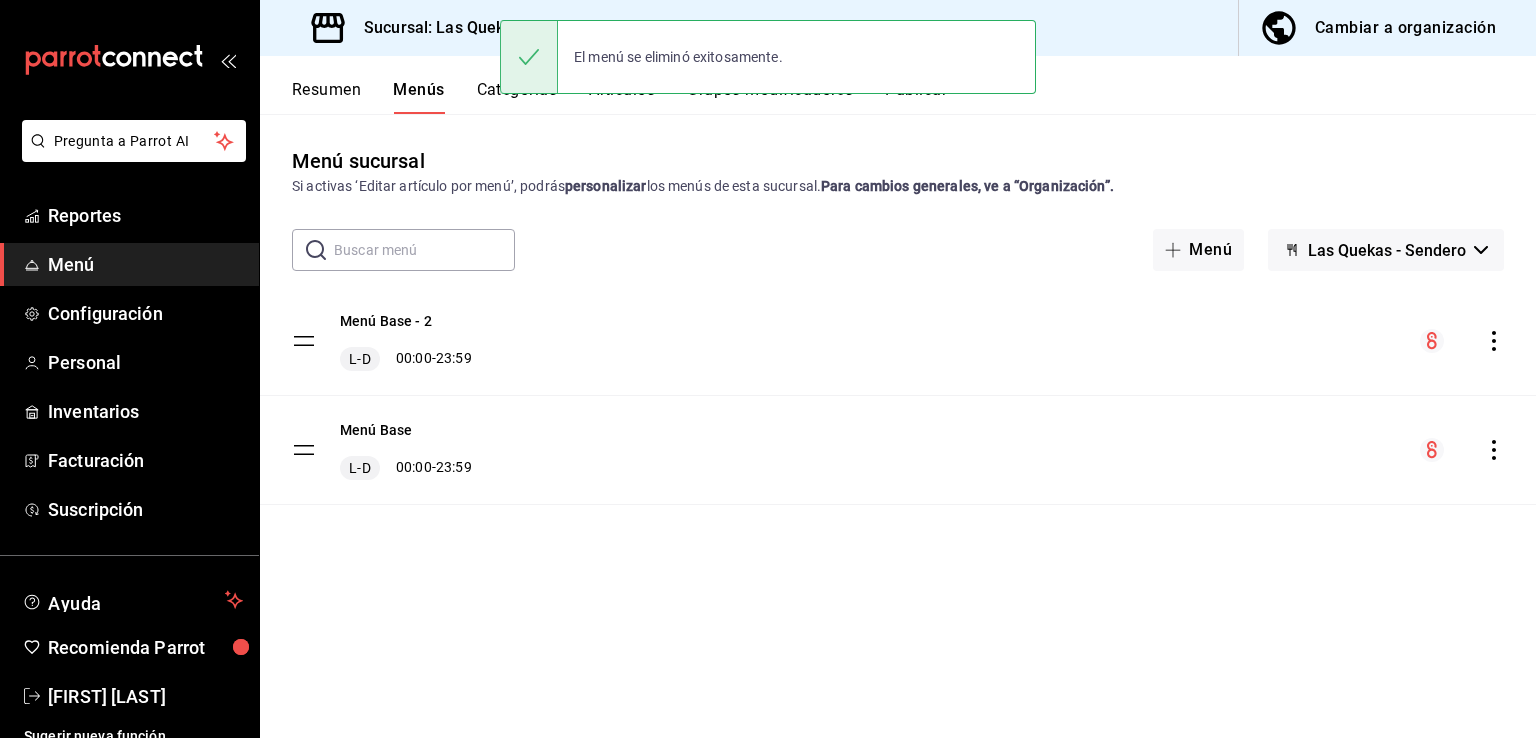 click 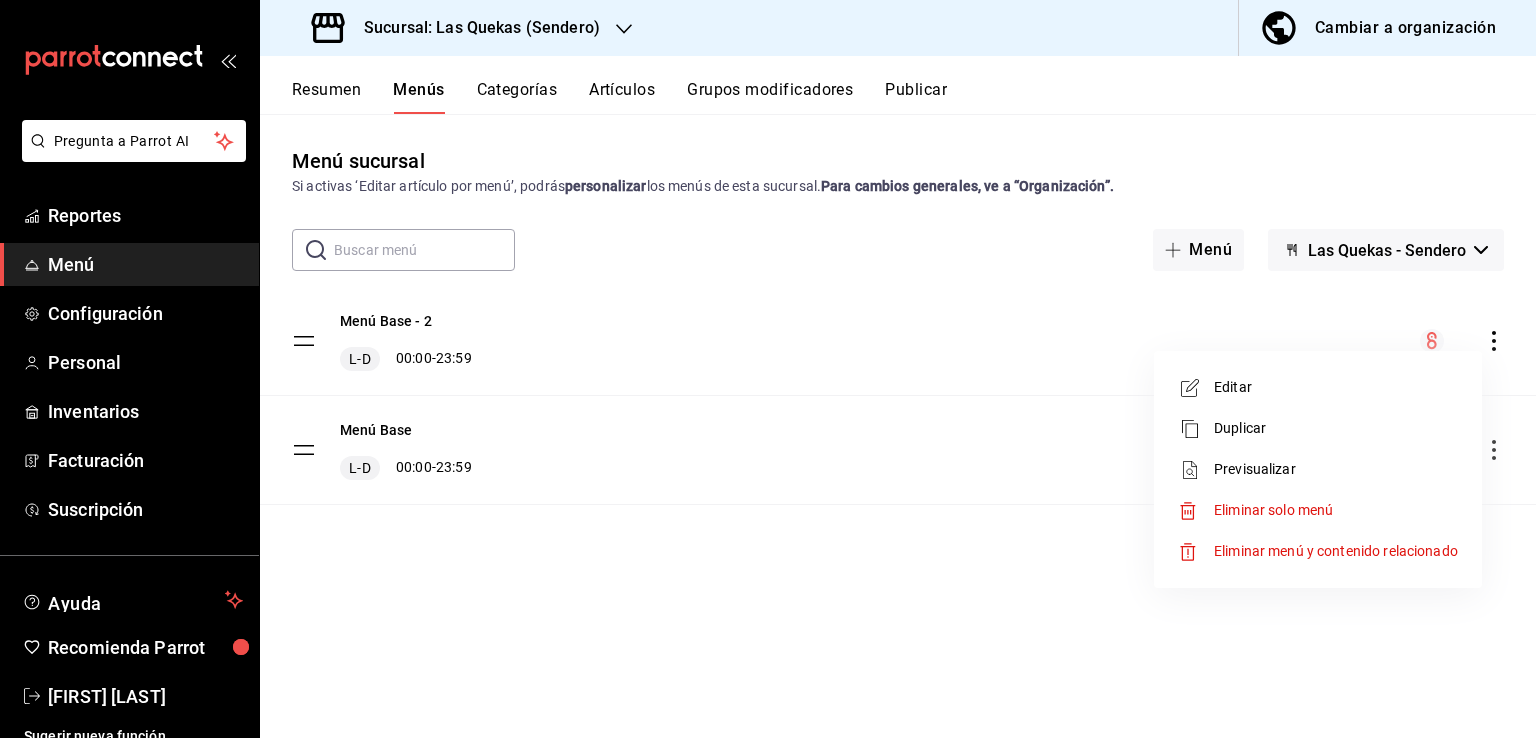 click on "Eliminar solo menú" at bounding box center (1273, 510) 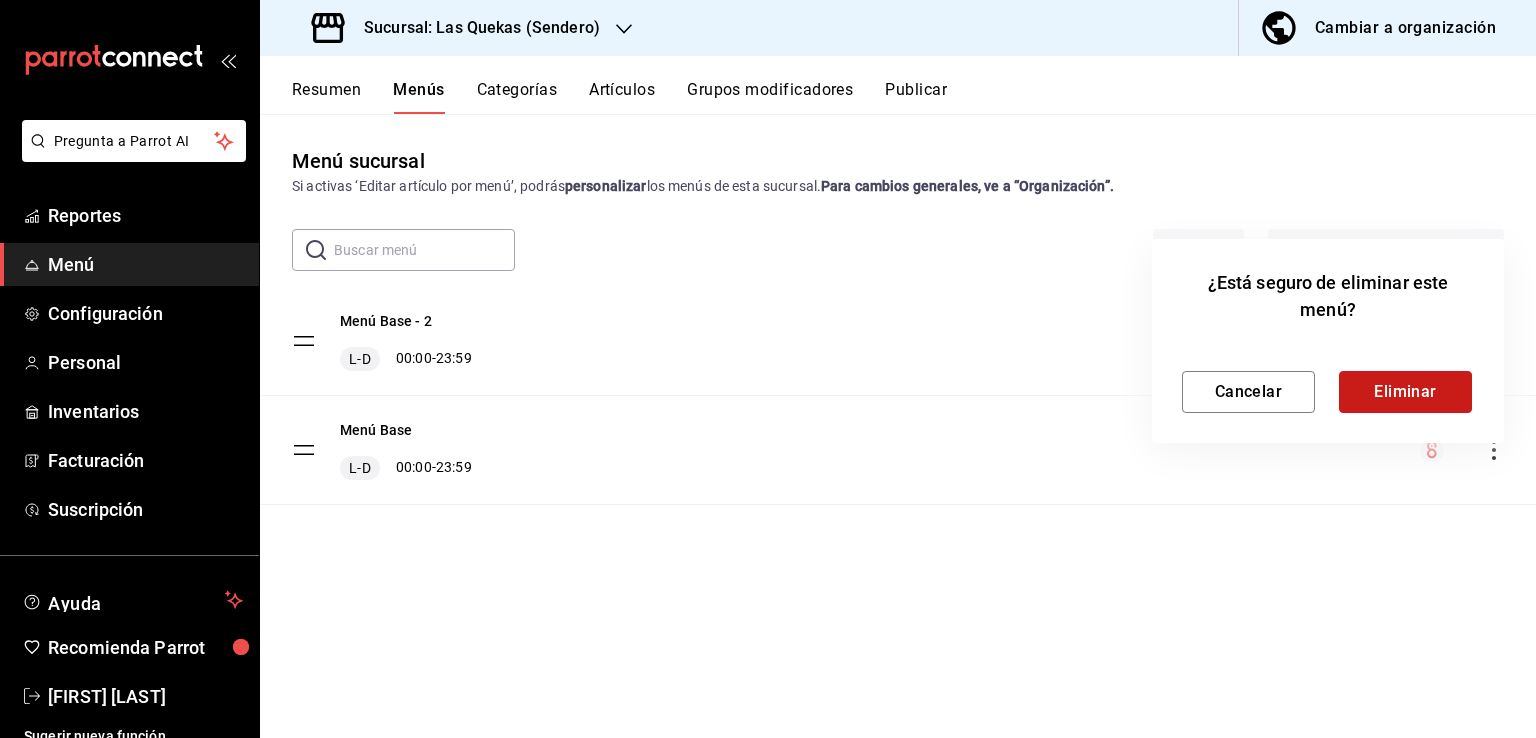 click on "Eliminar" at bounding box center [1405, 392] 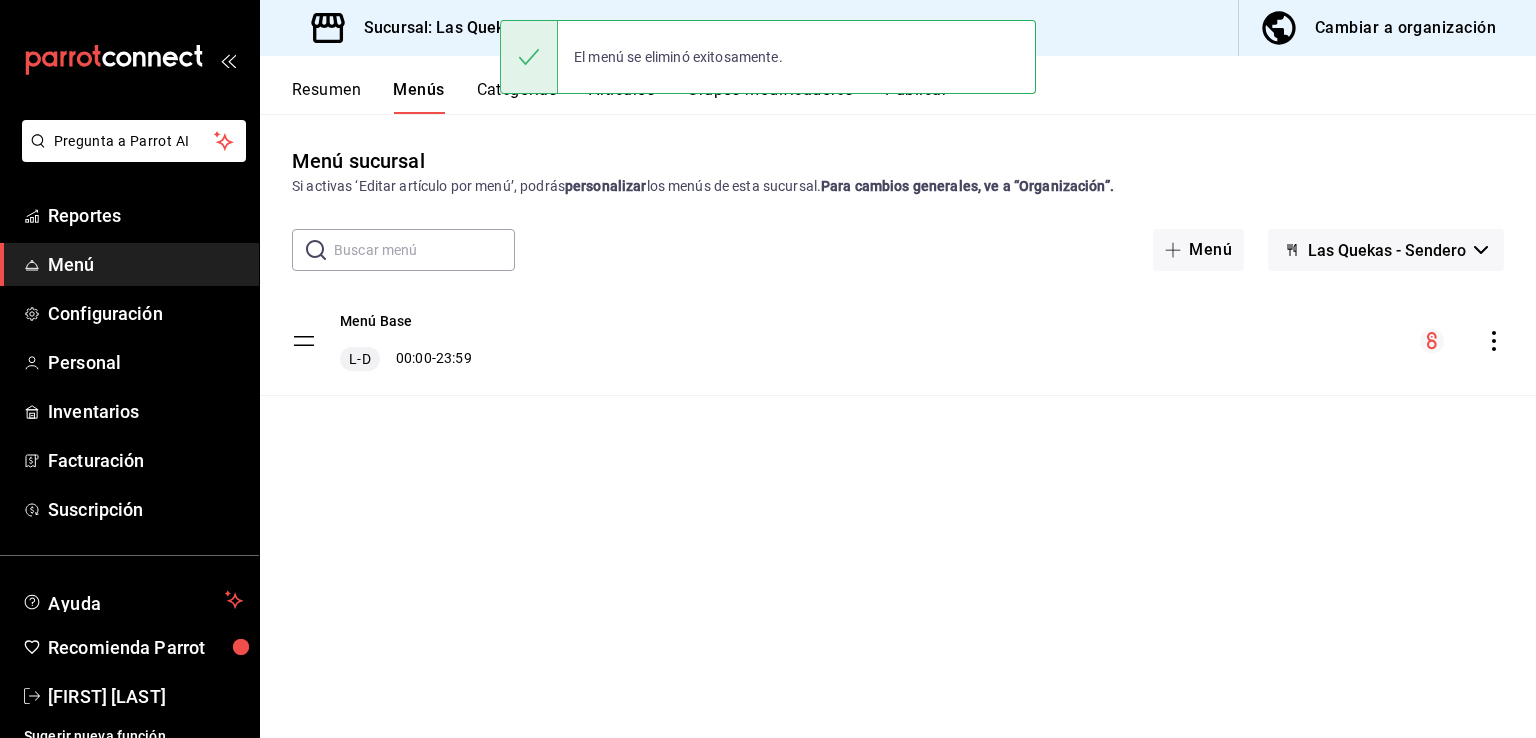 click on "Menú Base L-D 00:00  -  23:59" at bounding box center (898, 369) 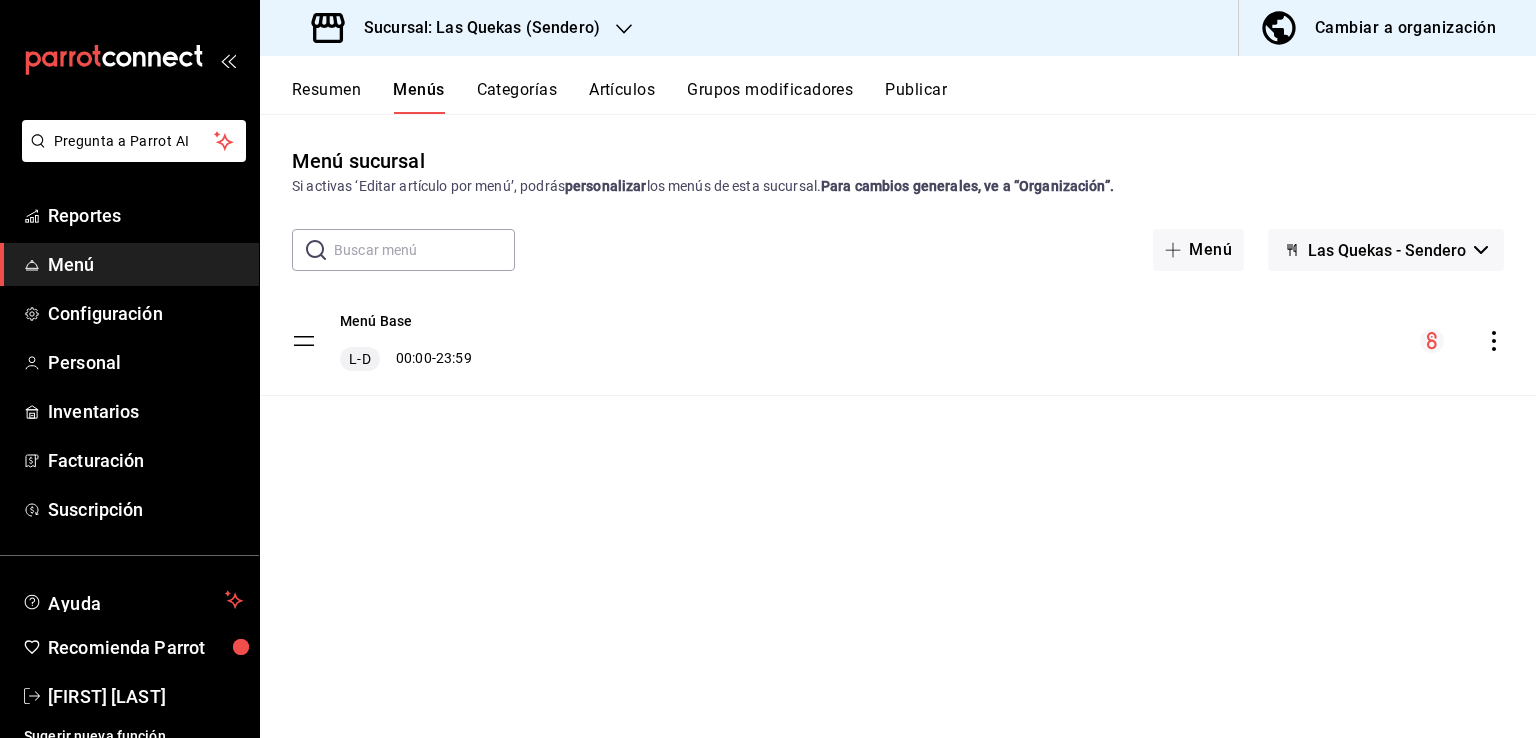 click on "Las Quekas - Sendero" at bounding box center [1387, 250] 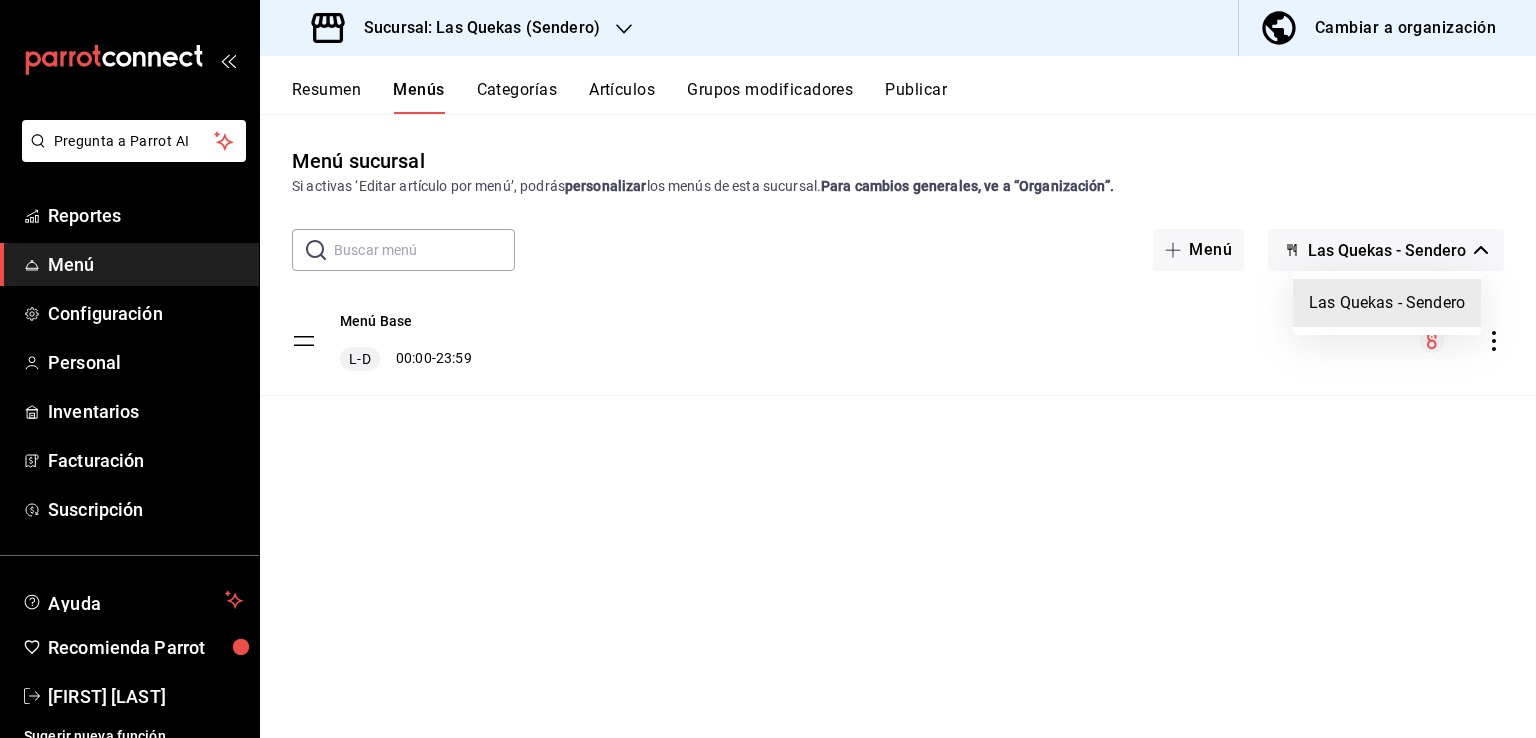 click at bounding box center (768, 369) 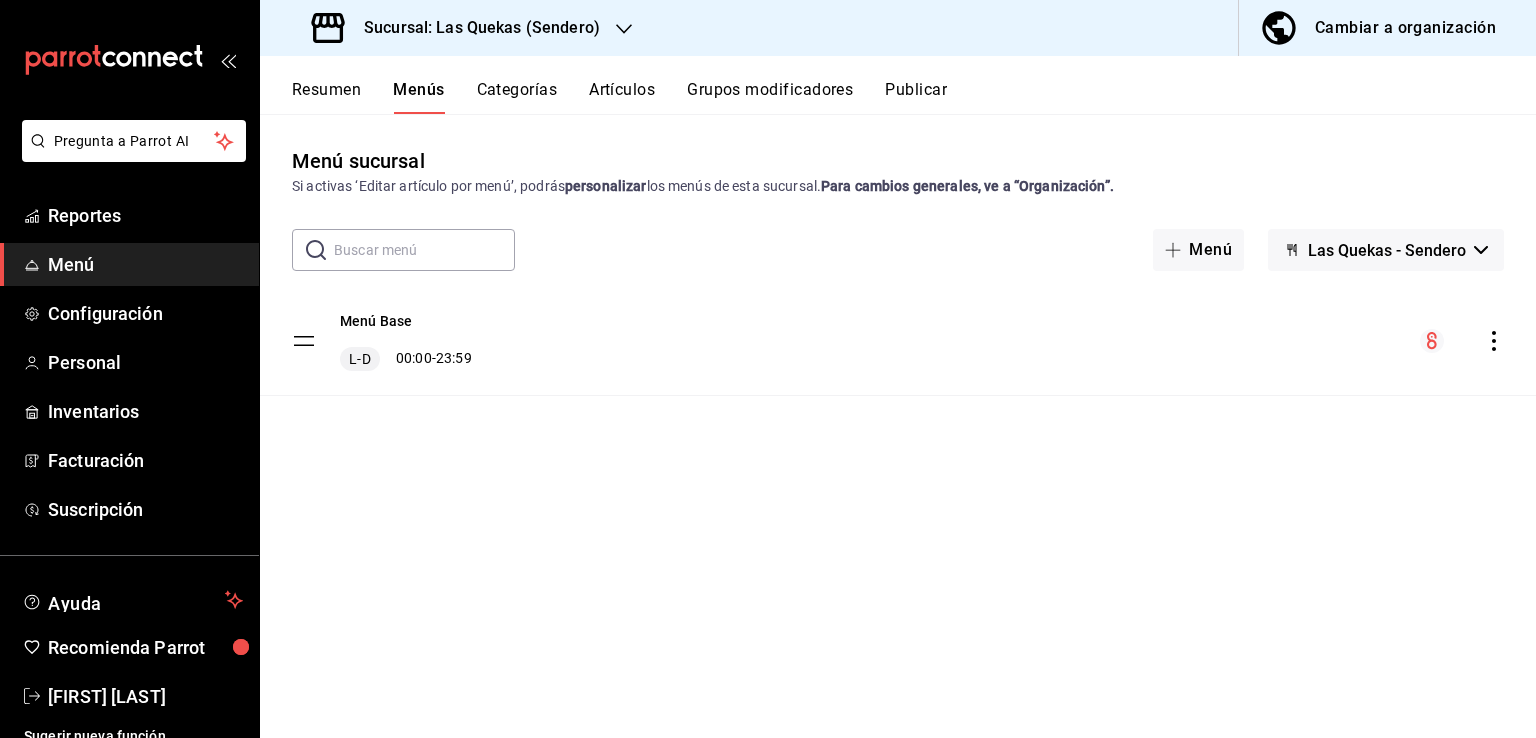 click 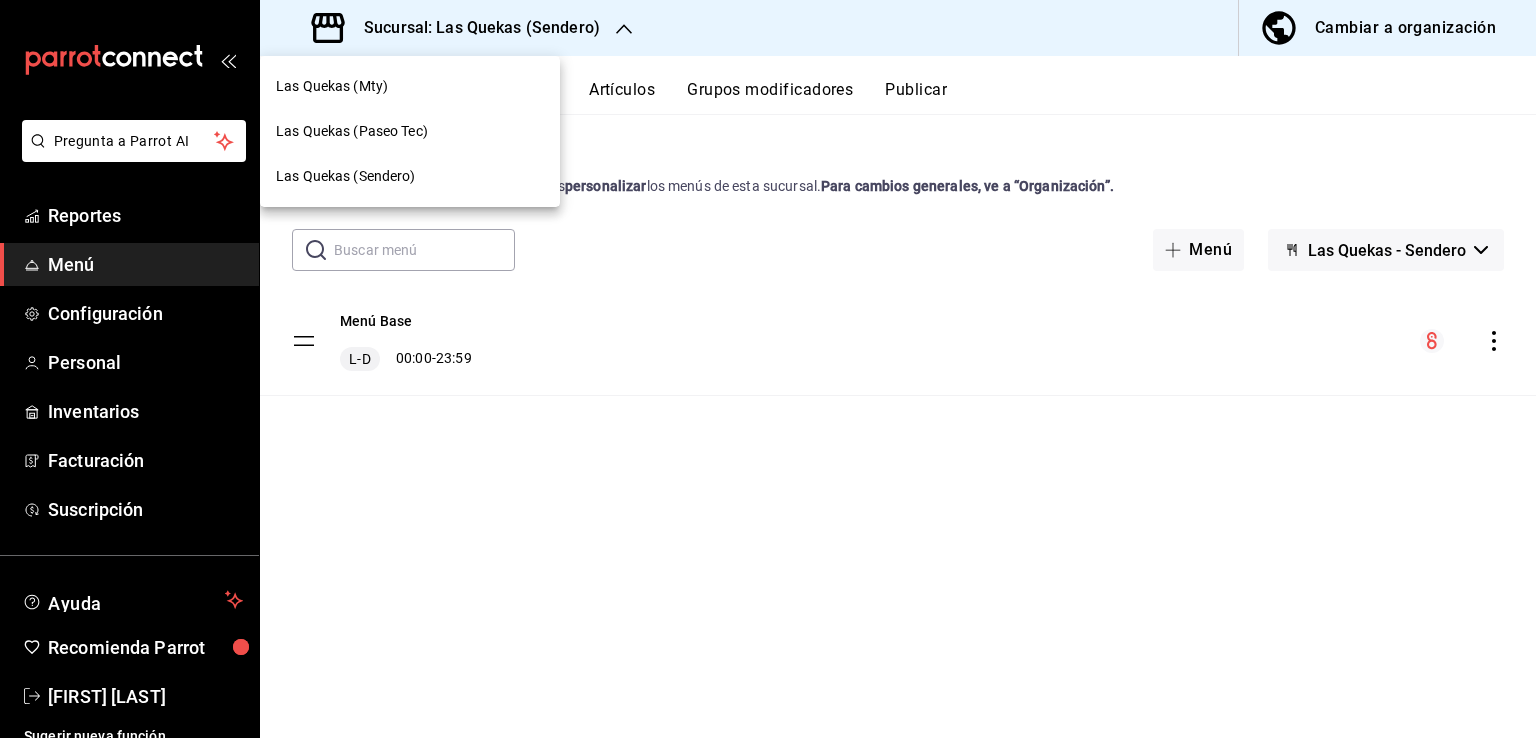 click on "Las Quekas (Mty)" at bounding box center [332, 86] 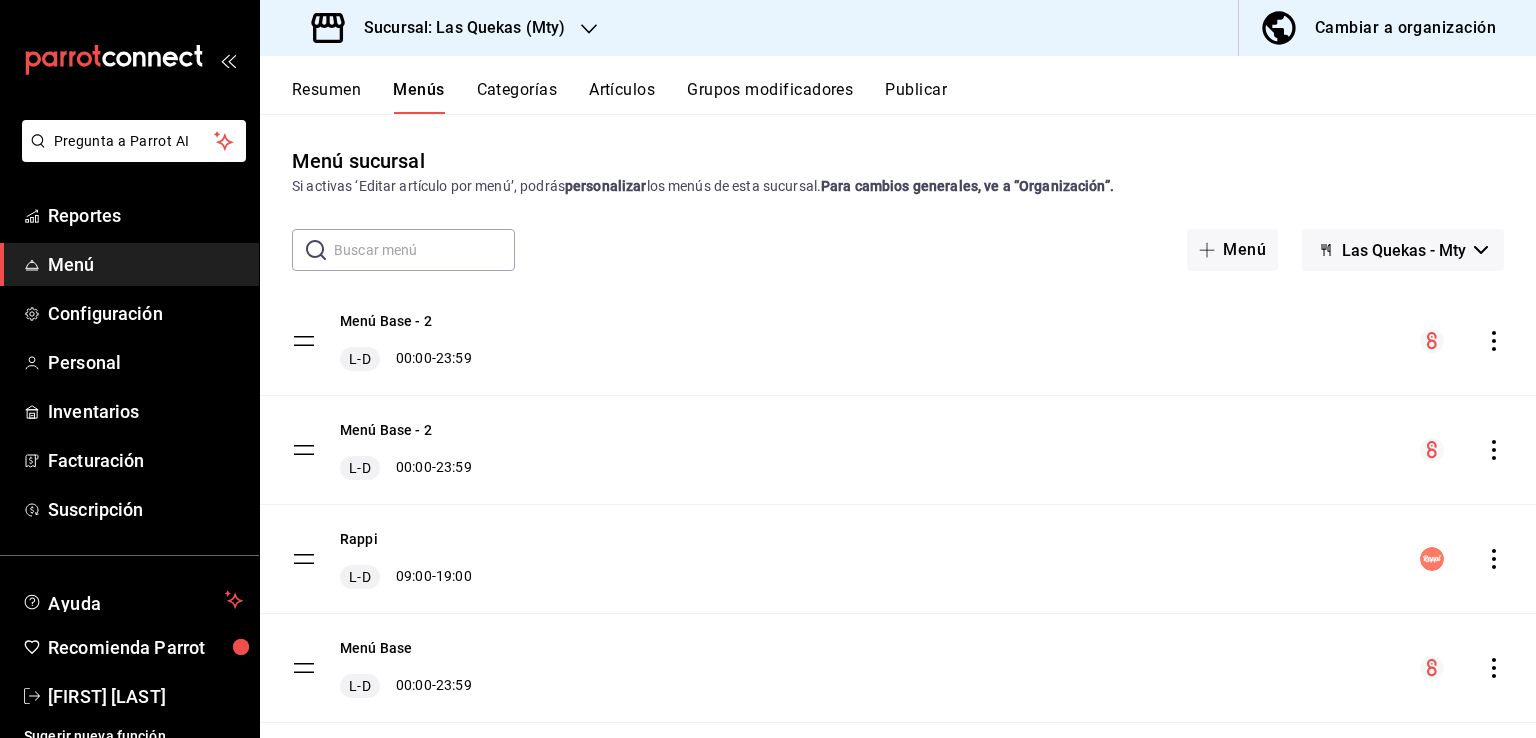click on "Sucursal: Las Quekas (Mty)" at bounding box center [440, 28] 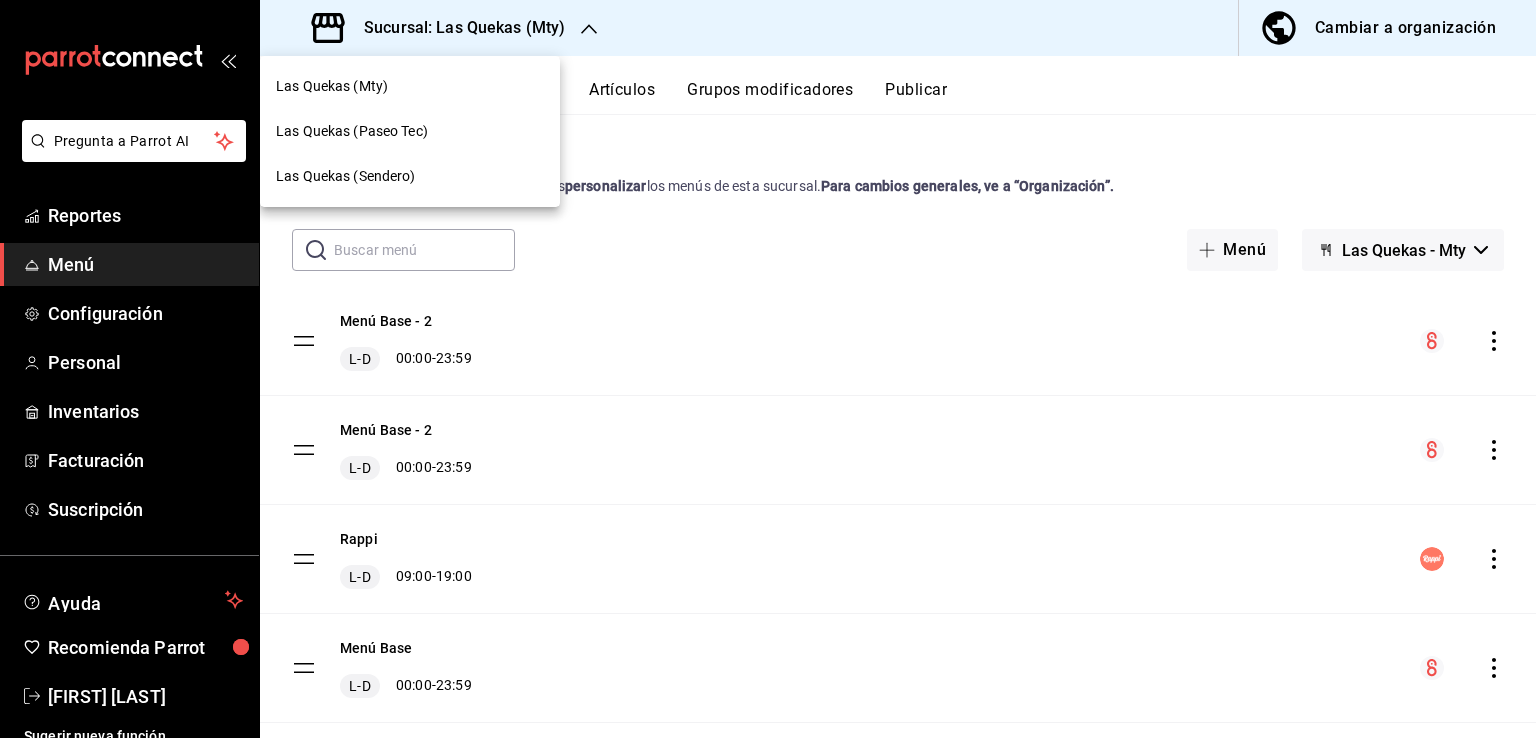 click at bounding box center (768, 369) 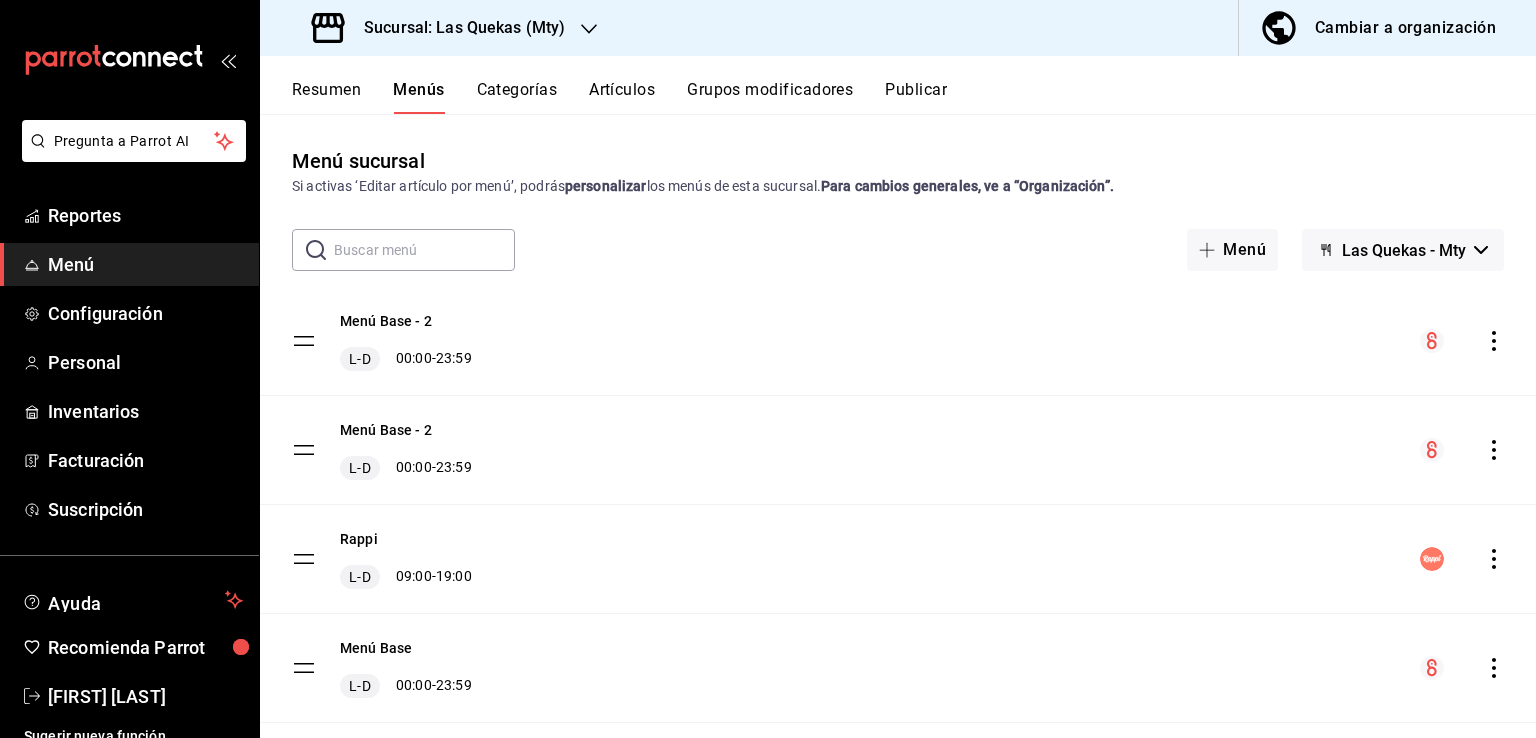 click on "Cambiar a organización" at bounding box center (1405, 28) 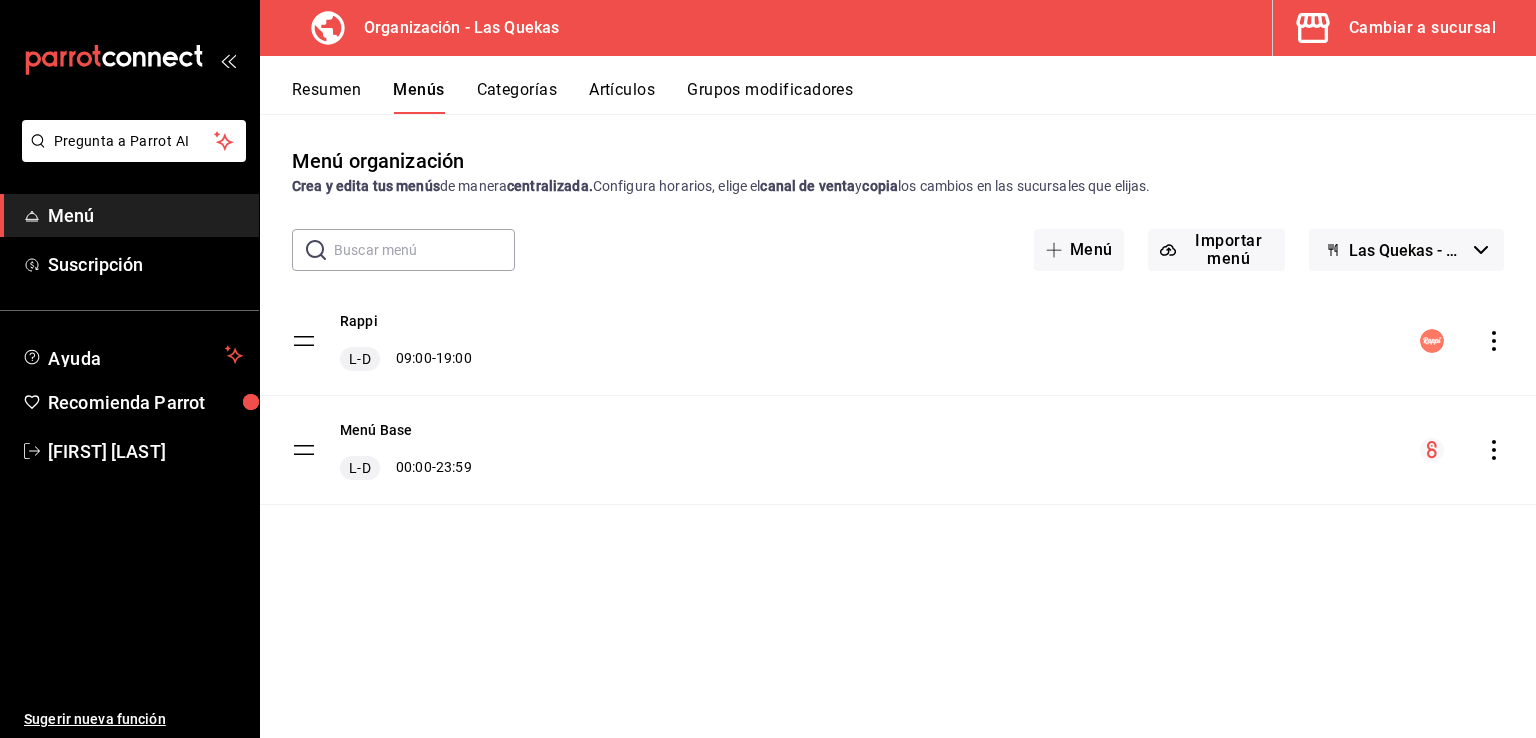 click on "Las Quekas - Borrador" at bounding box center (1407, 250) 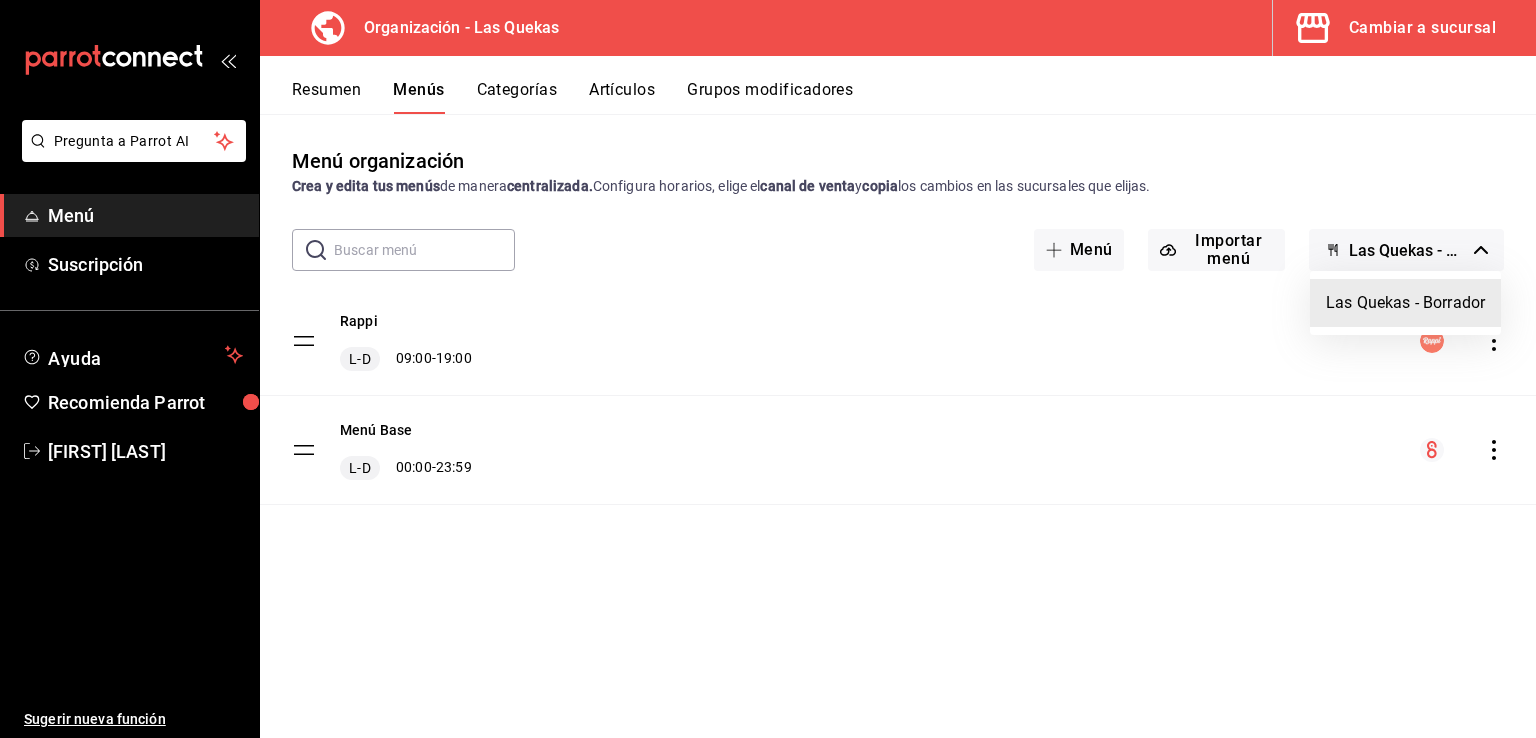 click at bounding box center (768, 369) 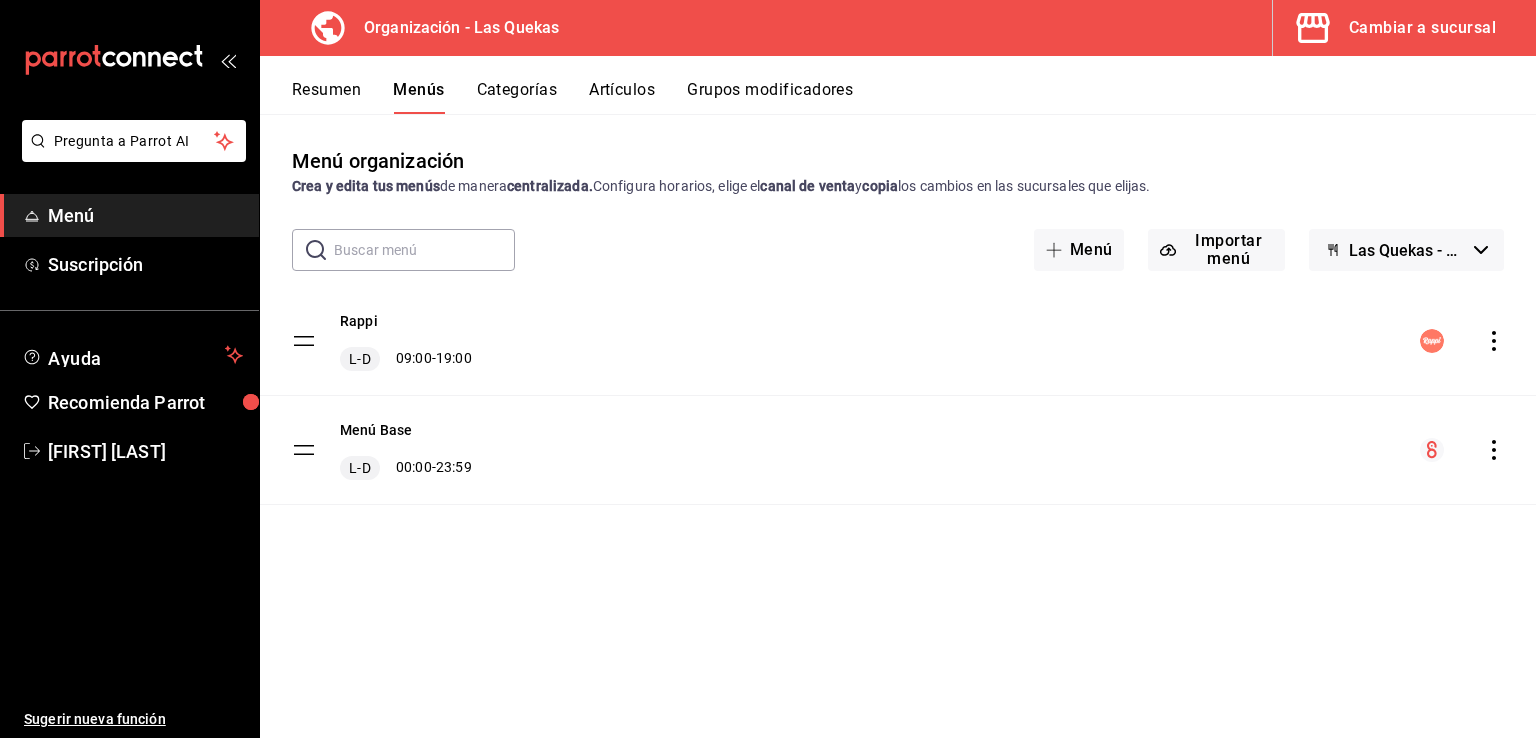 click on "Las Quekas - Borrador" at bounding box center (1407, 250) 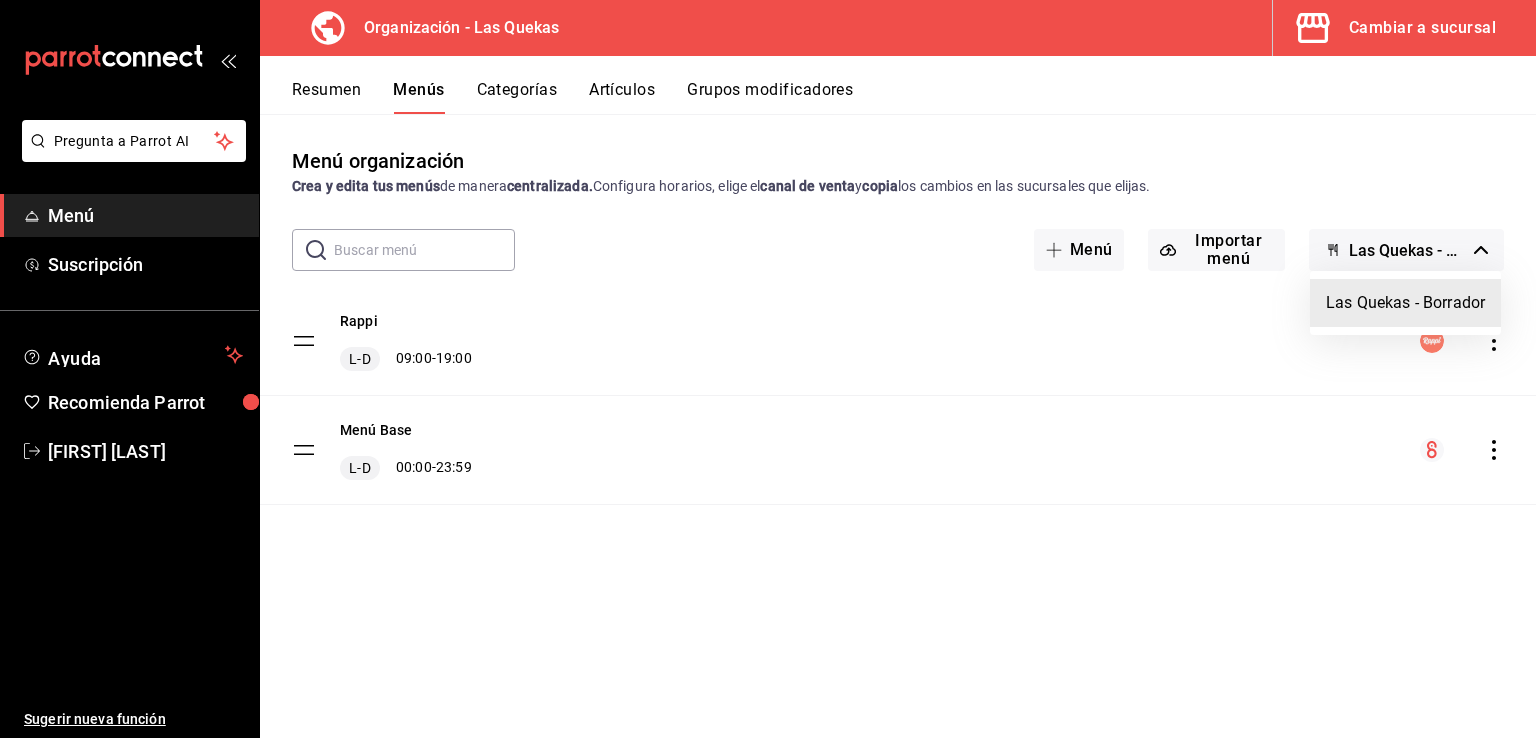 click on "Las Quekas - Borrador" at bounding box center [1405, 303] 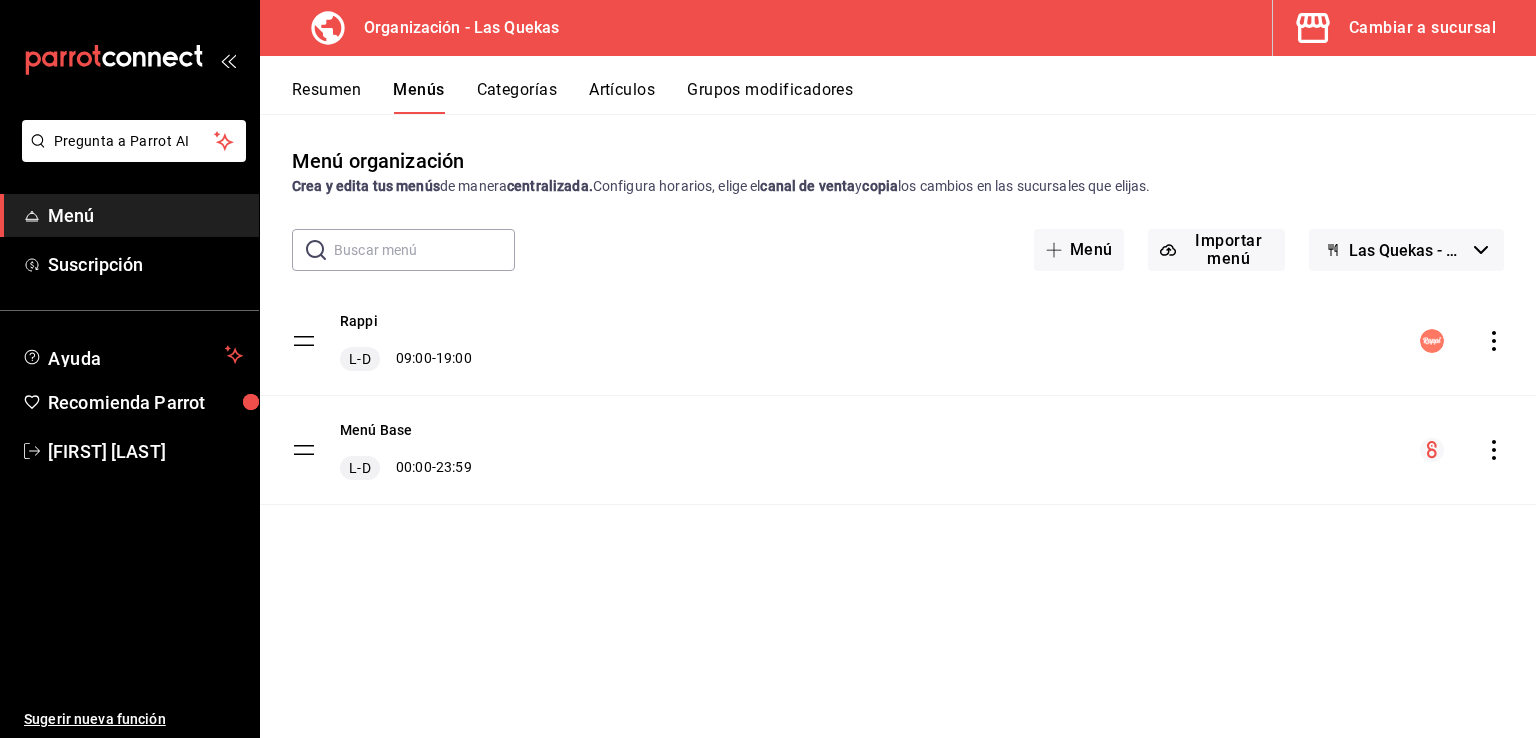 click 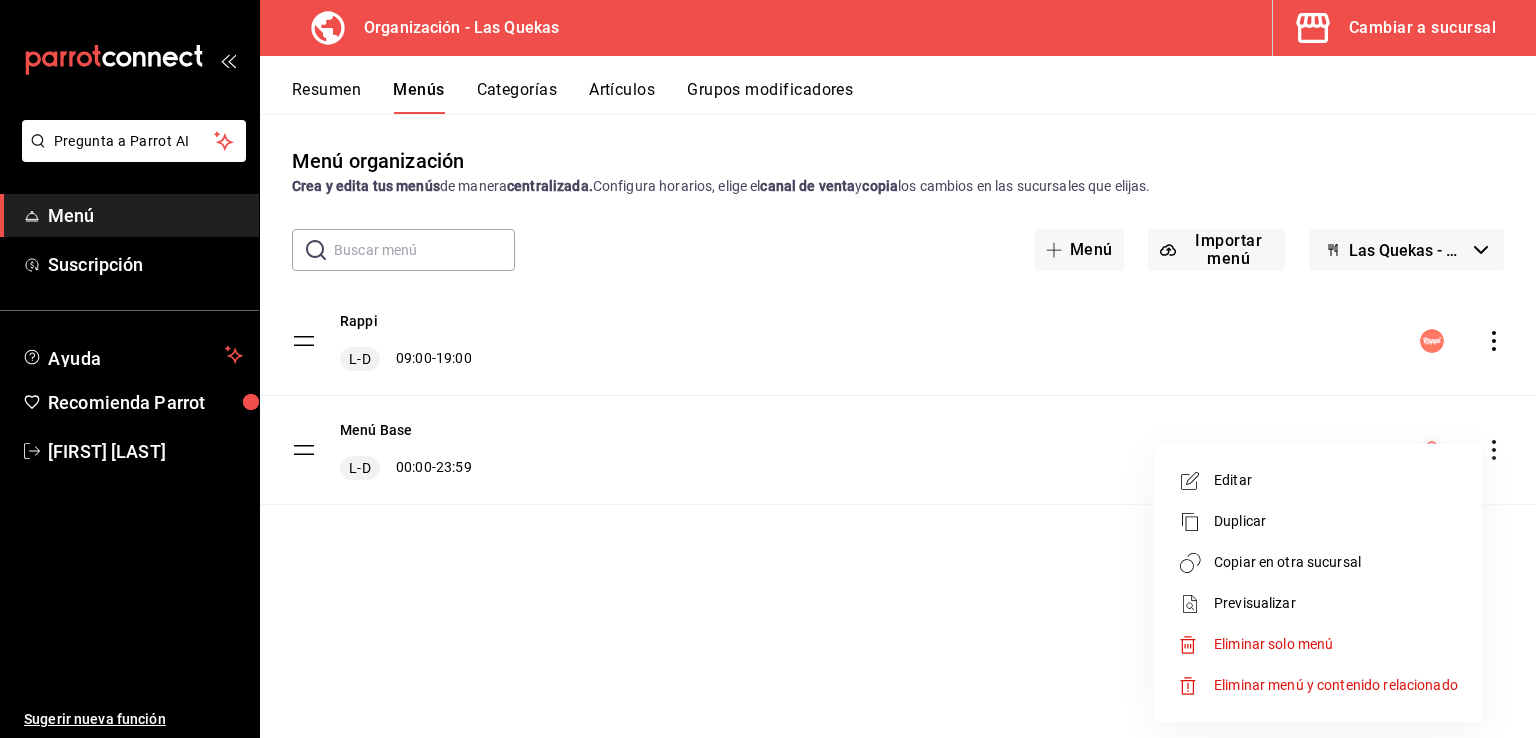click on "Copiar en otra sucursal" at bounding box center (1336, 562) 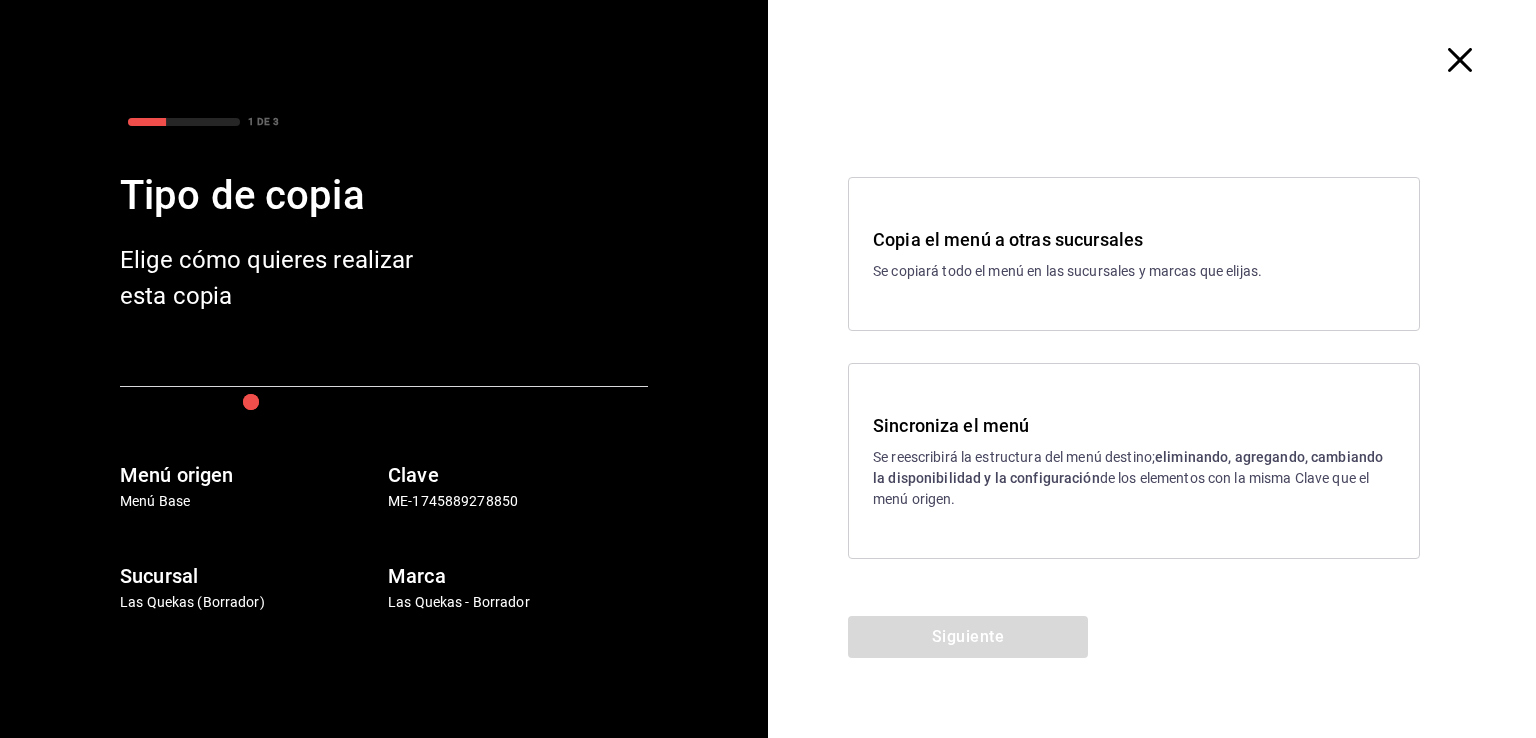 click on "Se reescribirá la estructura del menú destino;  eliminando, agregando, cambiando la disponibilidad y la configuración  de los elementos con la misma Clave que el menú origen." at bounding box center [1134, 478] 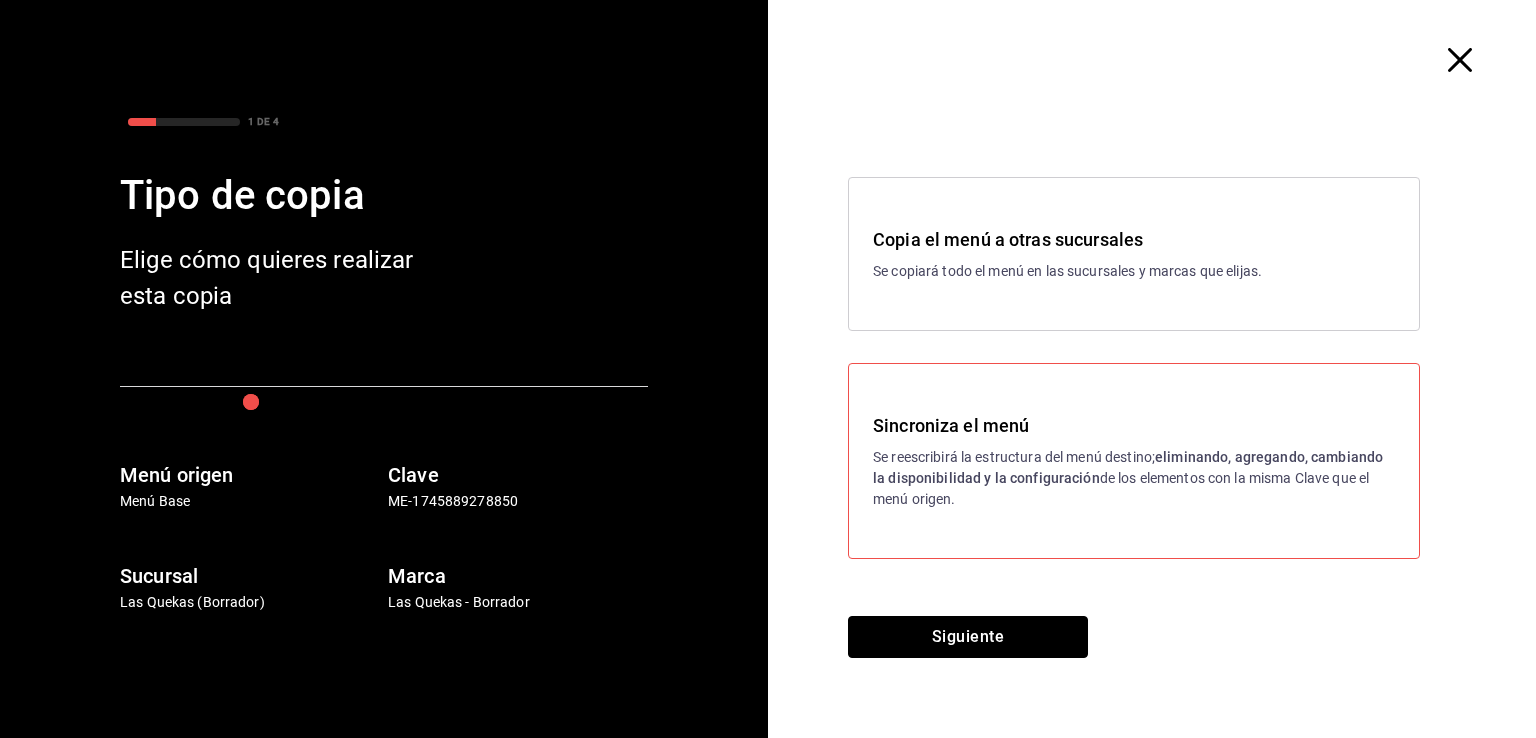 click on "Siguiente" at bounding box center (968, 637) 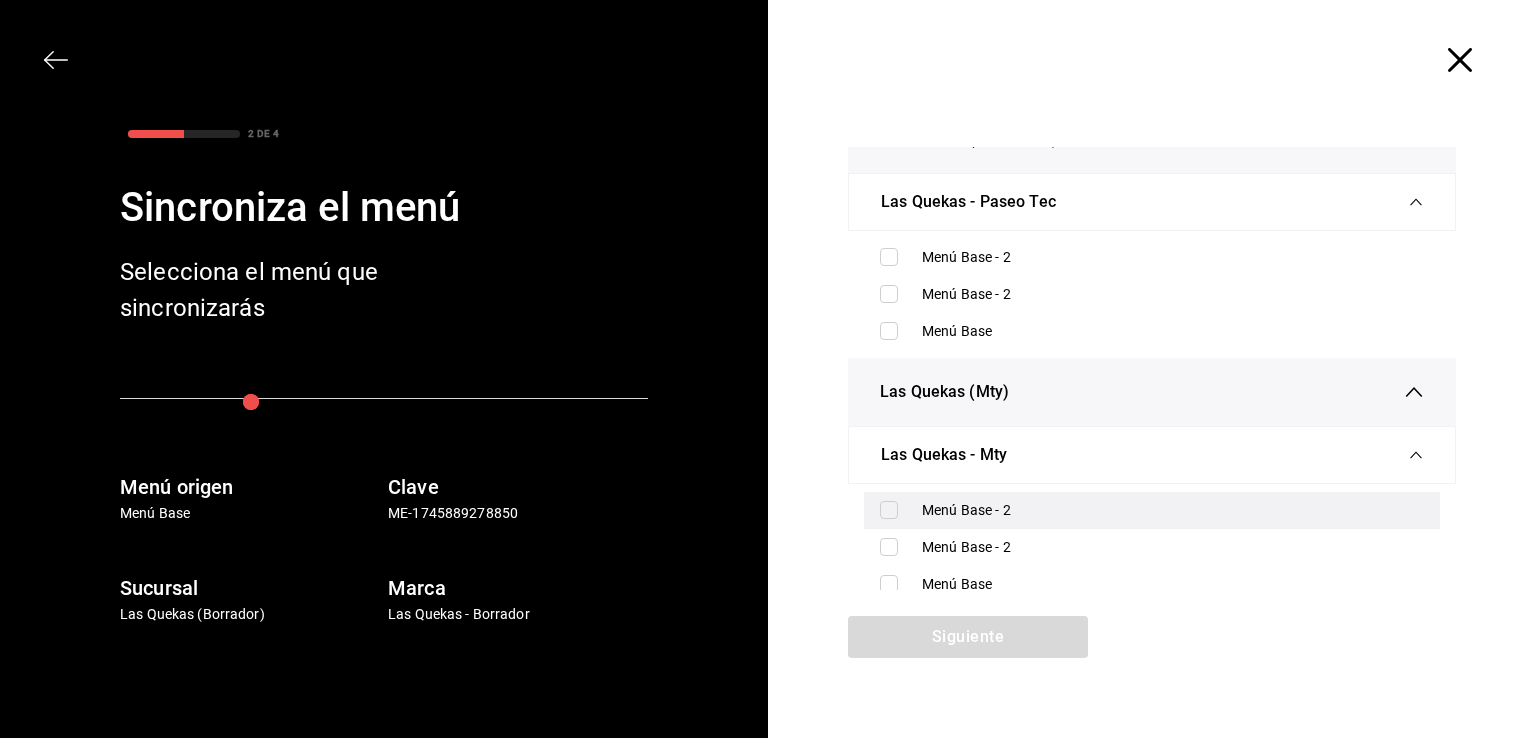 scroll, scrollTop: 61, scrollLeft: 0, axis: vertical 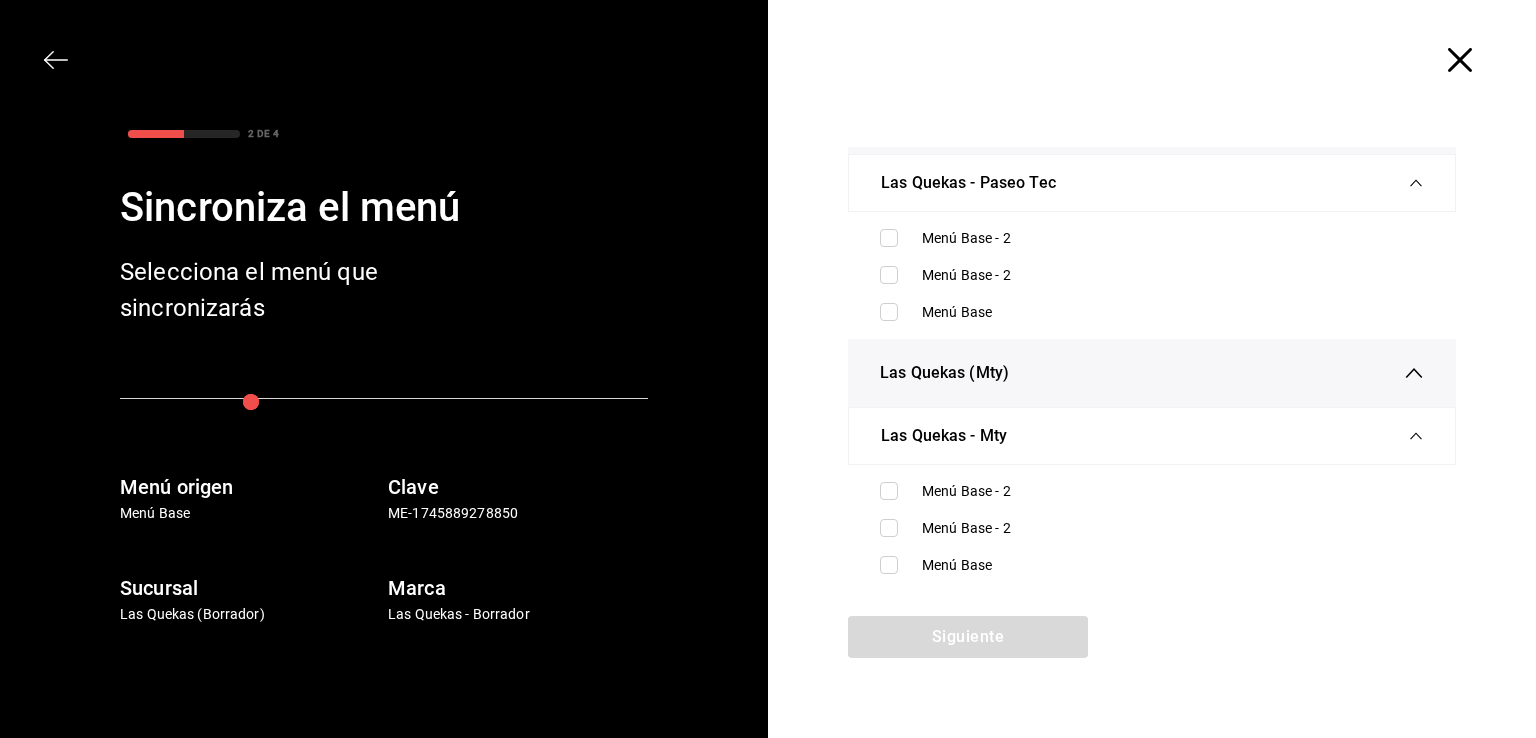 click 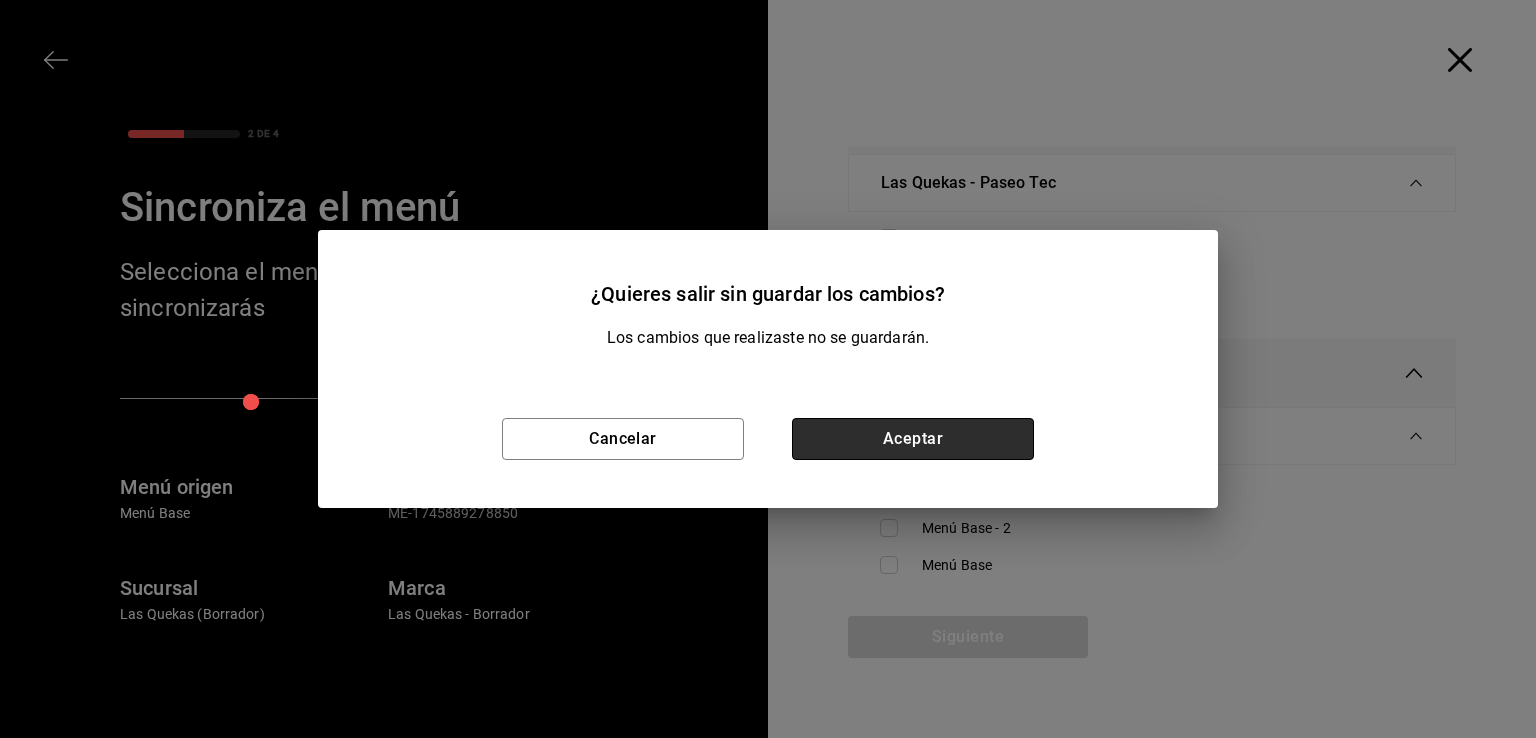 click on "Aceptar" at bounding box center (913, 439) 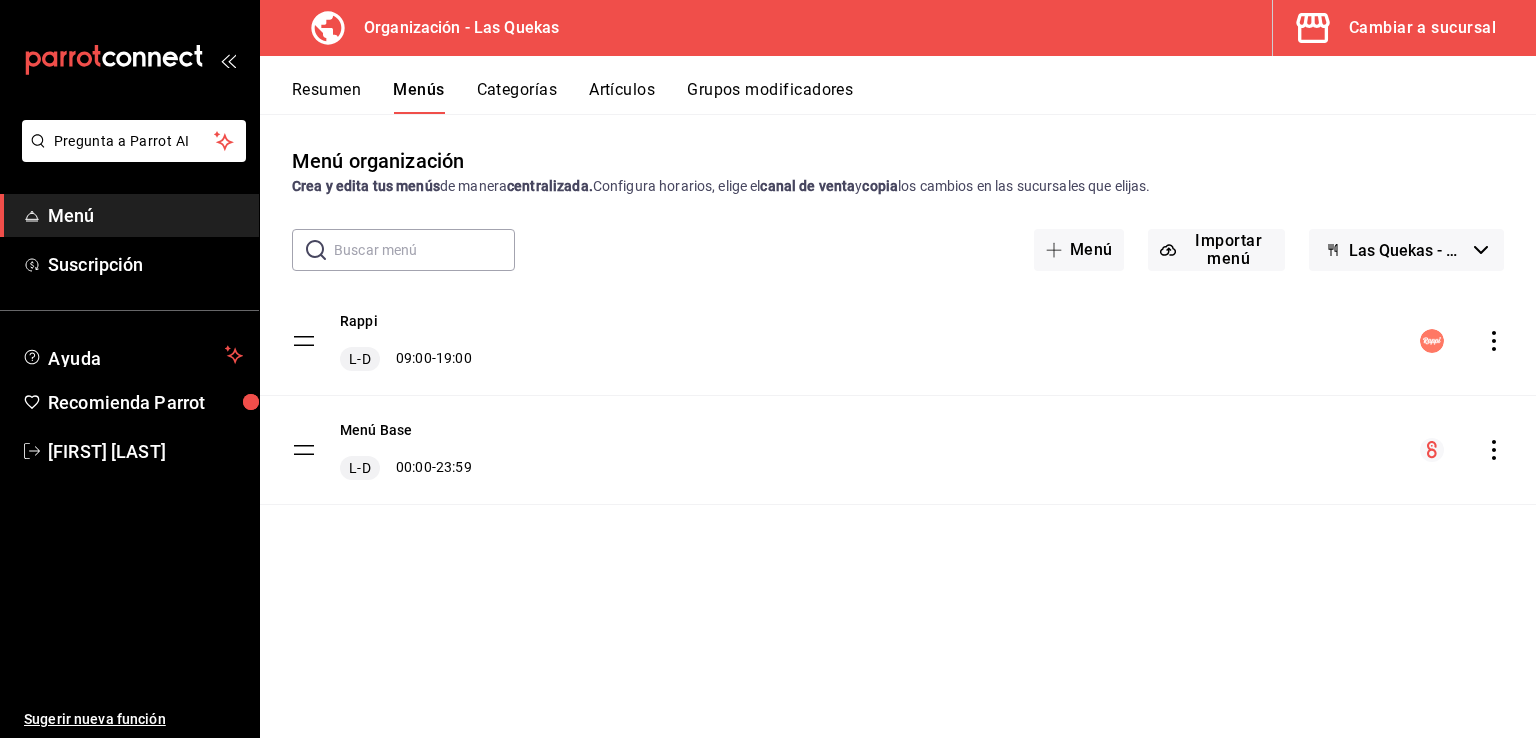 click on "Resumen" at bounding box center (326, 97) 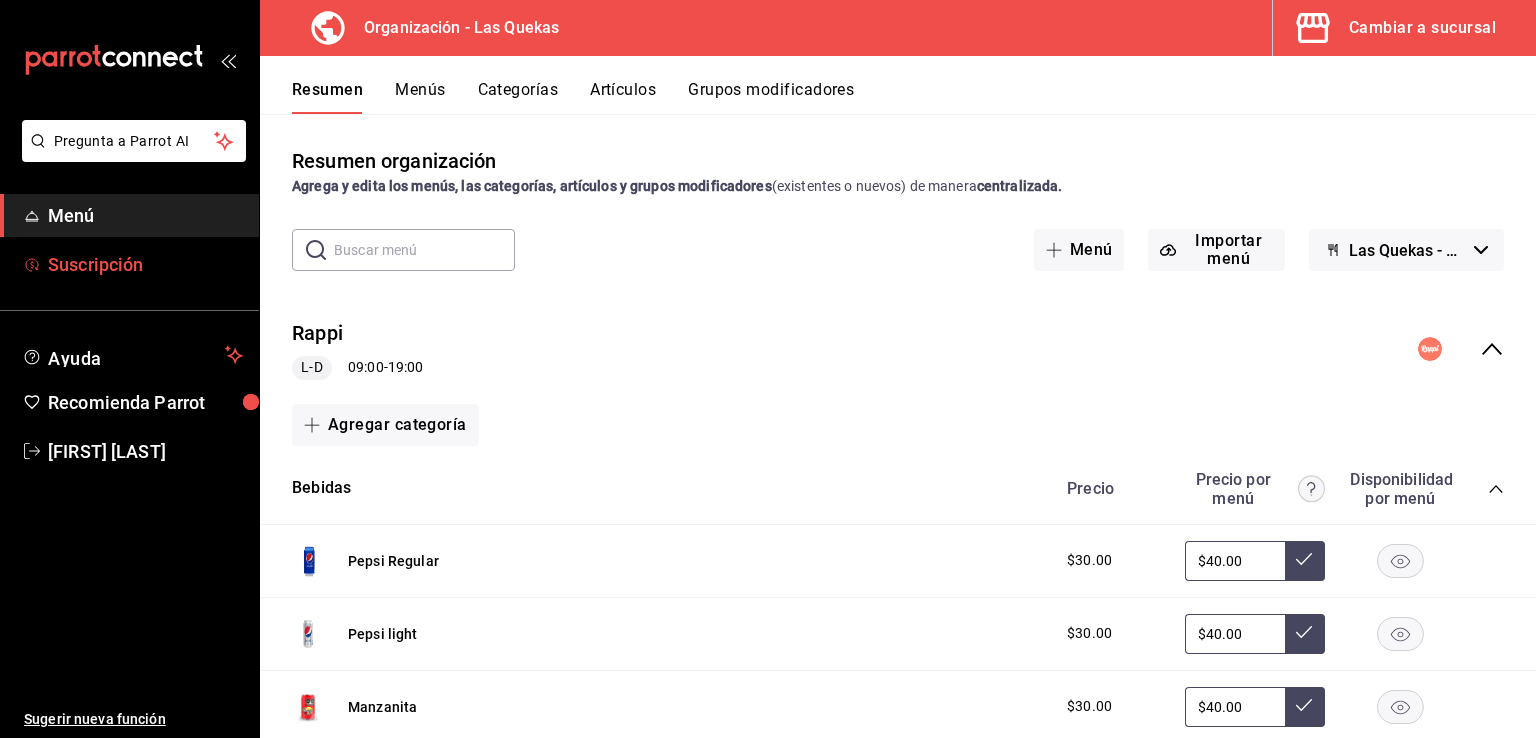 click on "Suscripción" at bounding box center (129, 264) 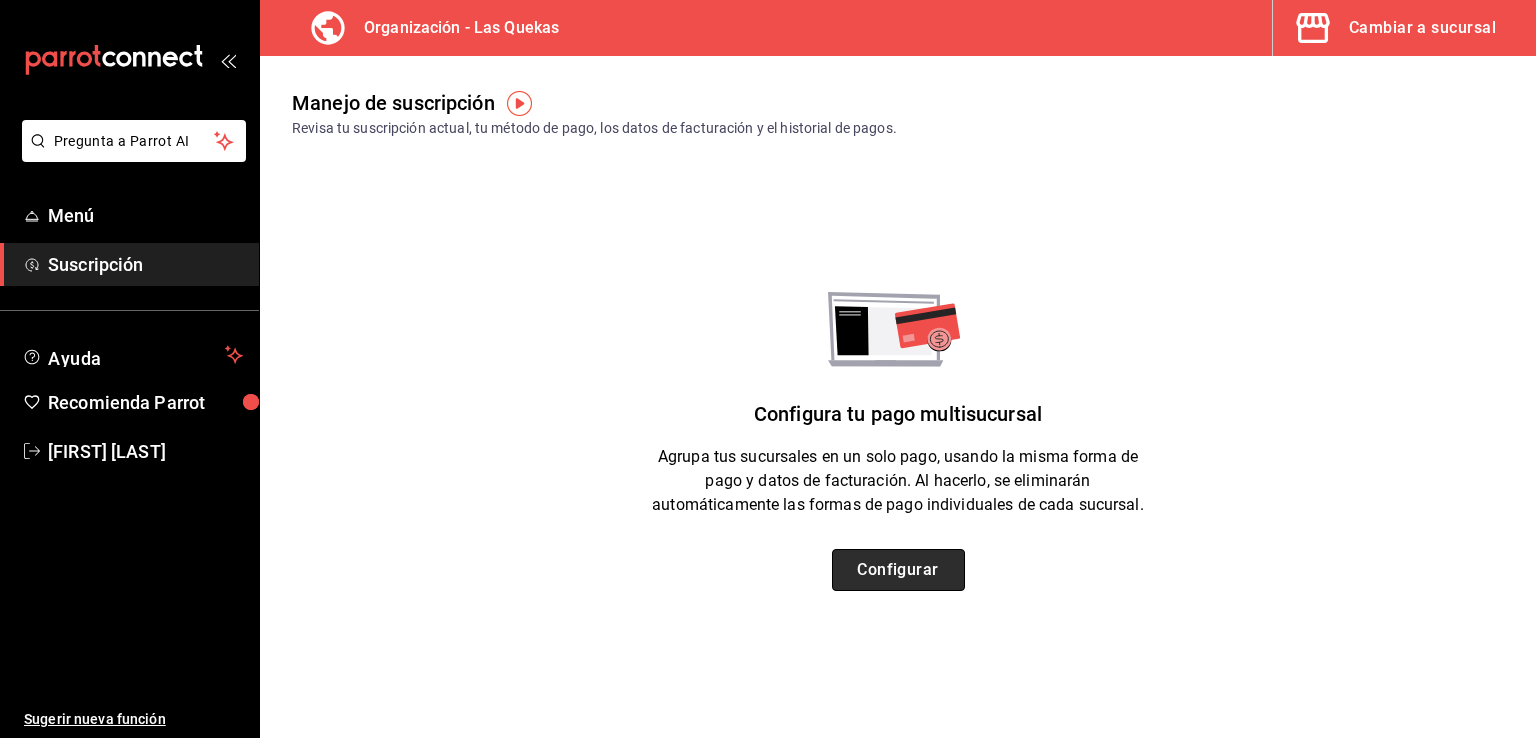 click on "Configurar" at bounding box center (898, 570) 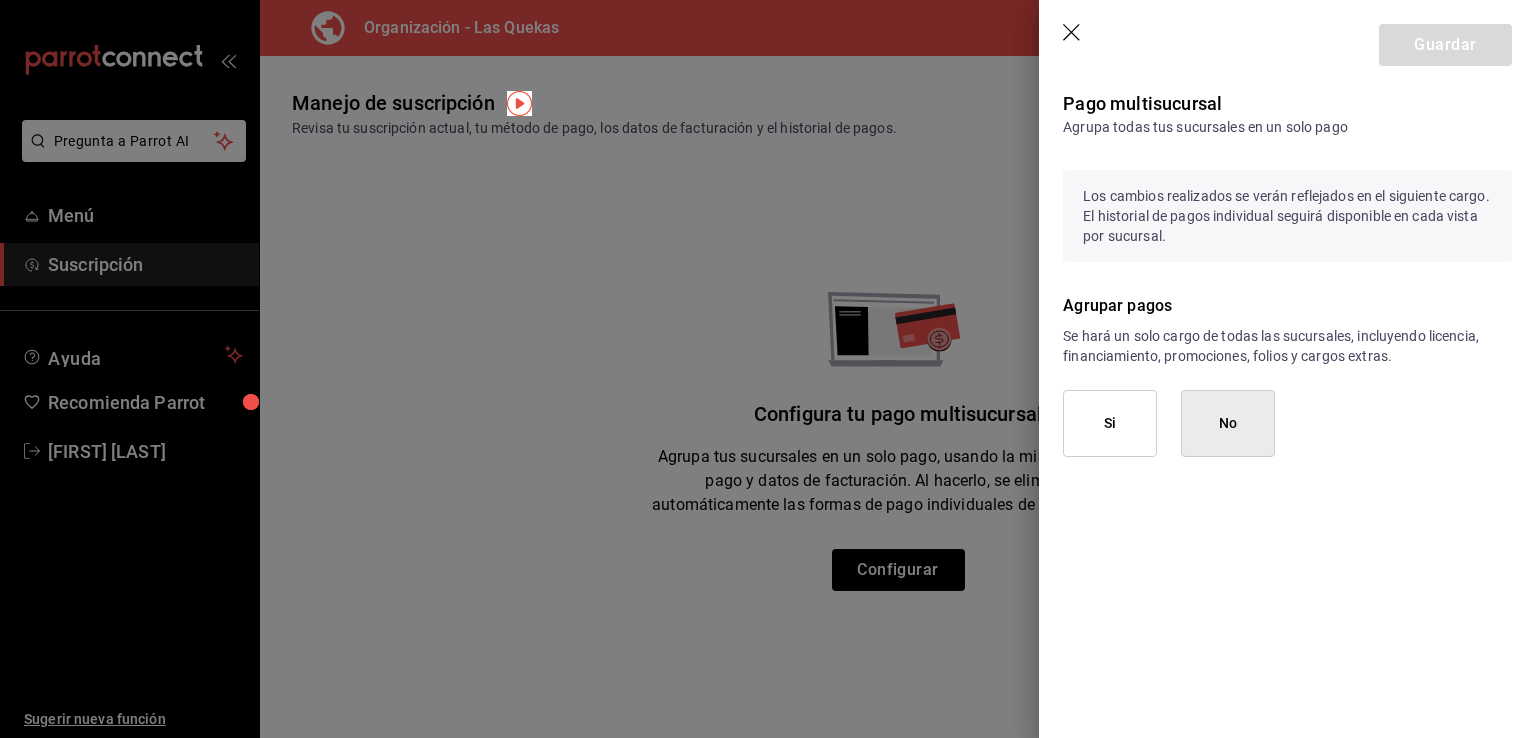 click on "Se hará un solo cargo de todas las sucursales, incluyendo licencia, financiamiento, promociones, folios y cargos extras." at bounding box center [1287, 346] 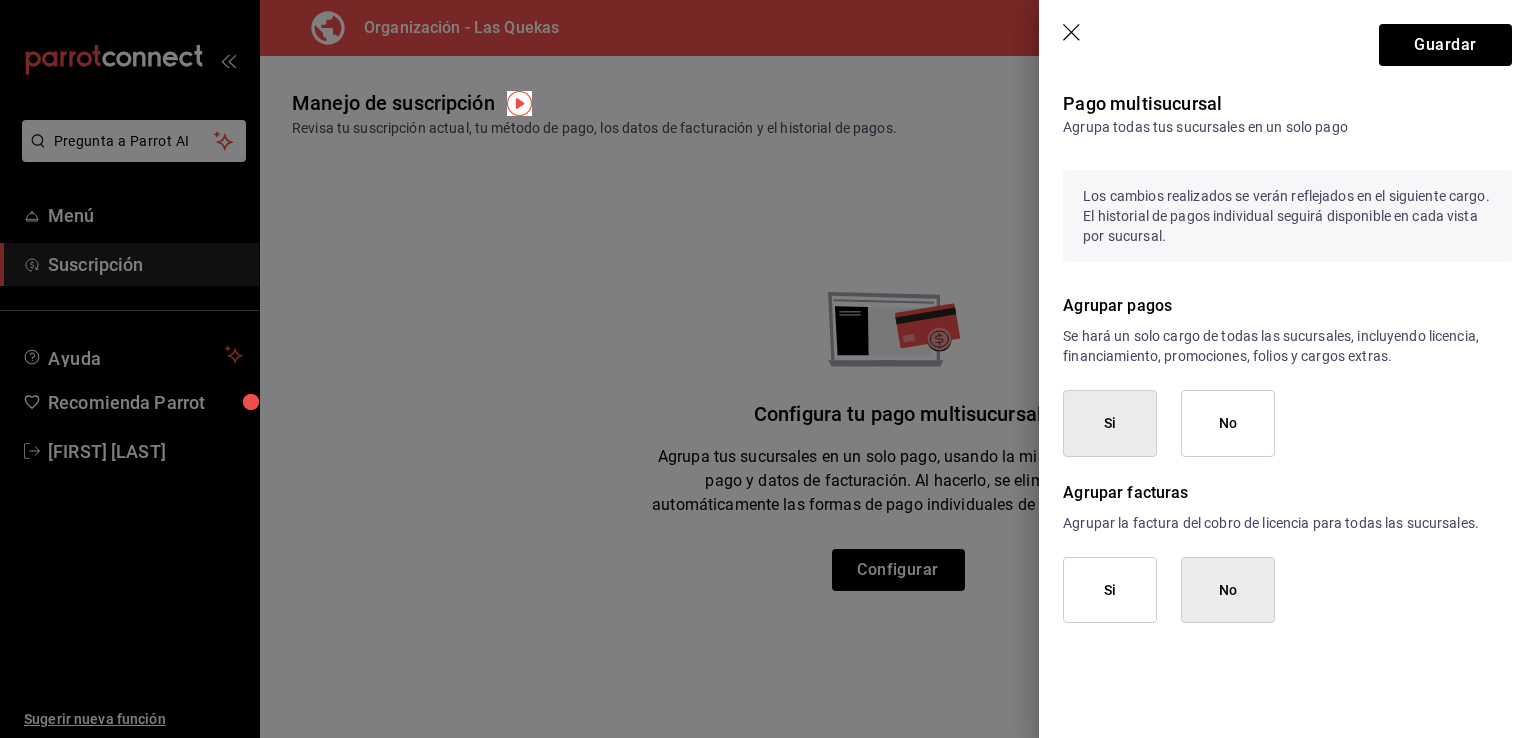click on "Si" at bounding box center (1110, 590) 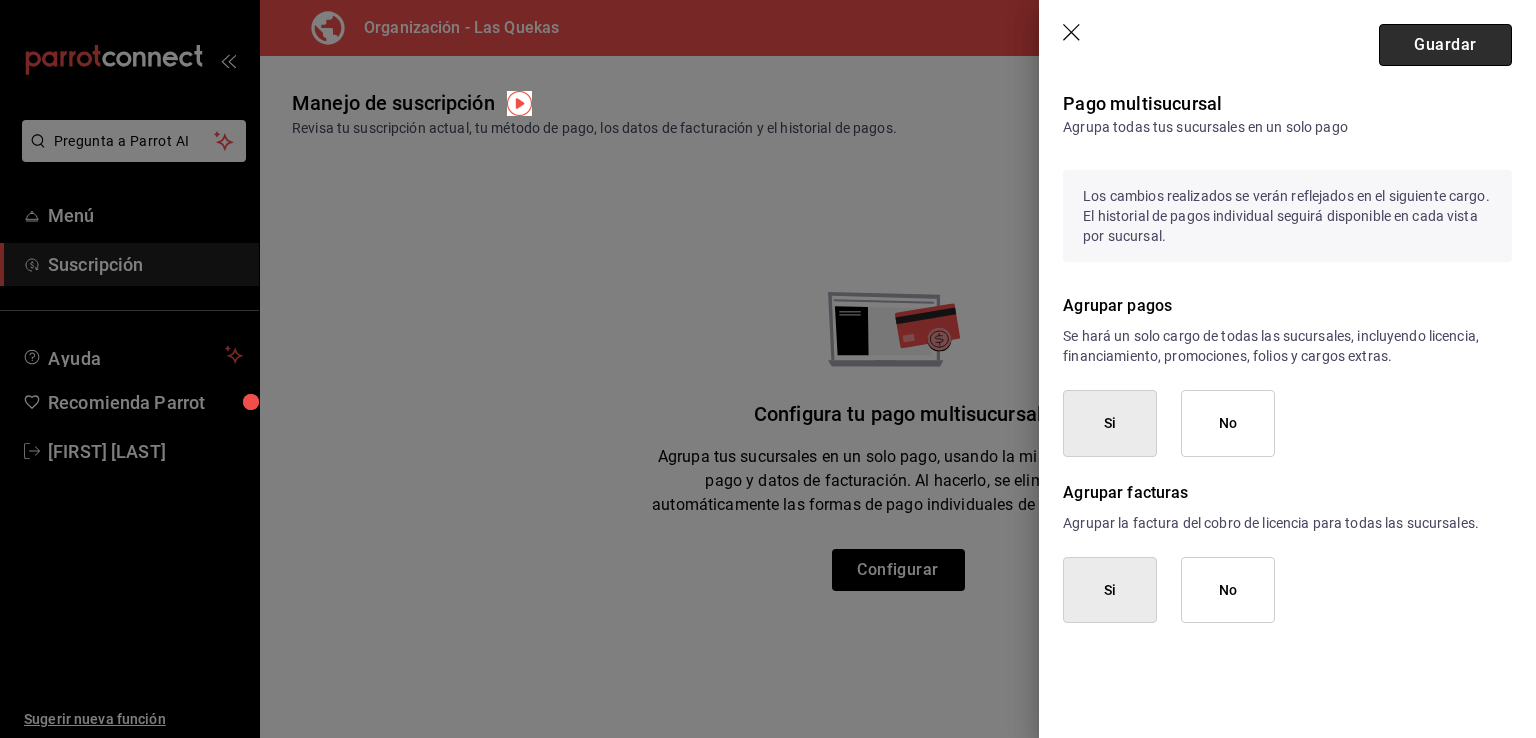 click on "Guardar" at bounding box center (1445, 45) 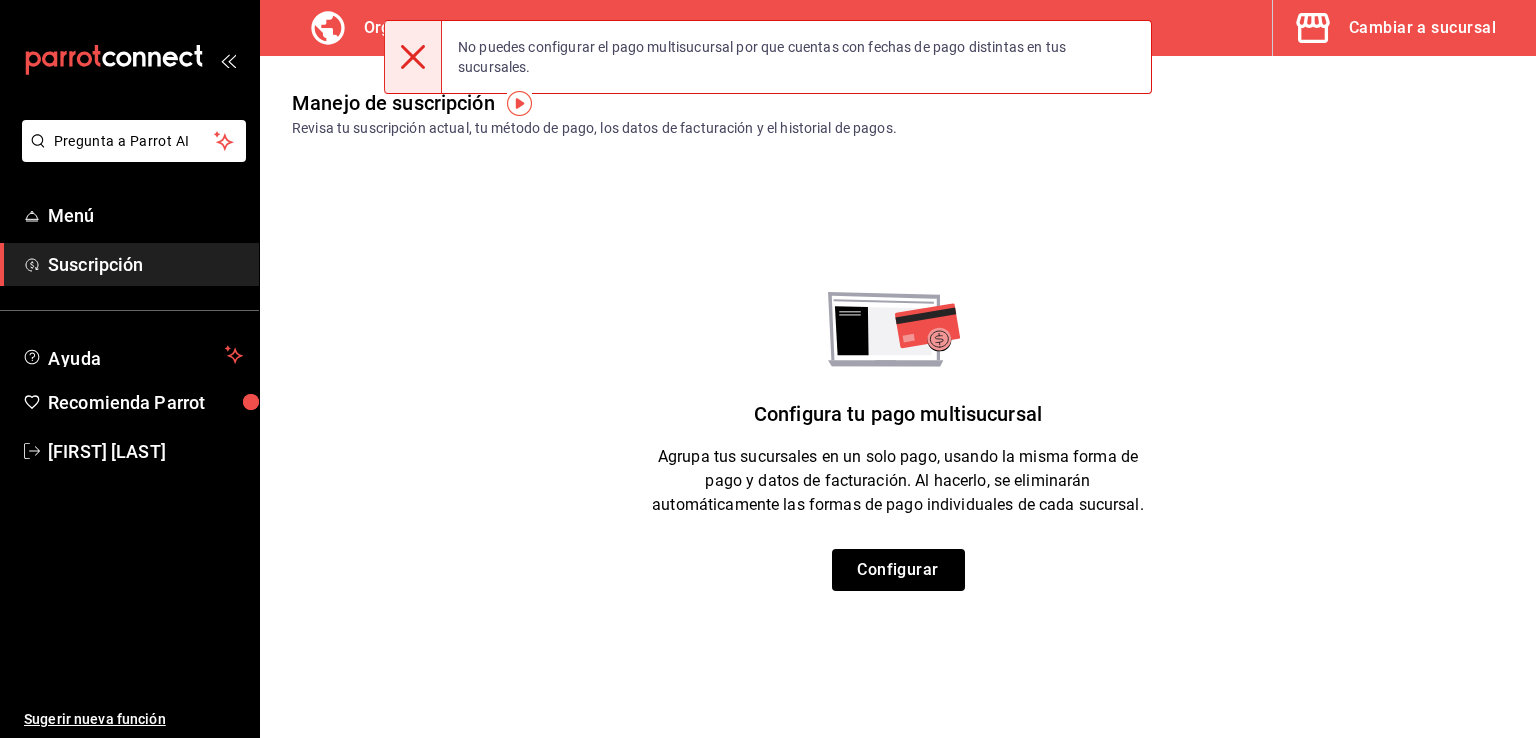 click on "Configura tu pago multisucursal Agrupa tus sucursales en un solo pago, usando la misma forma de pago y datos de facturación. Al hacerlo, se eliminarán automáticamente las formas de pago individuales de cada sucursal. Configurar" at bounding box center [898, 441] 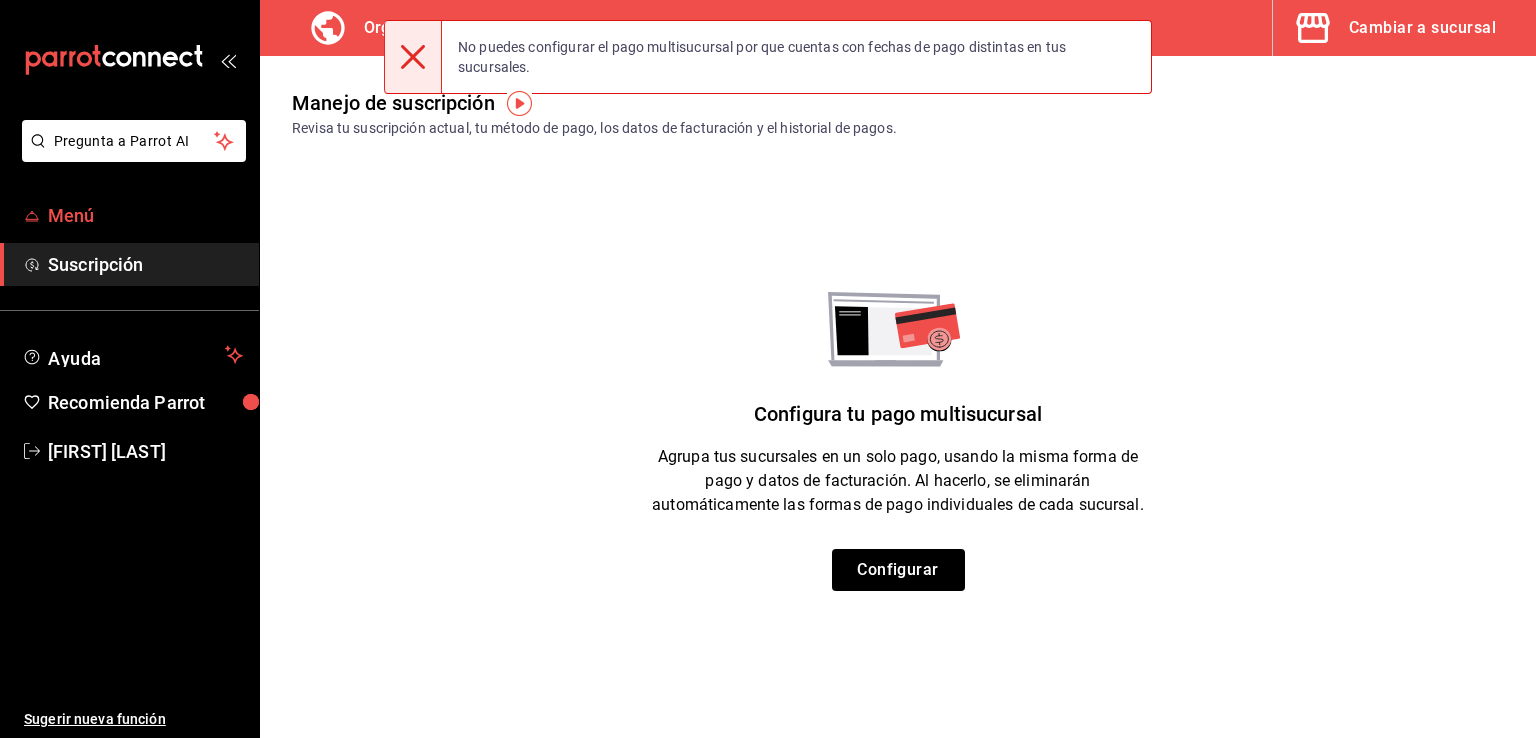 click on "Menú" at bounding box center (145, 215) 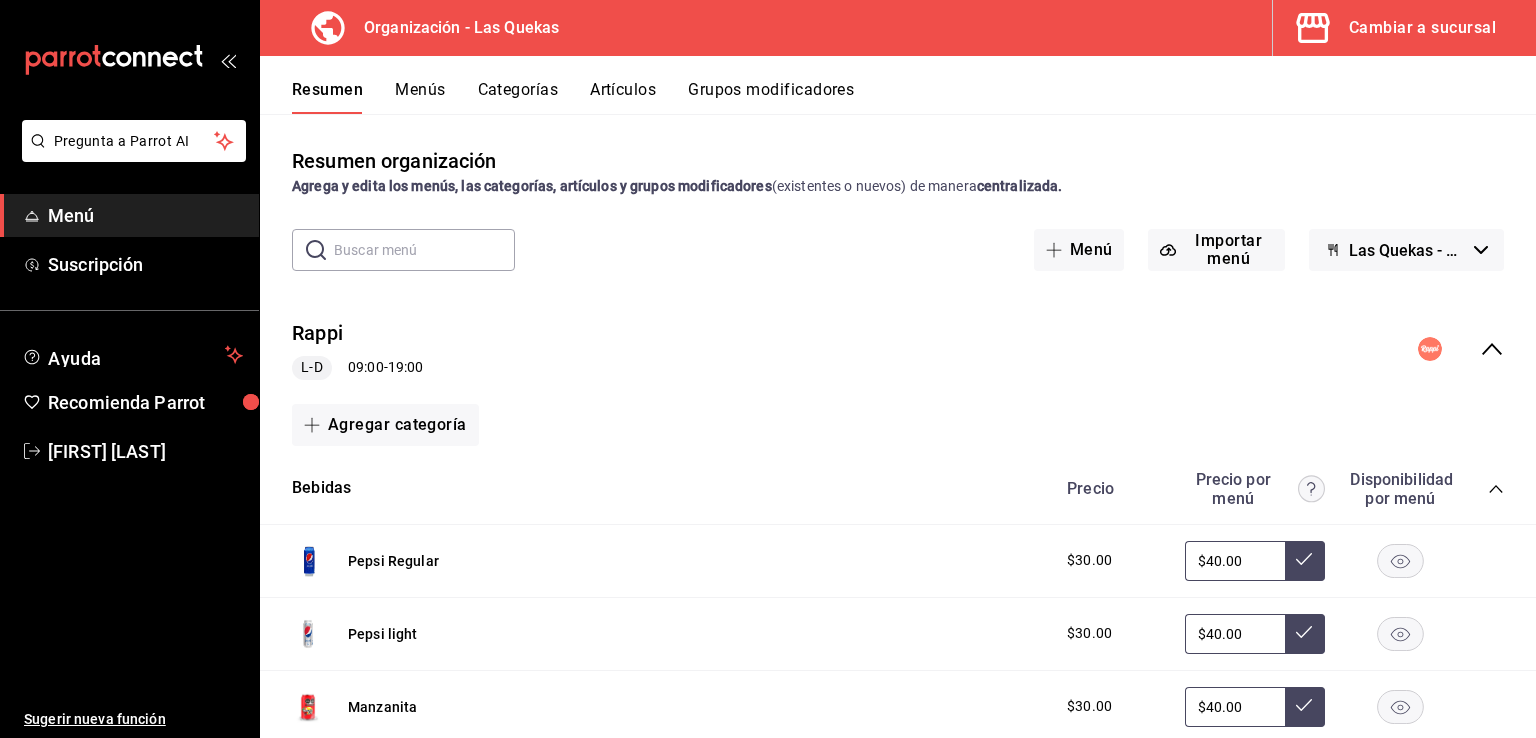 click on "Menús" at bounding box center [420, 97] 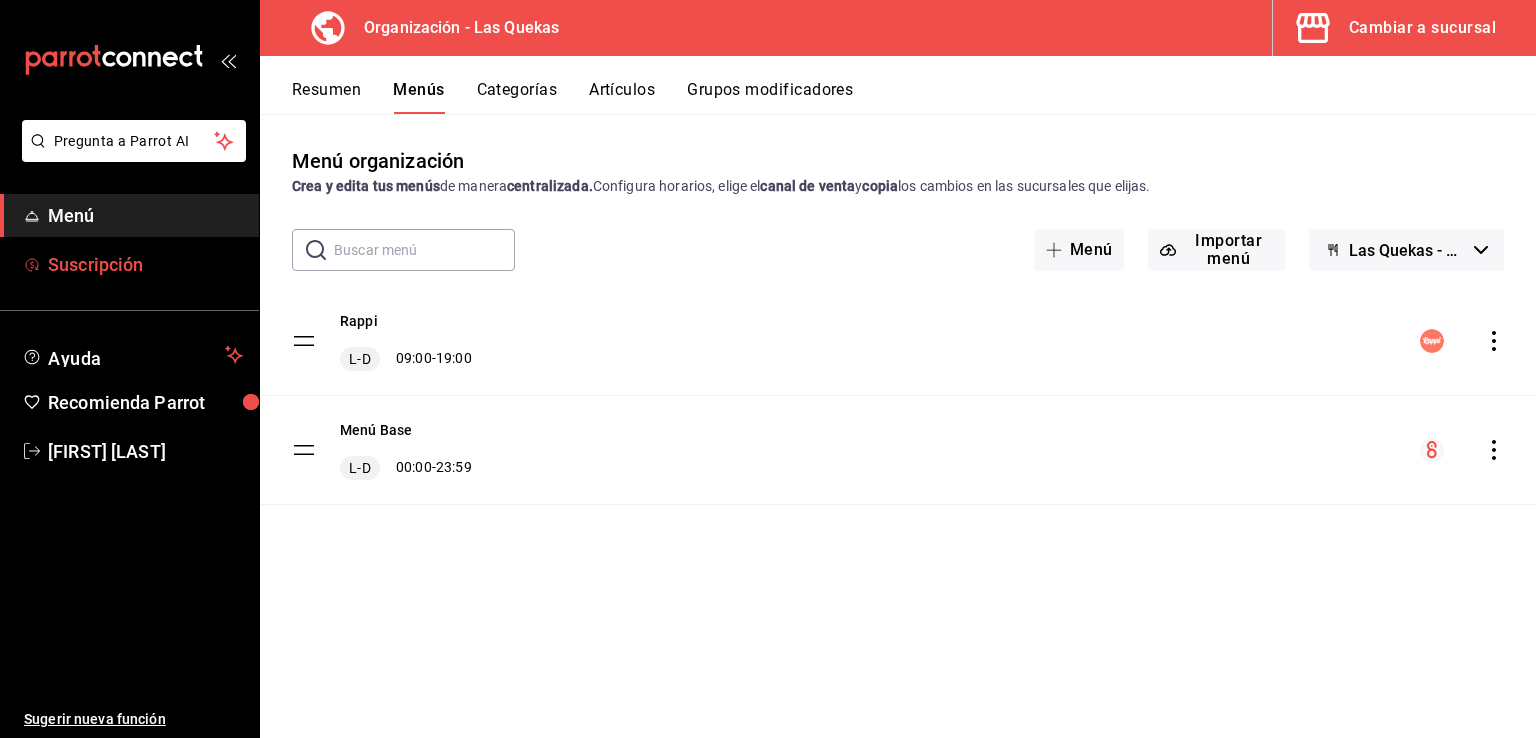 click on "Suscripción" at bounding box center (145, 264) 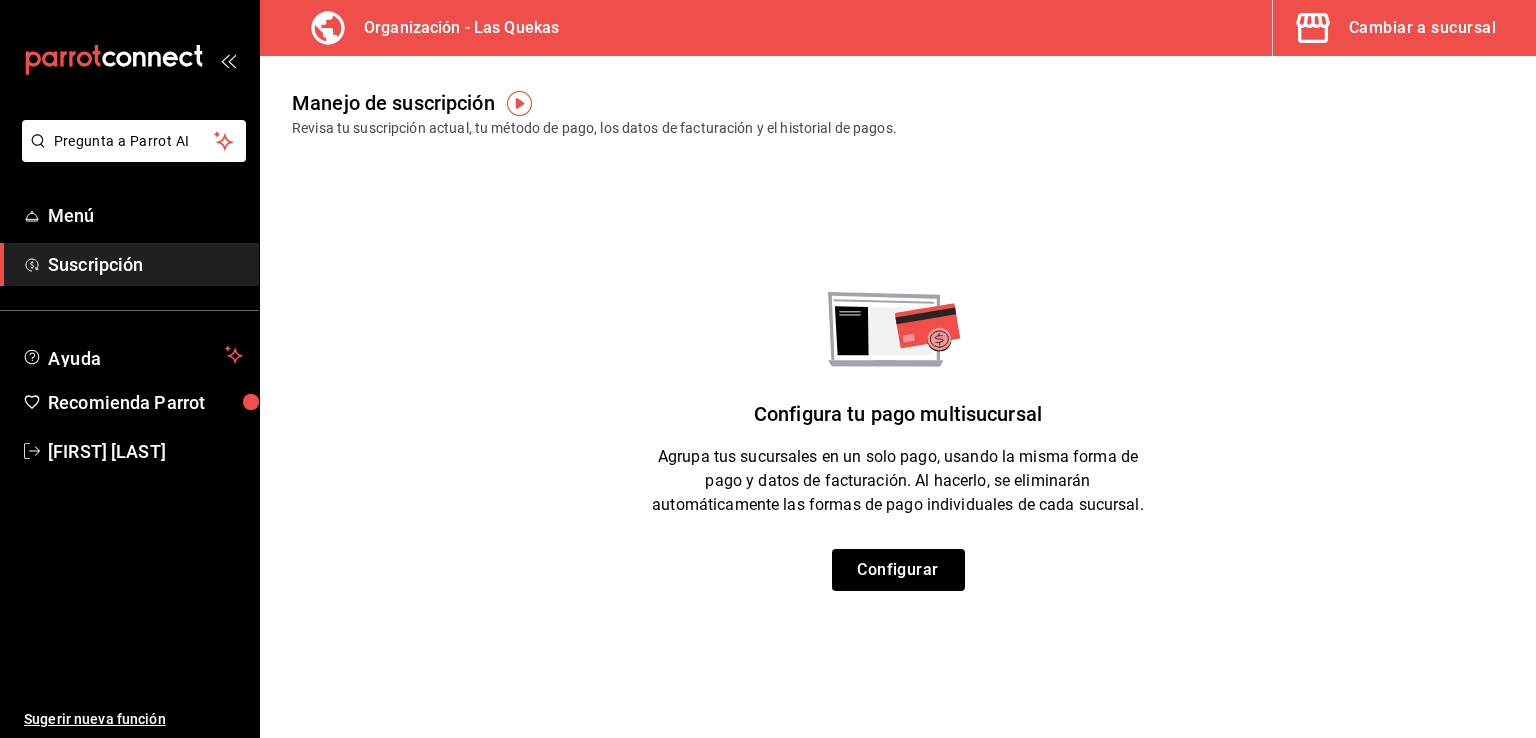 click on "Cambiar a sucursal" at bounding box center [1422, 28] 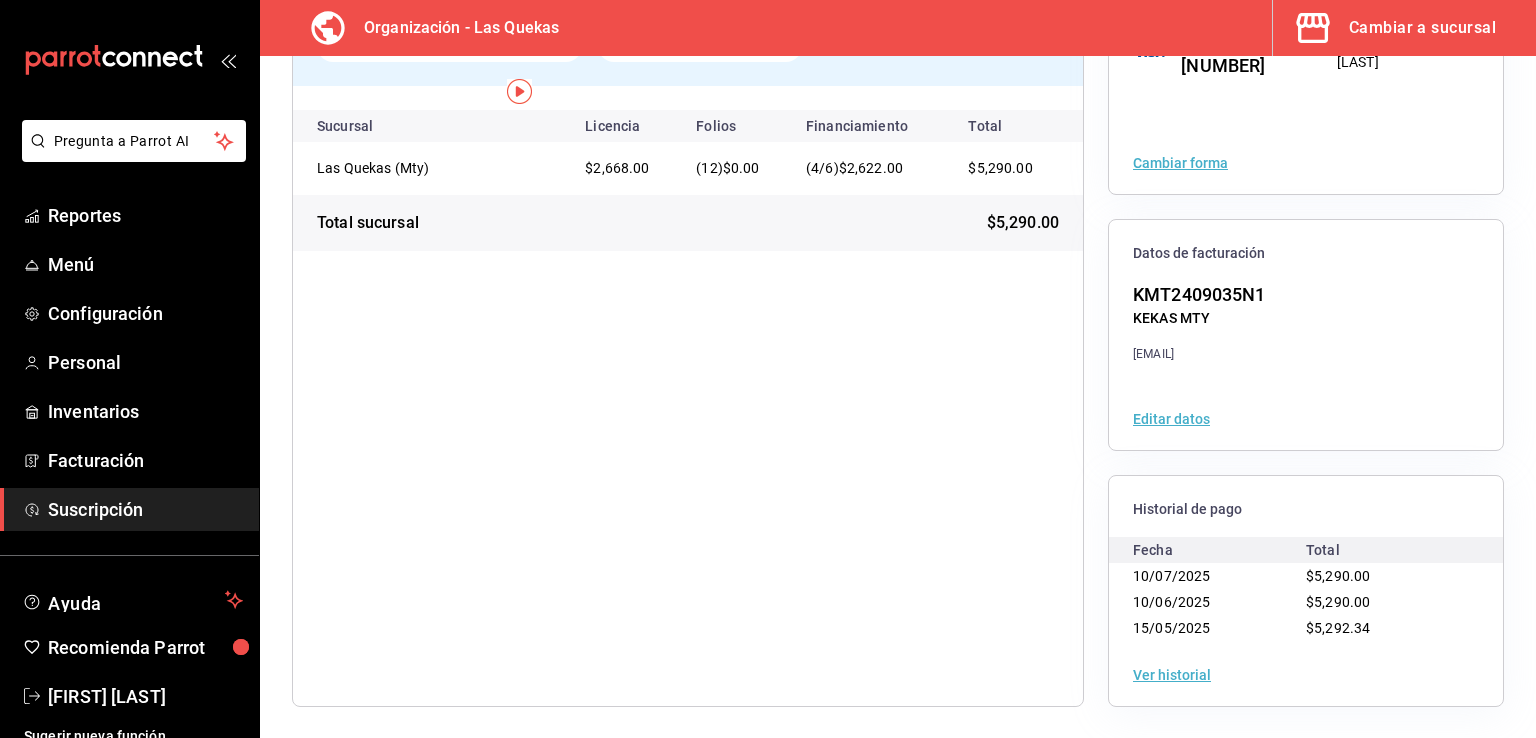 scroll, scrollTop: 0, scrollLeft: 0, axis: both 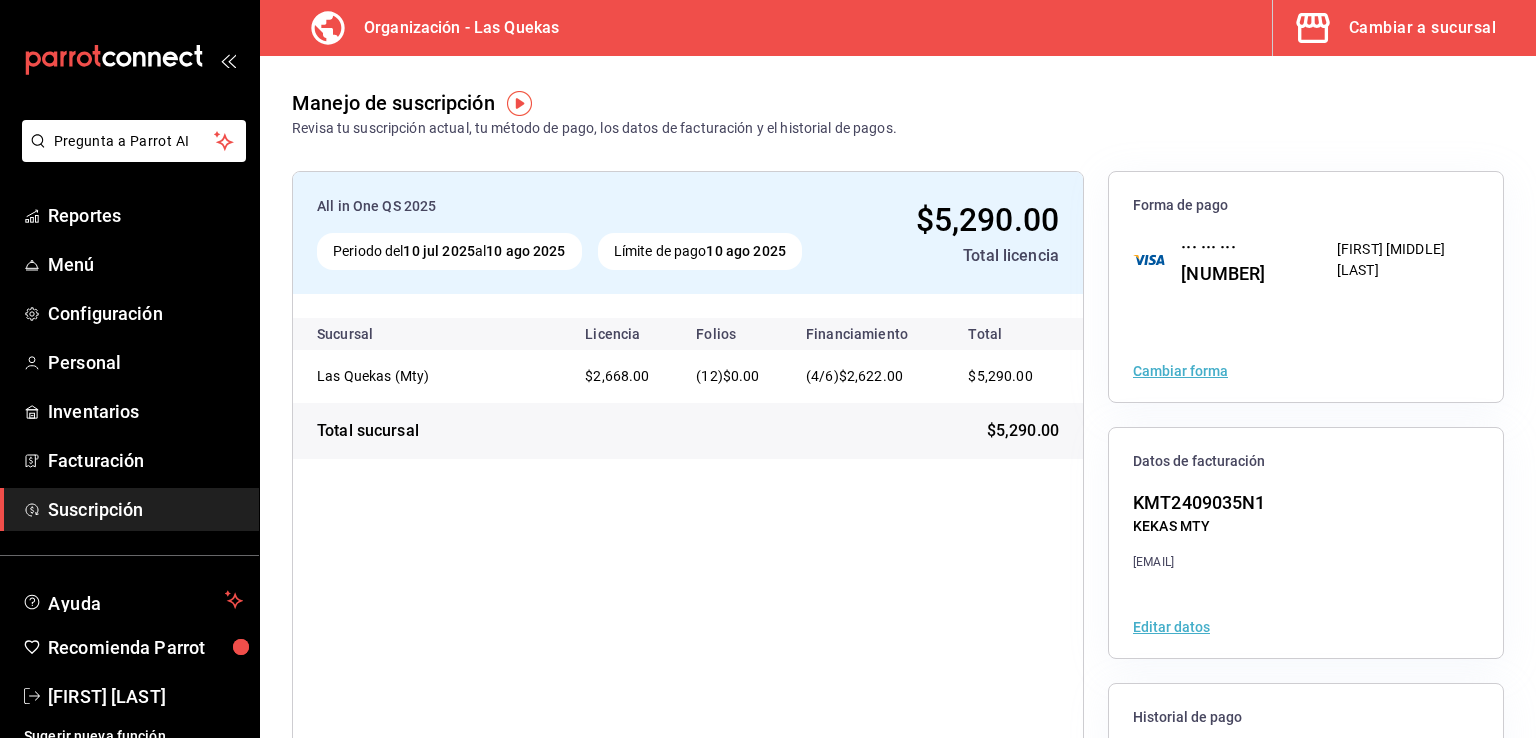 click on "Cambiar a sucursal" at bounding box center [1422, 28] 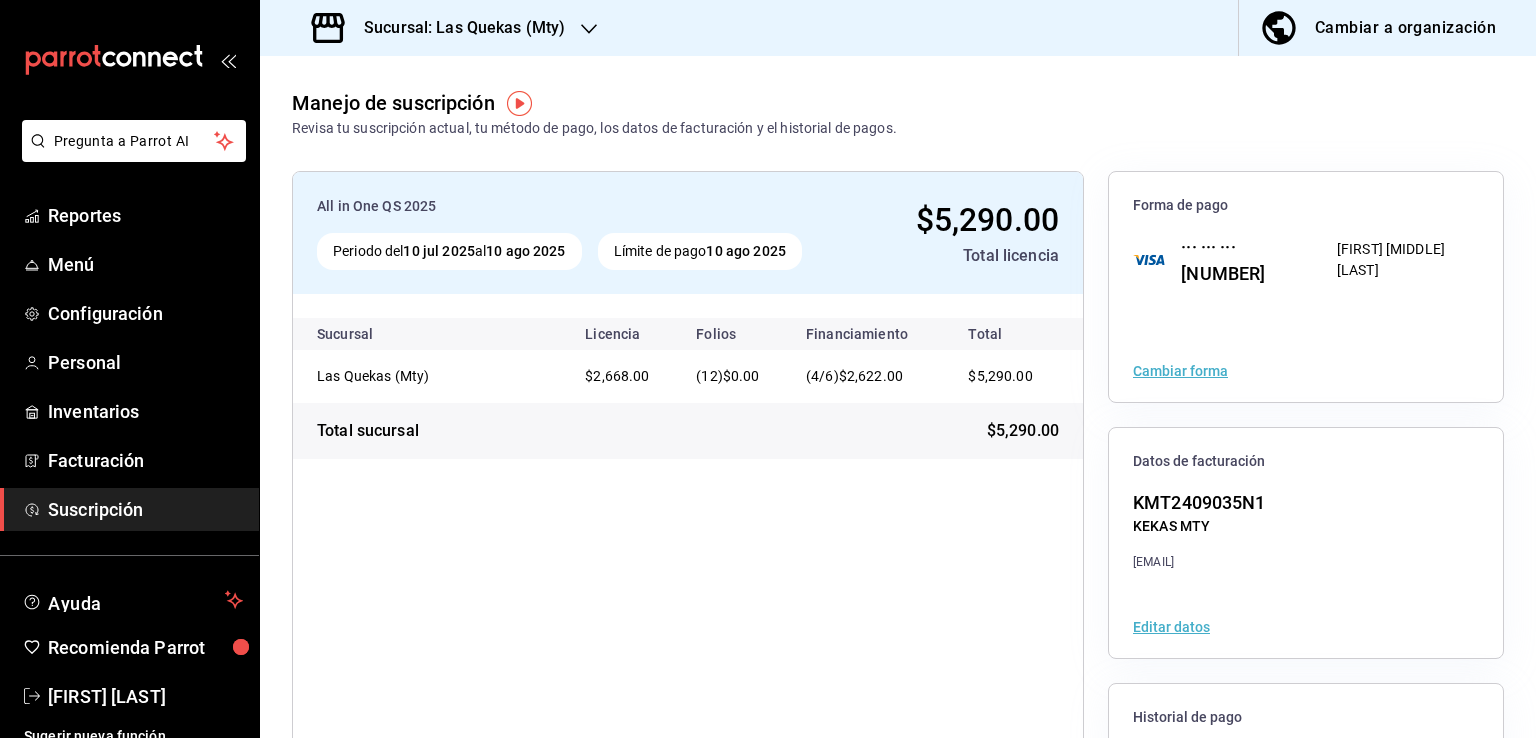 click 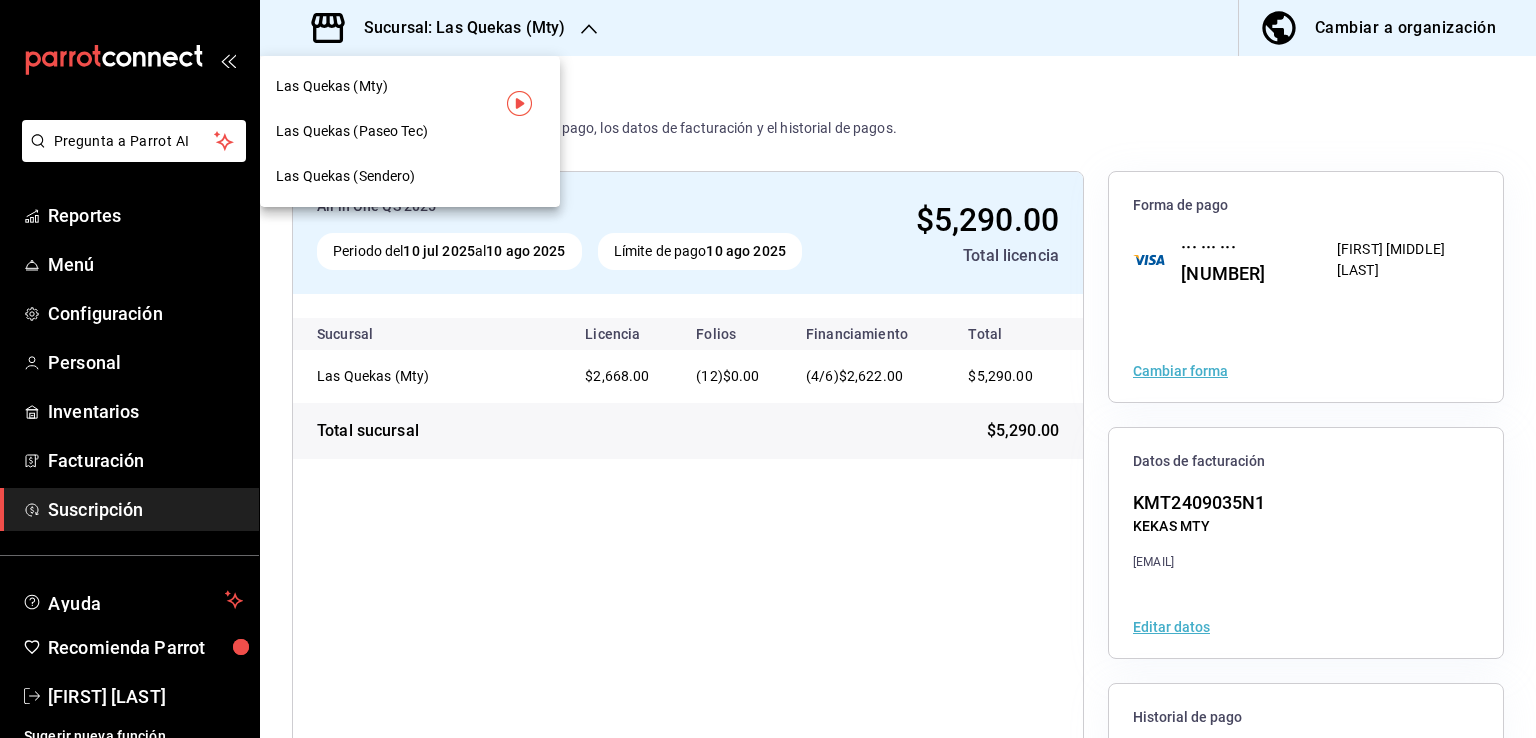 click on "Las Quekas (Sendero)" at bounding box center (346, 176) 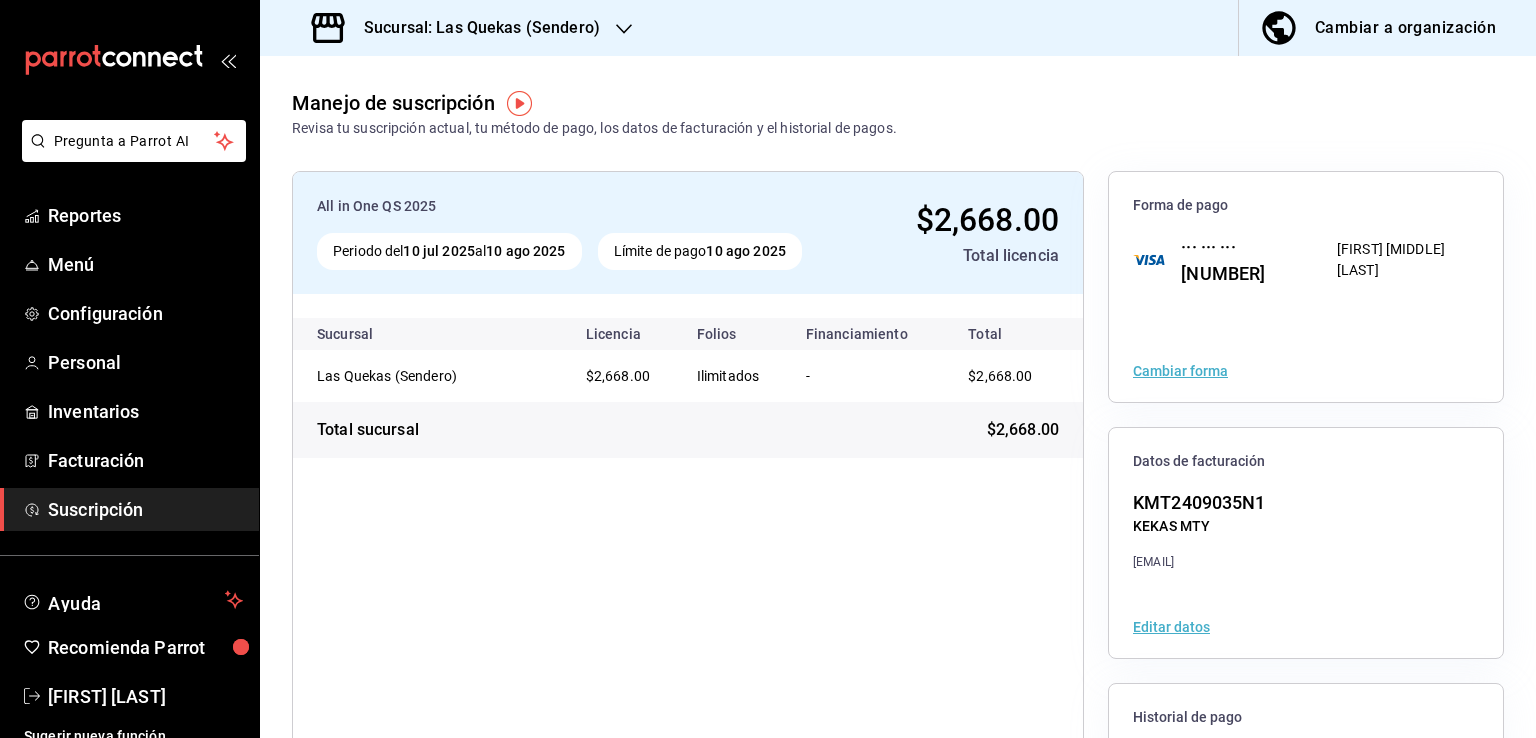 click on "Cambiar a organización" at bounding box center [1405, 28] 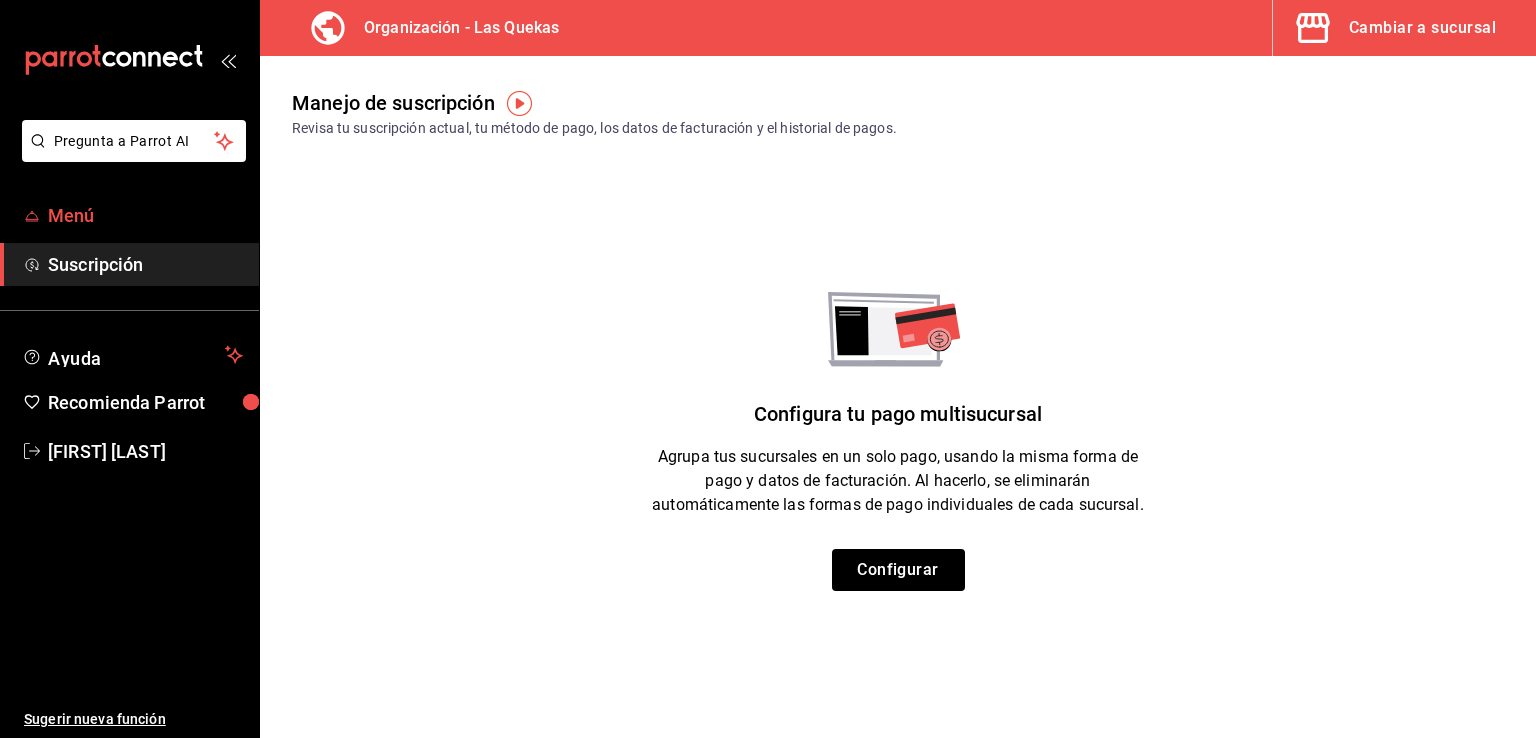 click on "Menú" at bounding box center (145, 215) 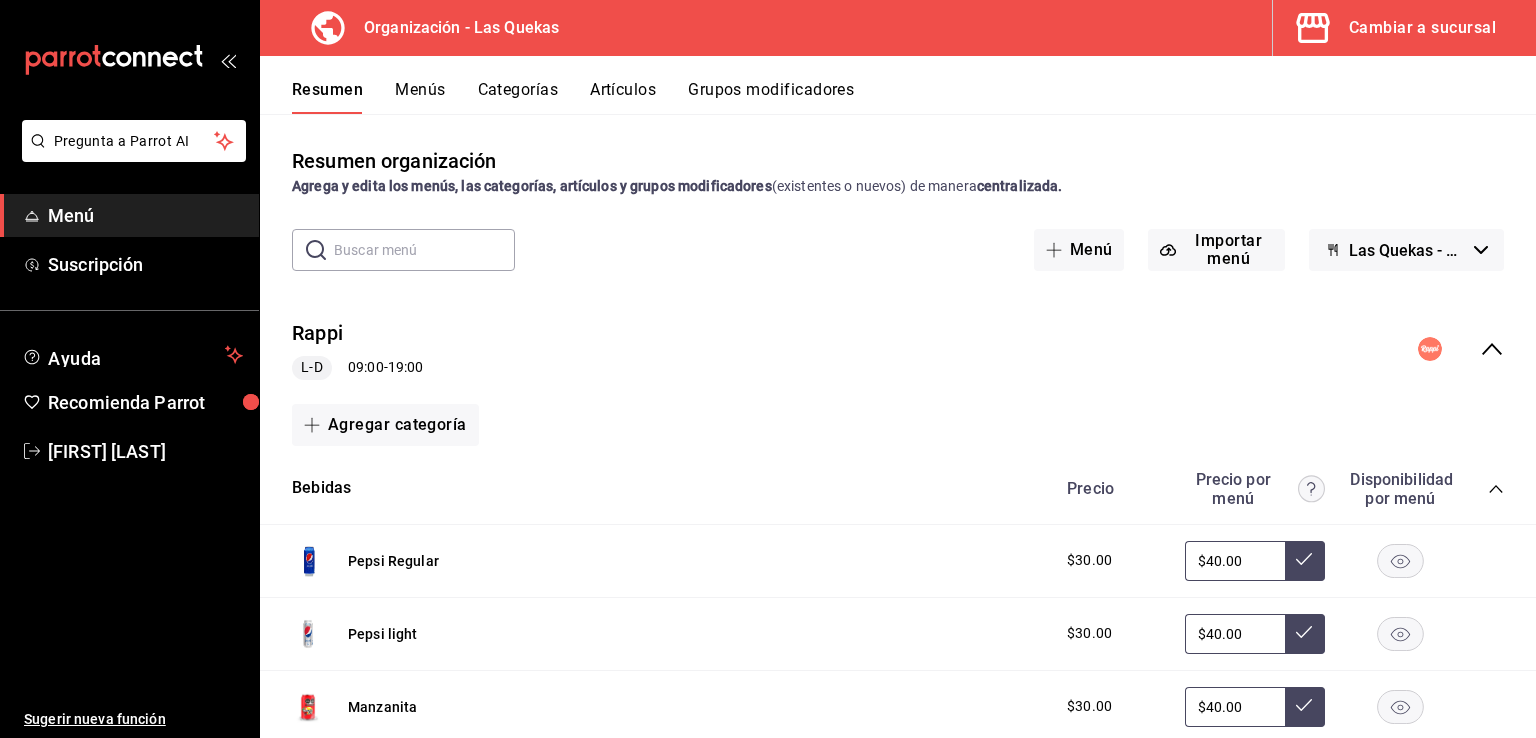 click 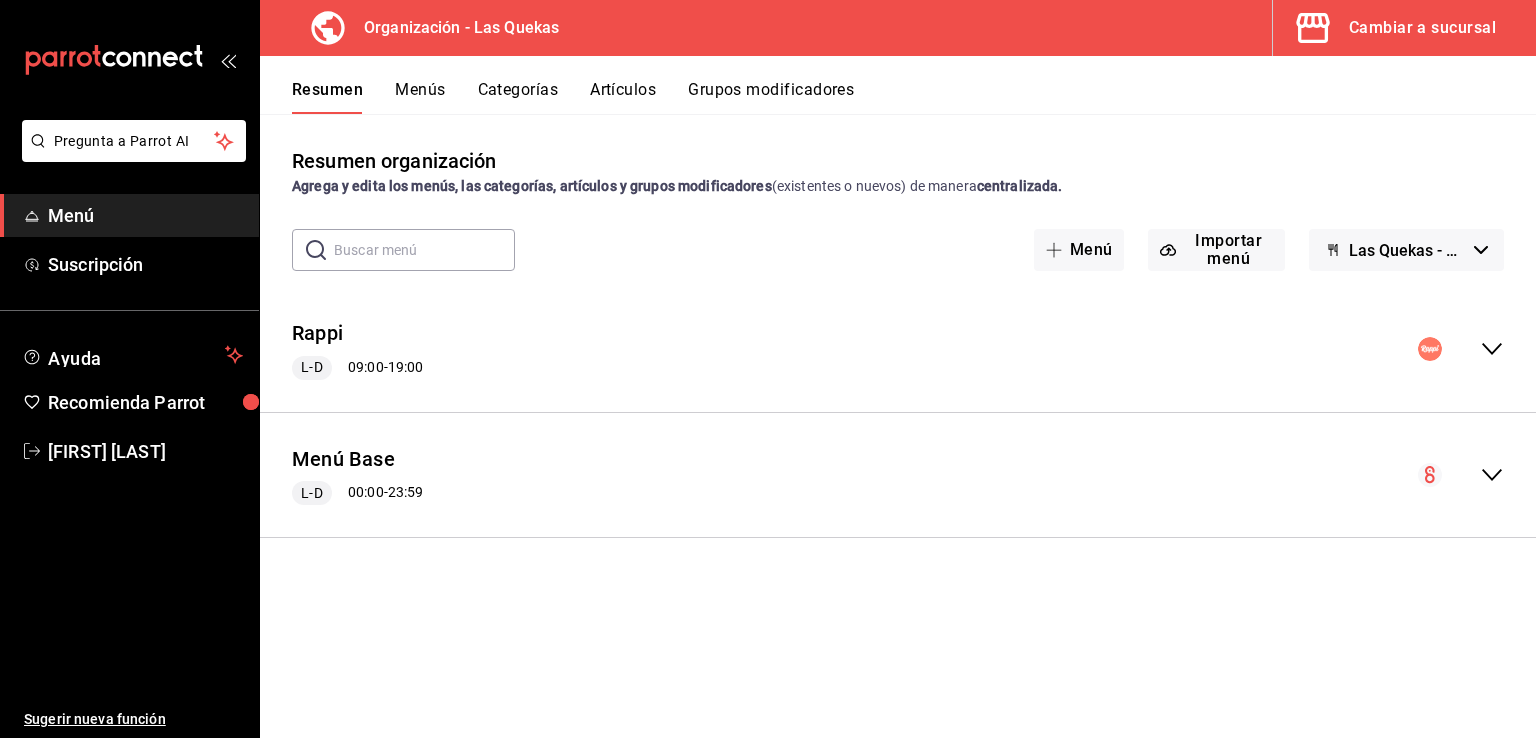 click on "Menú Base L-D 00:00  -  23:59" at bounding box center (898, 475) 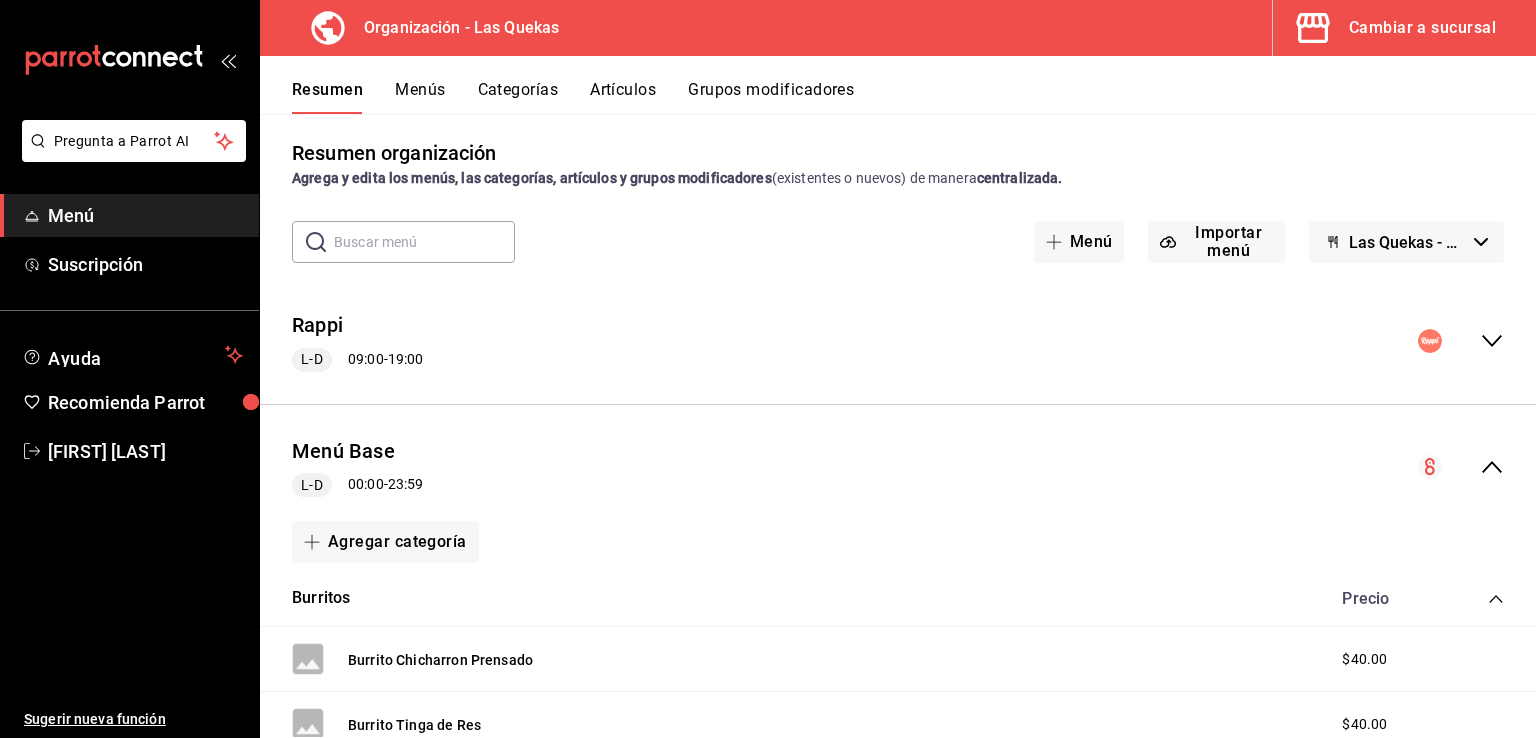 scroll, scrollTop: 0, scrollLeft: 0, axis: both 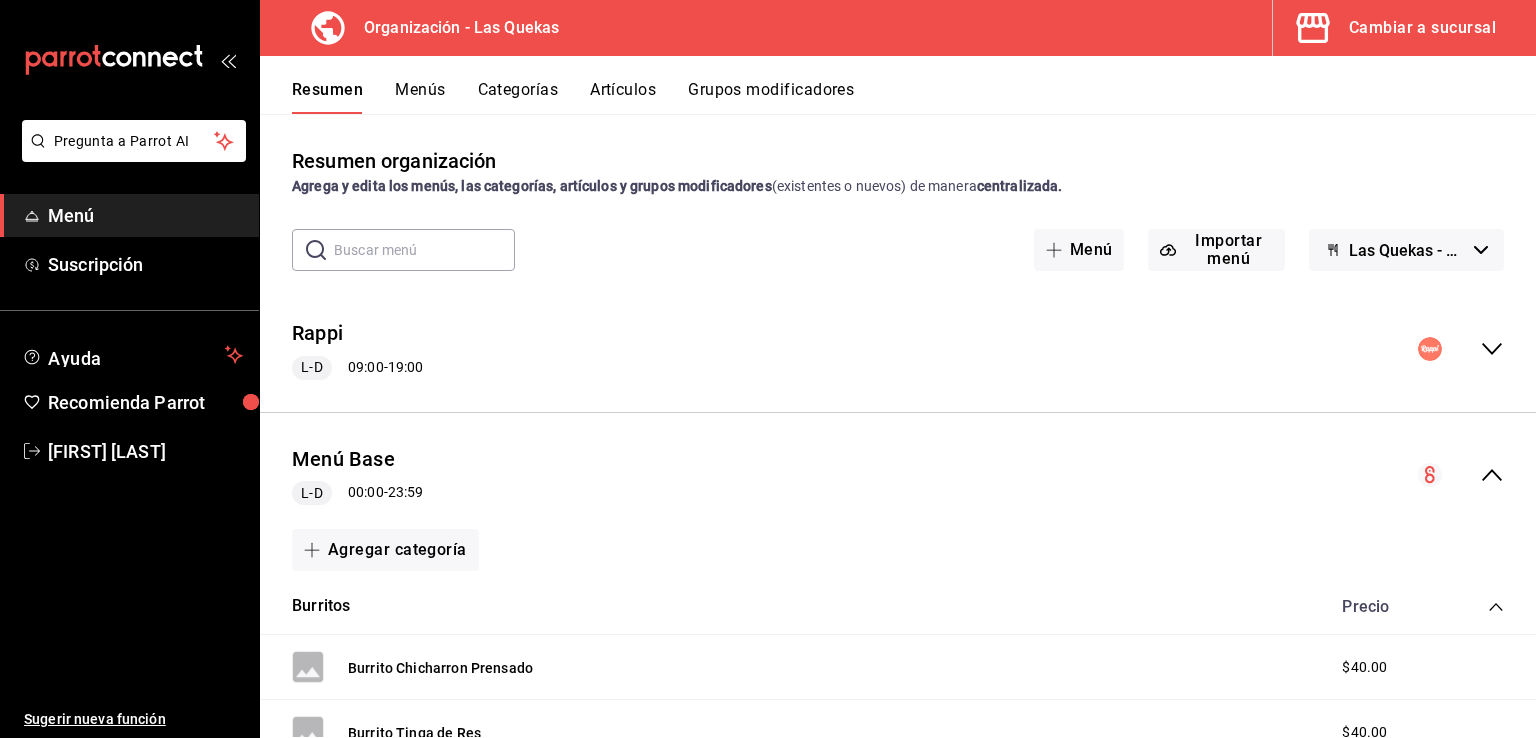 click on "Resumen Menús Categorías Artículos Grupos modificadores" at bounding box center [898, 85] 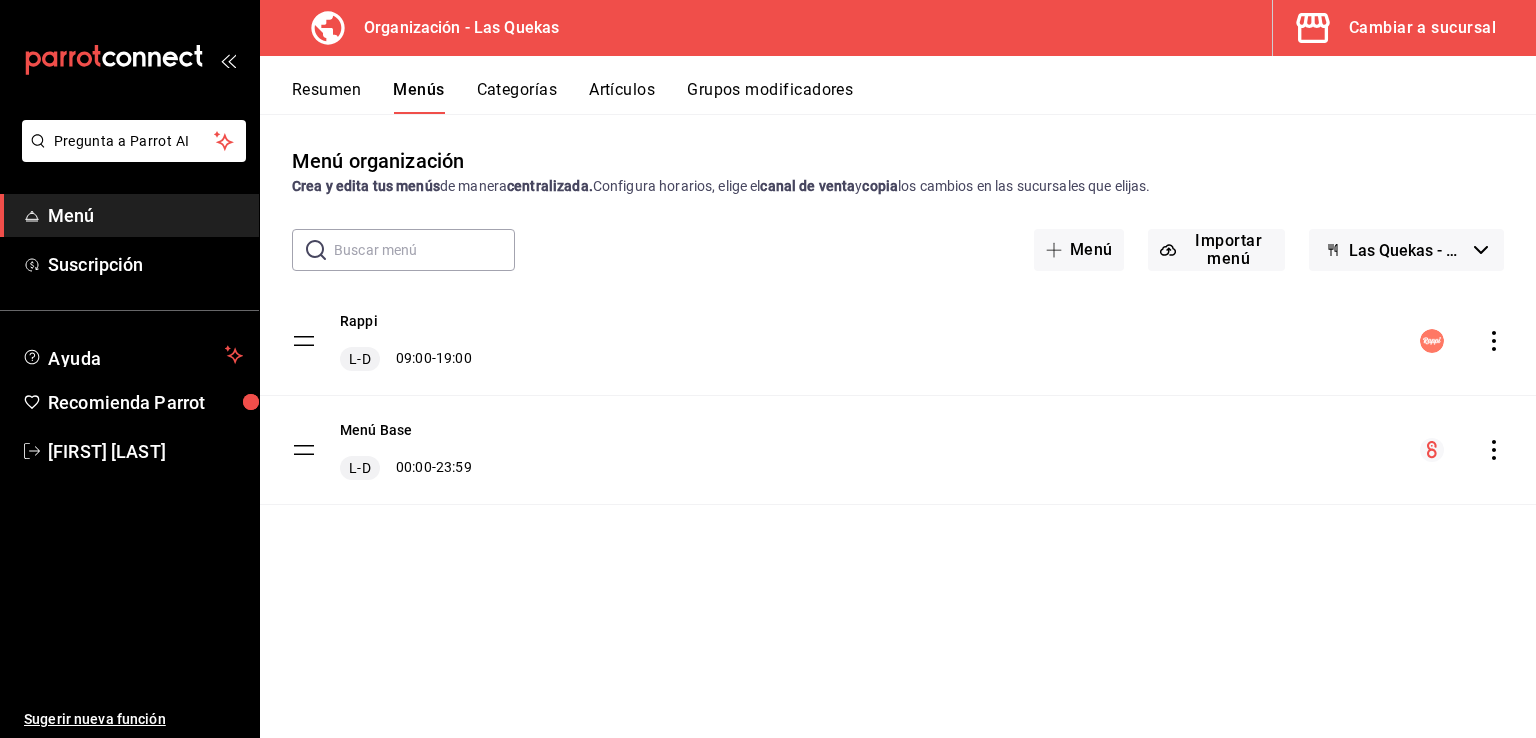 click on "Menú Base L-D 00:00  -  23:59" at bounding box center (898, 450) 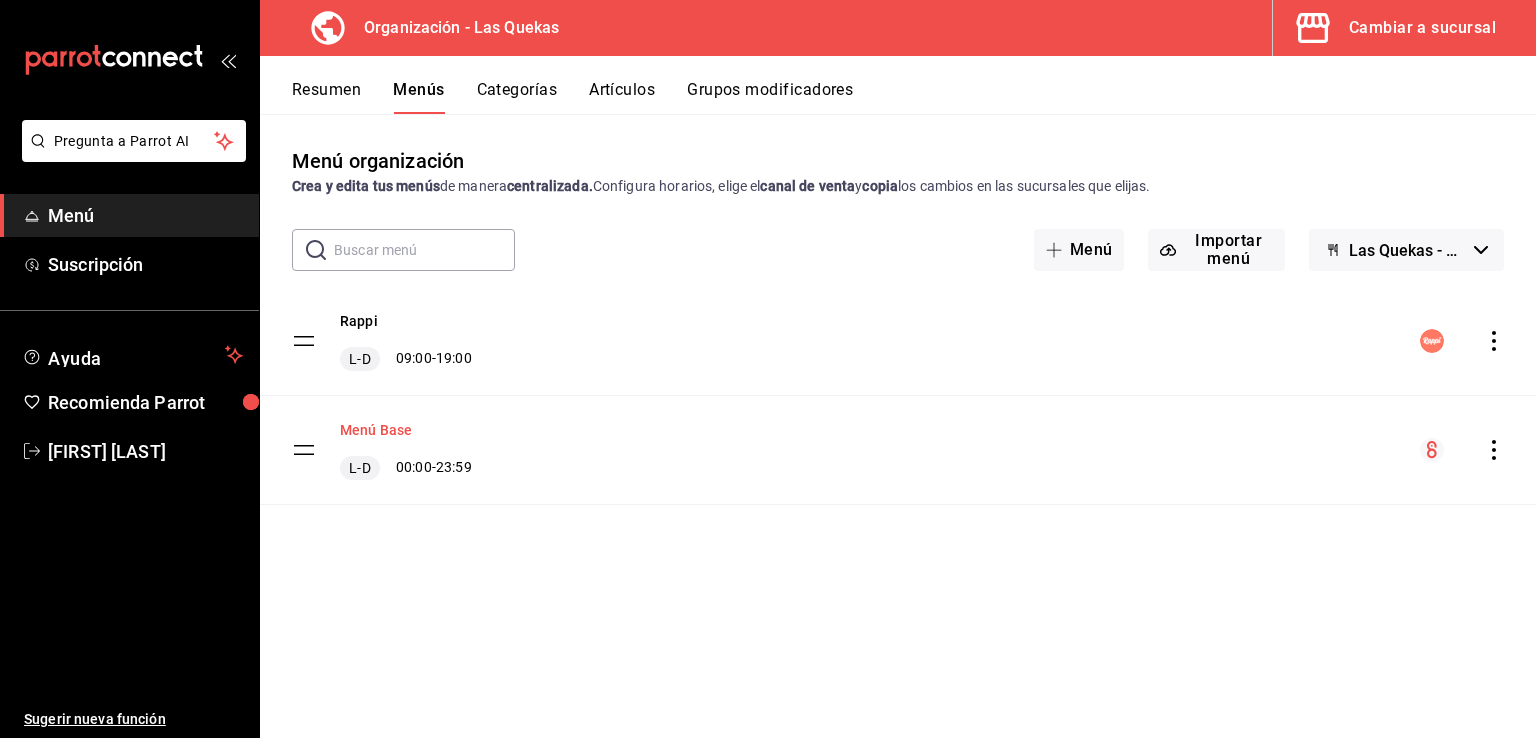 click on "Menú Base" at bounding box center (376, 430) 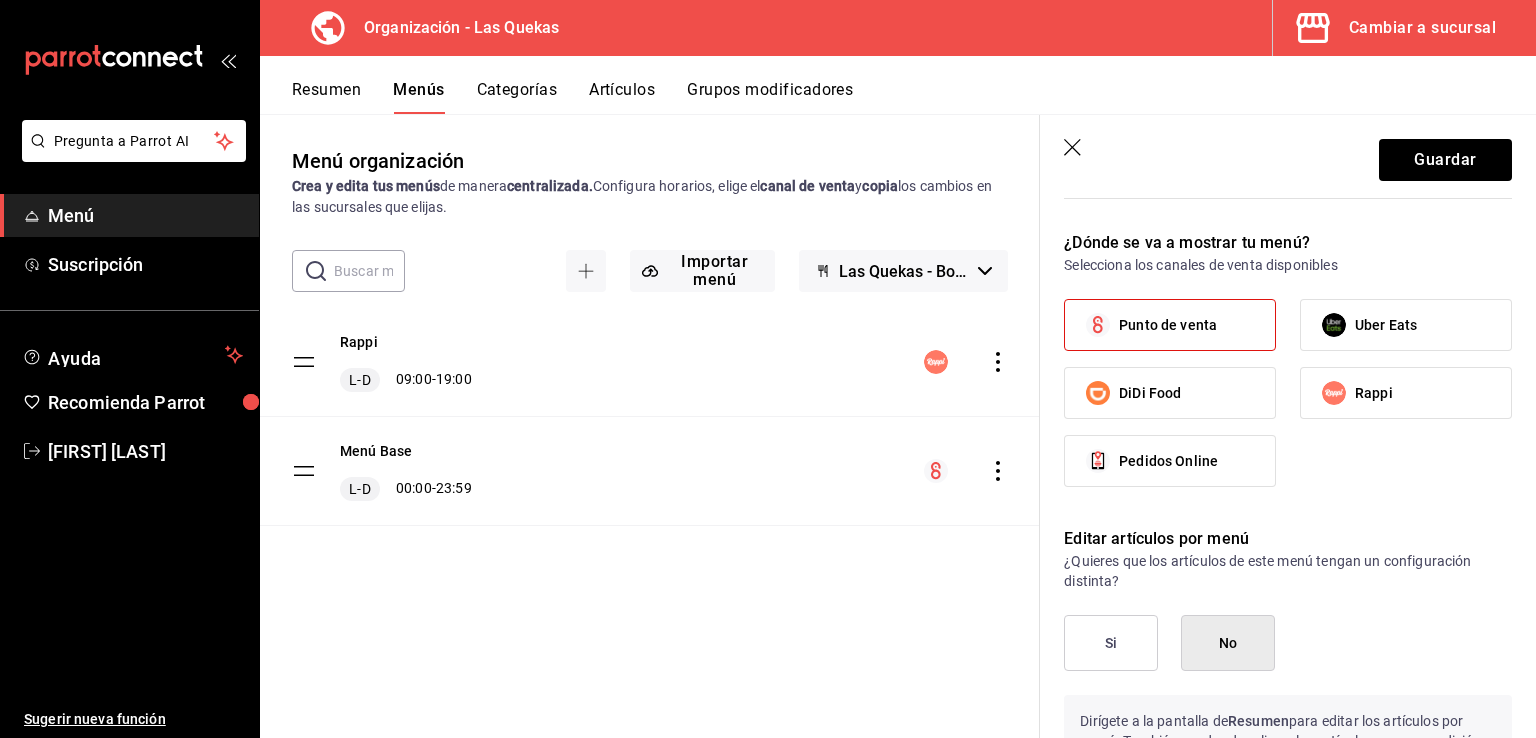 scroll, scrollTop: 953, scrollLeft: 0, axis: vertical 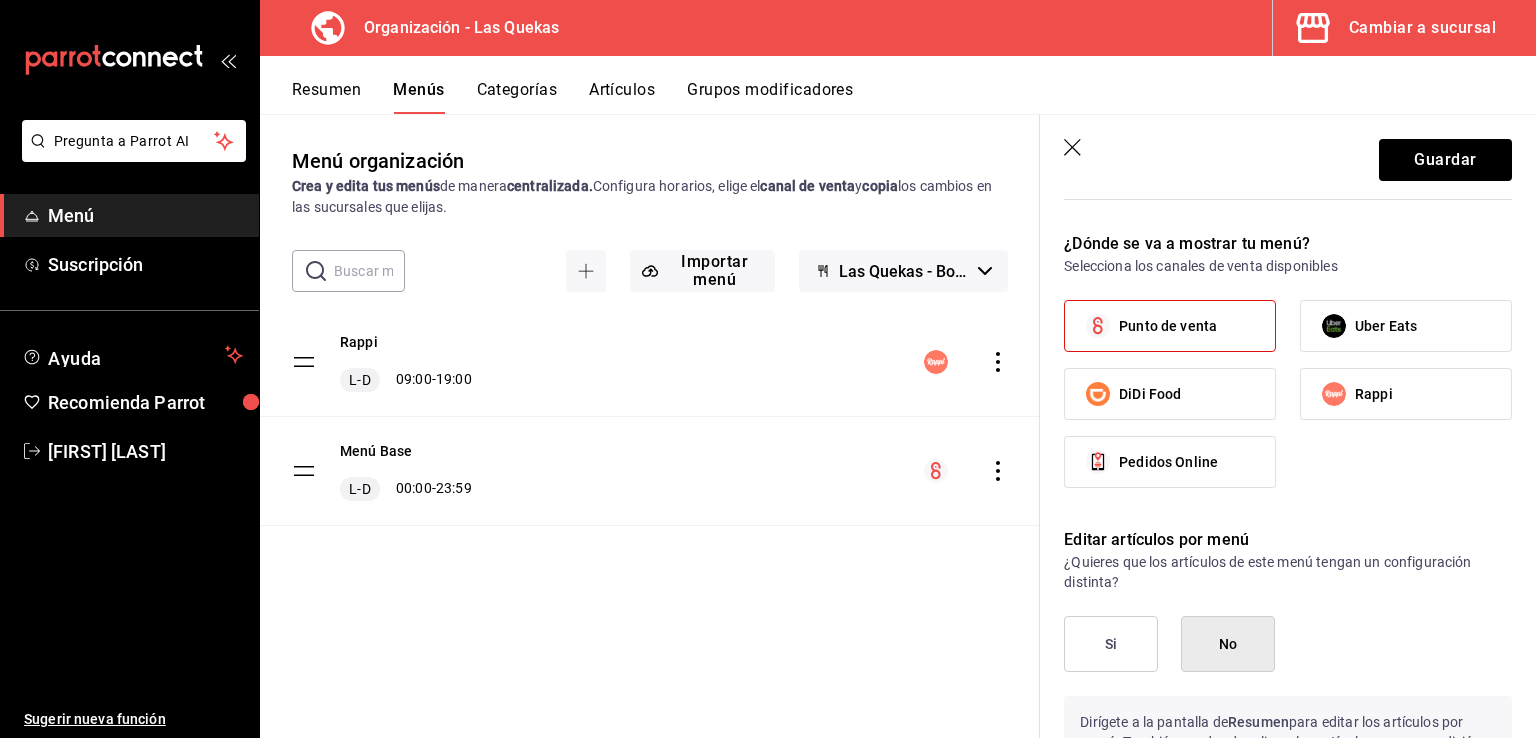 click 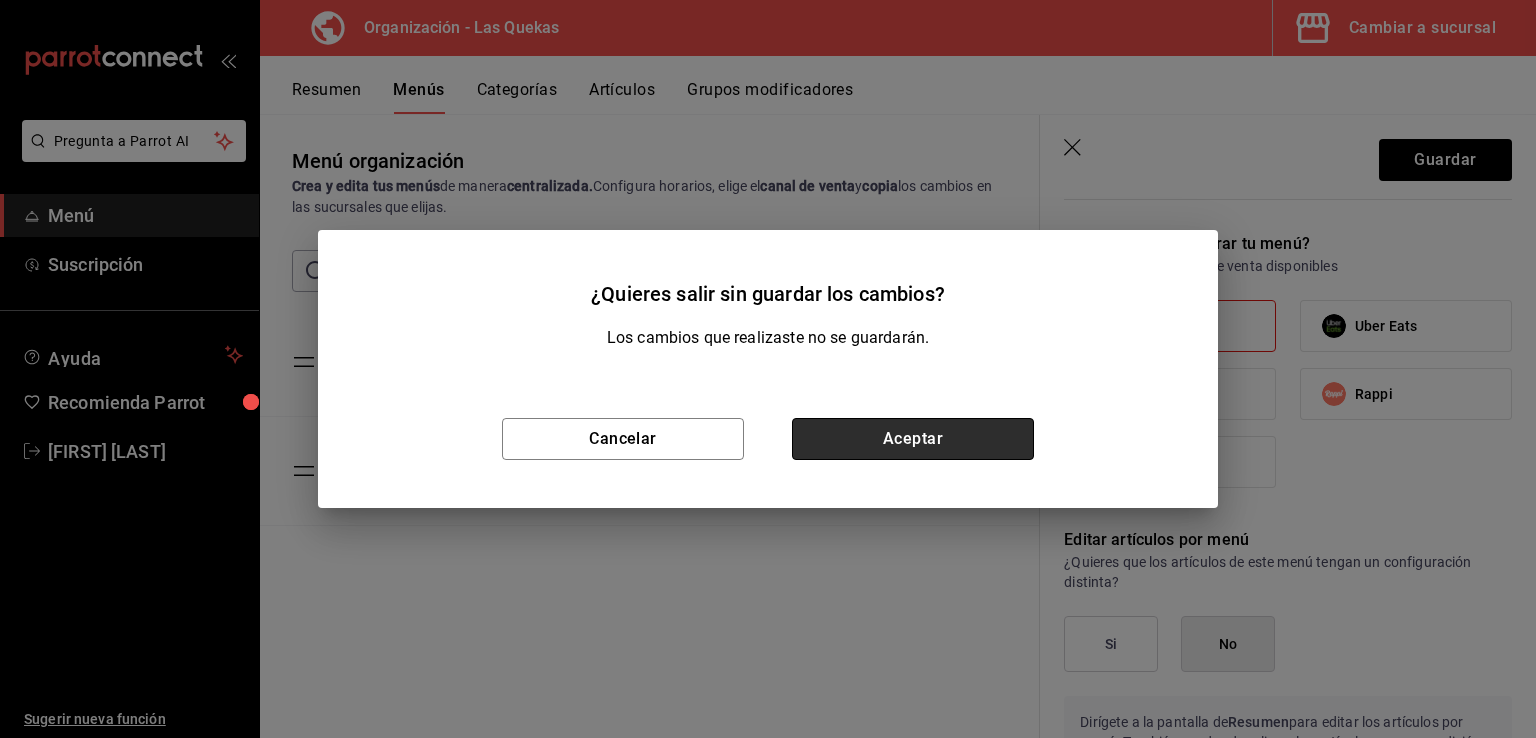 click on "Aceptar" at bounding box center [913, 439] 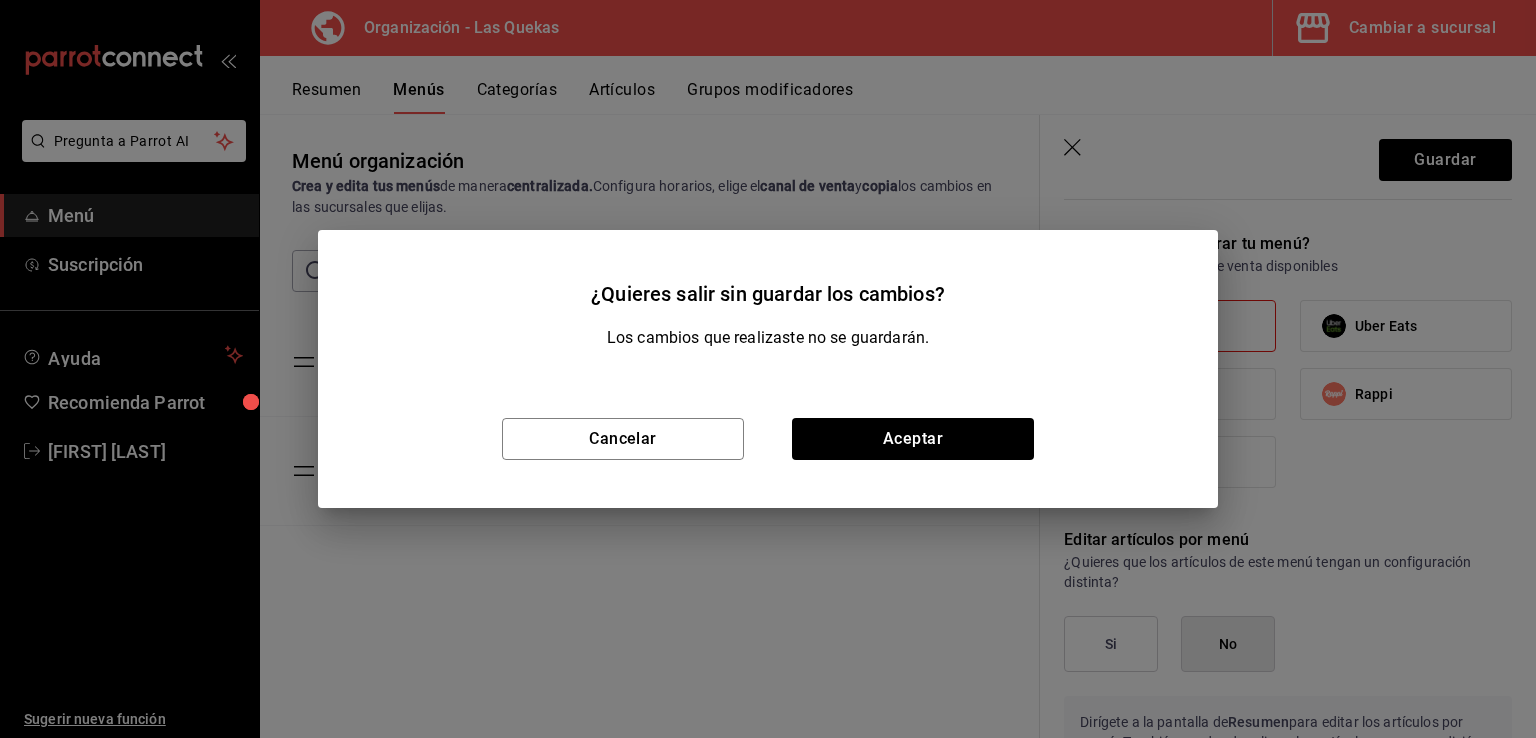 type 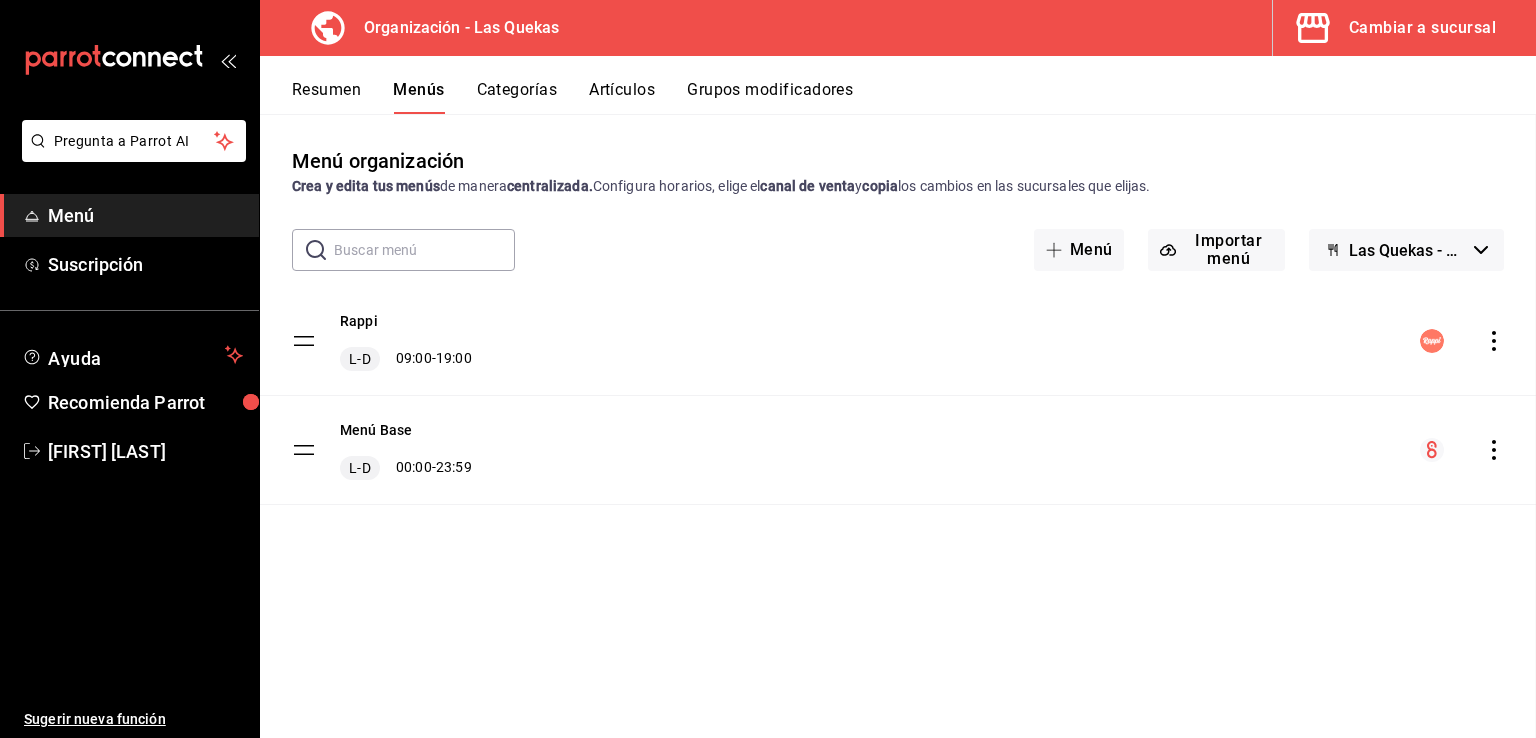 checkbox on "false" 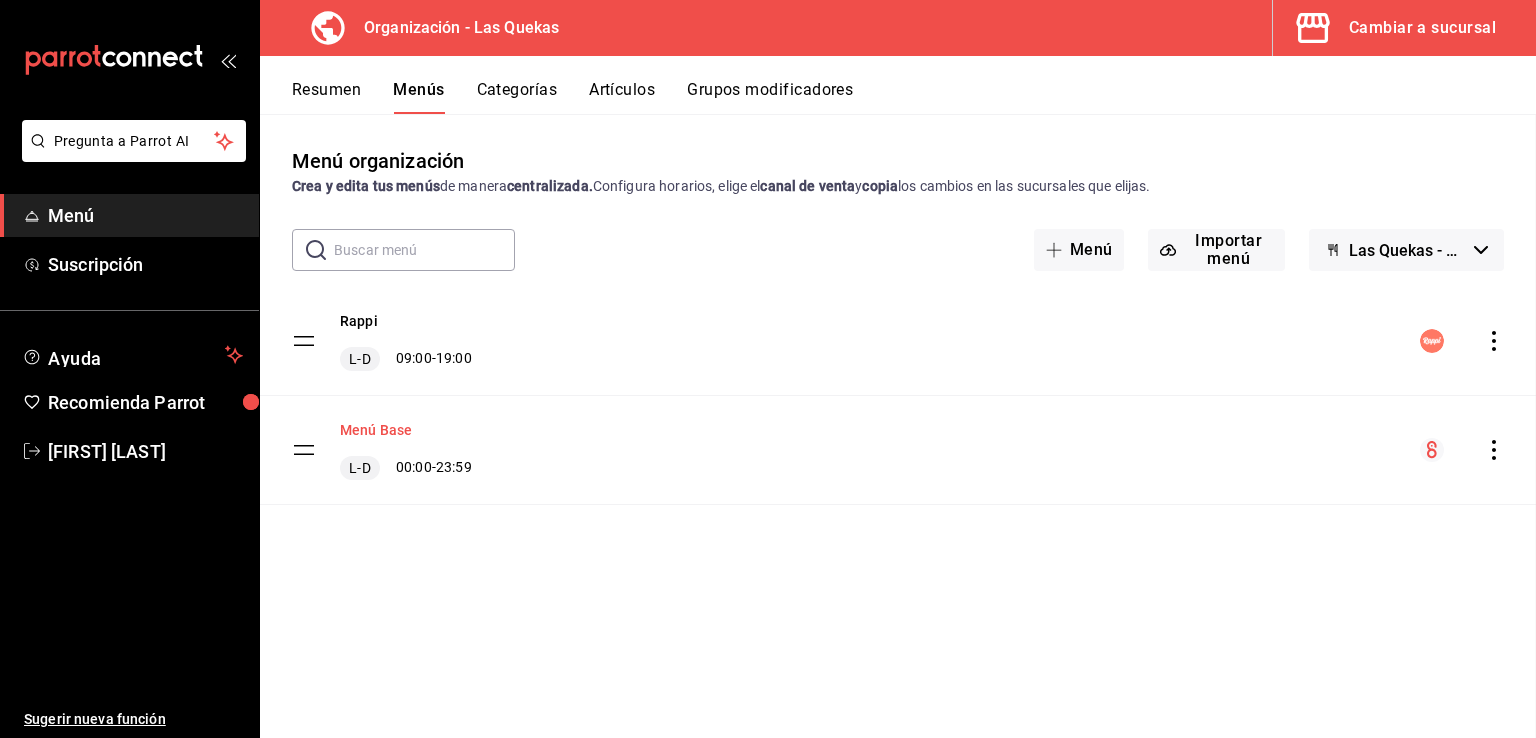 scroll, scrollTop: 903, scrollLeft: 0, axis: vertical 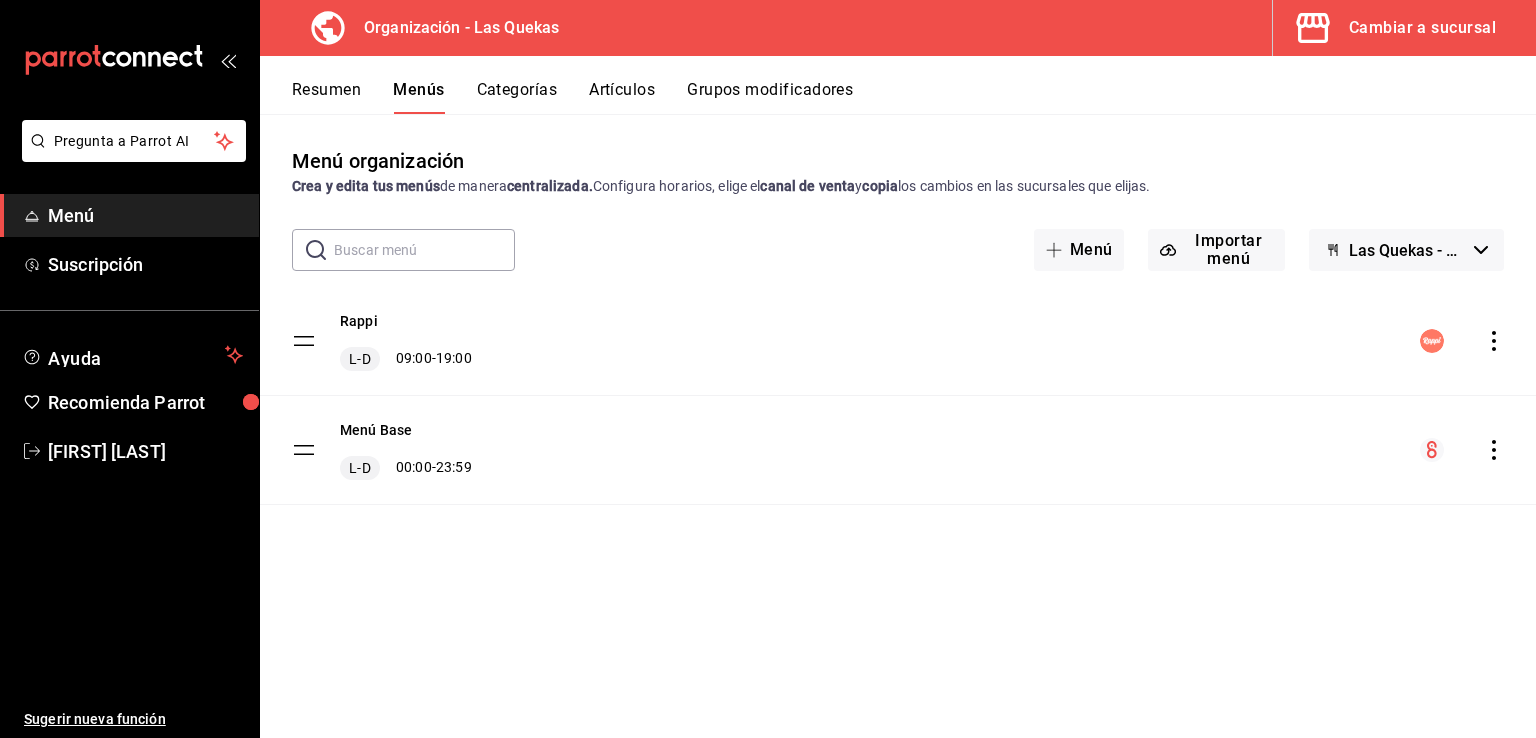 click 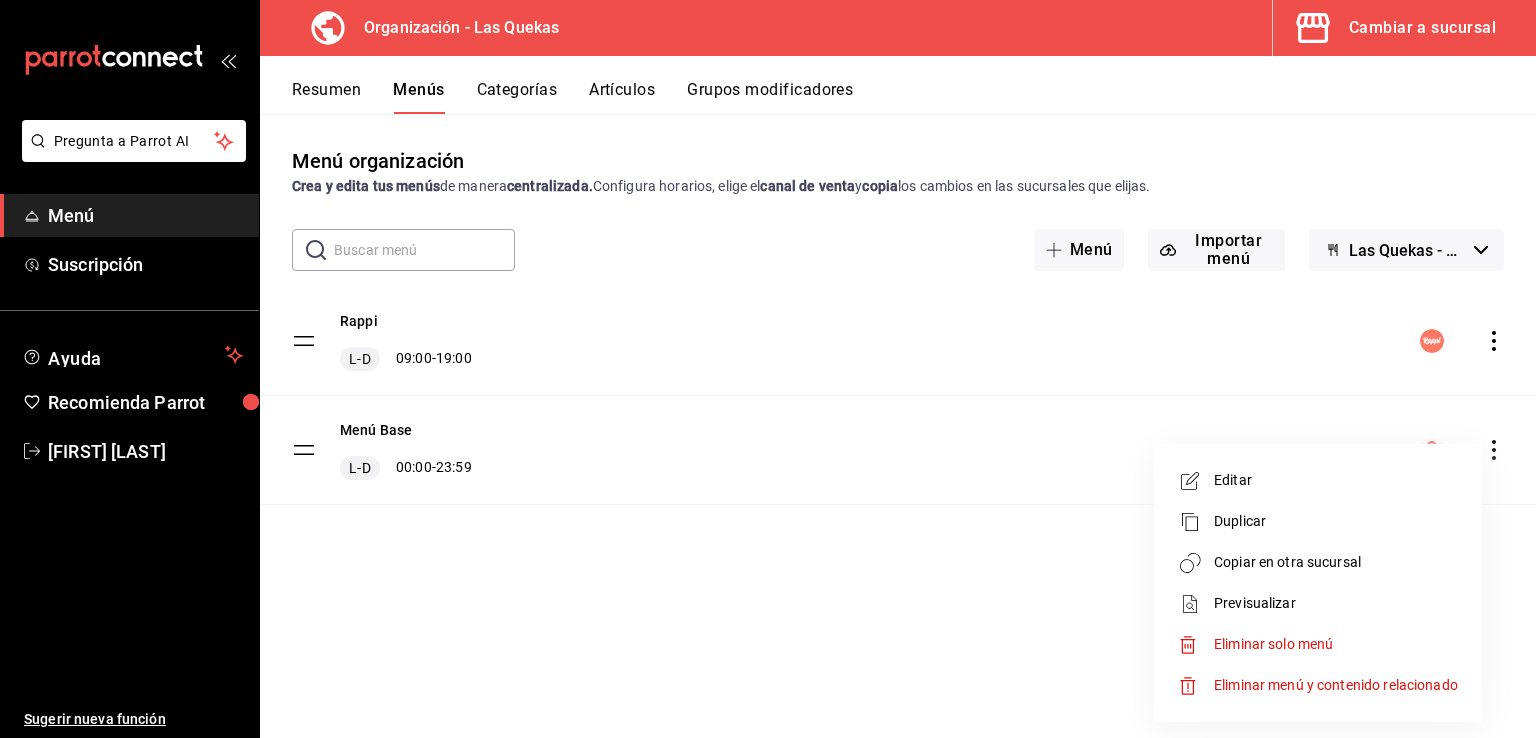 click on "Copiar en otra sucursal" at bounding box center [1336, 562] 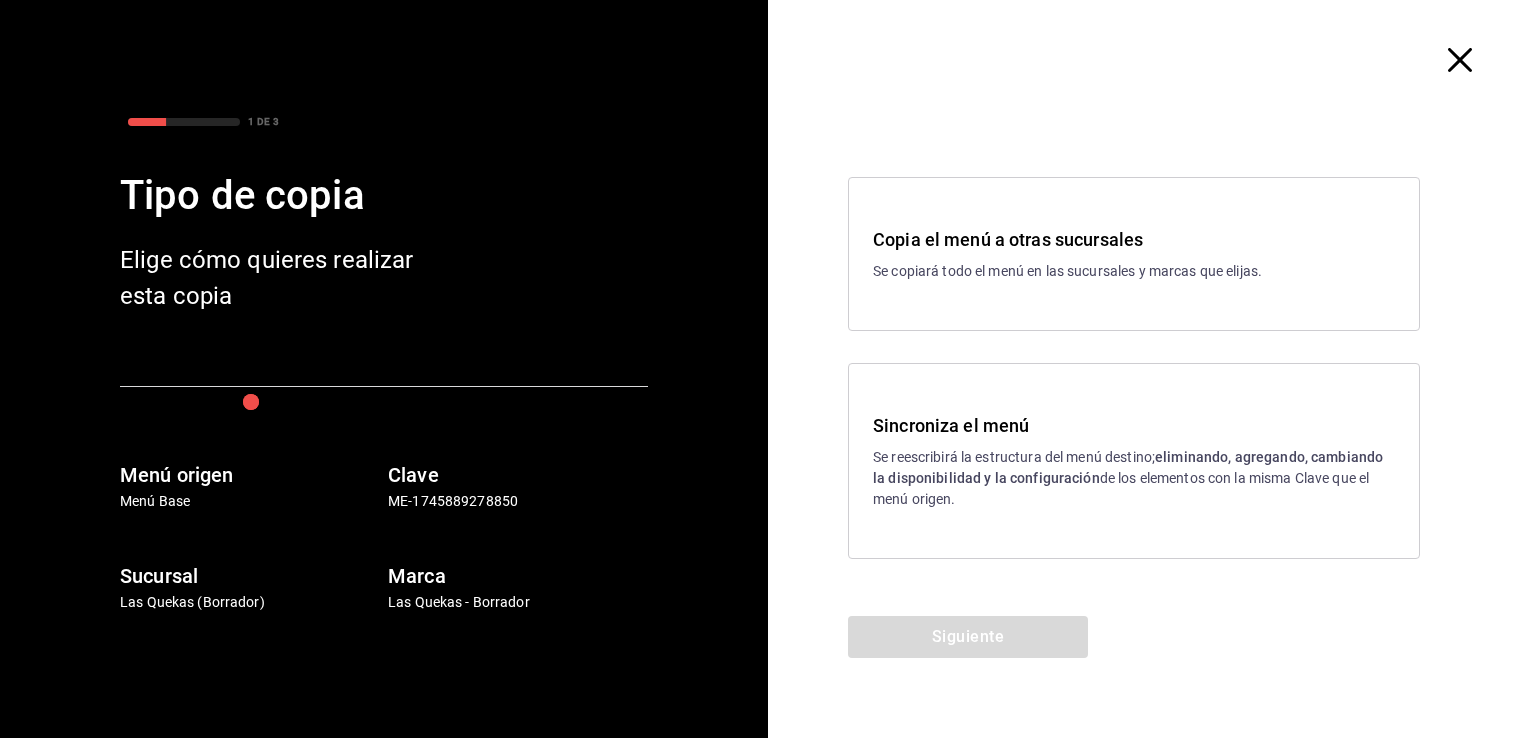 click on "Copia el menú a otras sucursales Se copiará todo el menú en las sucursales y marcas que elijas." at bounding box center [1134, 254] 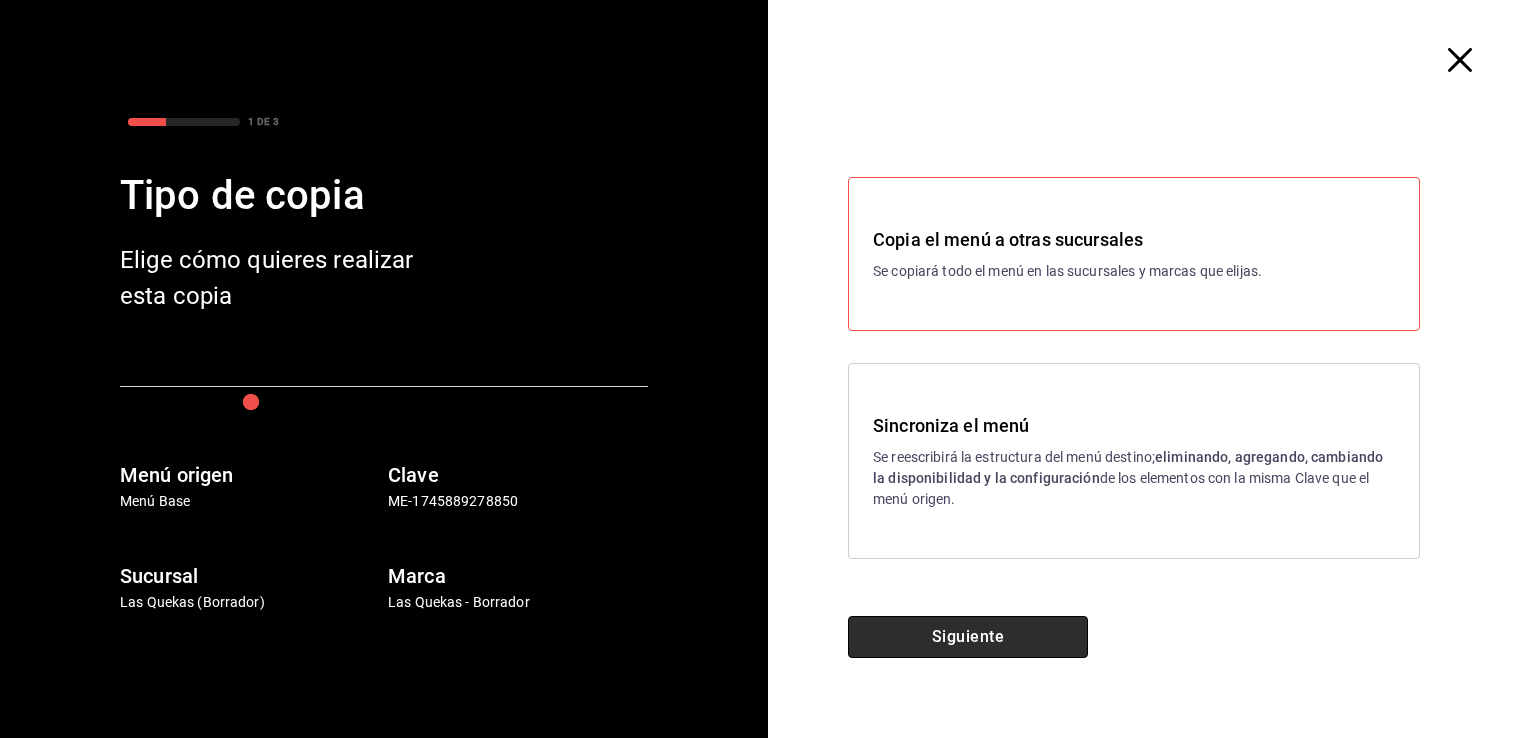 click on "Siguiente" at bounding box center (968, 637) 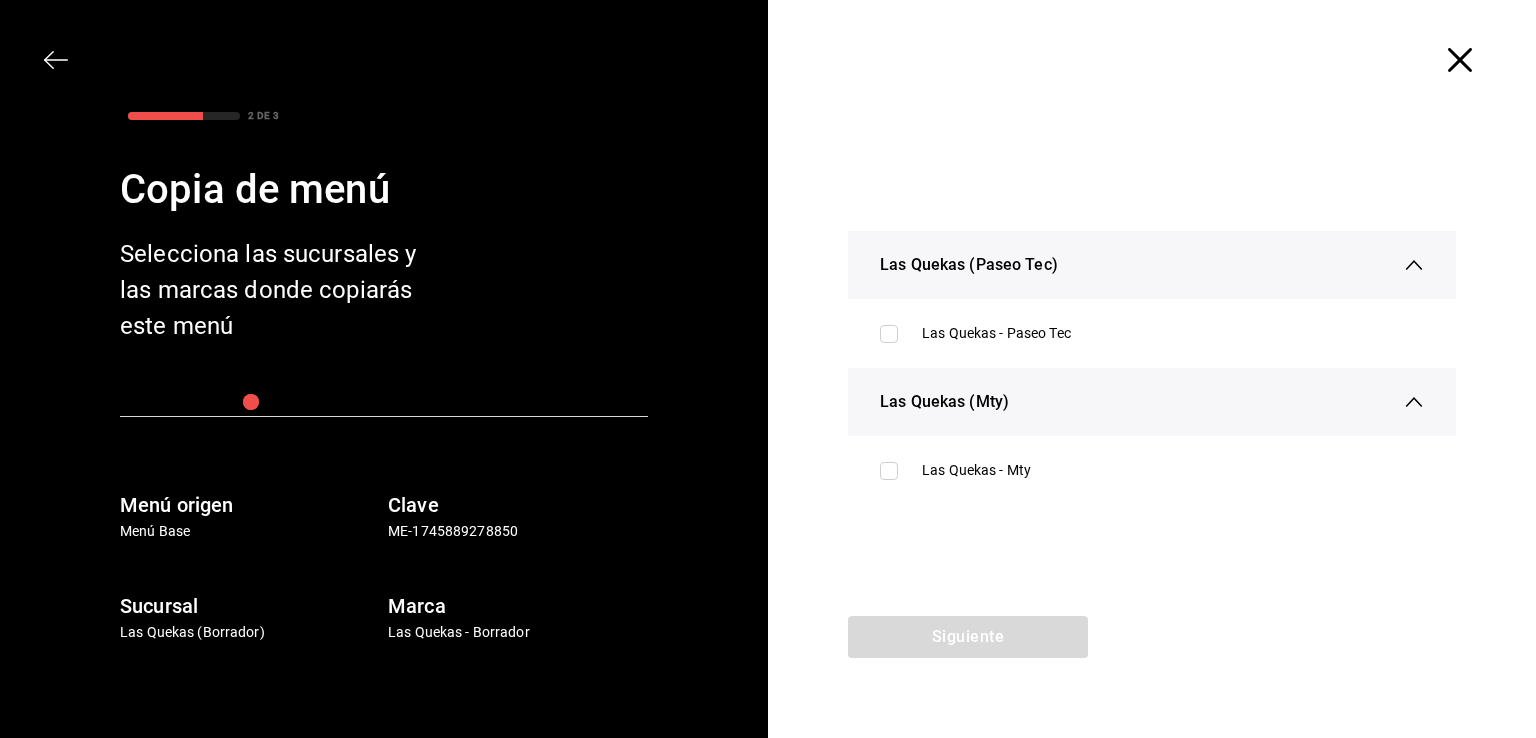 click 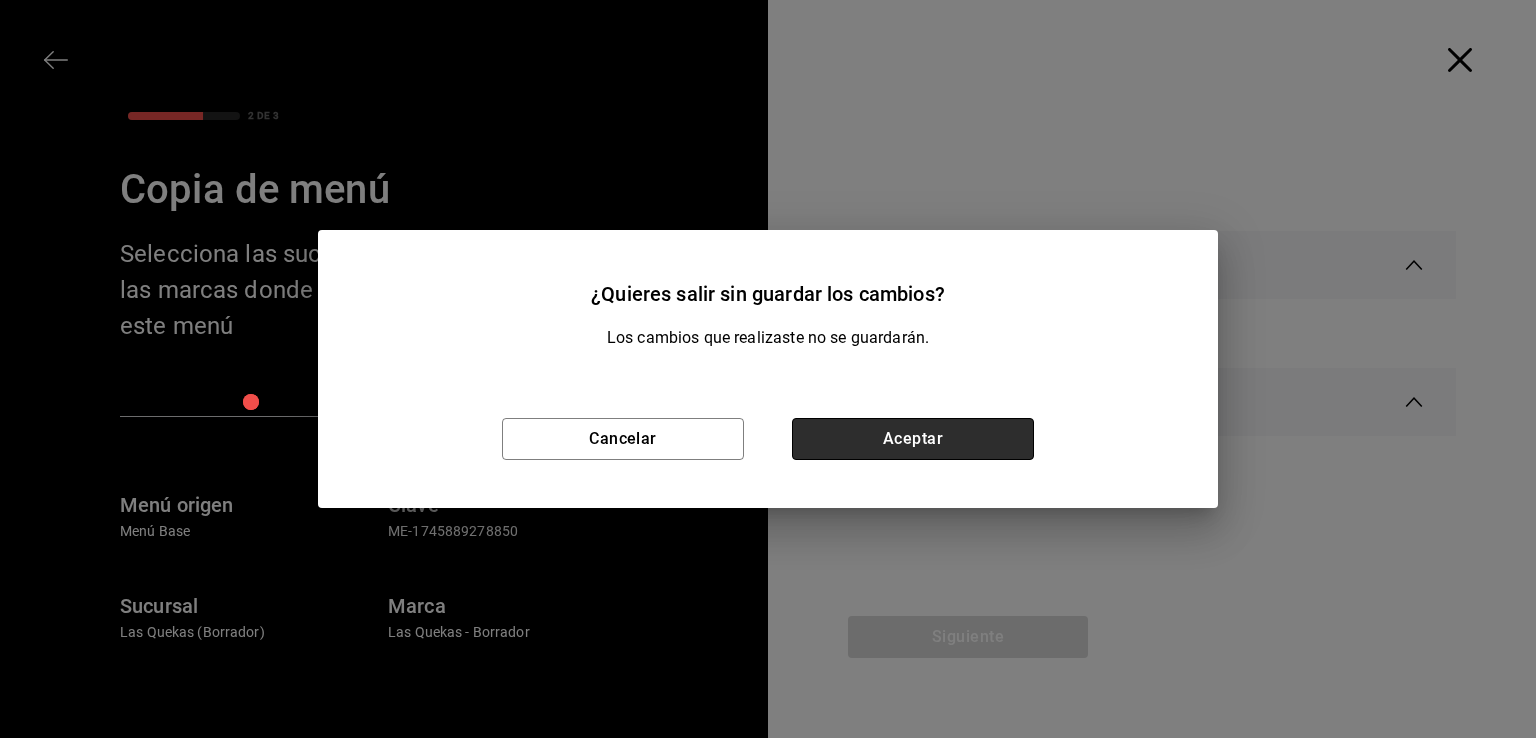 click on "Aceptar" at bounding box center [913, 439] 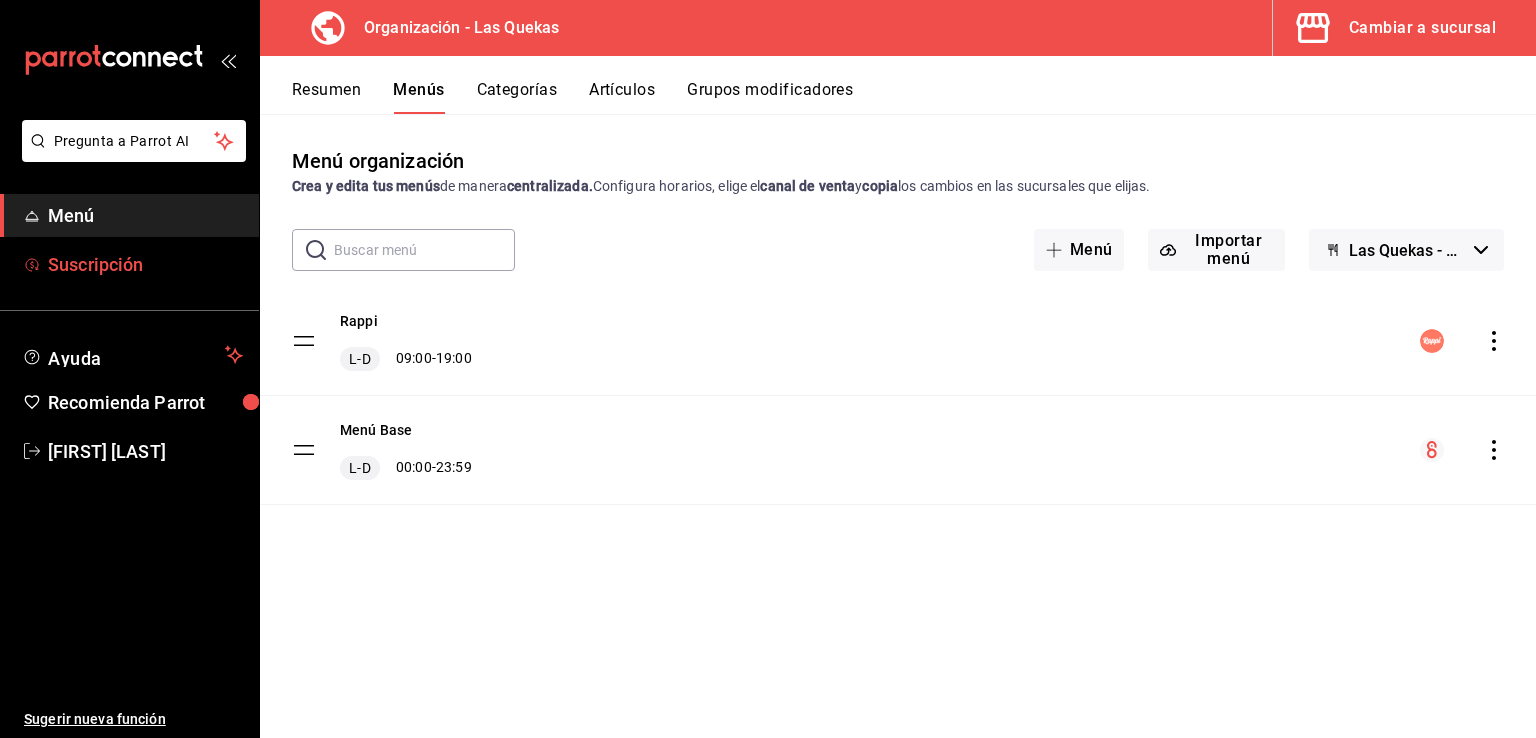 click on "Suscripción" at bounding box center [145, 264] 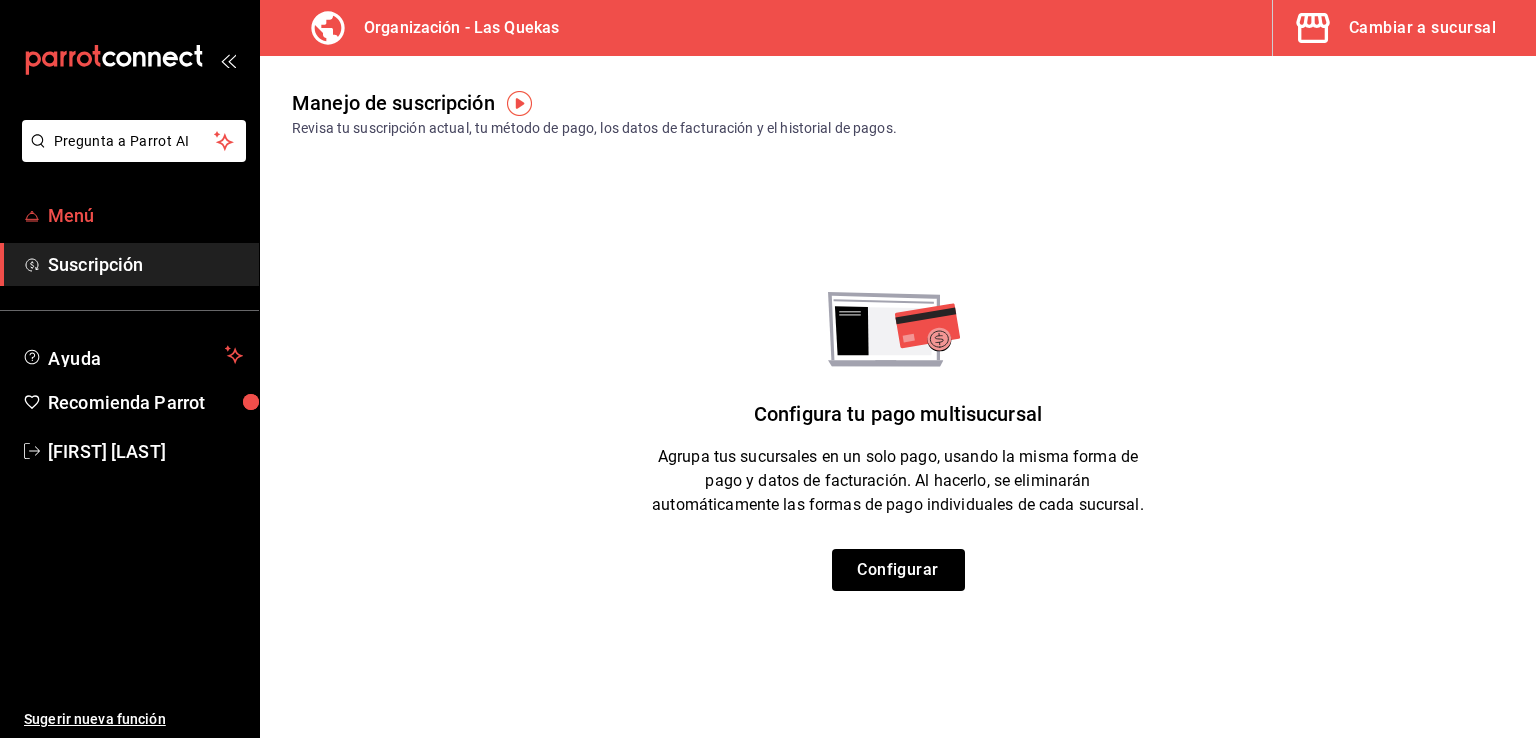 click on "Menú" at bounding box center [145, 215] 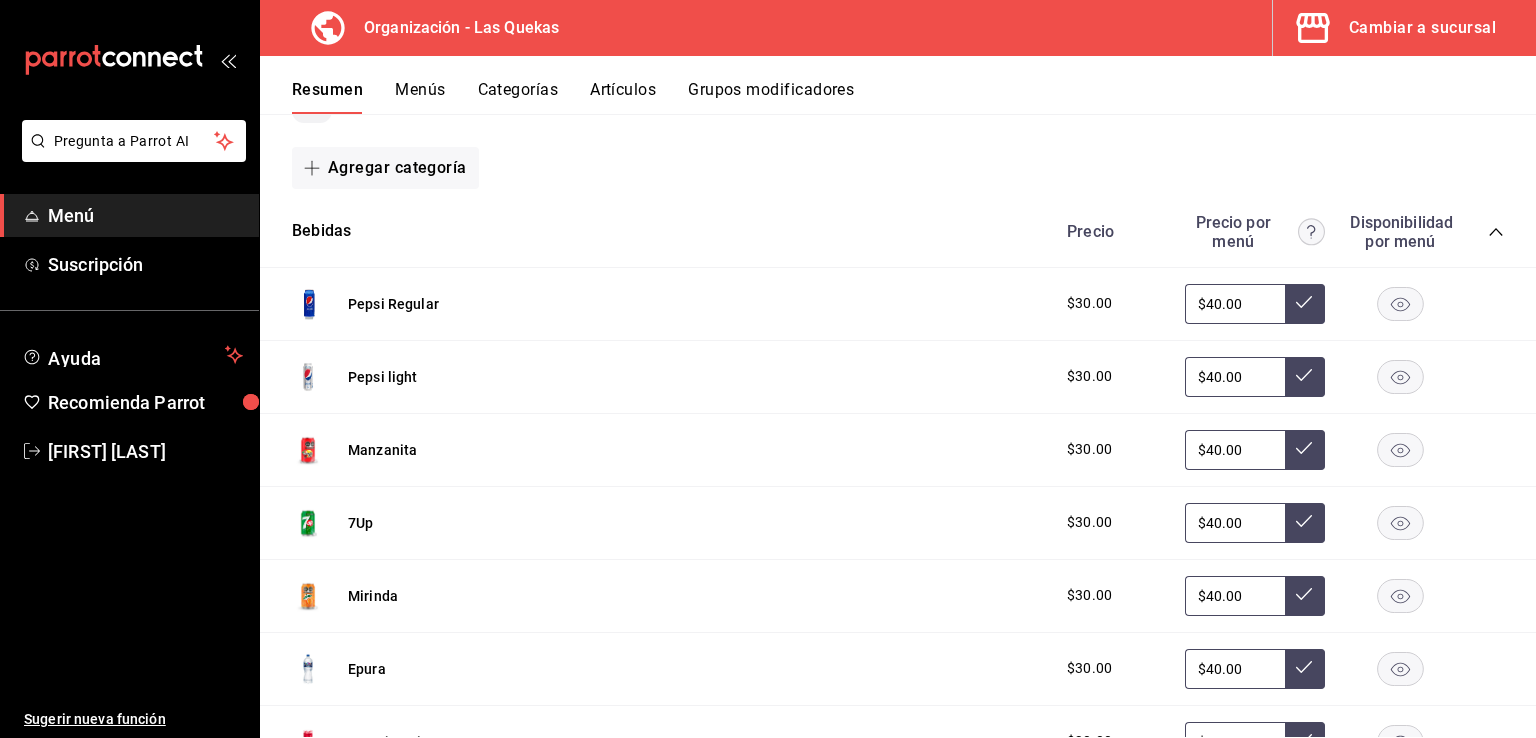 scroll, scrollTop: 0, scrollLeft: 0, axis: both 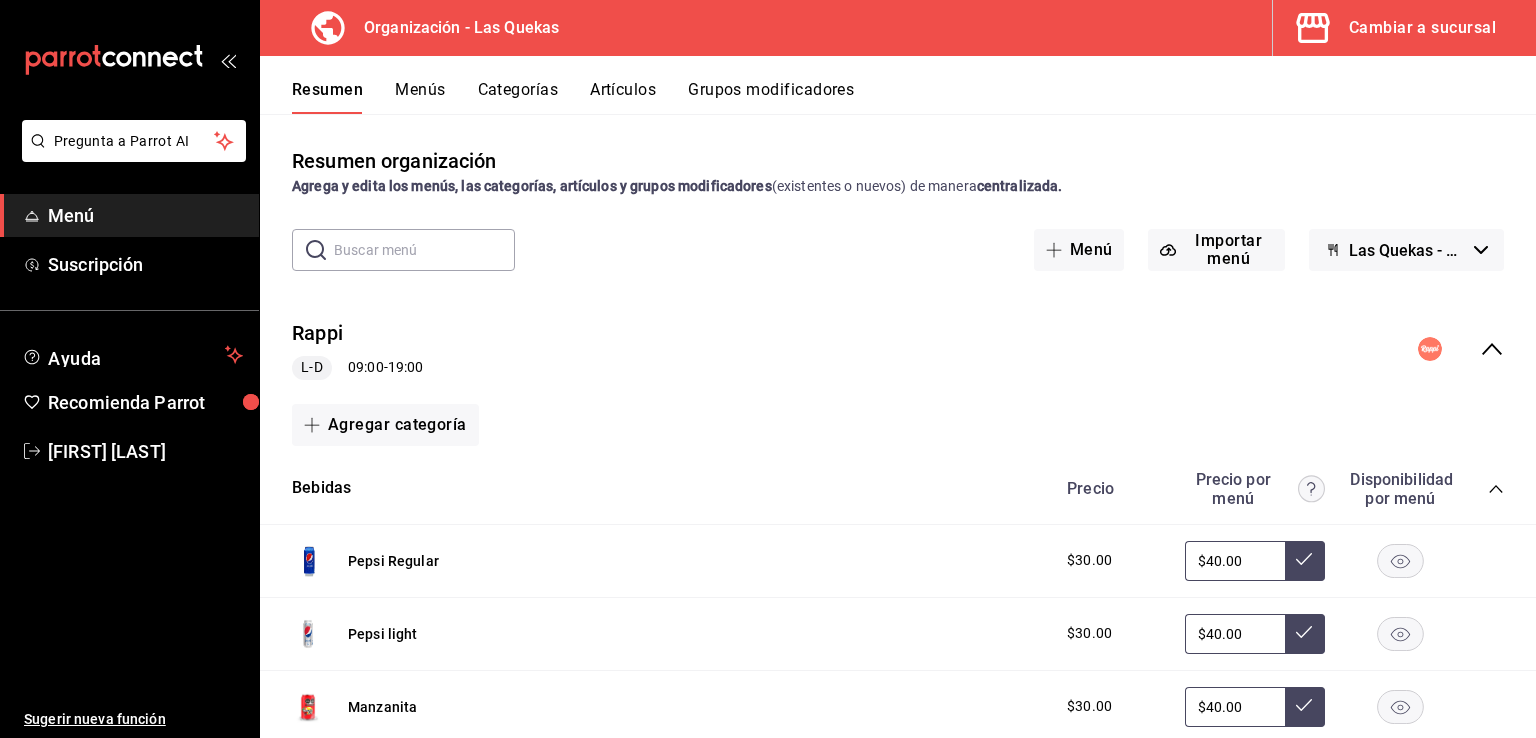 click on "Cambiar a sucursal" at bounding box center (1422, 28) 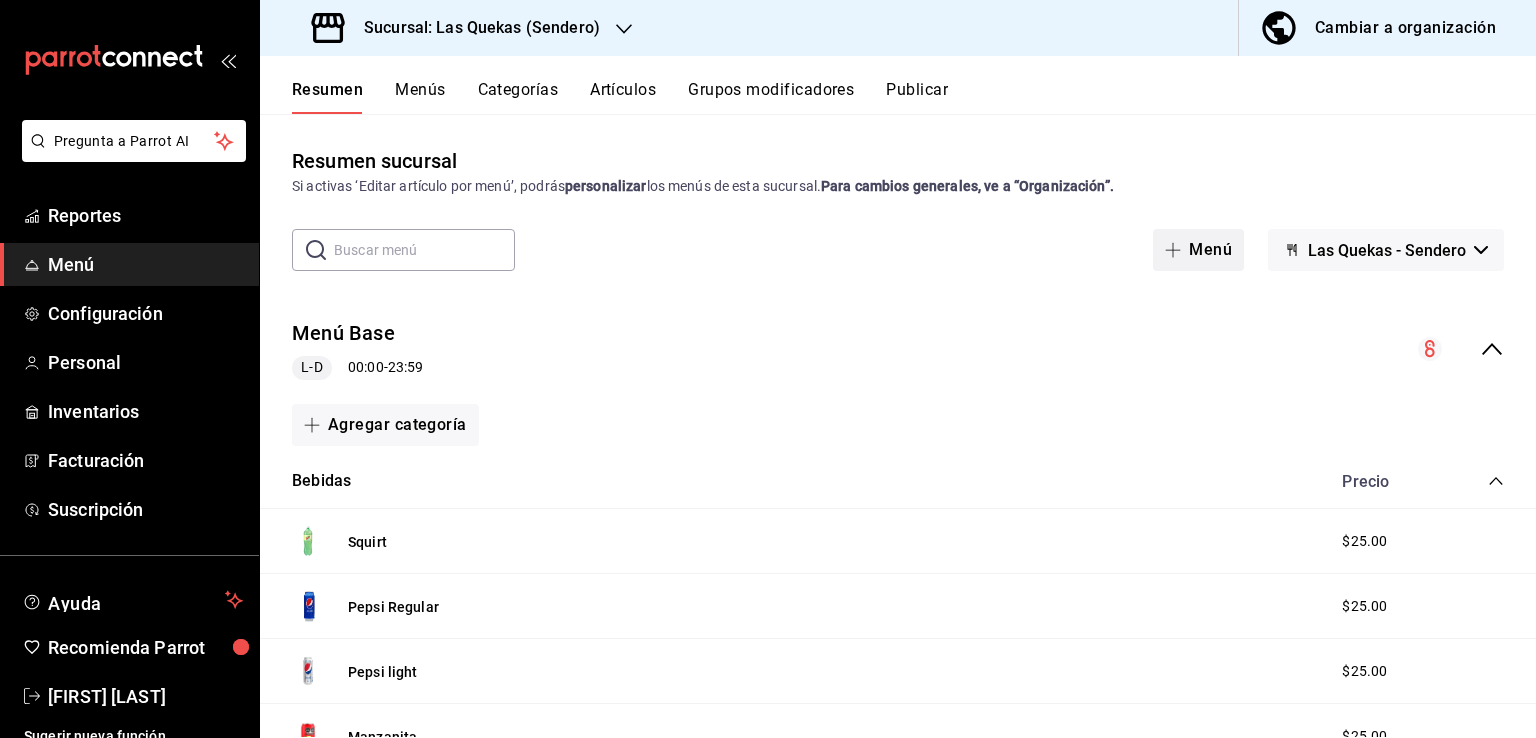 click on "Menú" at bounding box center [1198, 250] 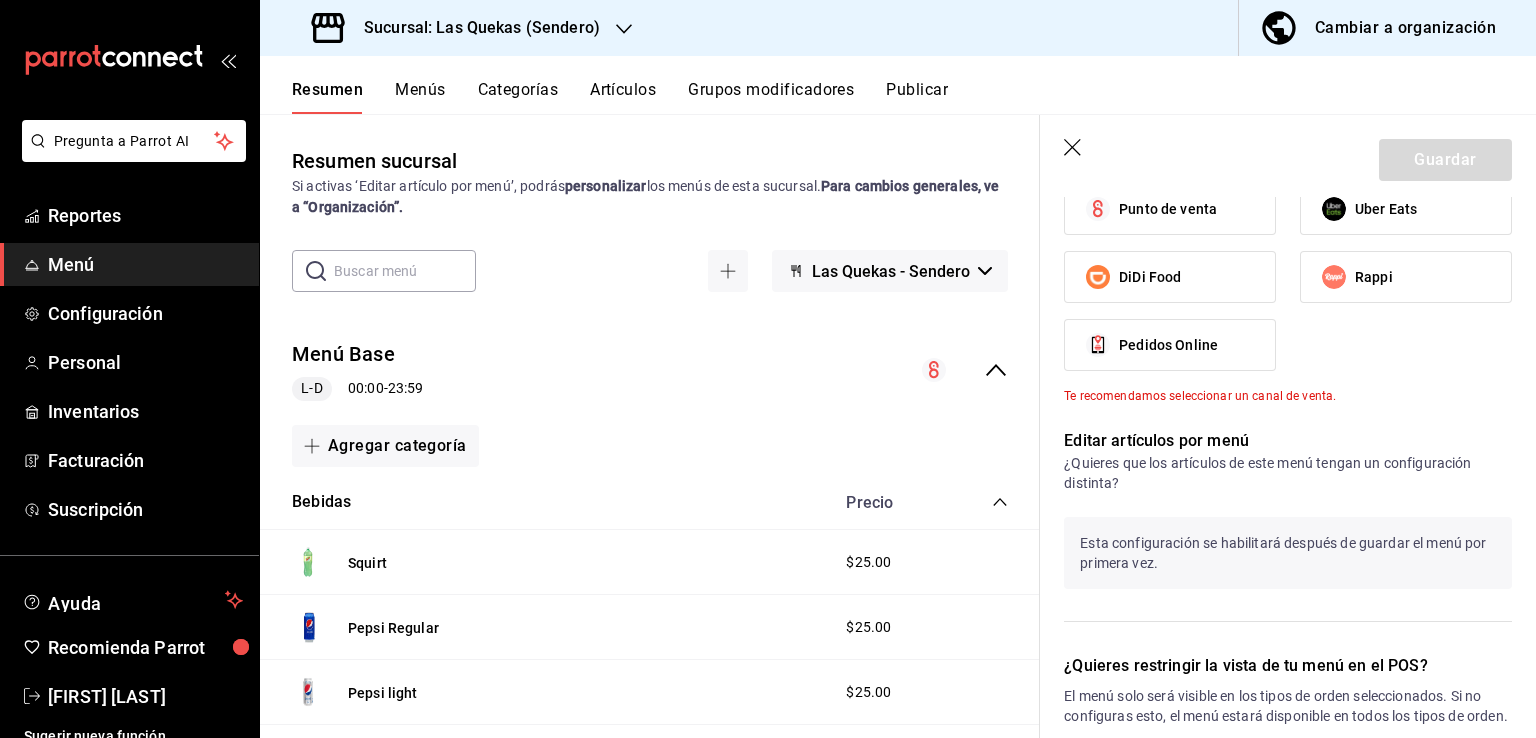 scroll, scrollTop: 900, scrollLeft: 0, axis: vertical 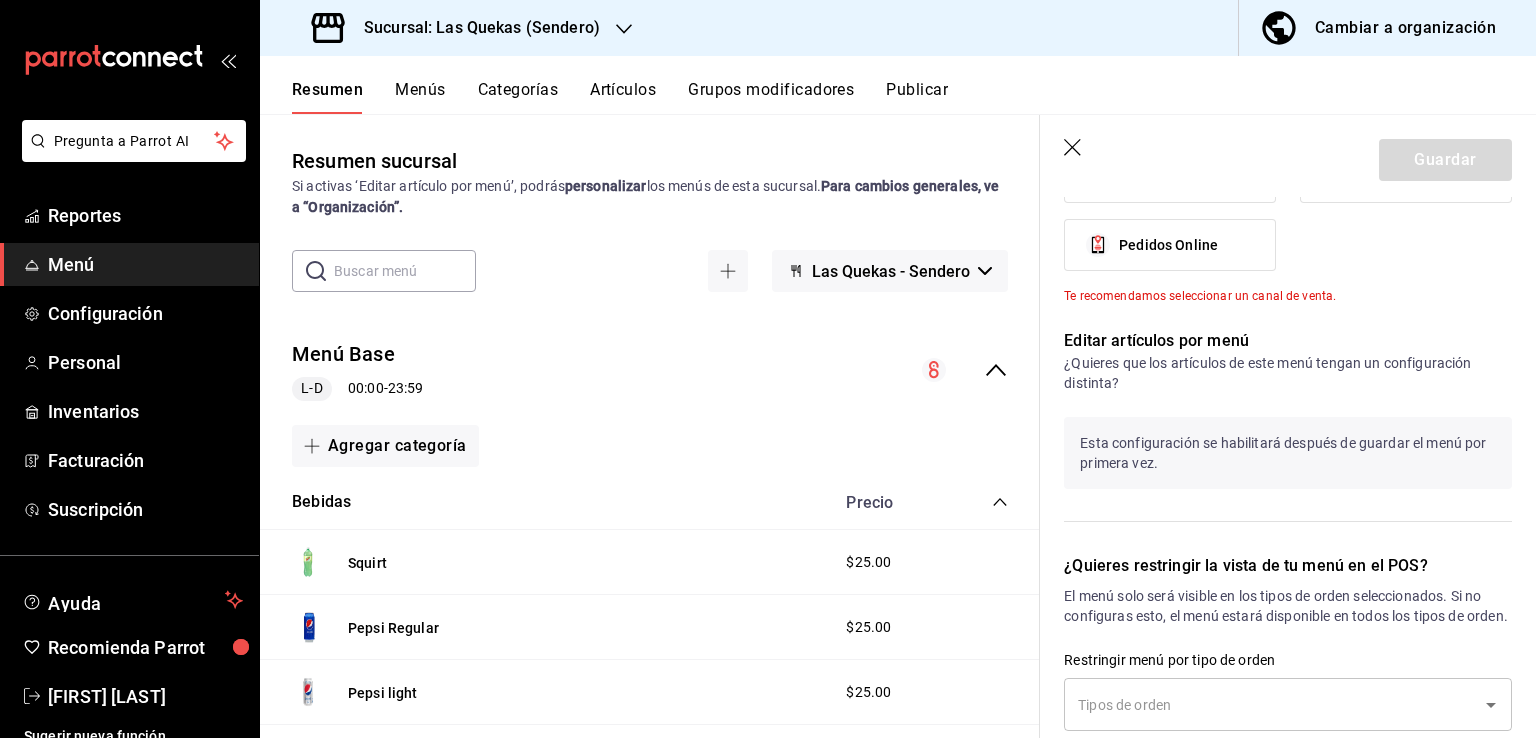 click 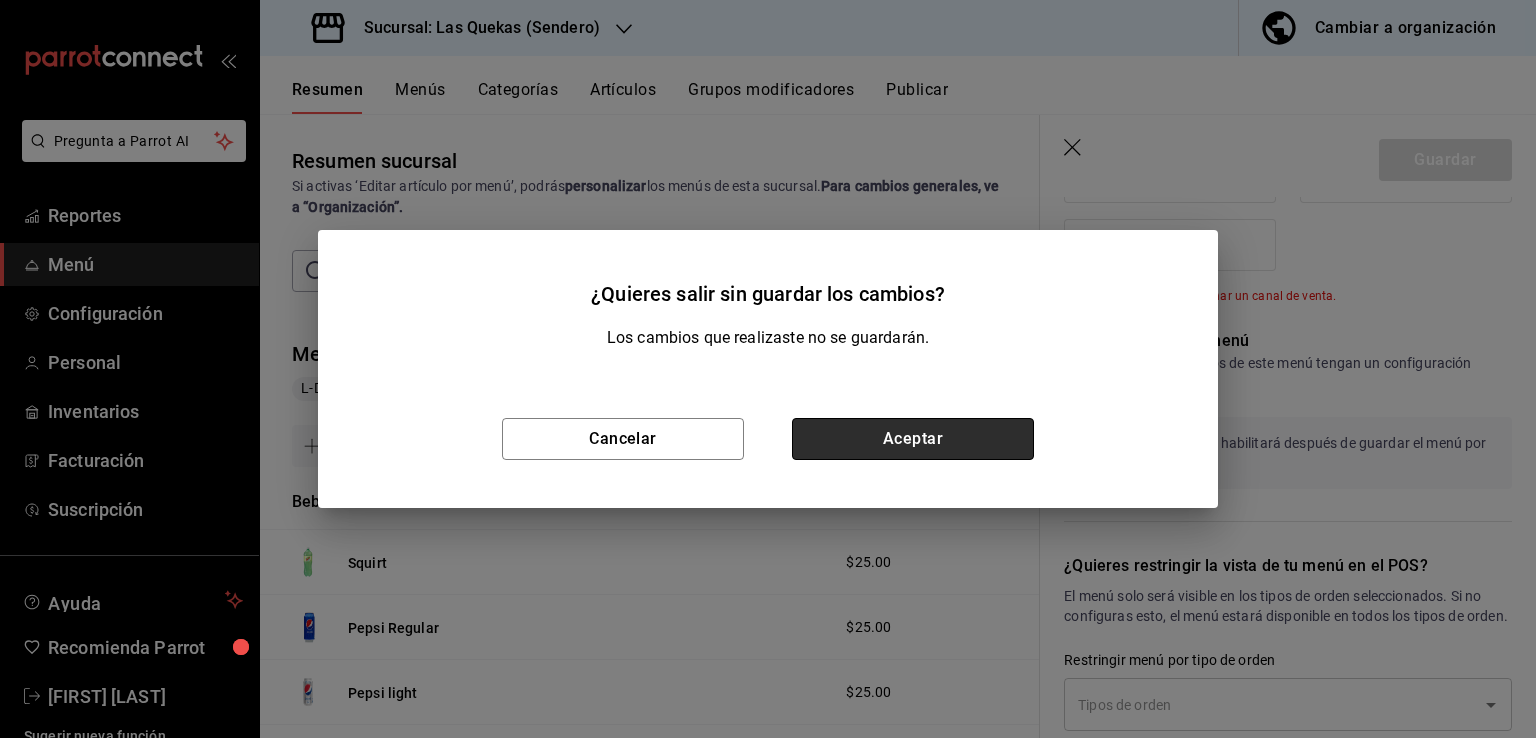 click on "Aceptar" at bounding box center (913, 439) 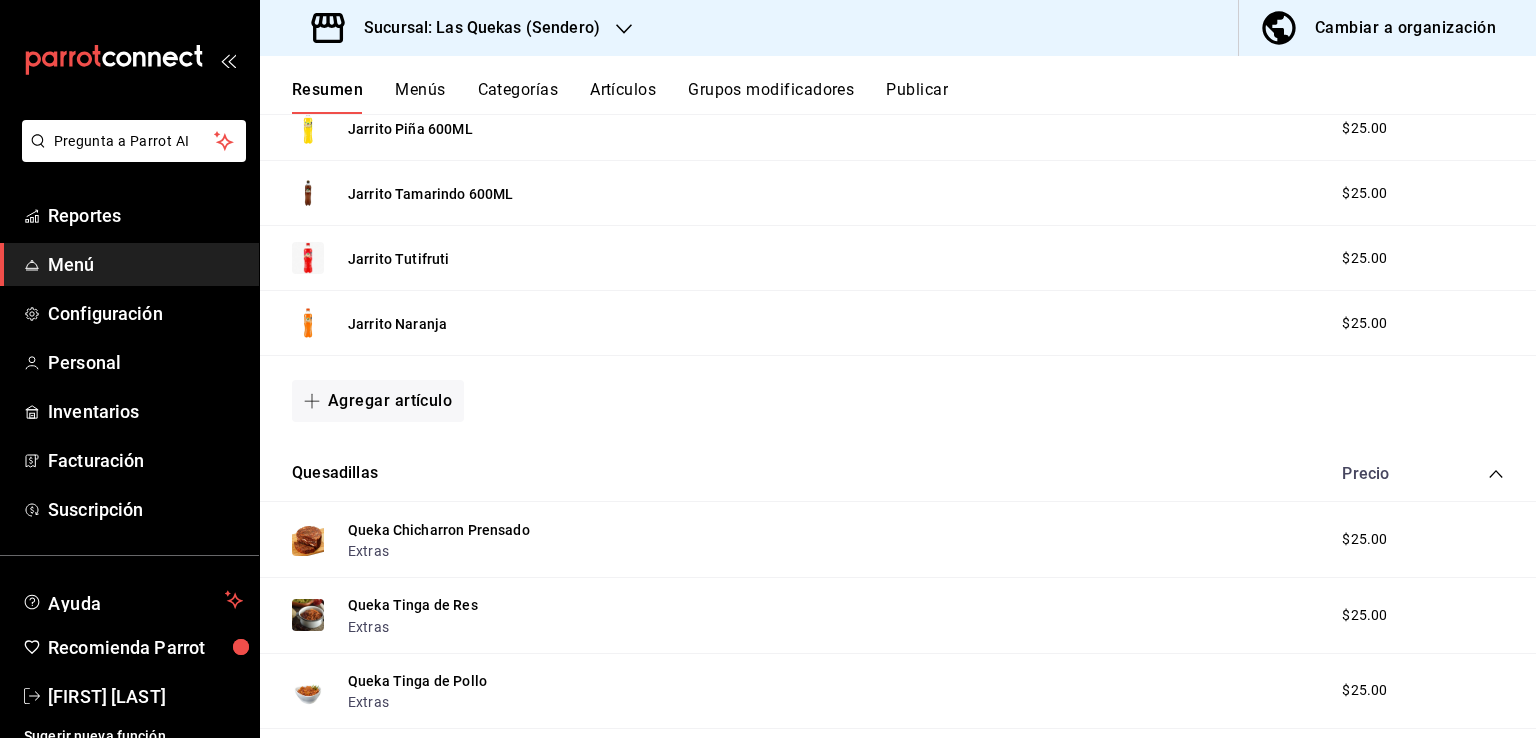 scroll, scrollTop: 996, scrollLeft: 0, axis: vertical 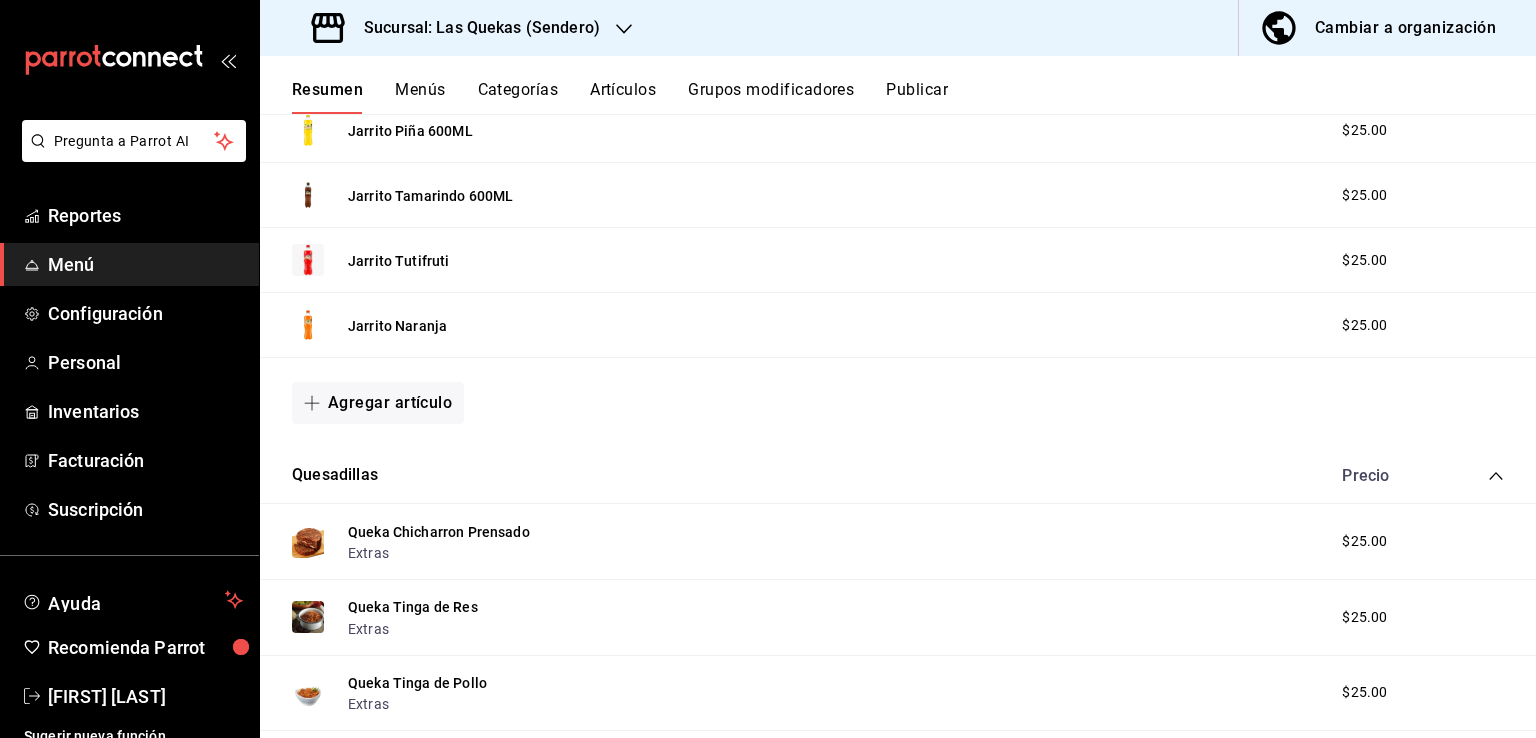 click on "Publicar" at bounding box center (917, 97) 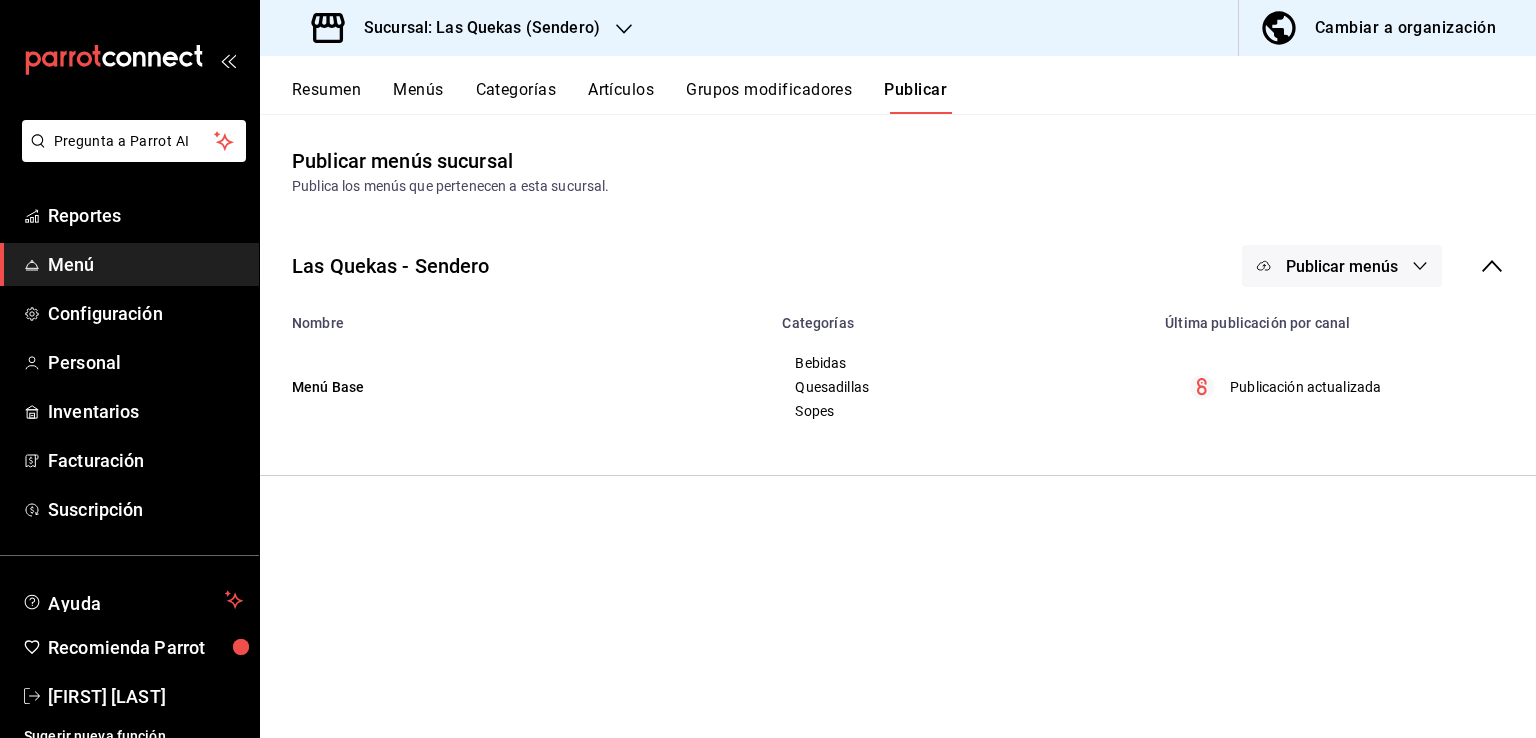 click on "Publicar menús" at bounding box center [1342, 266] 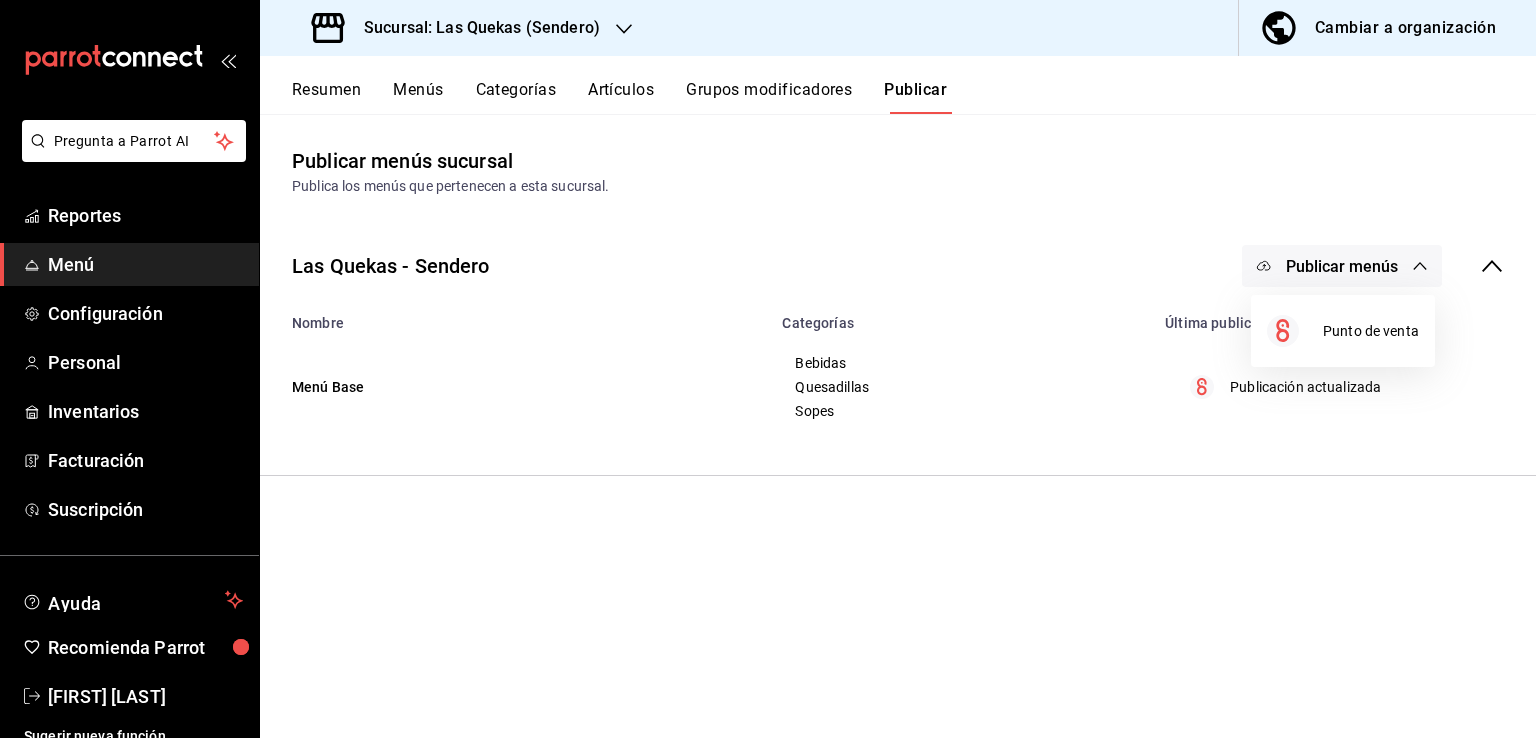 click at bounding box center (768, 369) 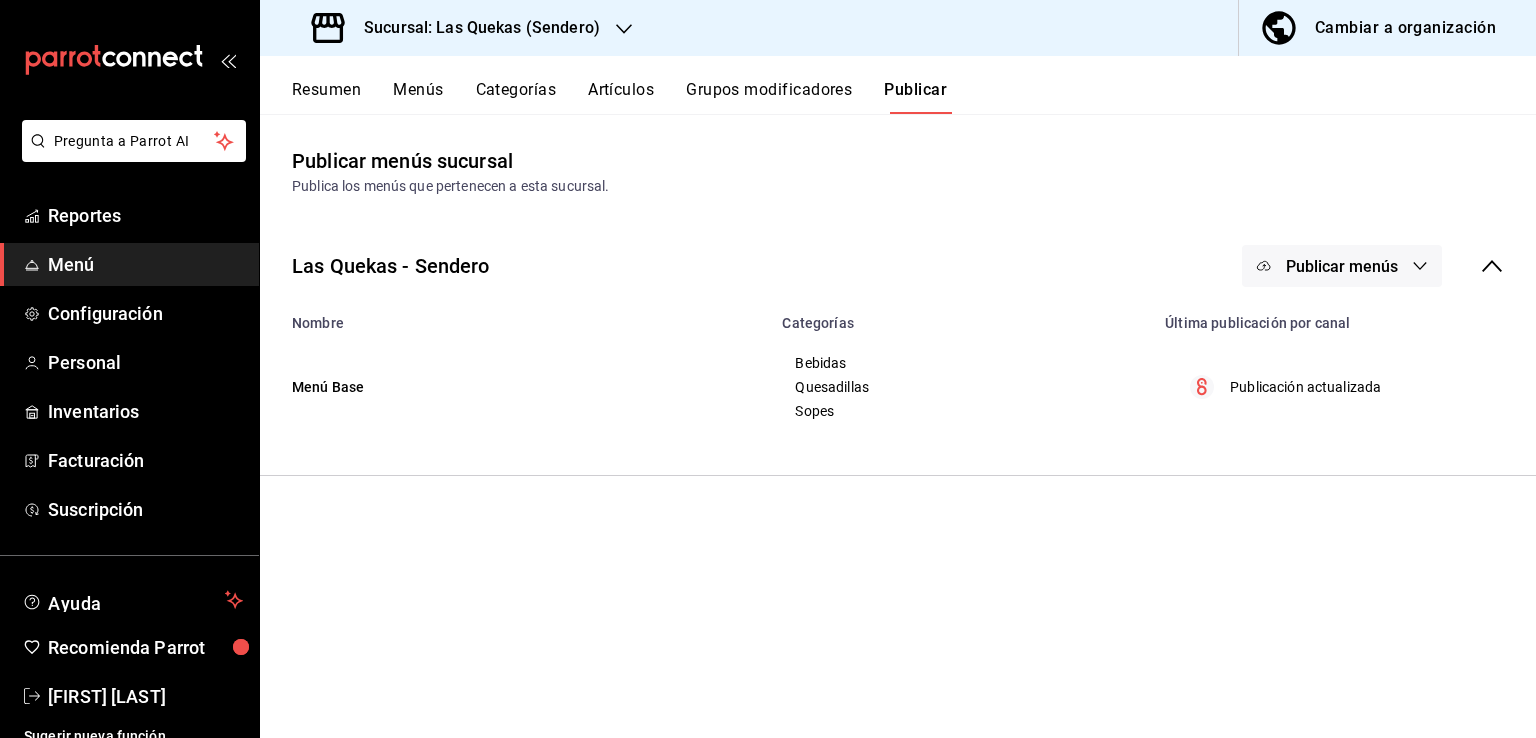 click 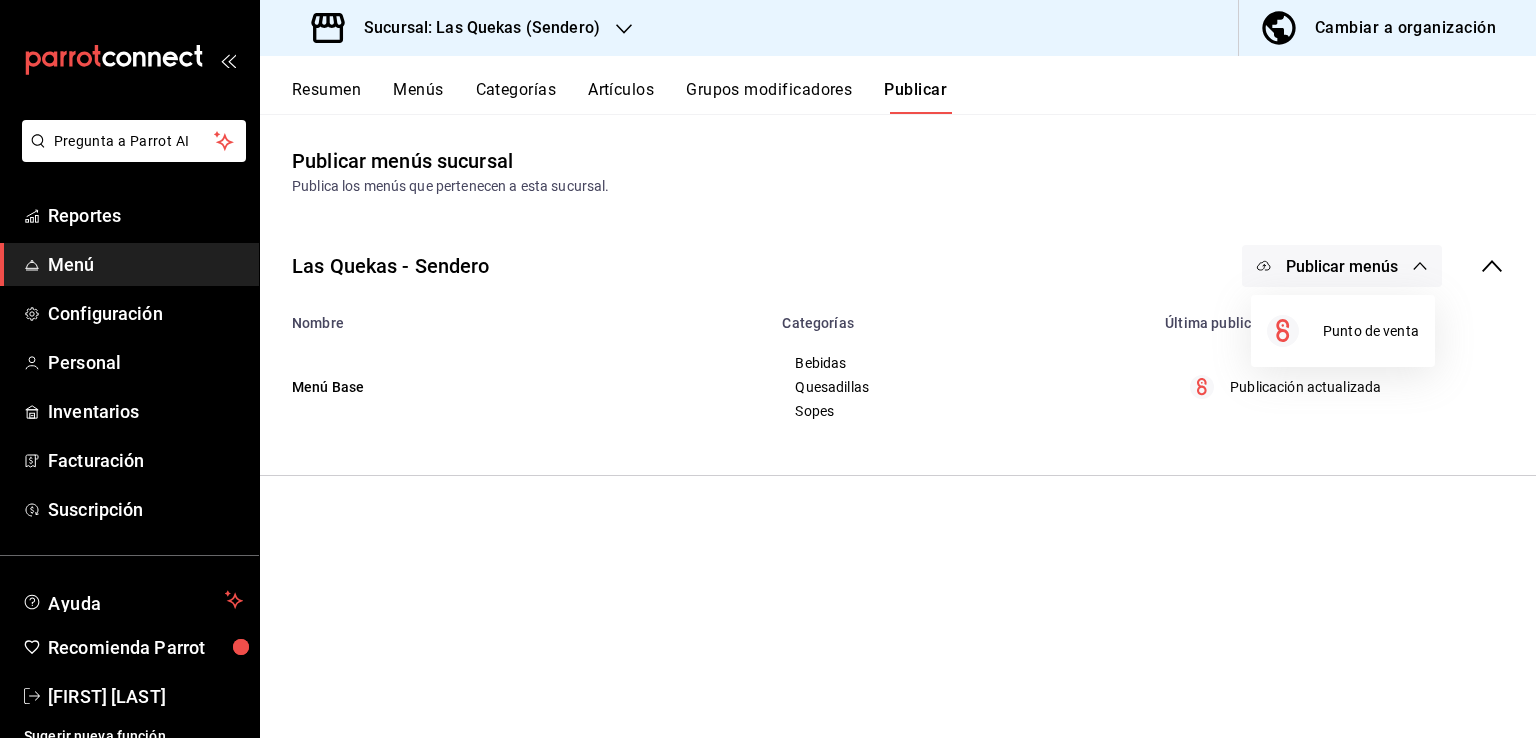click at bounding box center [768, 369] 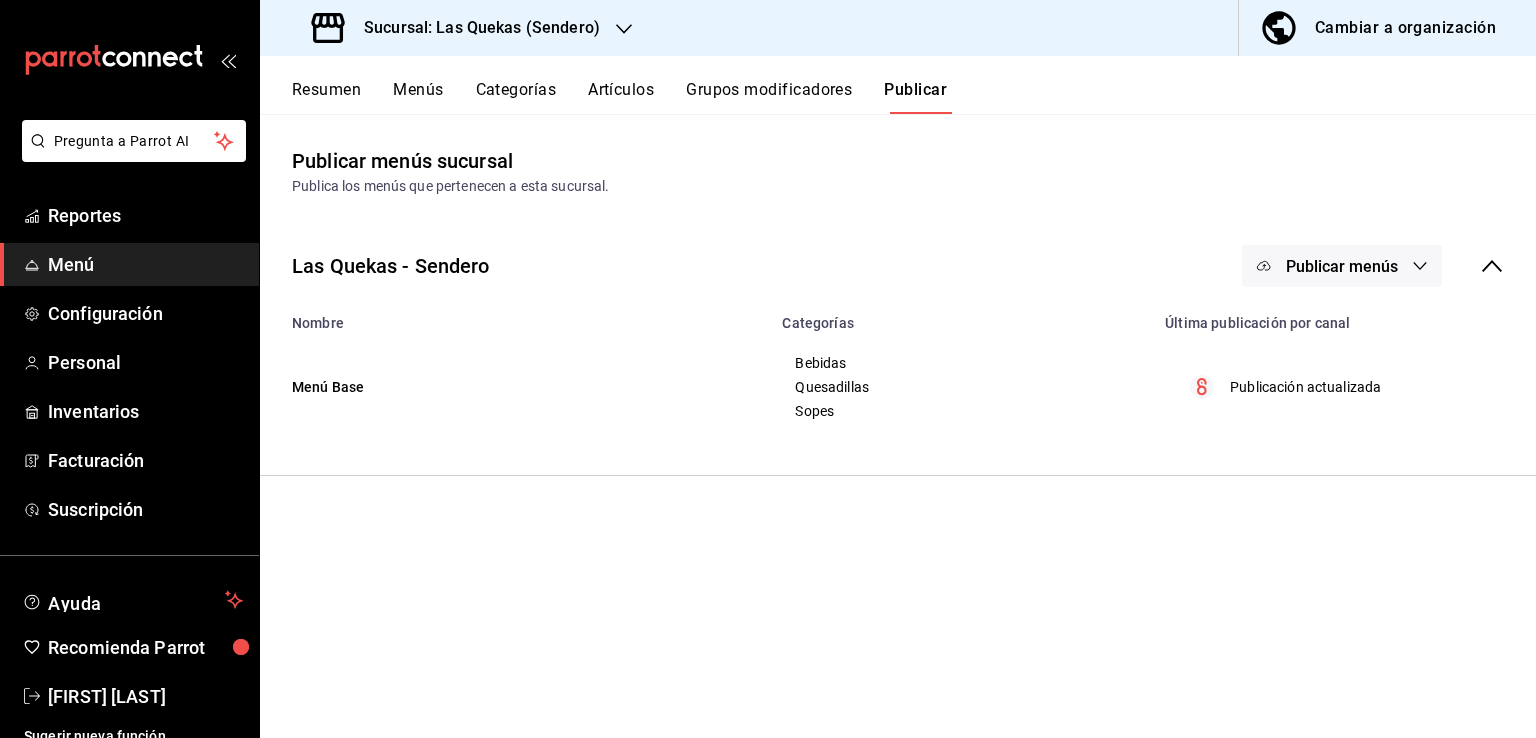 click on "Artículos" at bounding box center (621, 97) 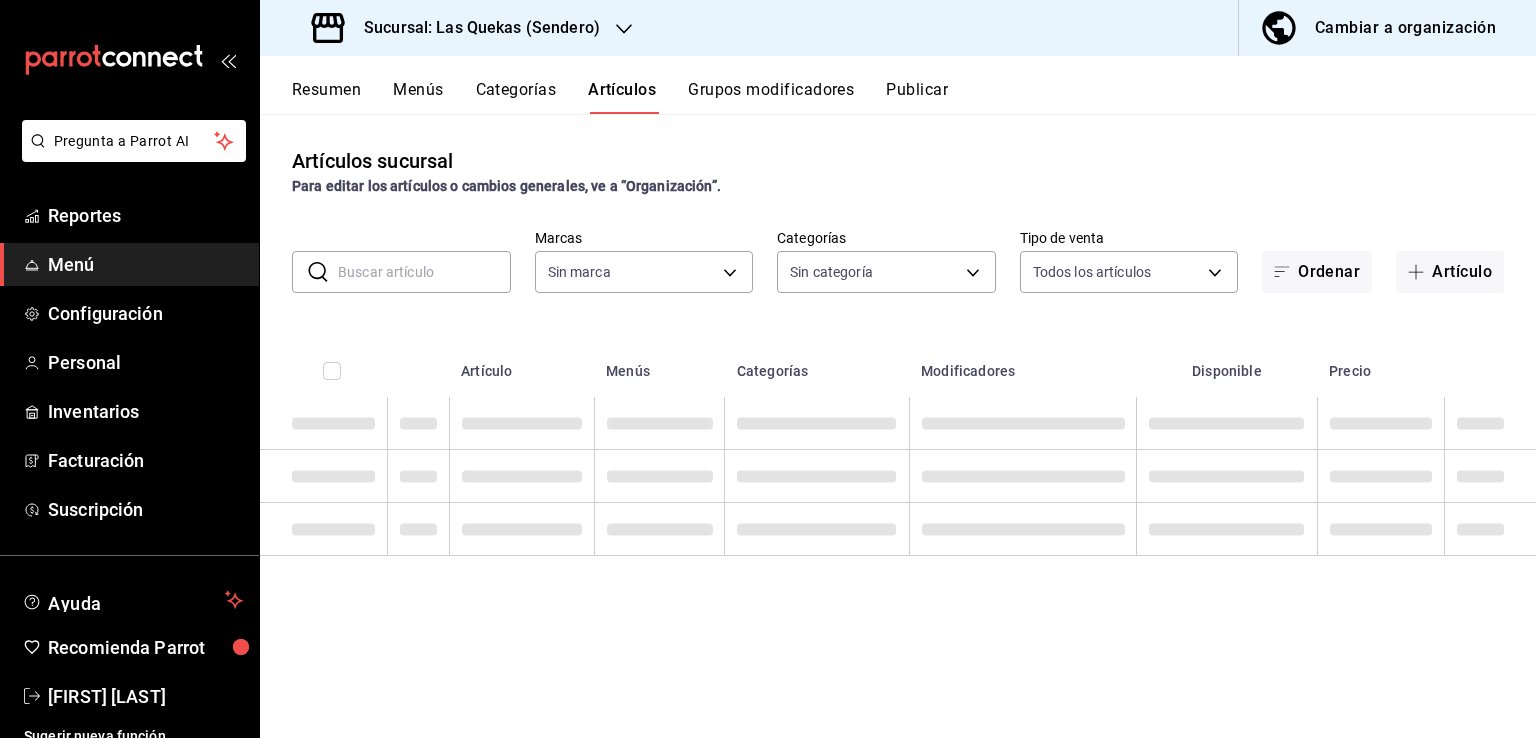 type on "[UUID]" 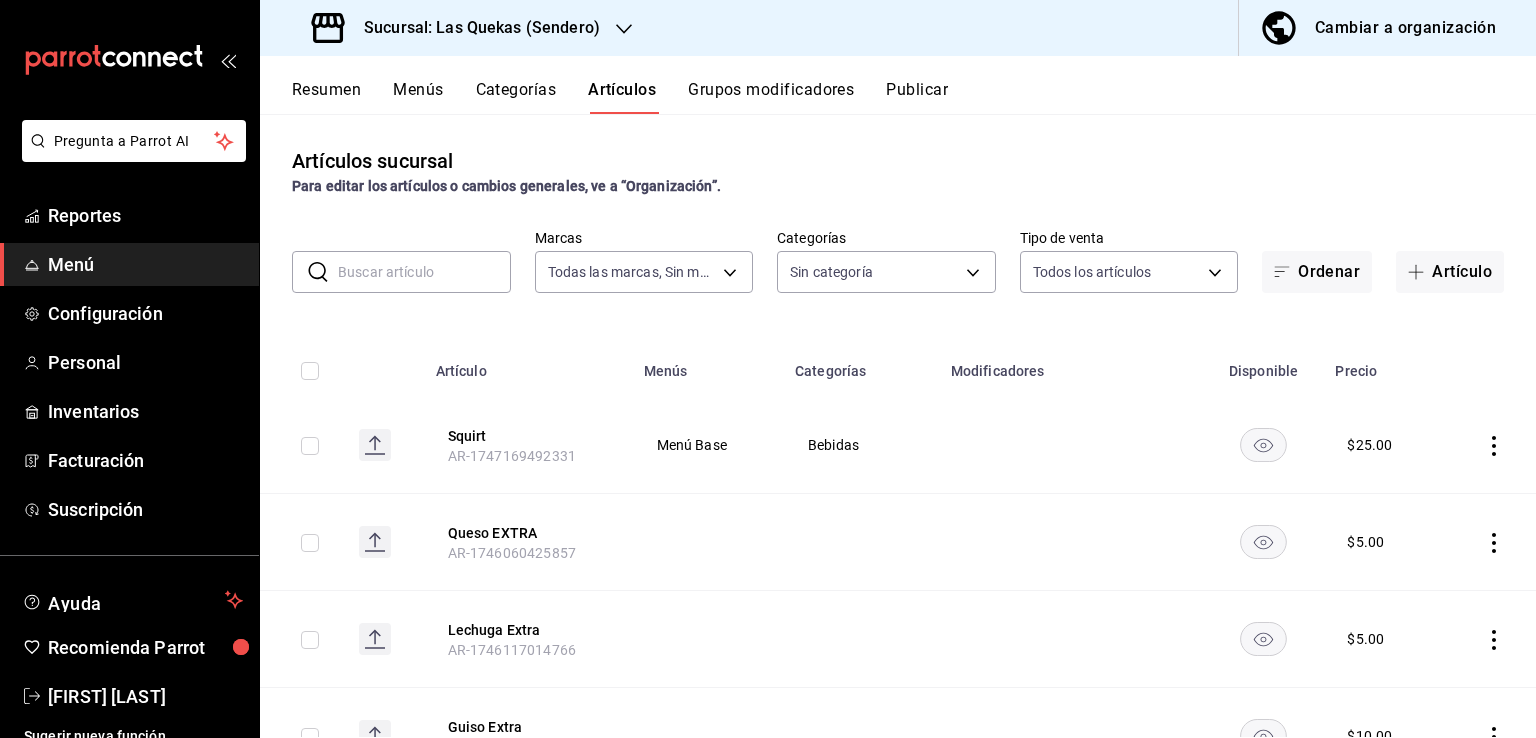type on "[UUID],[UUID],[UUID],[UUID]" 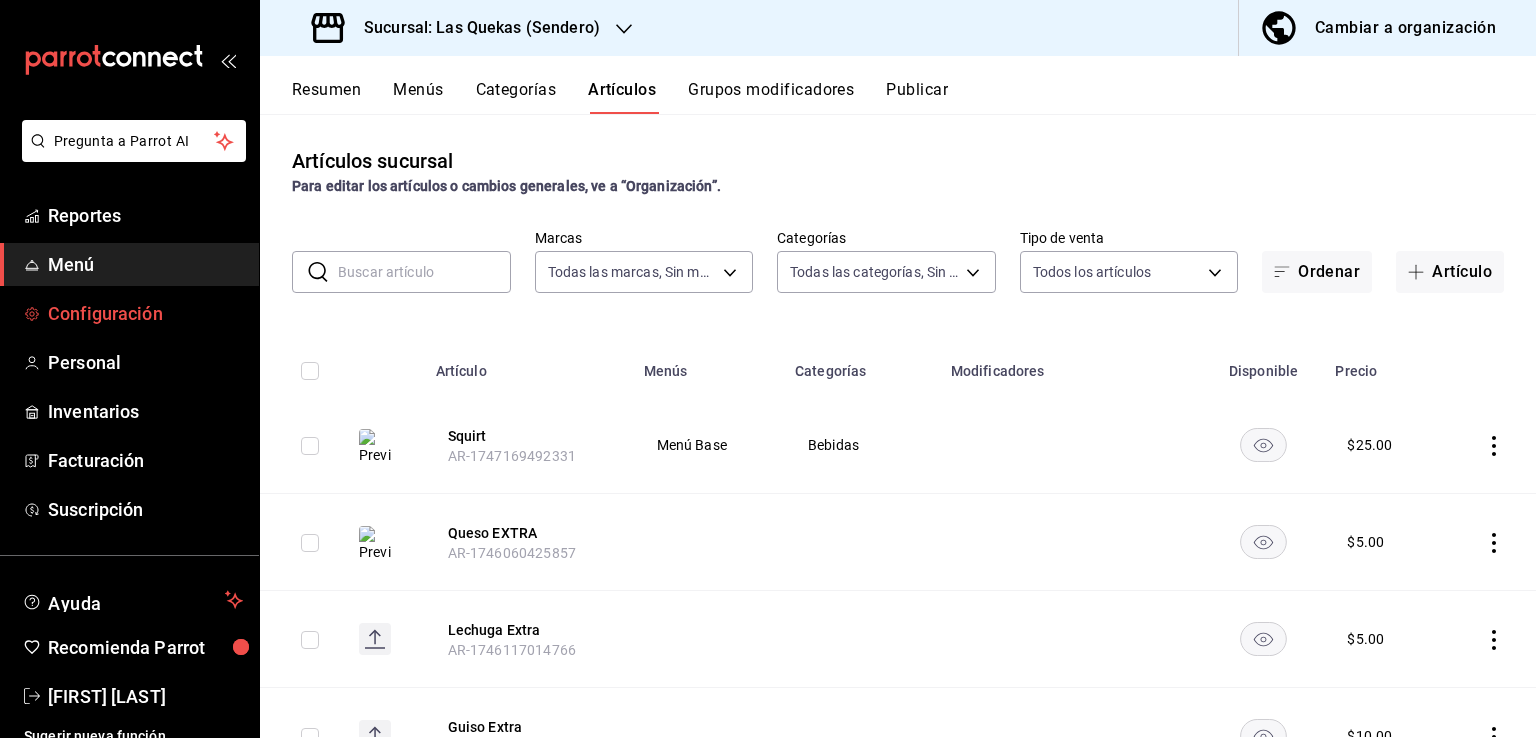 click on "Configuración" at bounding box center (145, 313) 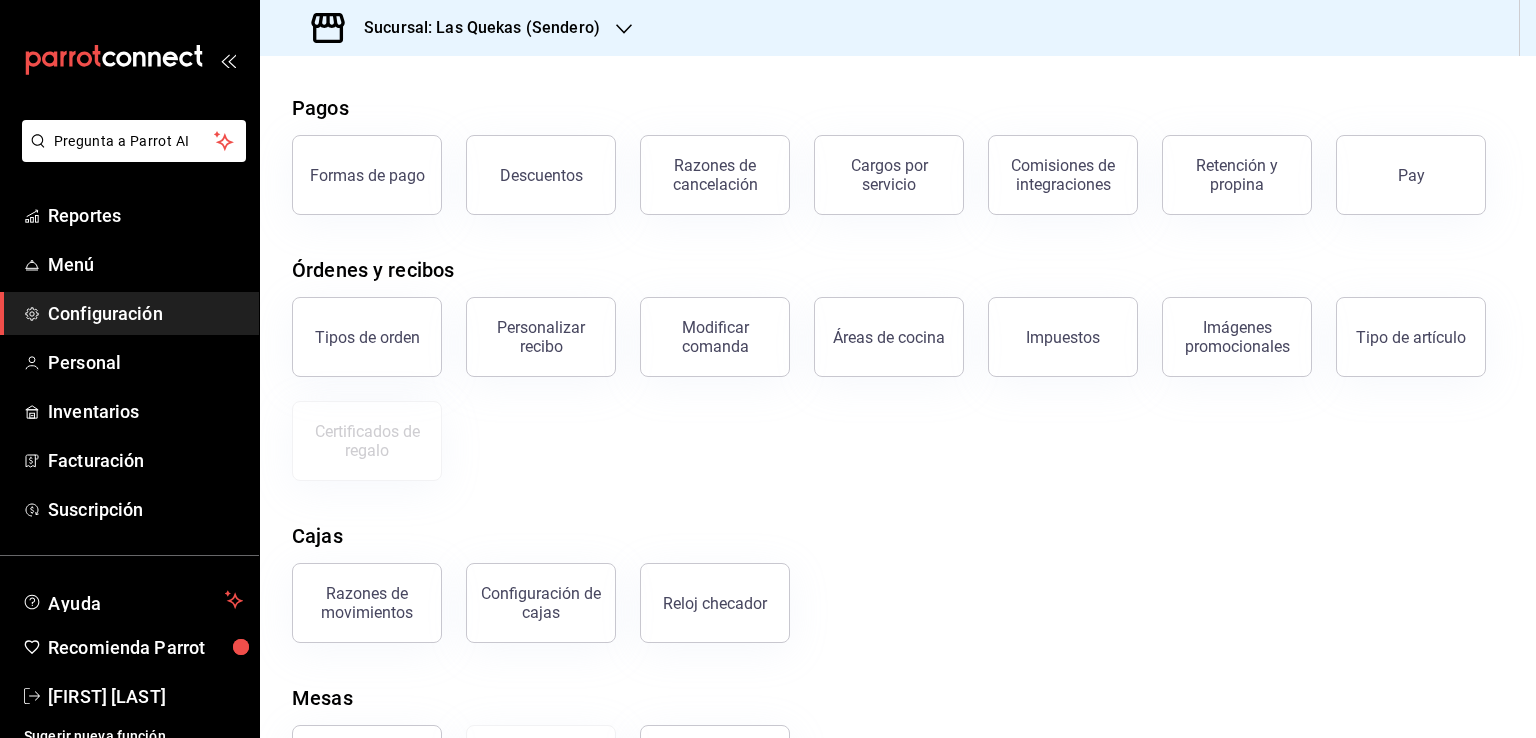 scroll, scrollTop: 0, scrollLeft: 0, axis: both 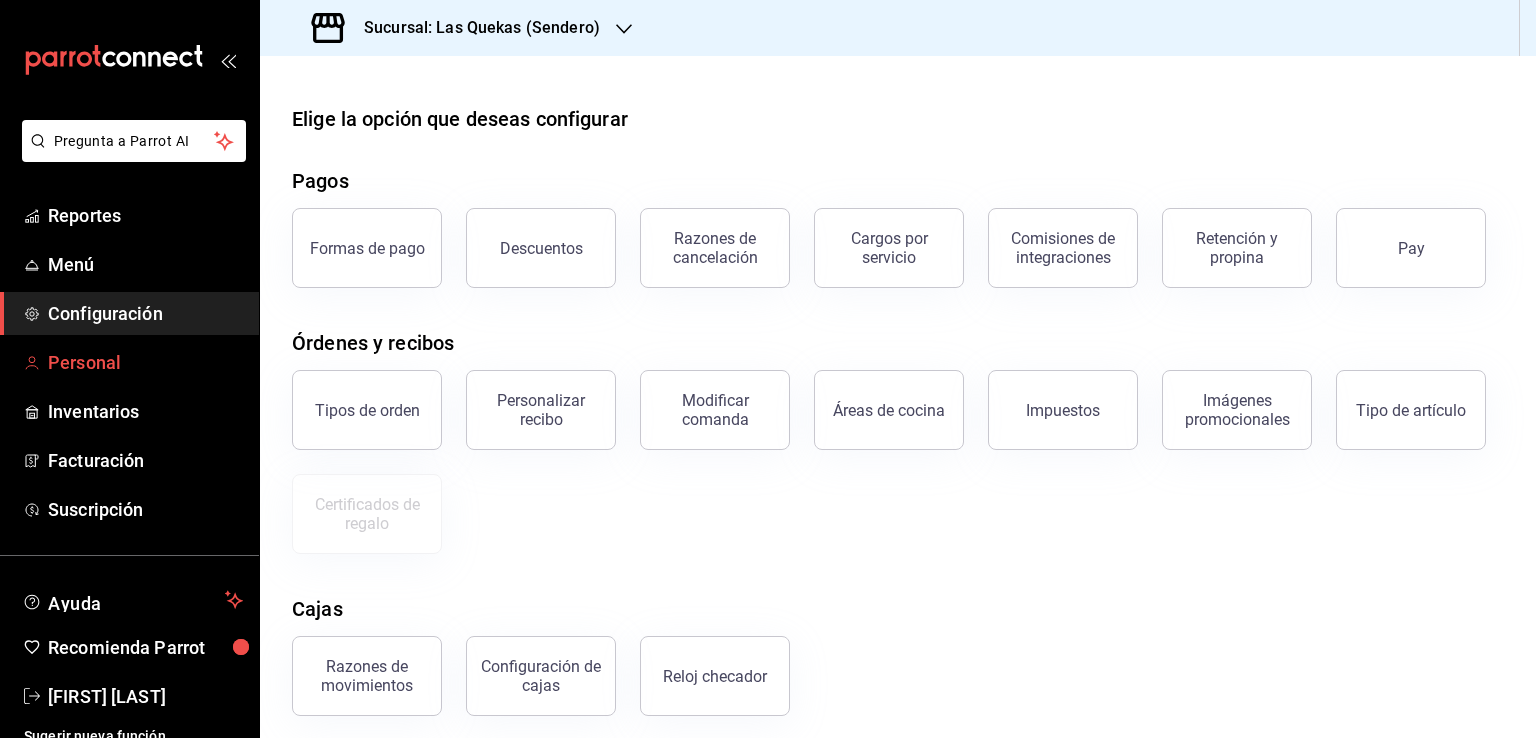 click on "Personal" at bounding box center [145, 362] 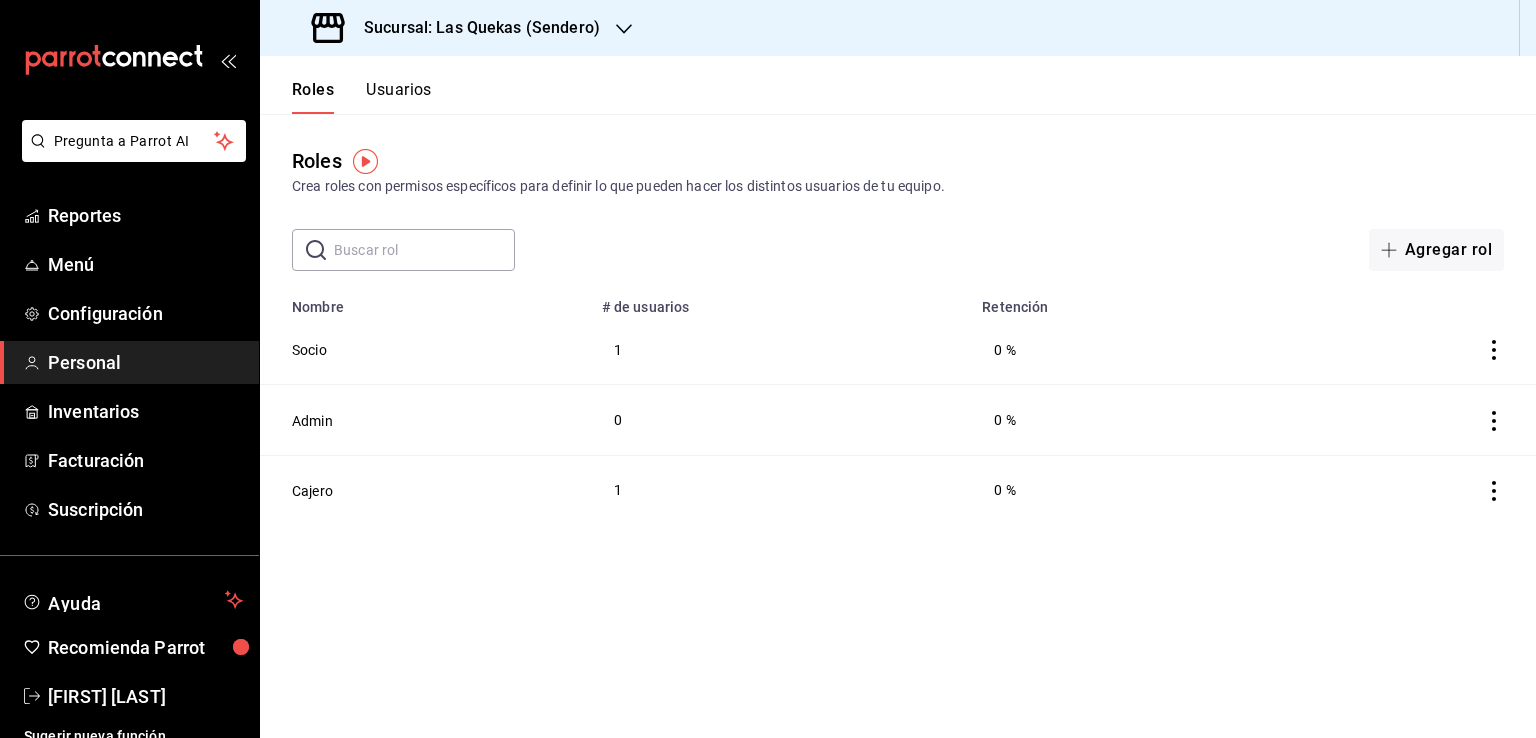 click on "Usuarios" at bounding box center (399, 97) 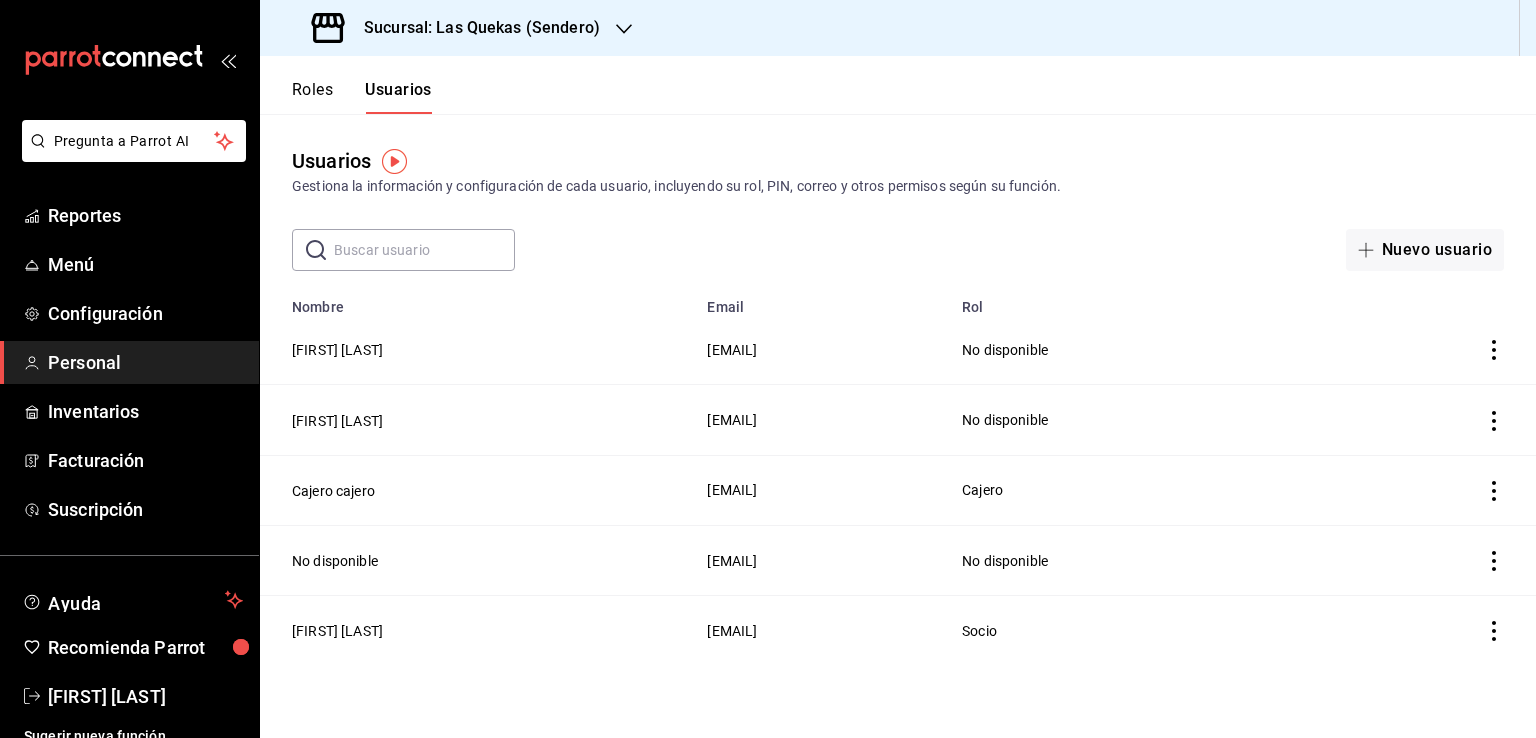 click on "Roles" at bounding box center [312, 97] 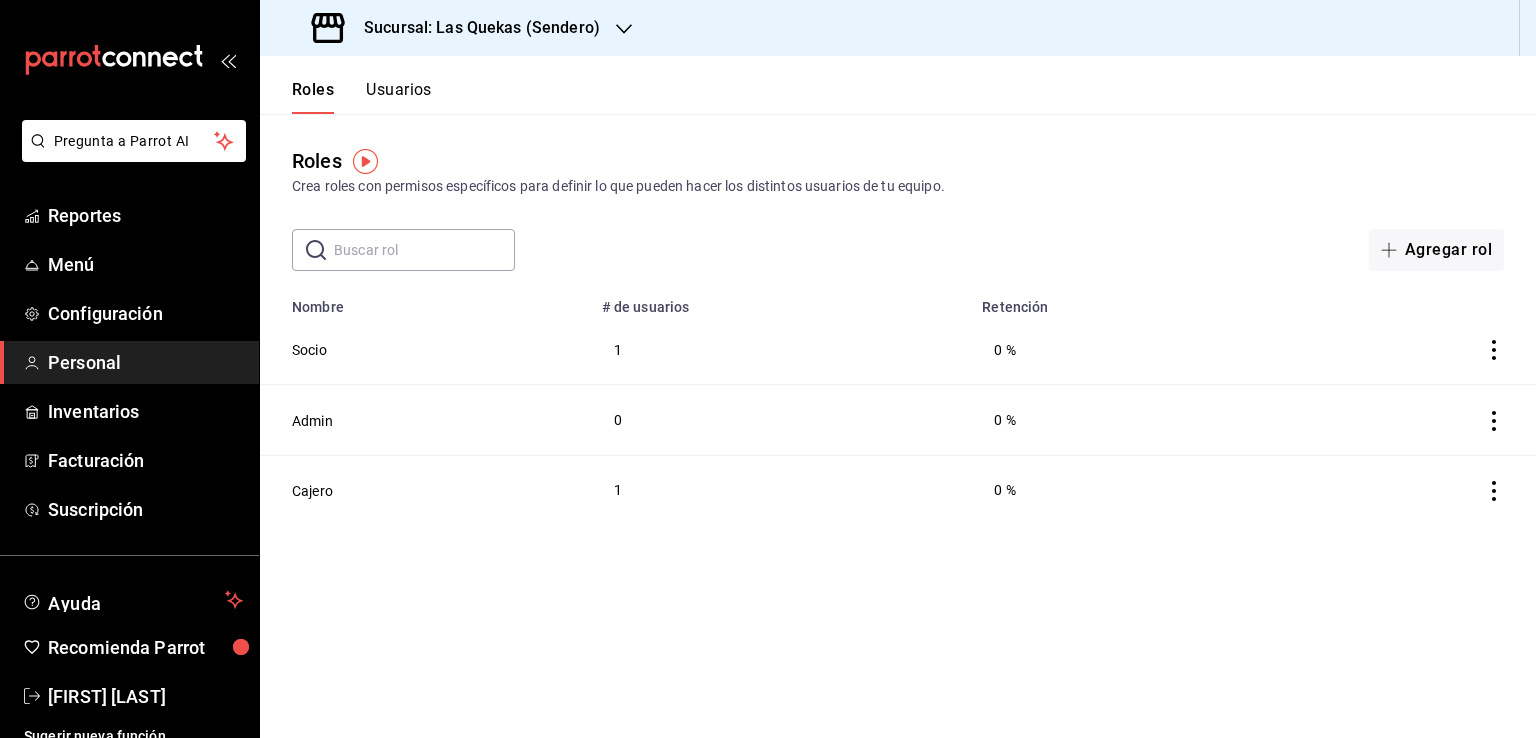 click 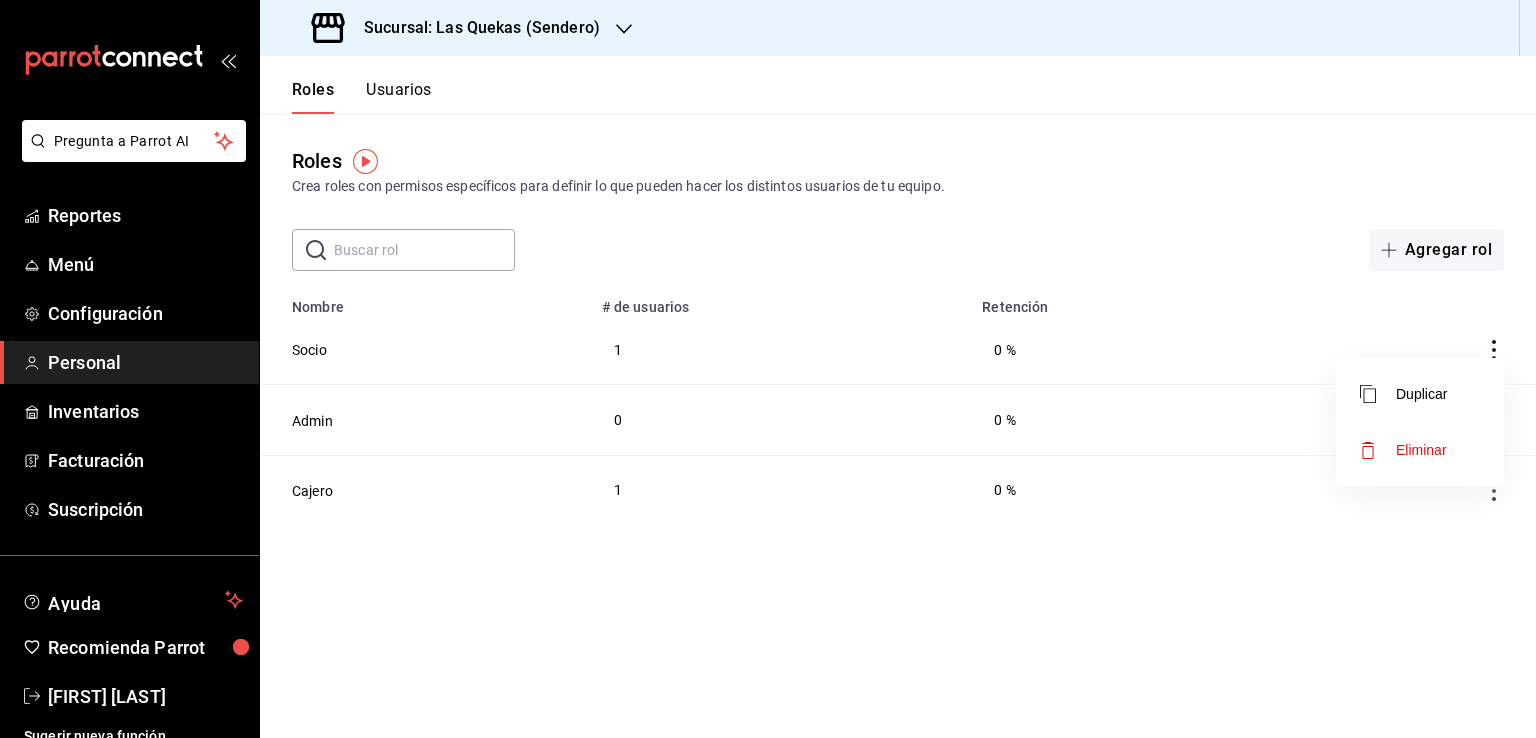 click at bounding box center (768, 369) 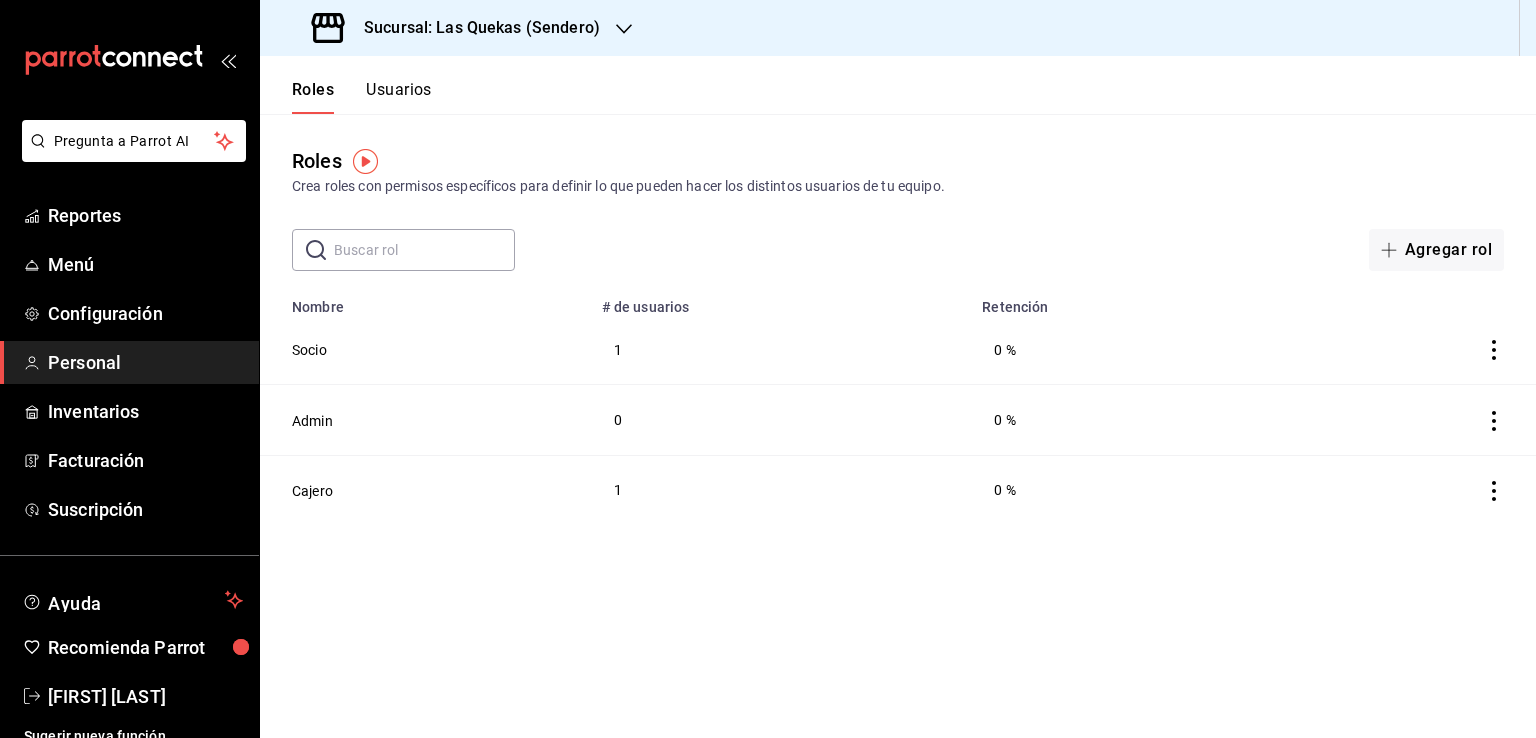 click on "Pregunta a Parrot AI Reportes   Menú   Configuración   Personal   Inventarios   Facturación   Suscripción   Ayuda Recomienda Parrot   [FIRST] [LAST]   Sugerir nueva función   Duplicar Eliminar Visitar centro de ayuda (81) 2046 6363 [EMAIL]" at bounding box center [768, 369] 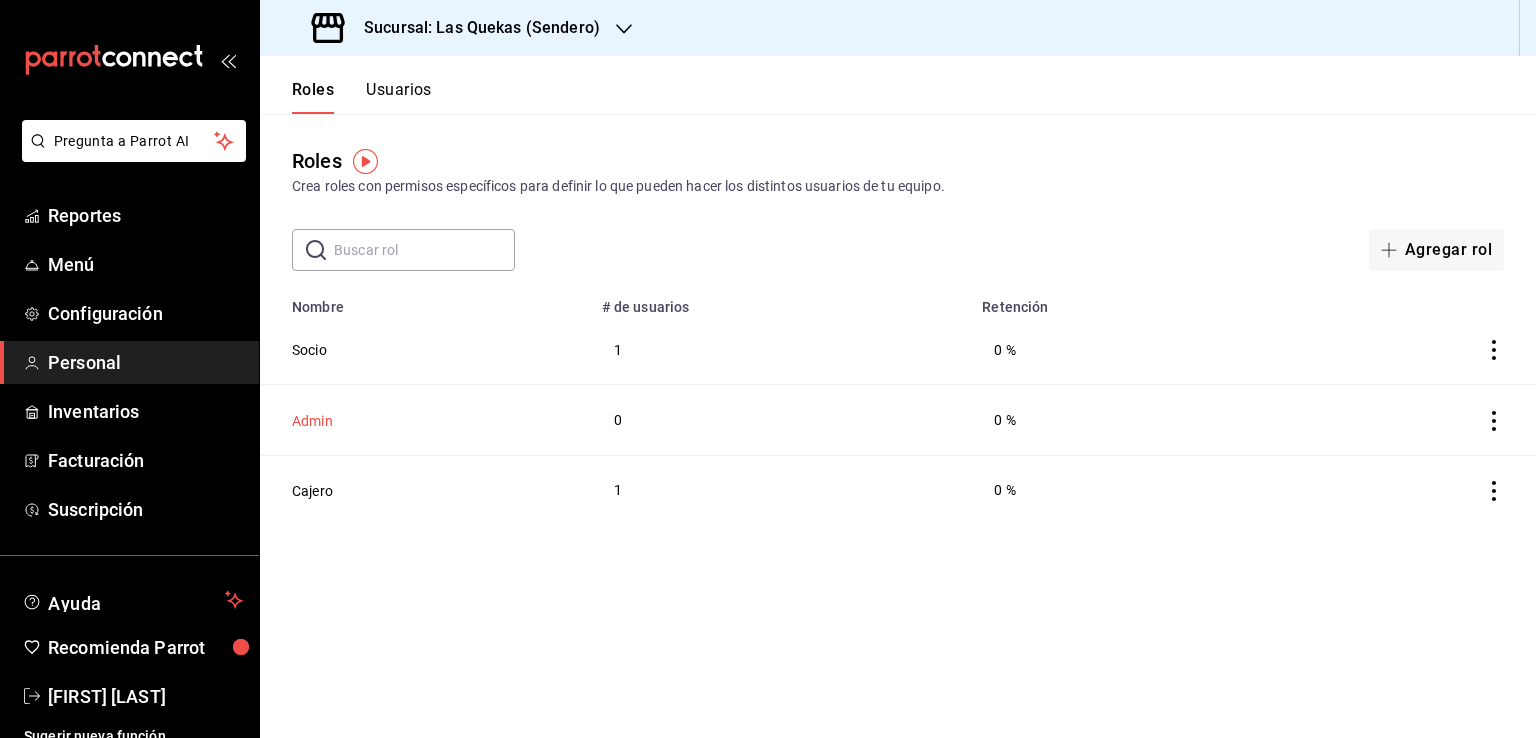 click on "Admin" at bounding box center (312, 421) 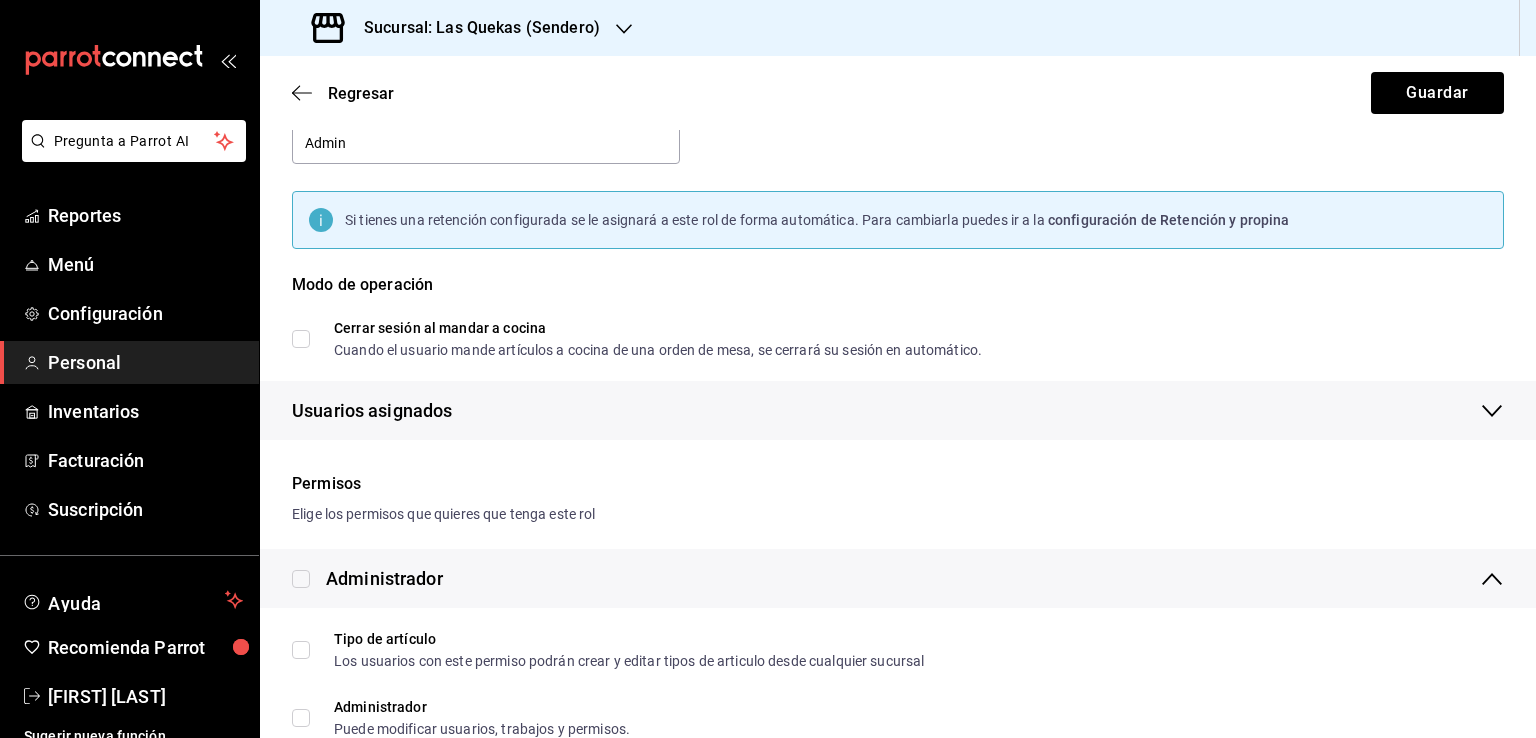 scroll, scrollTop: 300, scrollLeft: 0, axis: vertical 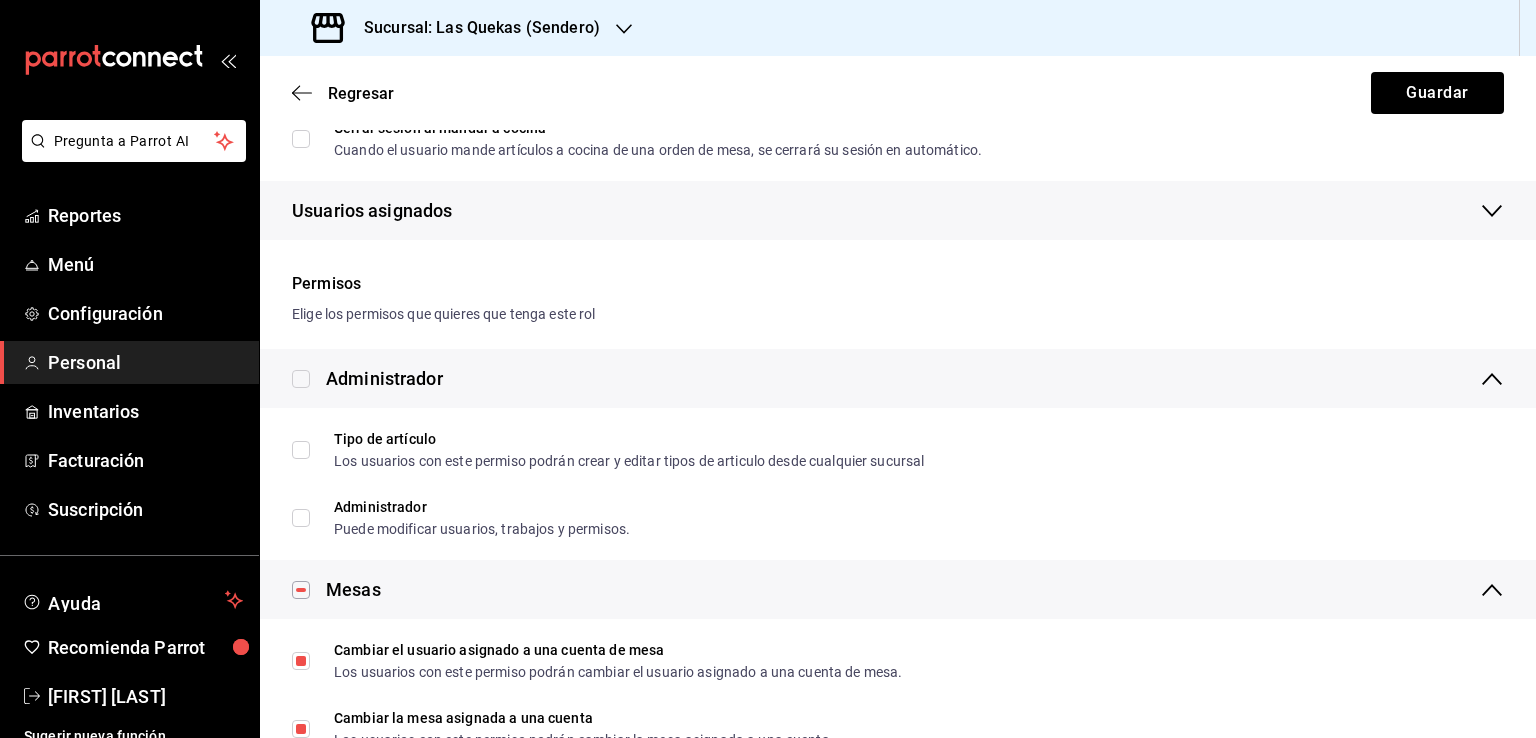 click on "Usuarios asignados" at bounding box center (898, 210) 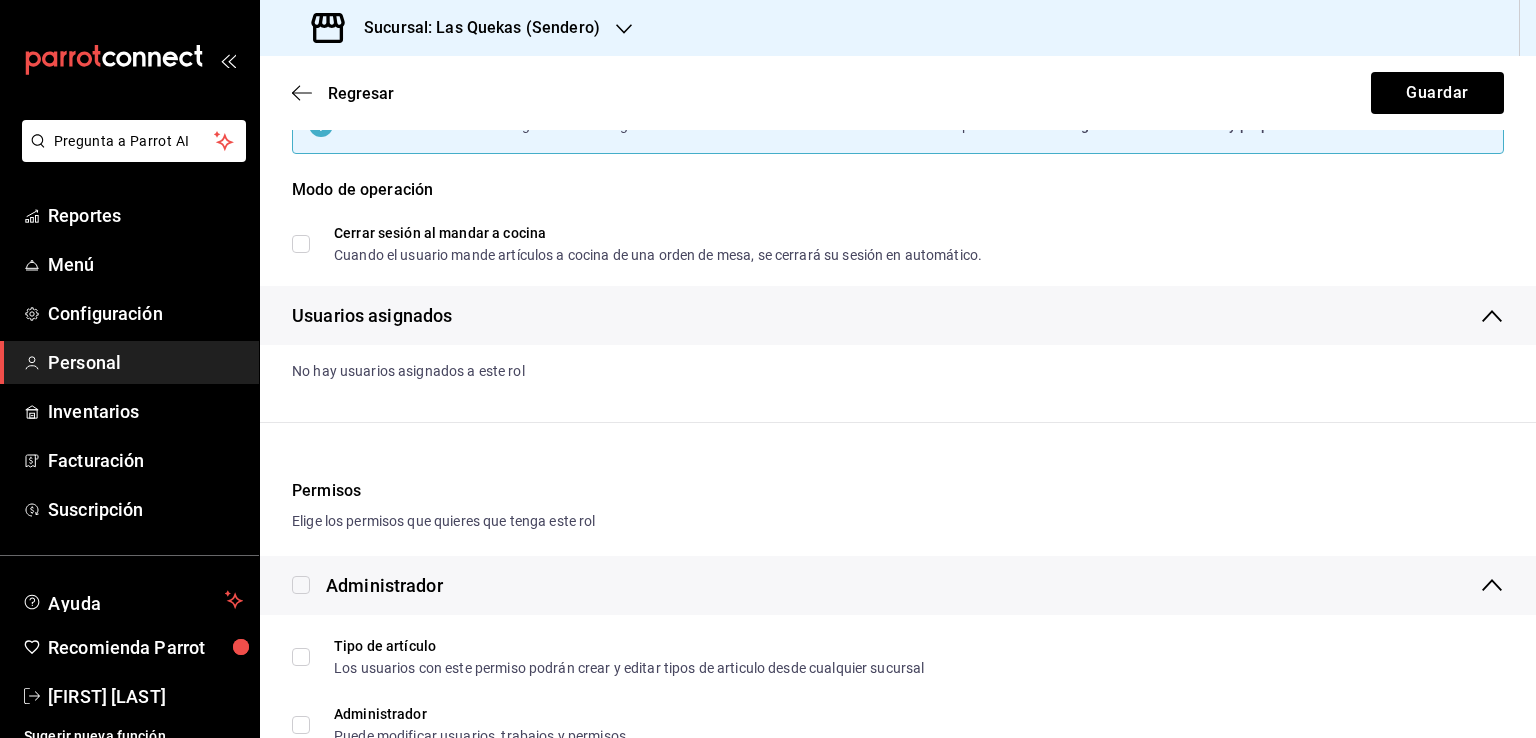 scroll, scrollTop: 0, scrollLeft: 0, axis: both 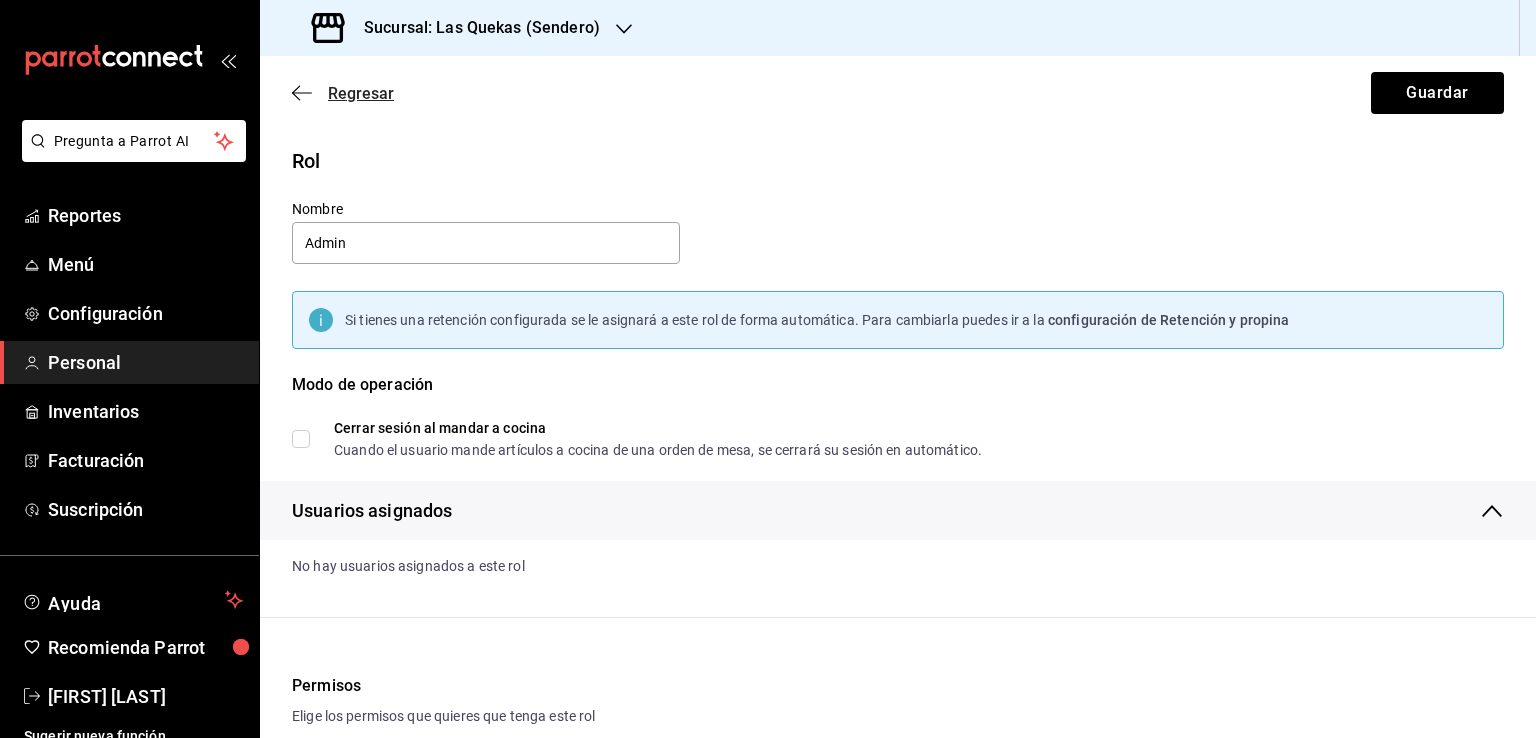 click 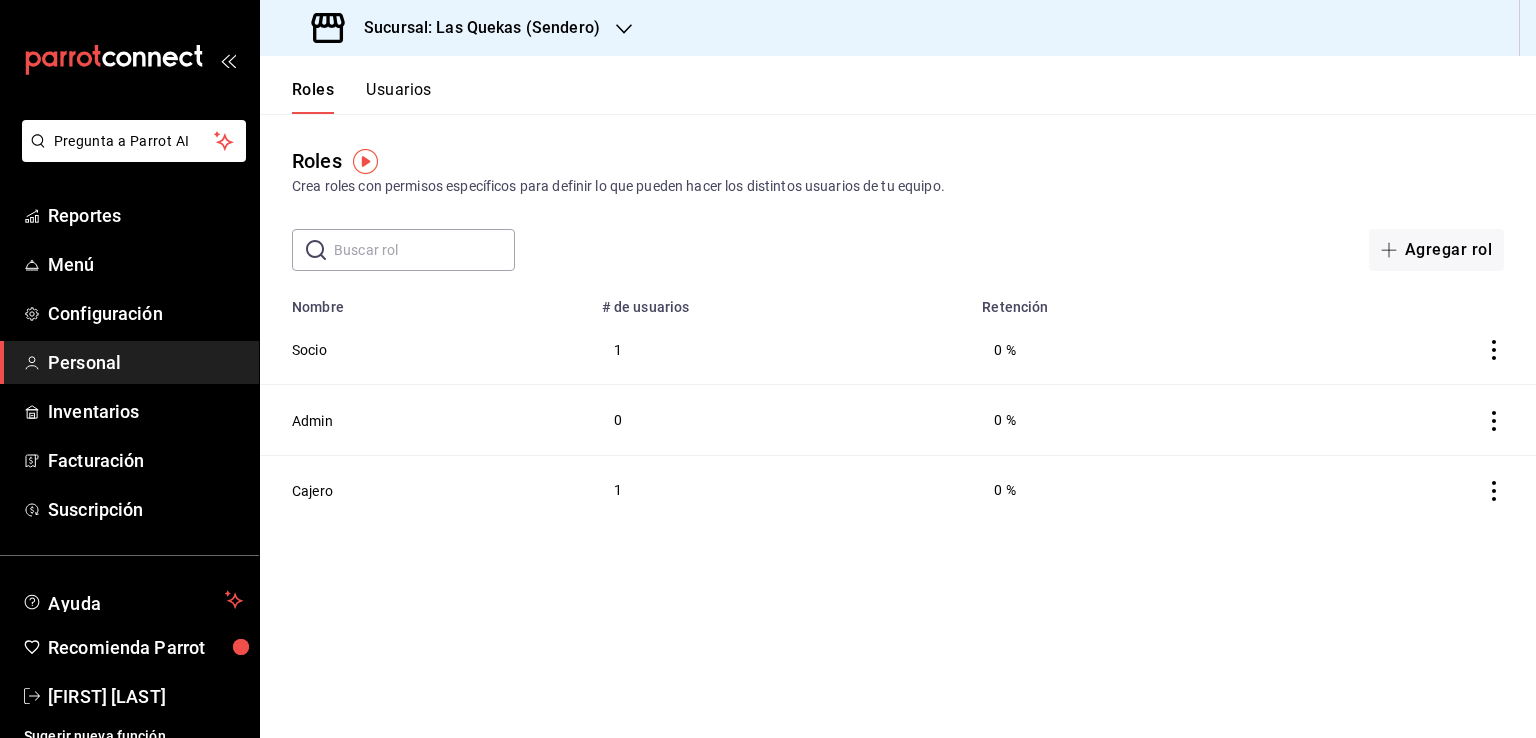click on "Usuarios" at bounding box center (399, 97) 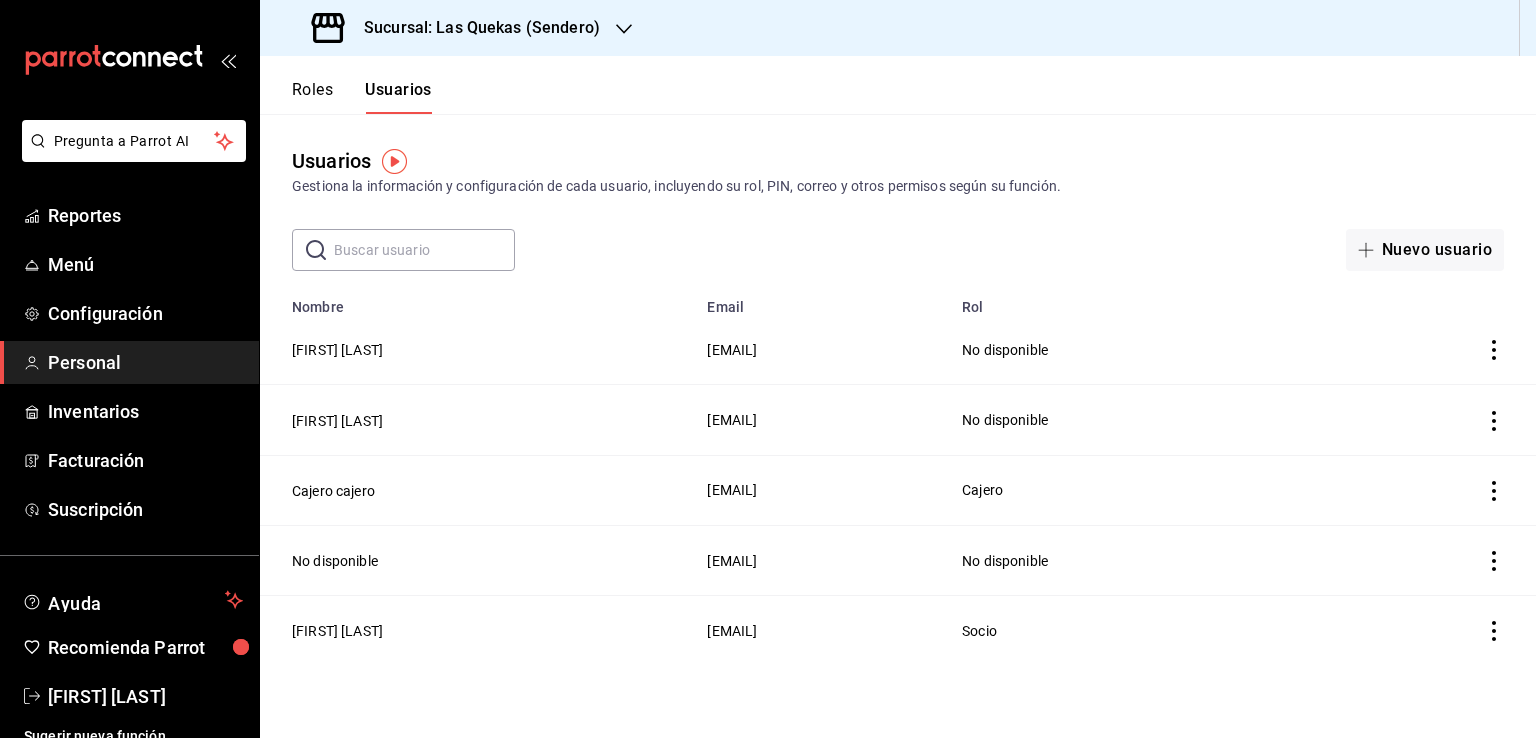 click 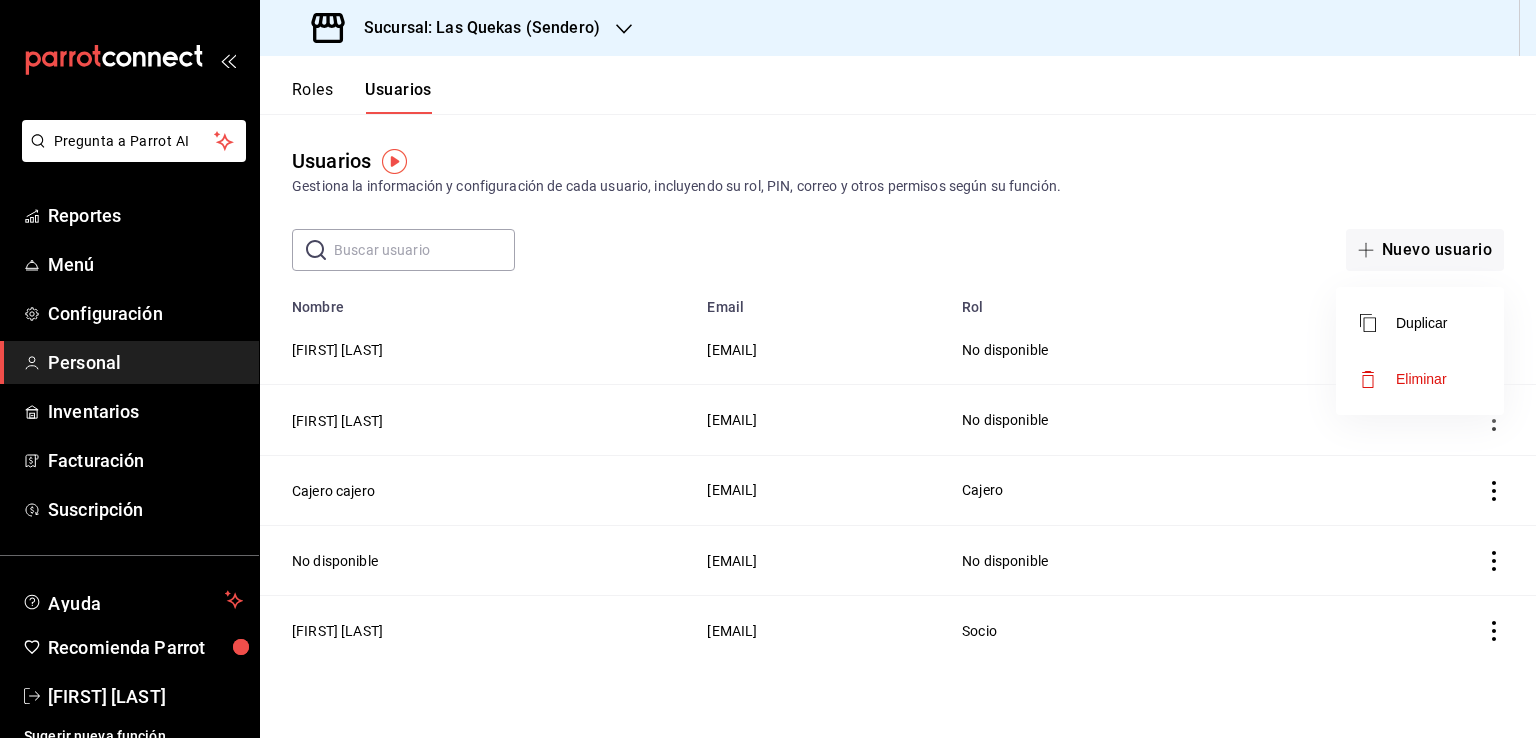 click at bounding box center (768, 369) 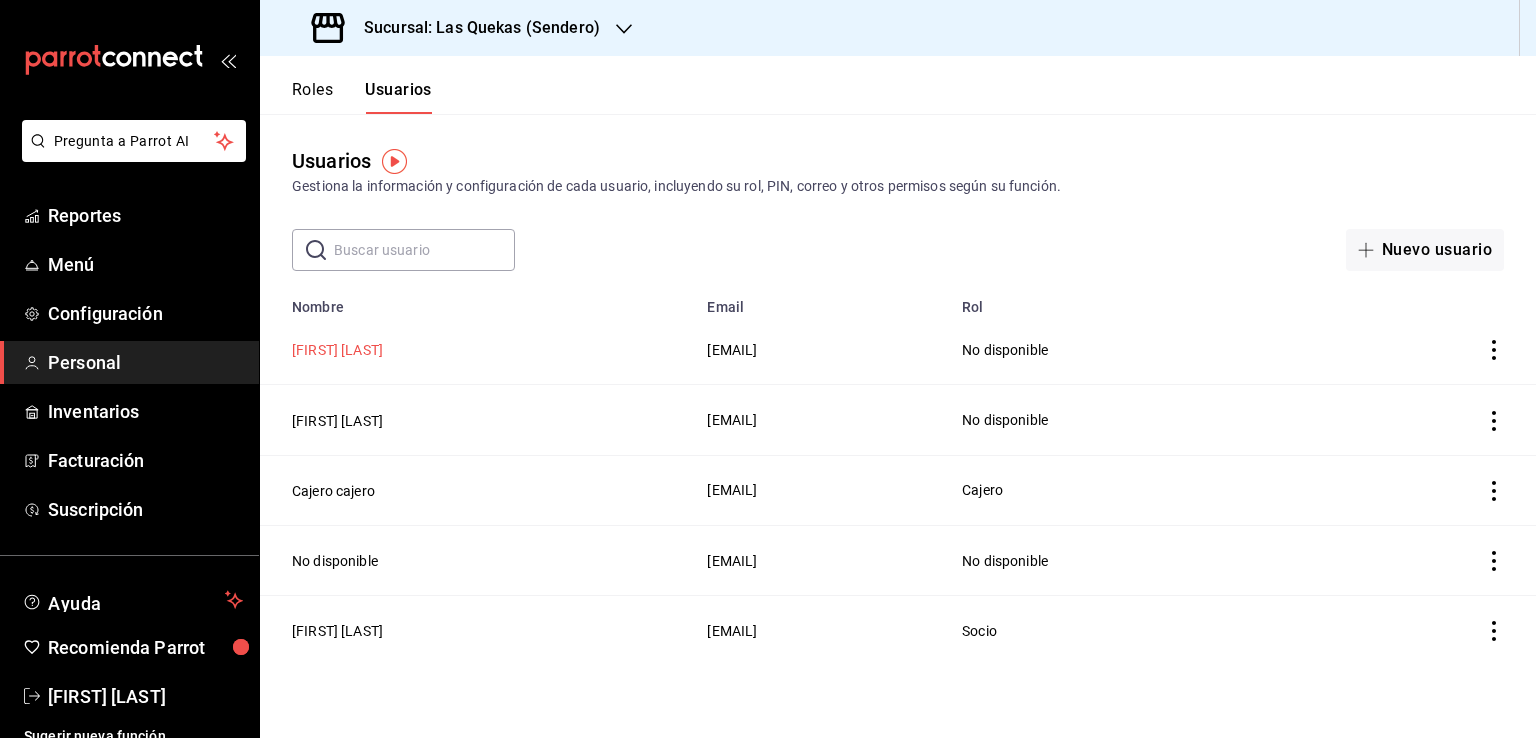 click on "[FIRST] [LAST]" at bounding box center (337, 350) 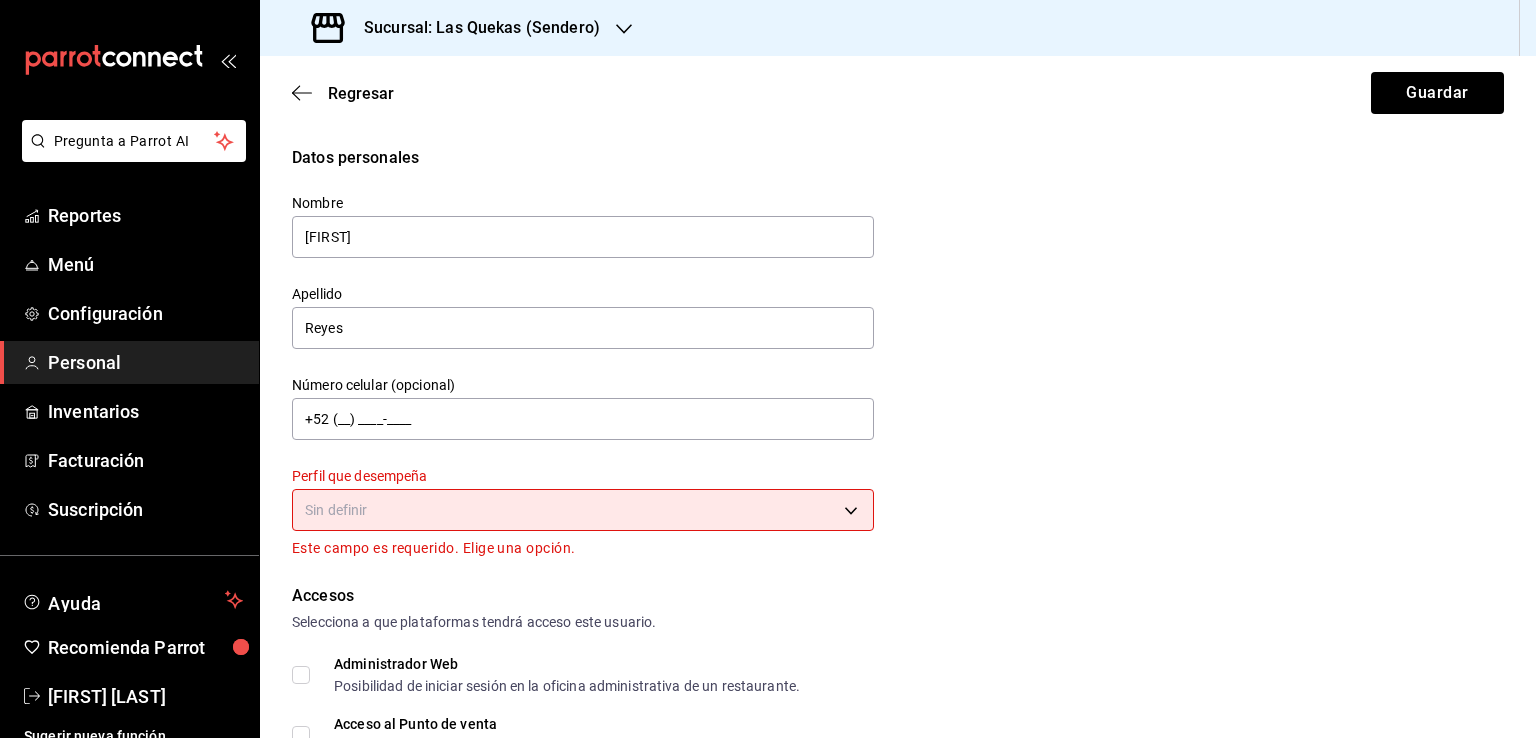 click on "Pregunta a Parrot AI Reportes   Menú   Configuración   Personal   Inventarios   Facturación   Suscripción   Ayuda Recomienda Parrot   [FIRST] [LAST]   Sugerir nueva función   Sucursal: Las Quekas (Sendero) Regresar Guardar Datos personales Nombre [FIRST] Apellido [LAST] Número celular (opcional) +52 (__) ____-____ Perfil que desempeña Sin definir Este campo es requerido. Elige una opción. Accesos Selecciona a que plataformas tendrá acceso este usuario. Administrador Web Posibilidad de iniciar sesión en la oficina administrativa de un restaurante.  Acceso al Punto de venta Posibilidad de autenticarse en el POS mediante PIN.  Iniciar sesión en terminal (correo electrónico o QR) Los usuarios podrán iniciar sesión y aceptar términos y condiciones en la terminal. Acceso uso de terminal Los usuarios podrán acceder y utilizar la terminal para visualizar y procesar pagos de sus órdenes. Correo electrónico Se volverá obligatorio al tener ciertos accesos activados. [EMAIL] Contraseña PIN" at bounding box center (768, 369) 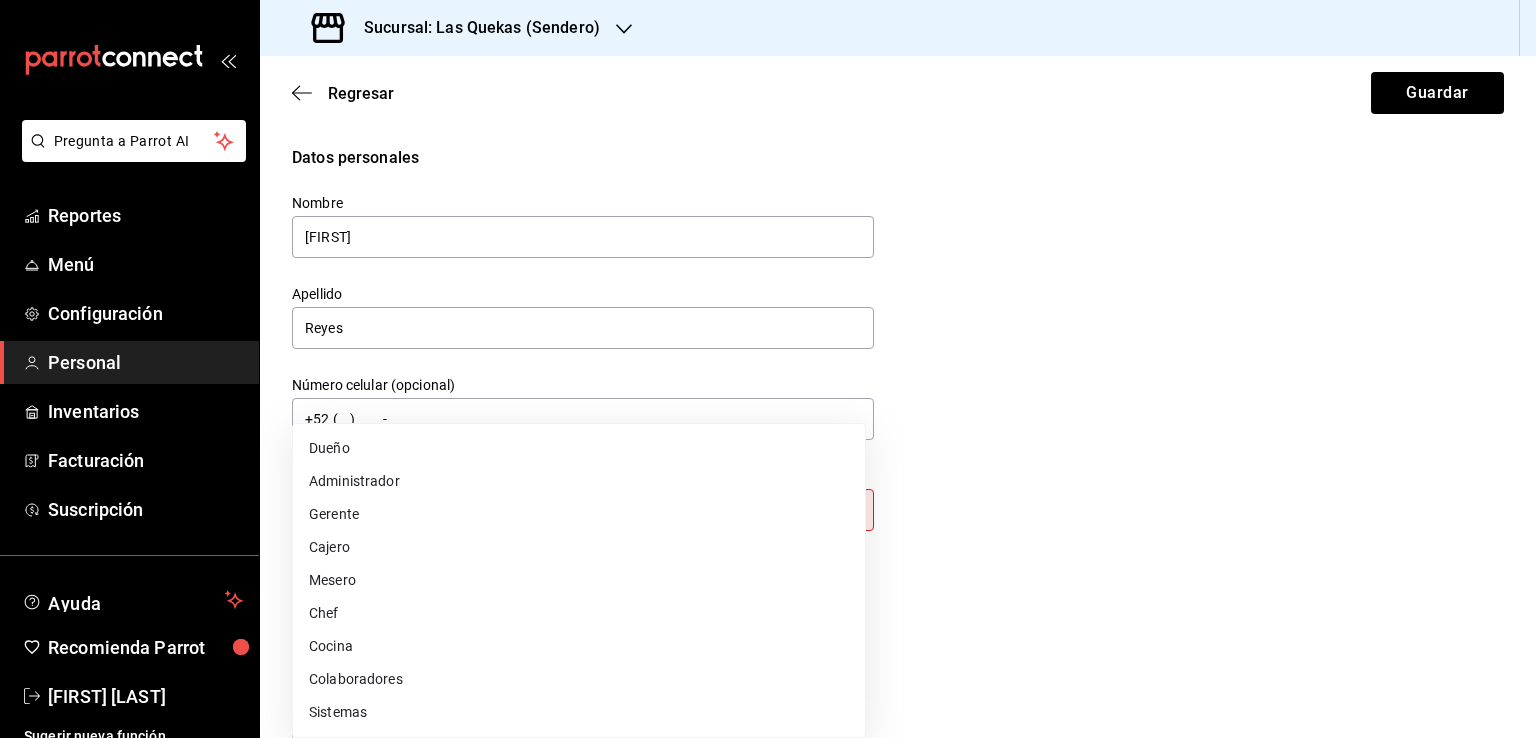 click on "Administrador" at bounding box center [579, 481] 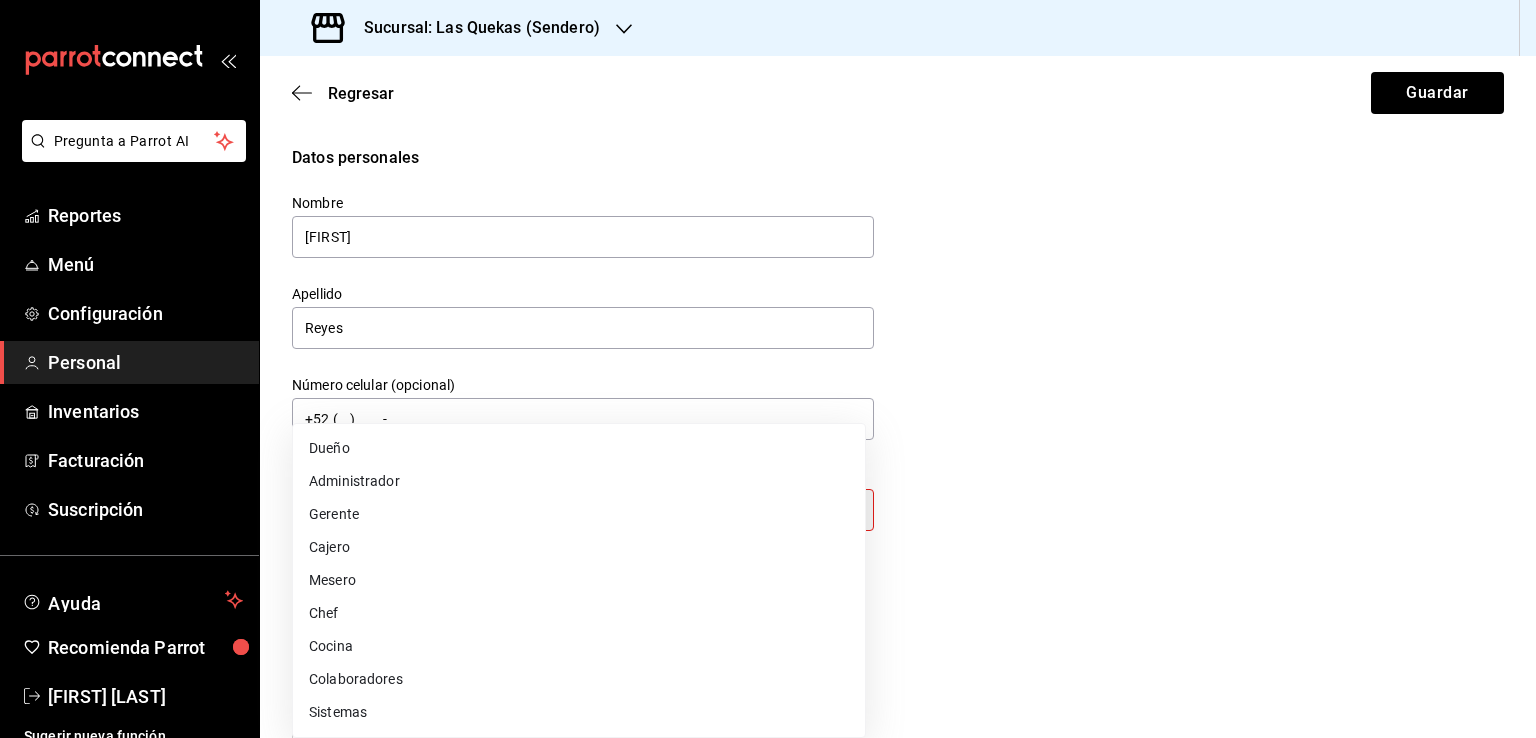 type on "ADMIN" 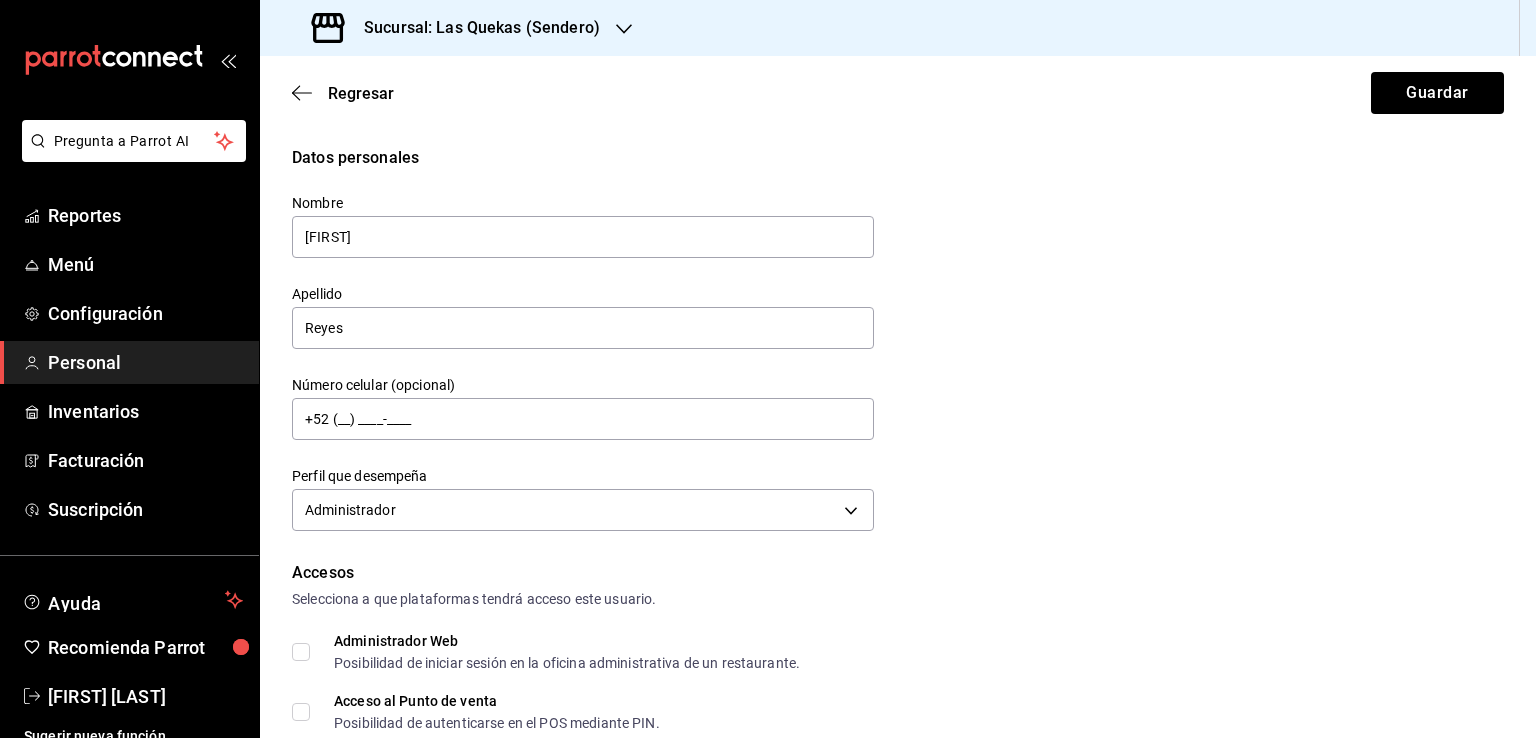 click on "Datos personales Nombre [FIRST] Apellido [LAST] Número celular (opcional) +52 (__) ____-____ Perfil que desempeña Administrador ADMIN" at bounding box center [898, 341] 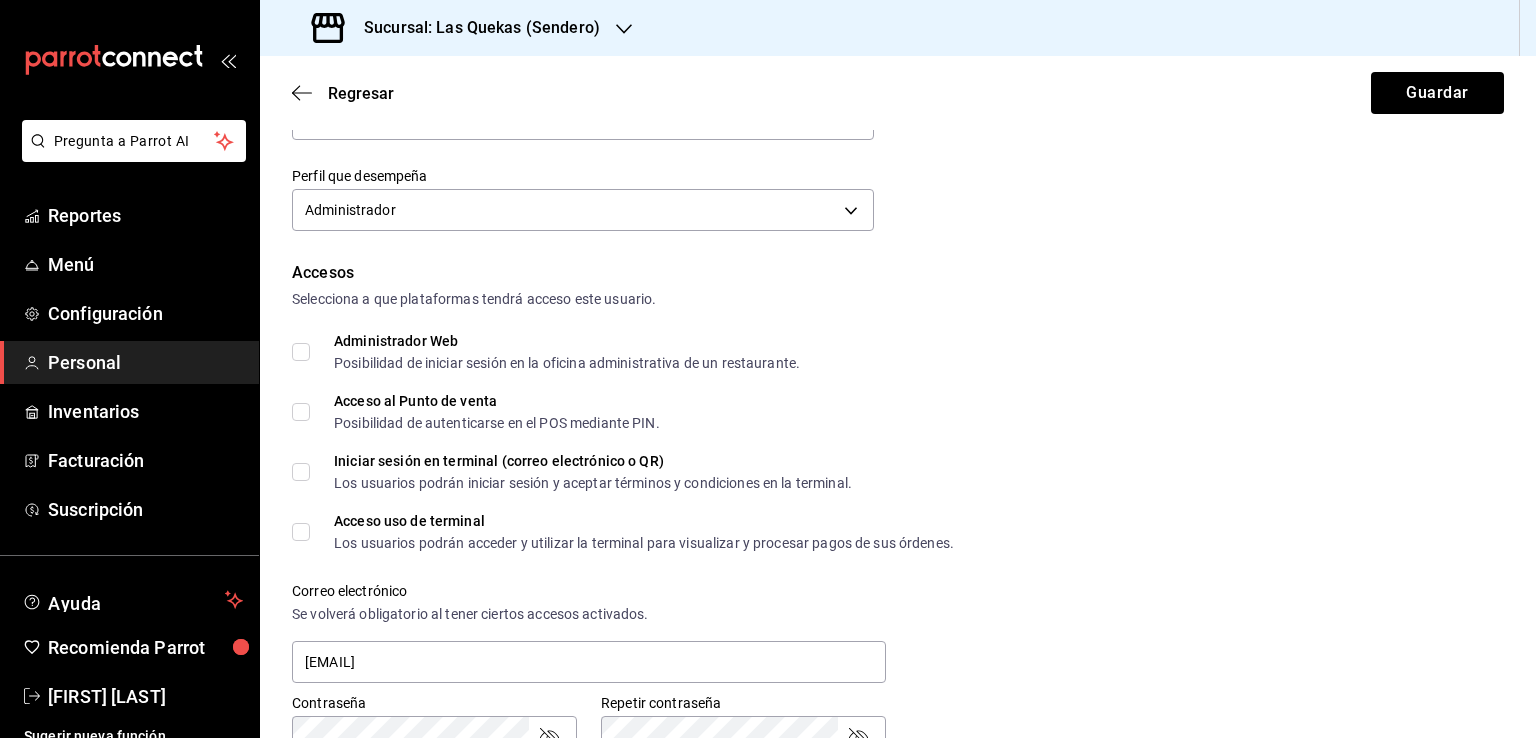 scroll, scrollTop: 400, scrollLeft: 0, axis: vertical 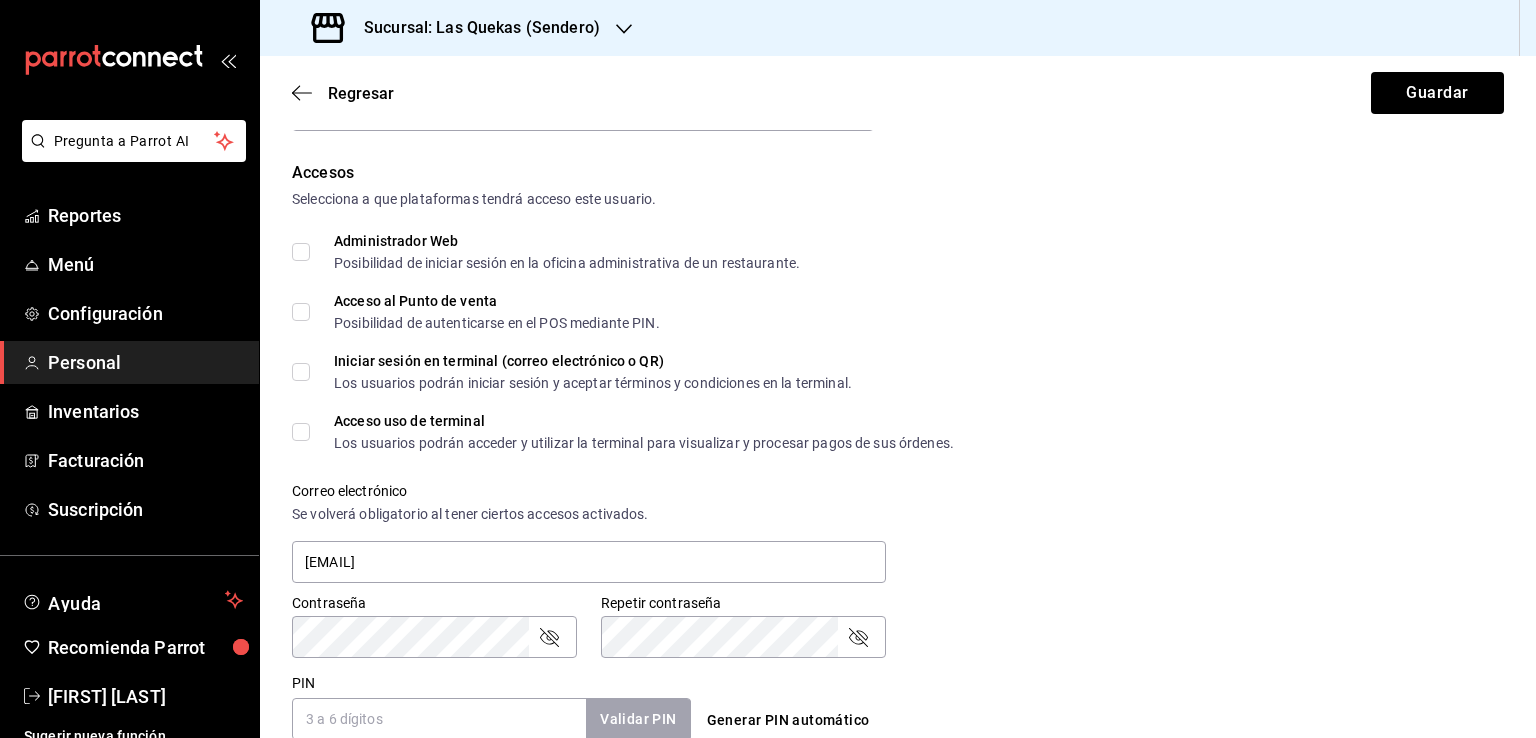 click on "Administrador Web Posibilidad de iniciar sesión en la oficina administrativa de un restaurante." at bounding box center (301, 252) 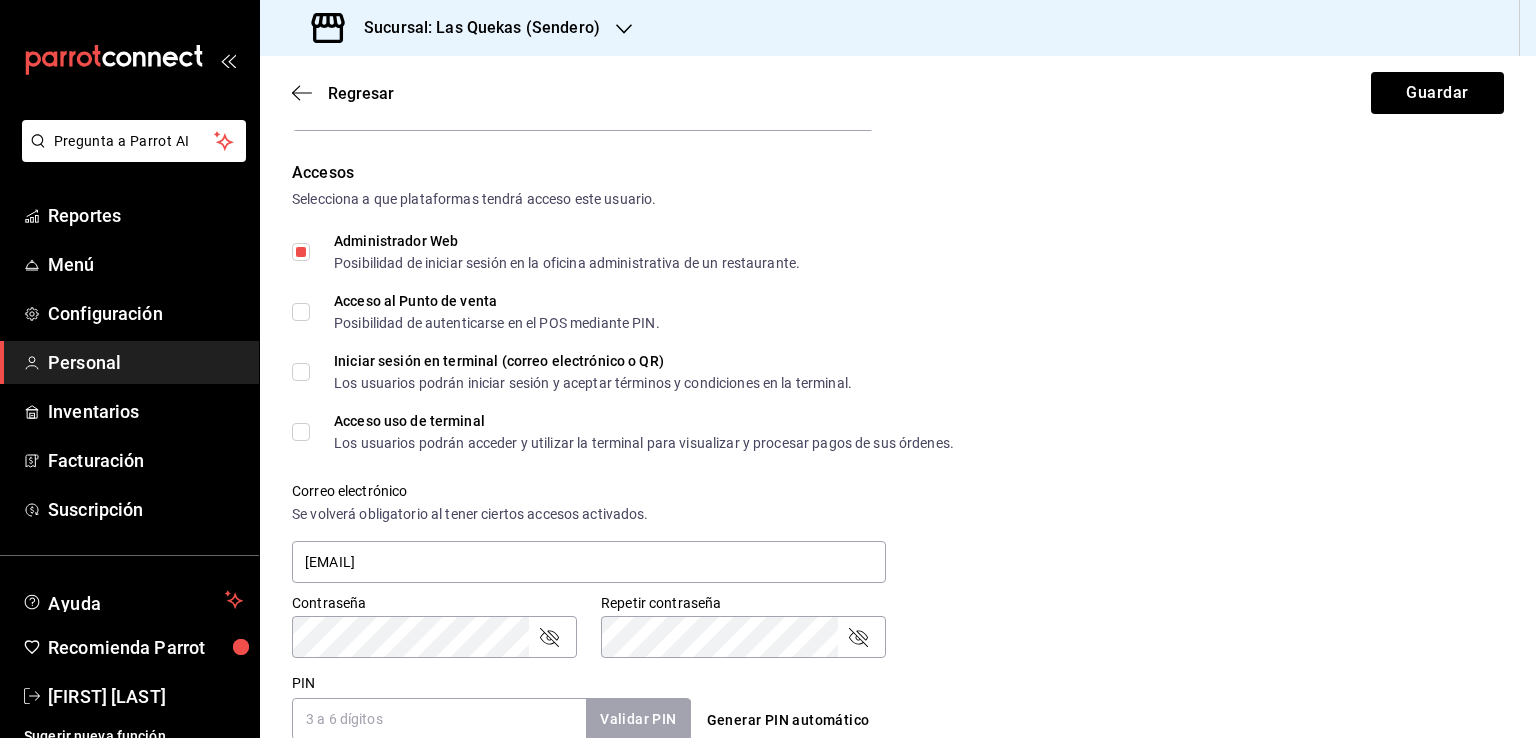 click on "Acceso al Punto de venta Posibilidad de autenticarse en el POS mediante PIN." at bounding box center (485, 312) 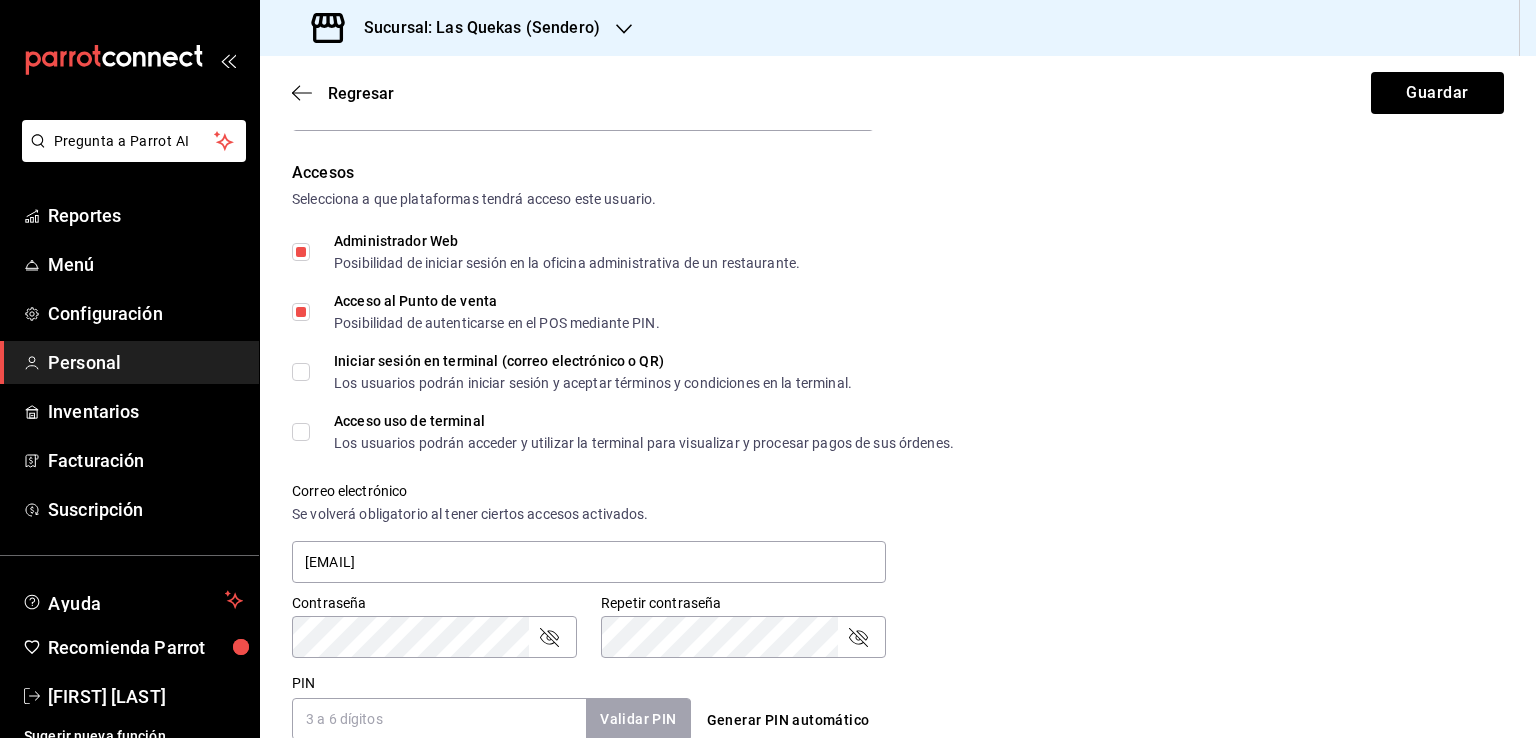 click on "Iniciar sesión en terminal (correo electrónico o QR) Los usuarios podrán iniciar sesión y aceptar términos y condiciones en la terminal." at bounding box center (301, 372) 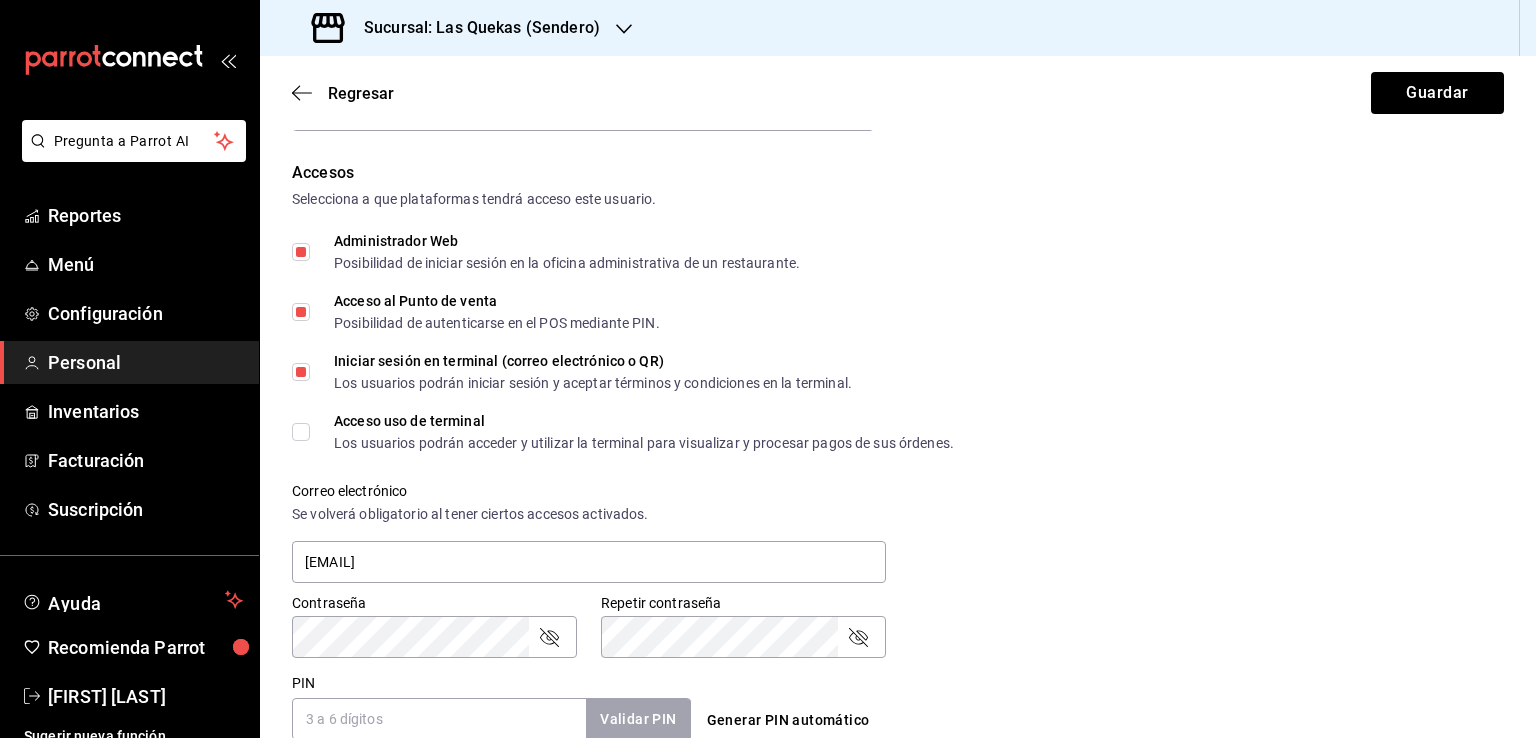 click on "Acceso uso de terminal Los usuarios podrán acceder y utilizar la terminal para visualizar y procesar pagos de sus órdenes." at bounding box center [623, 432] 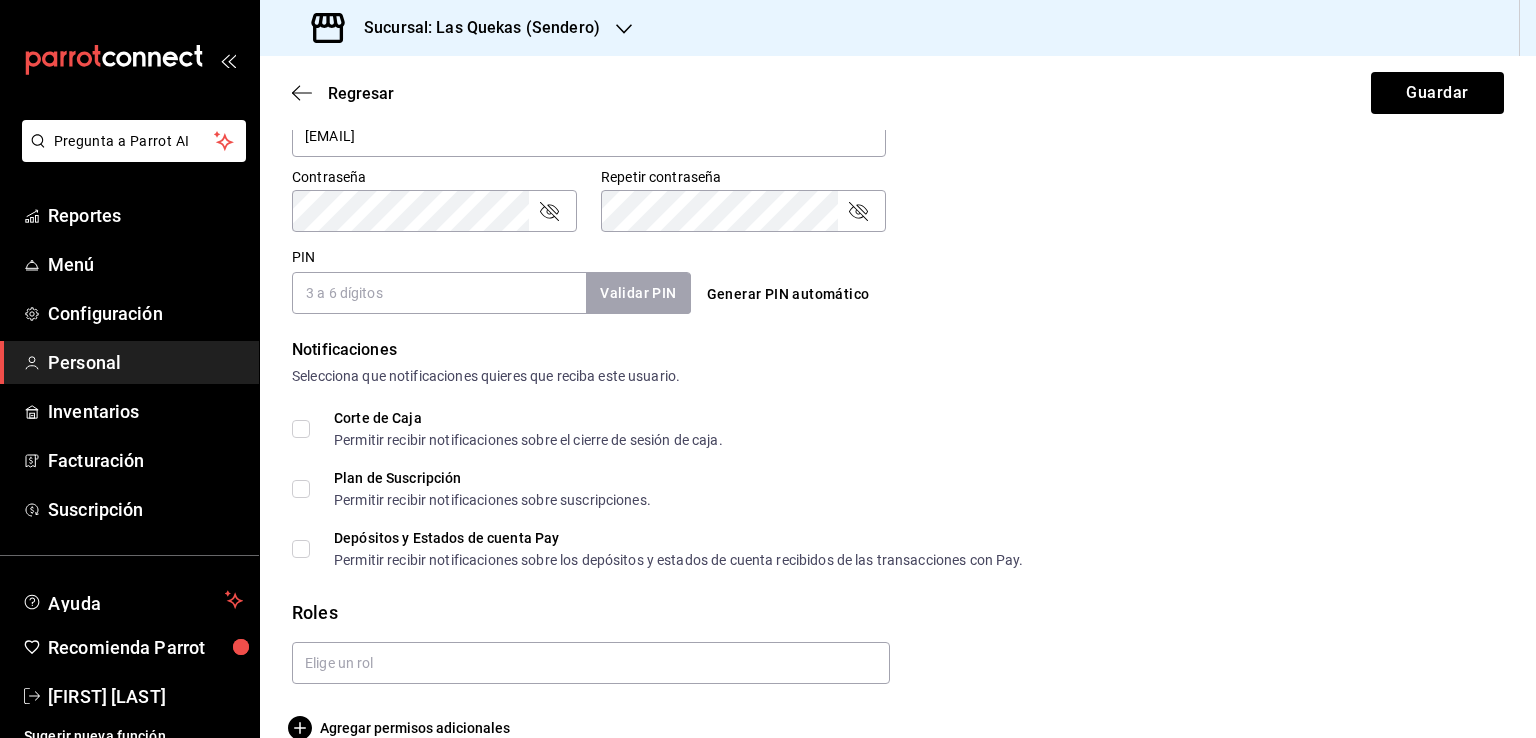 scroll, scrollTop: 860, scrollLeft: 0, axis: vertical 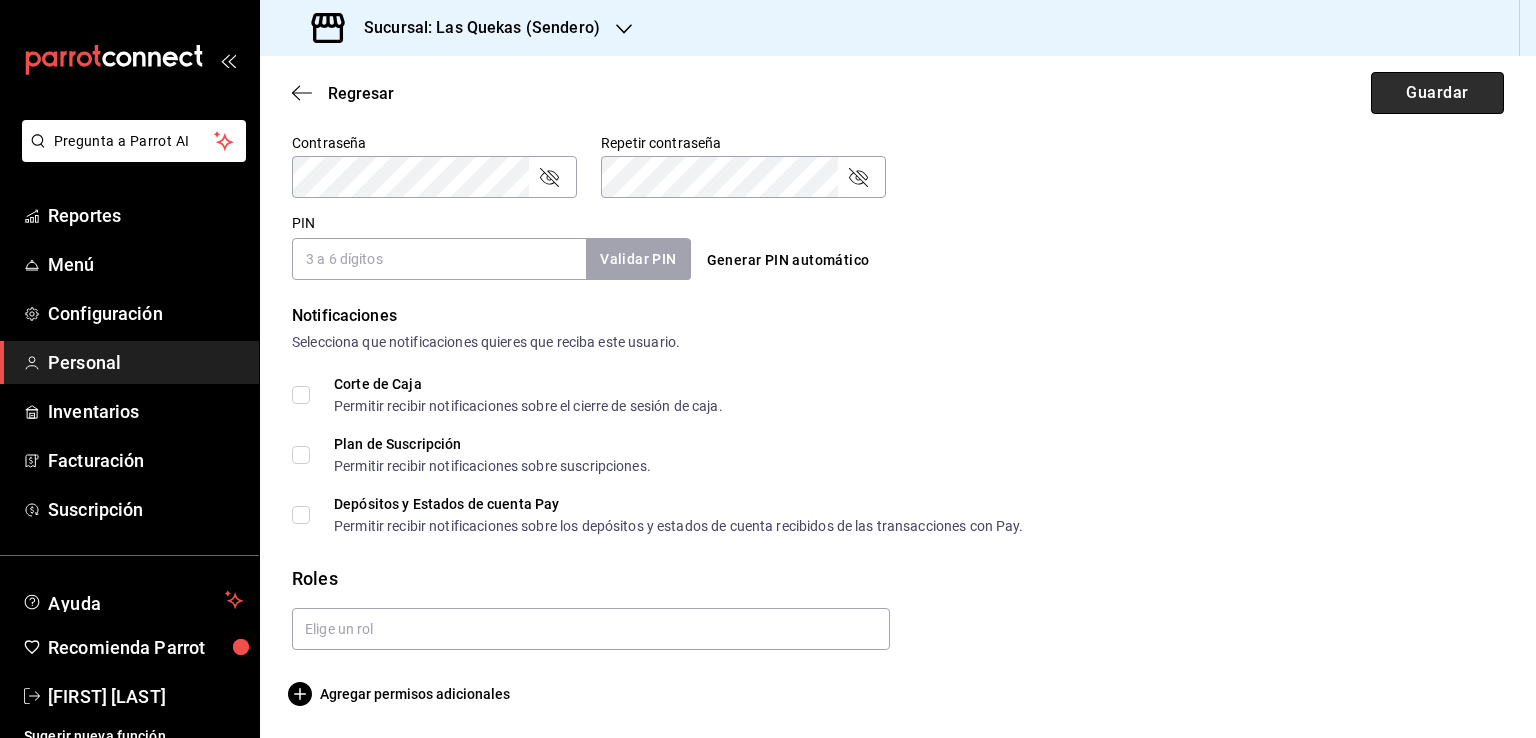 click on "Guardar" at bounding box center (1437, 93) 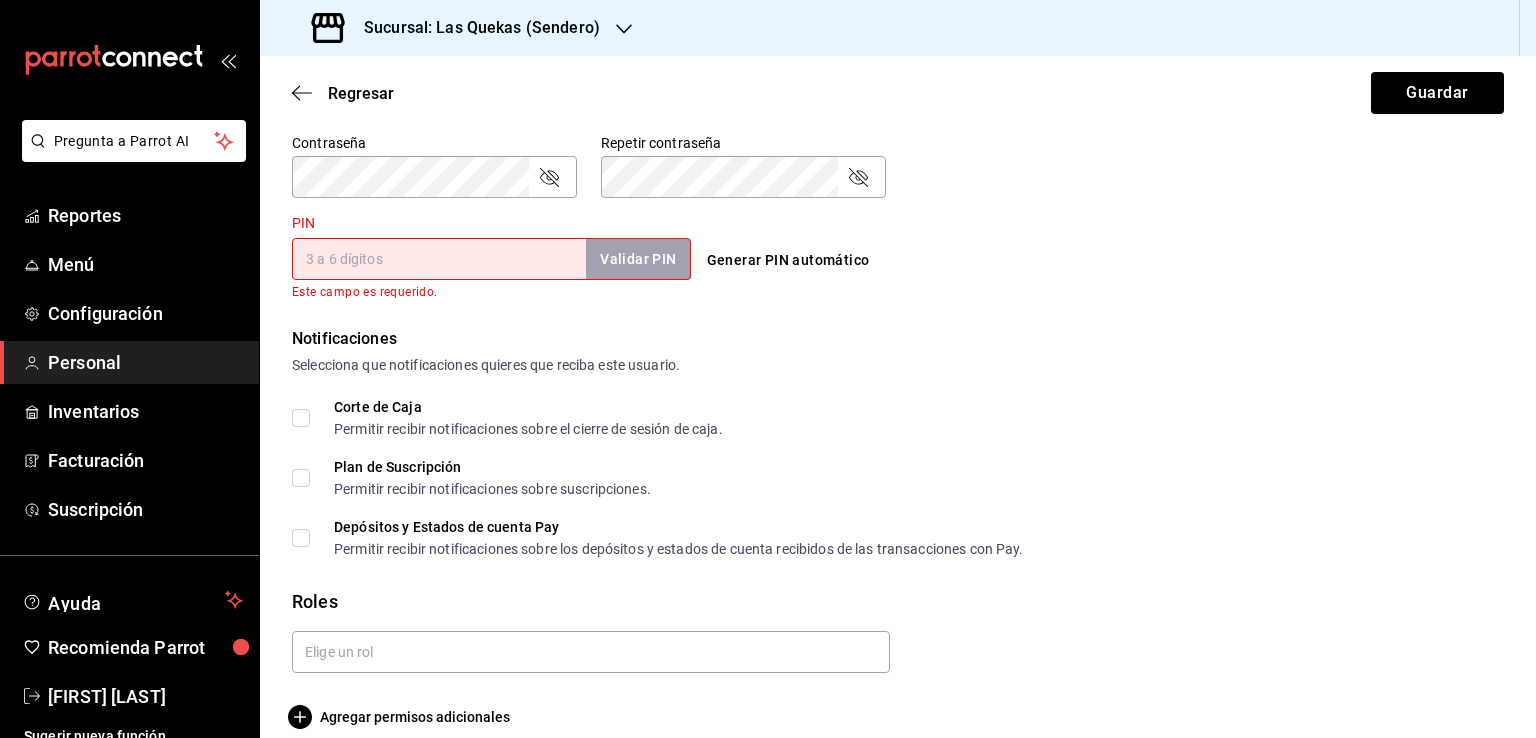 click on "PIN" at bounding box center [439, 259] 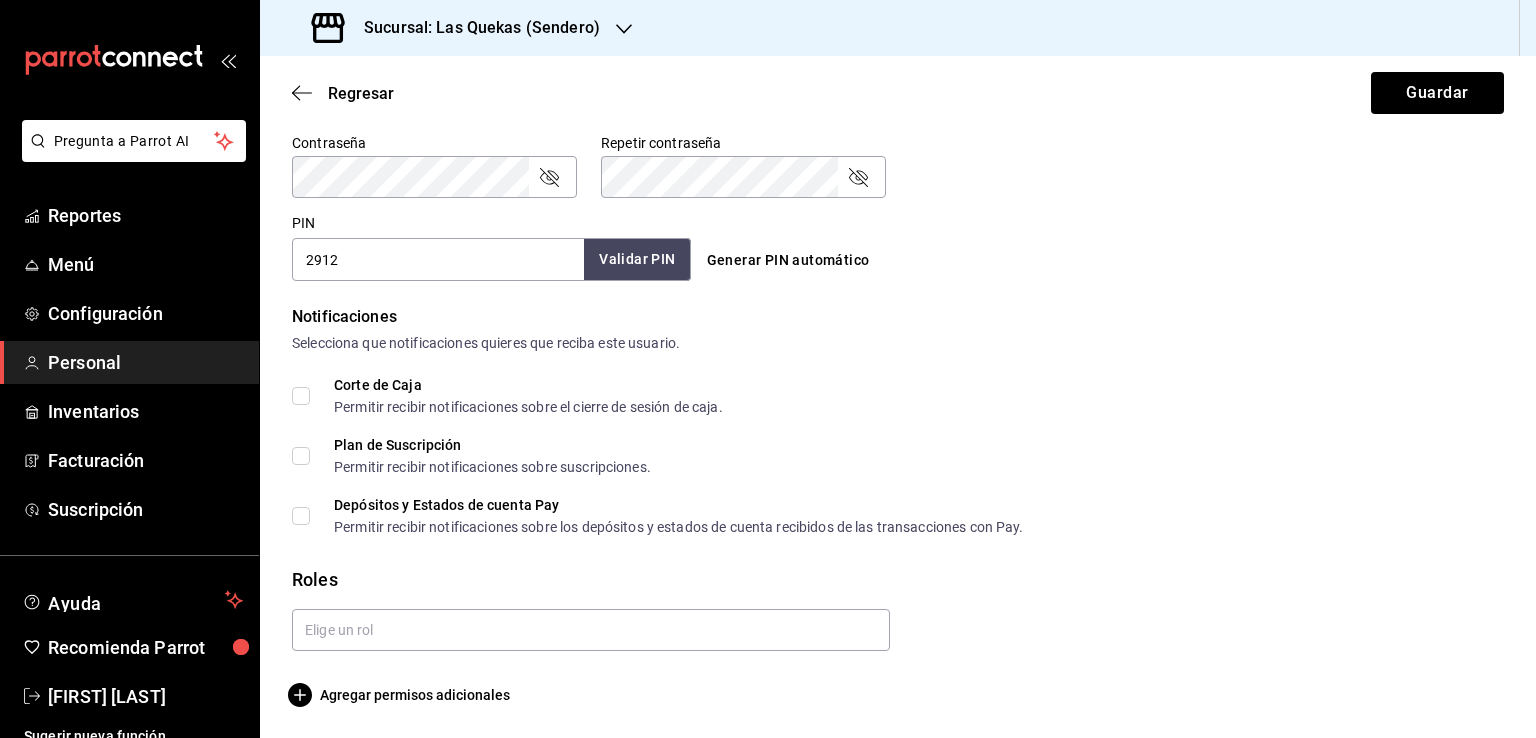 click on "Validar PIN" at bounding box center [637, 259] 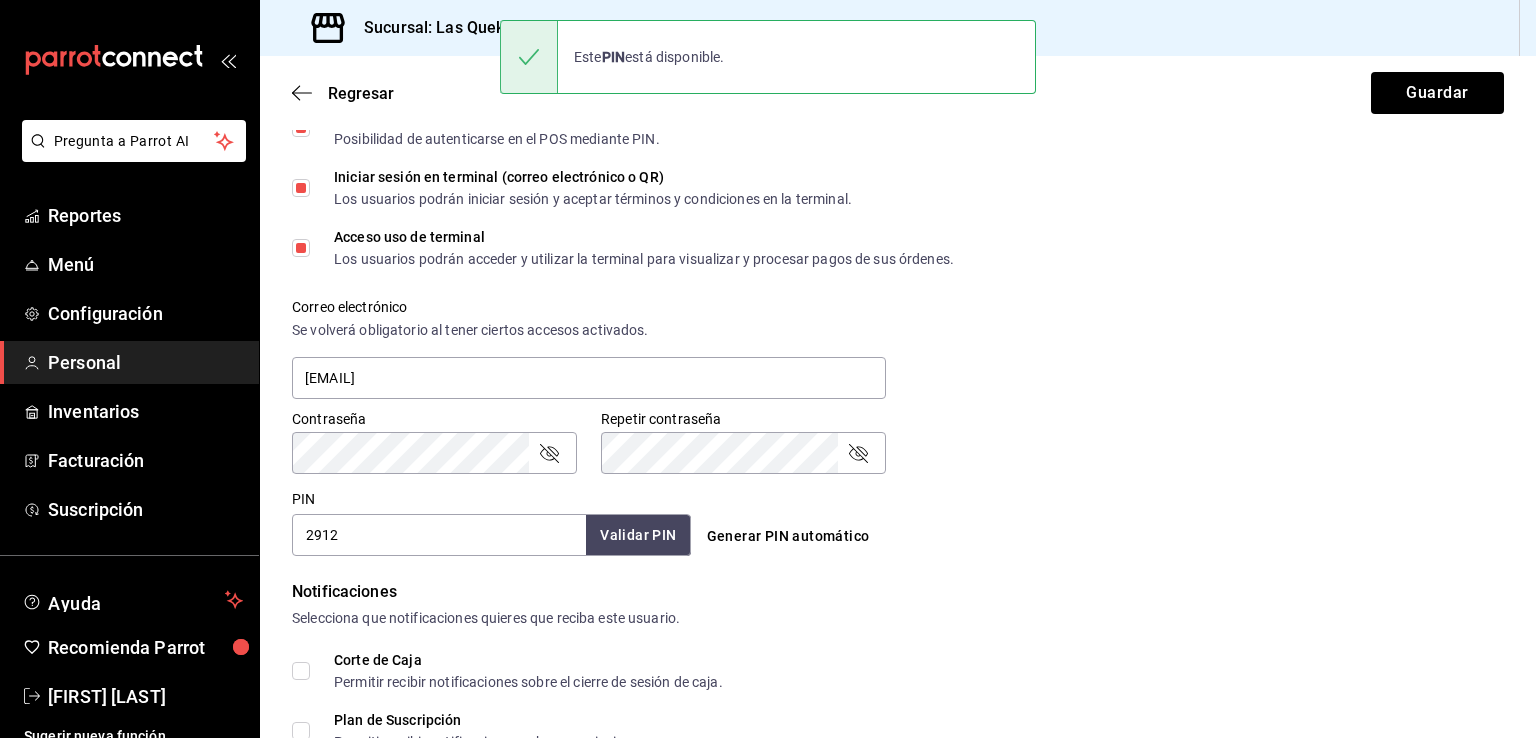 scroll, scrollTop: 560, scrollLeft: 0, axis: vertical 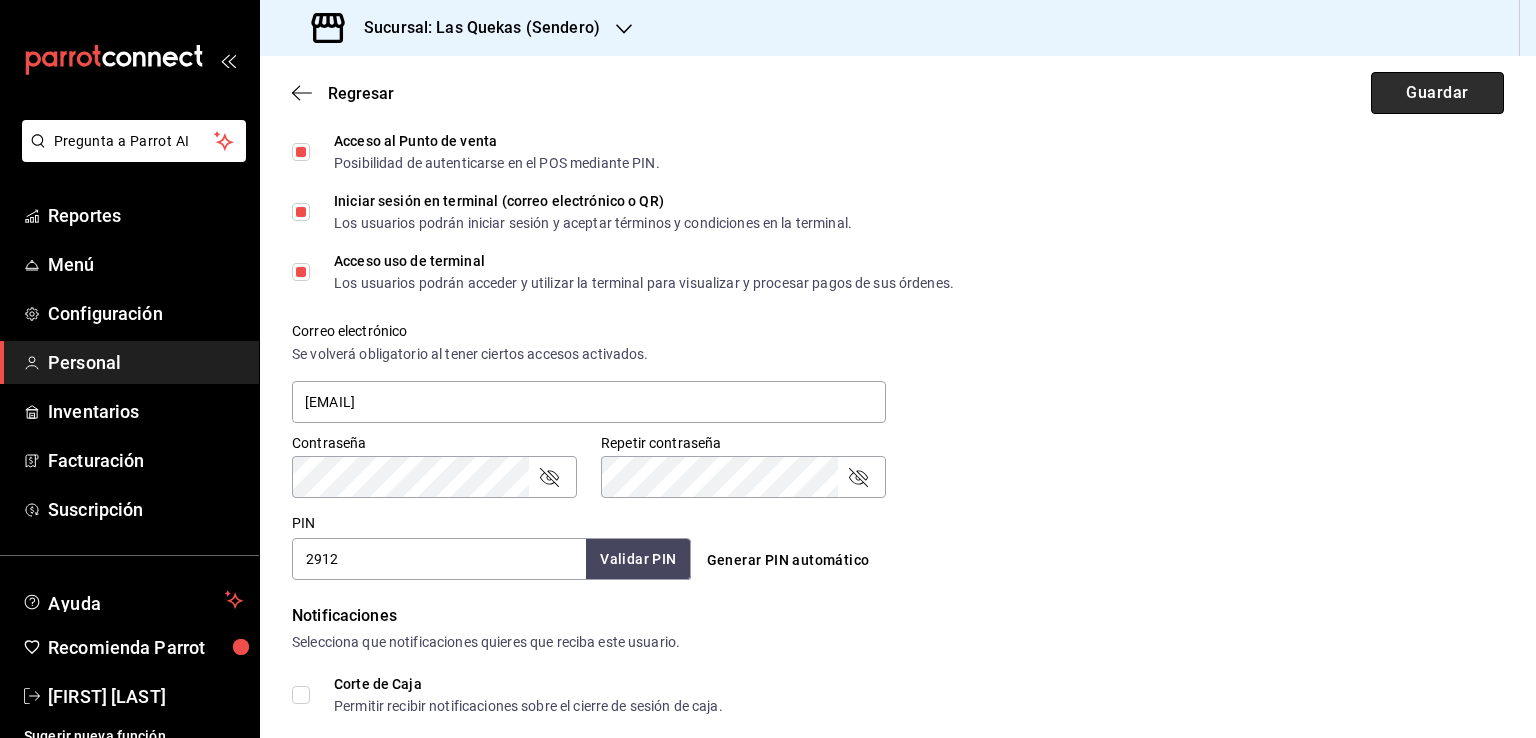 click on "Guardar" at bounding box center (1437, 93) 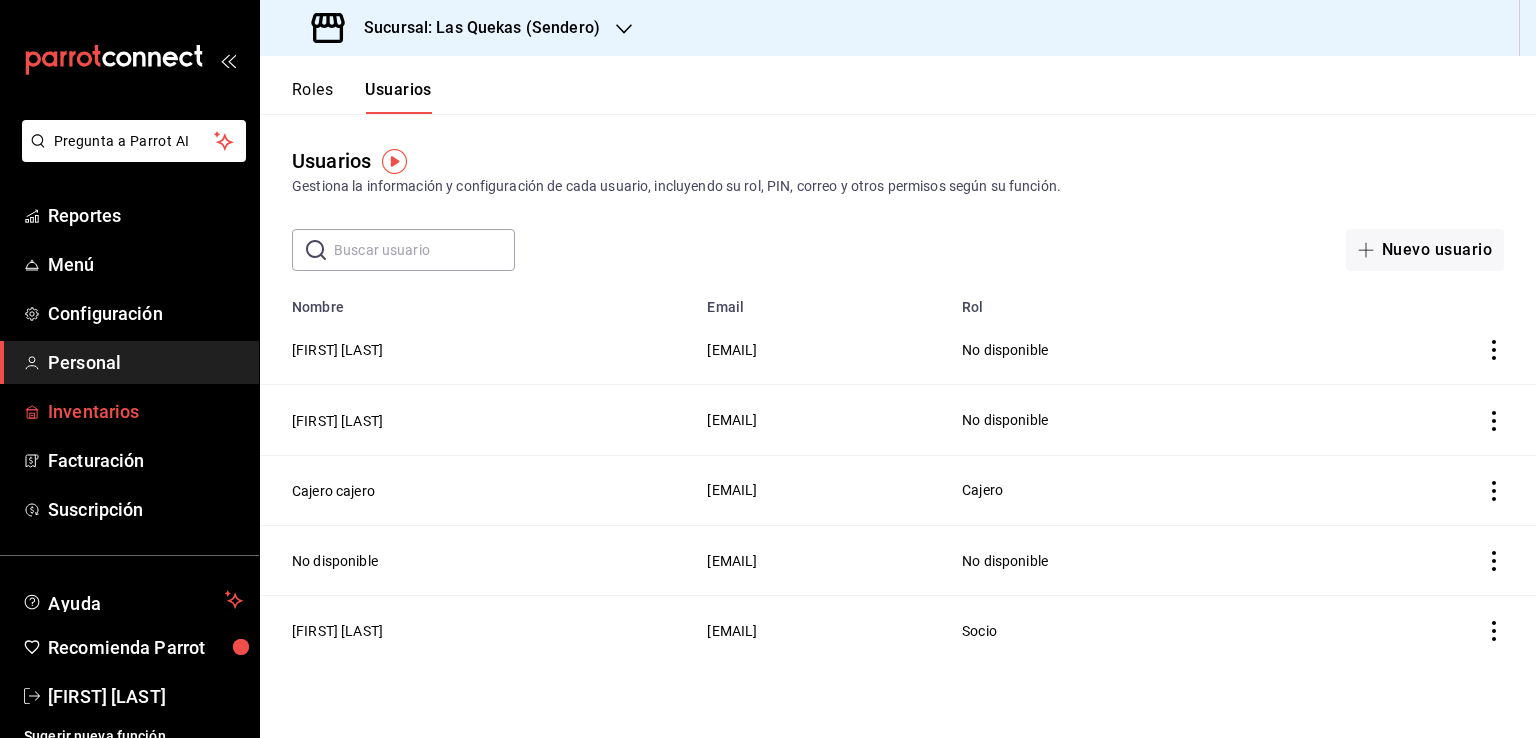 click on "Inventarios" at bounding box center [129, 411] 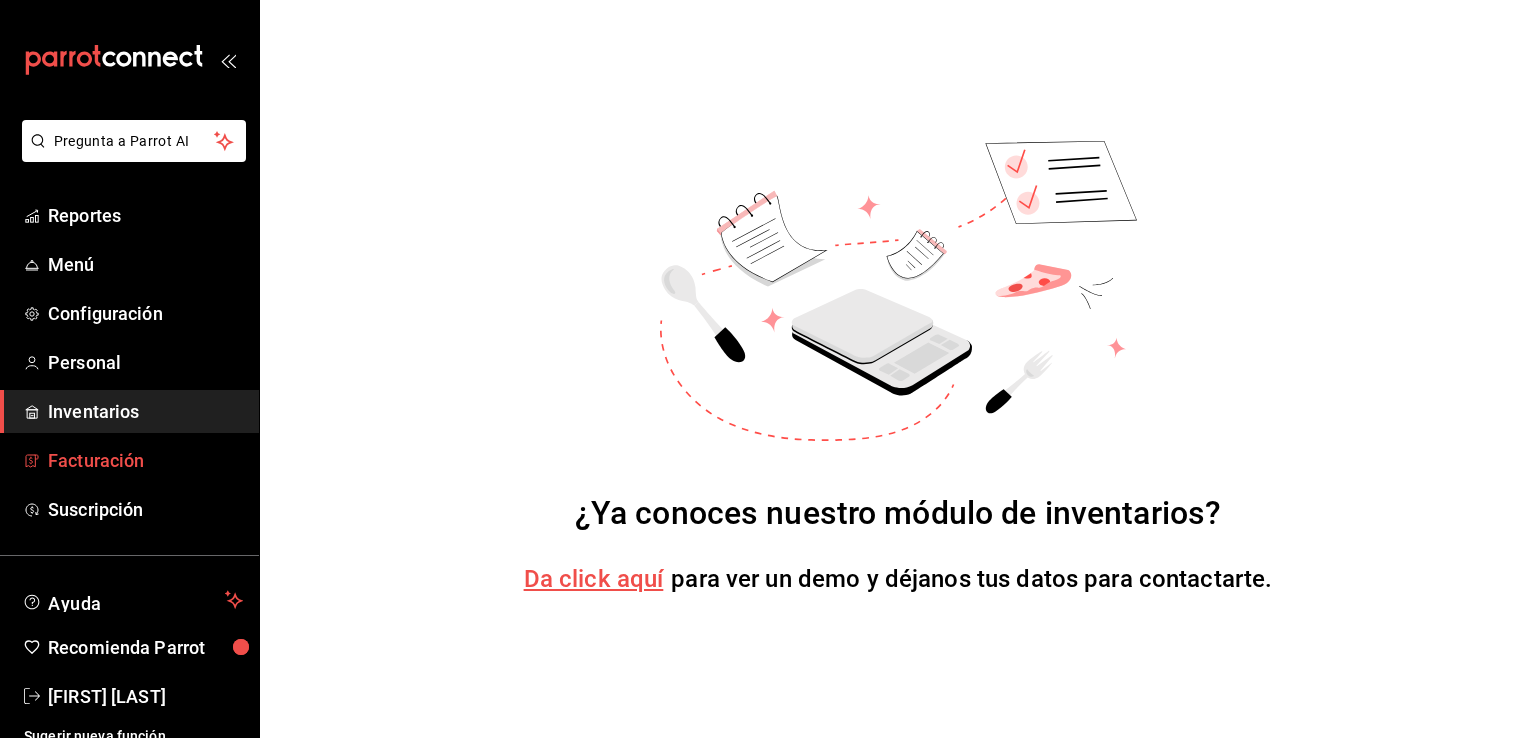 click on "Facturación" at bounding box center [145, 460] 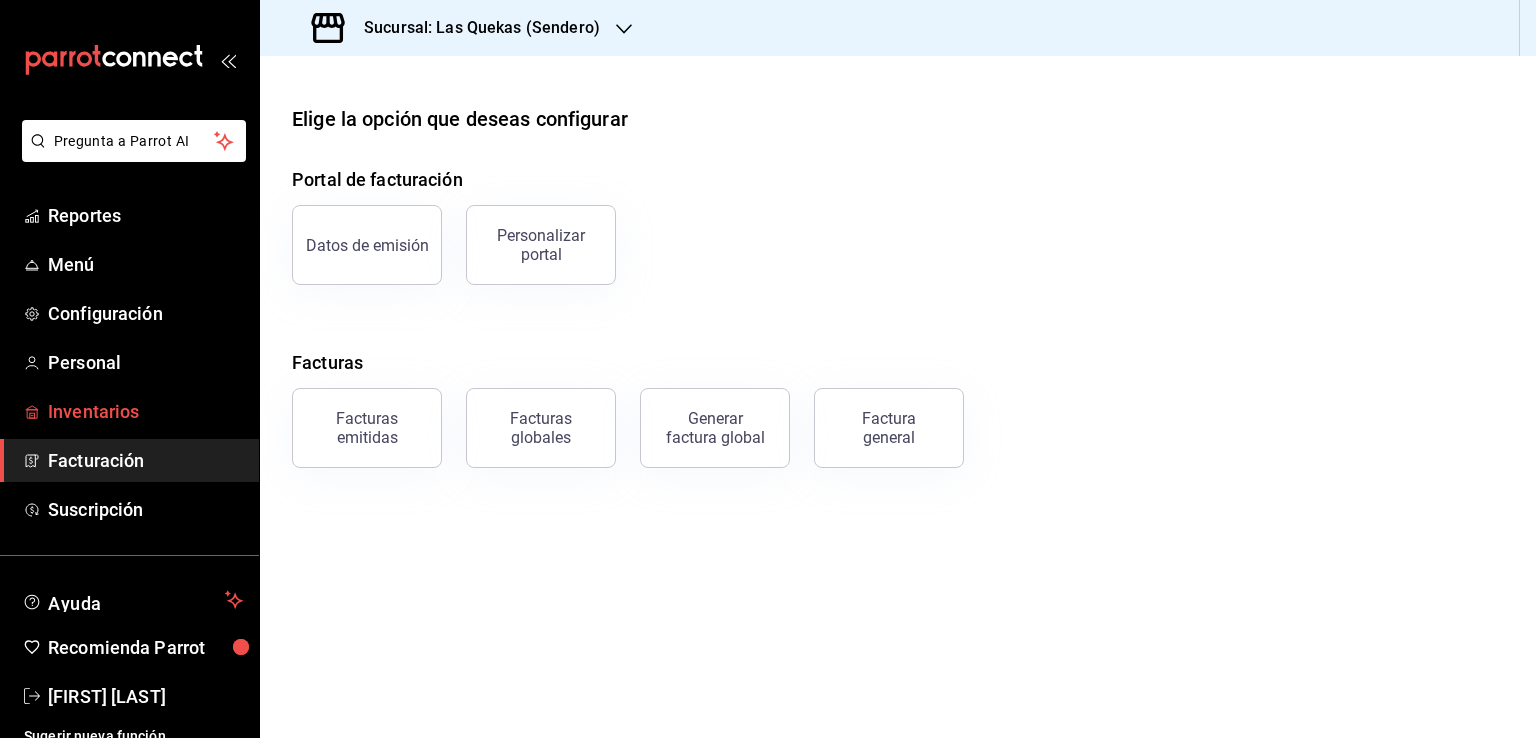 click on "Inventarios" at bounding box center (145, 411) 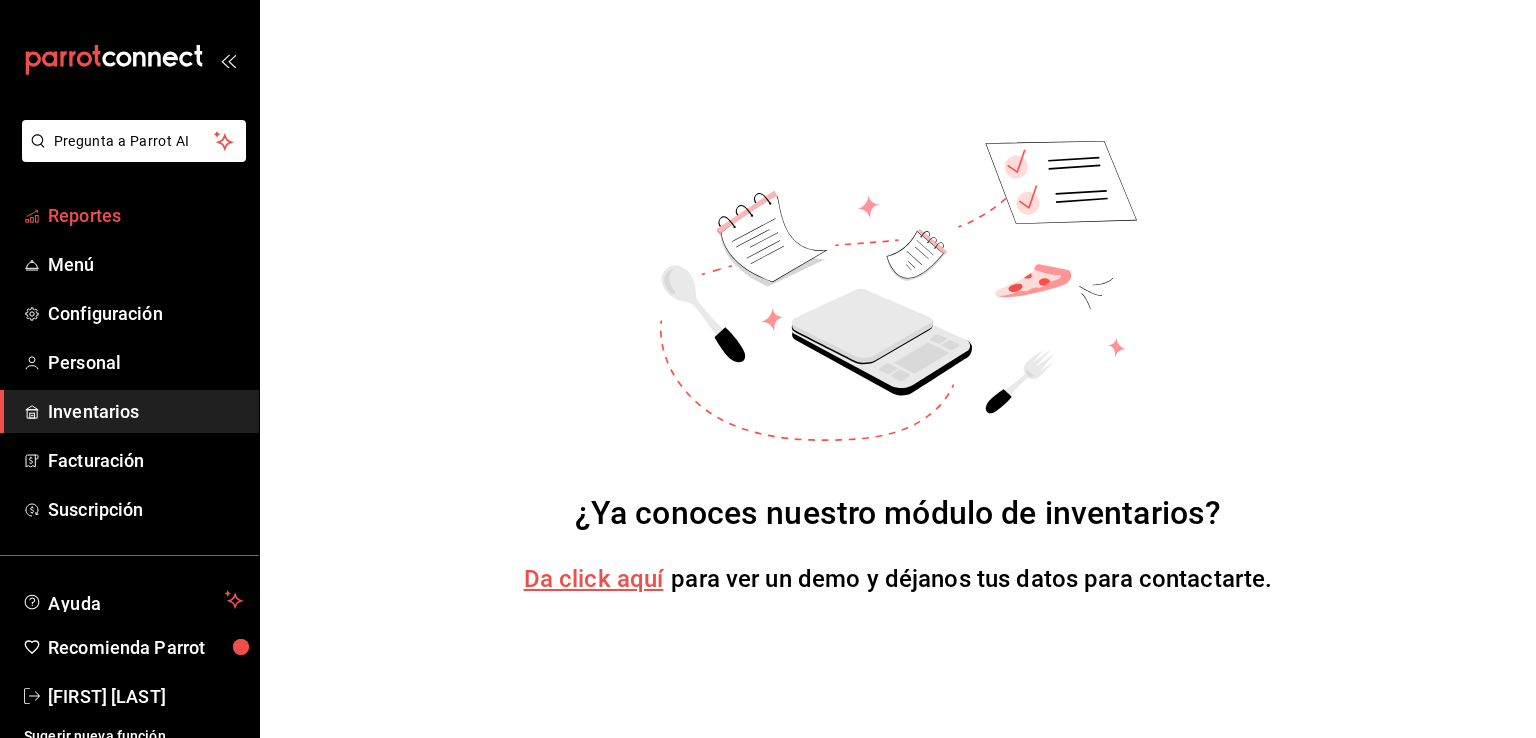 click on "Reportes" at bounding box center (145, 215) 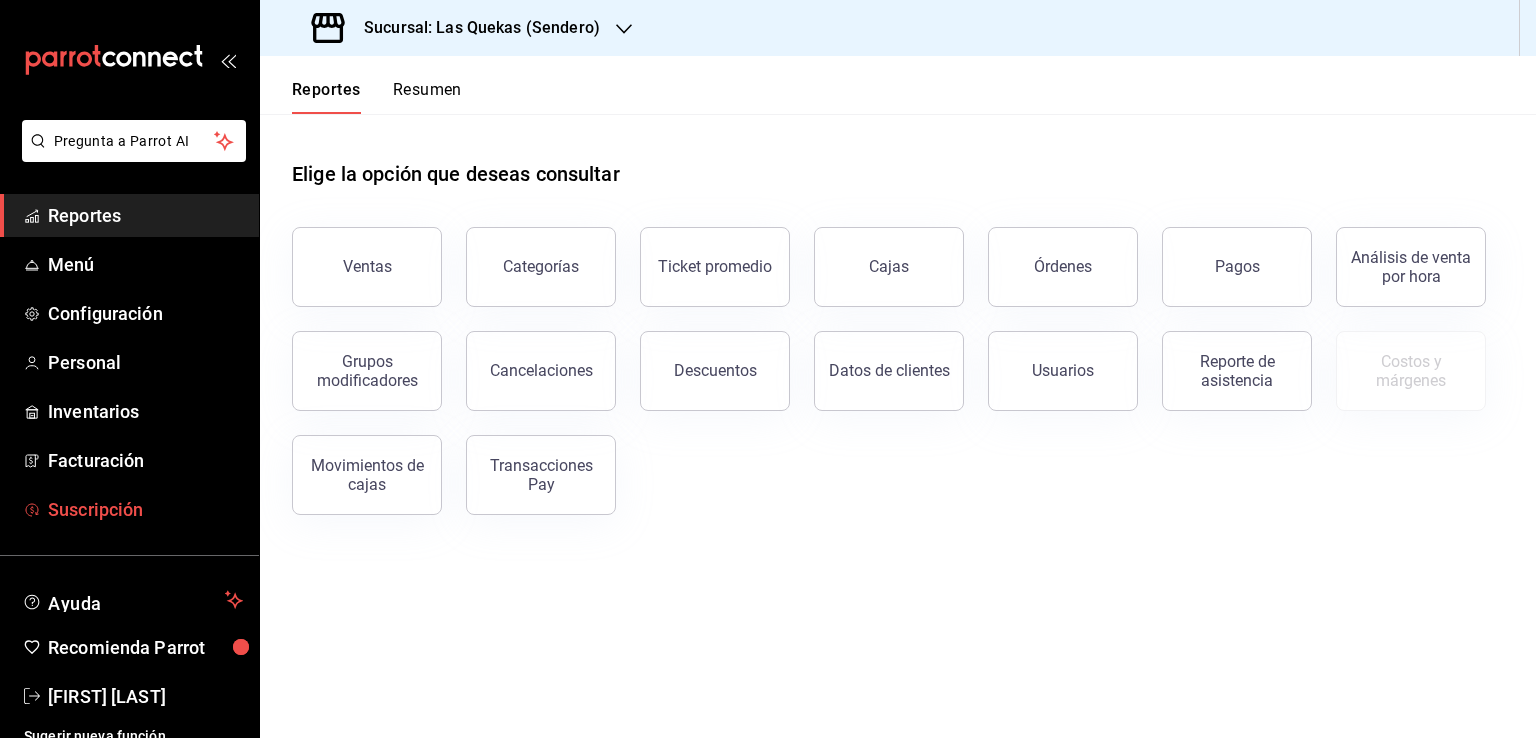 click on "Suscripción" at bounding box center (145, 509) 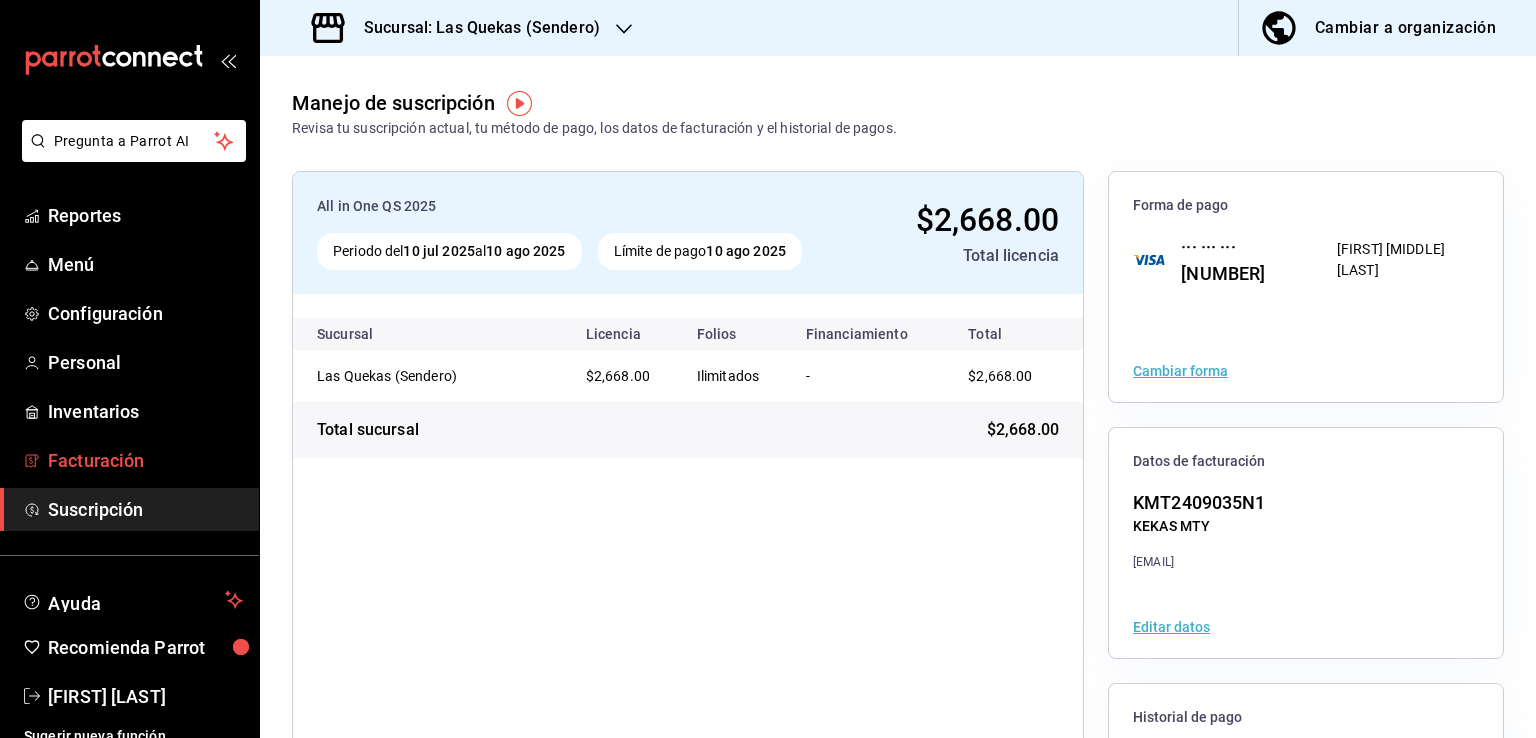 click on "Facturación" at bounding box center [145, 460] 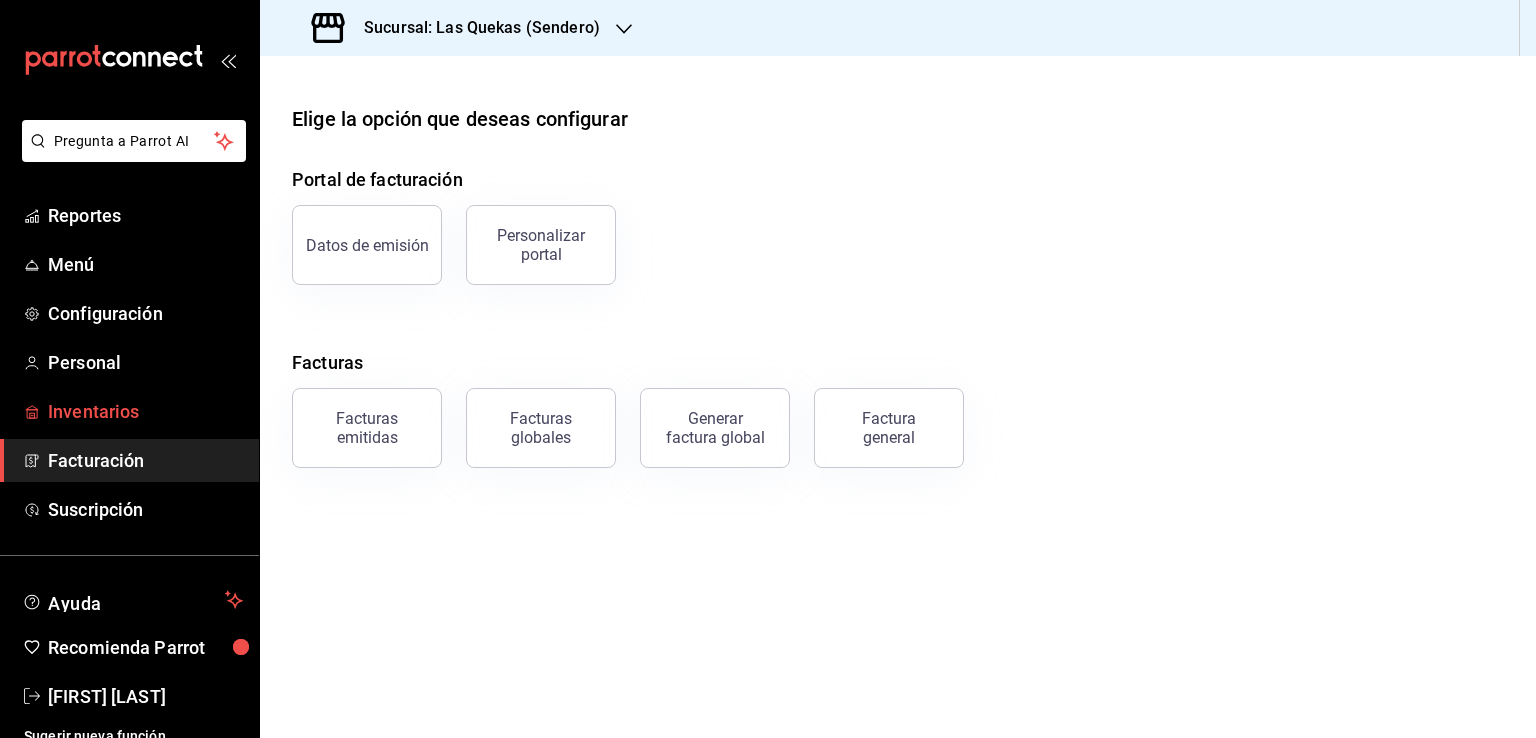 click on "Inventarios" at bounding box center [145, 411] 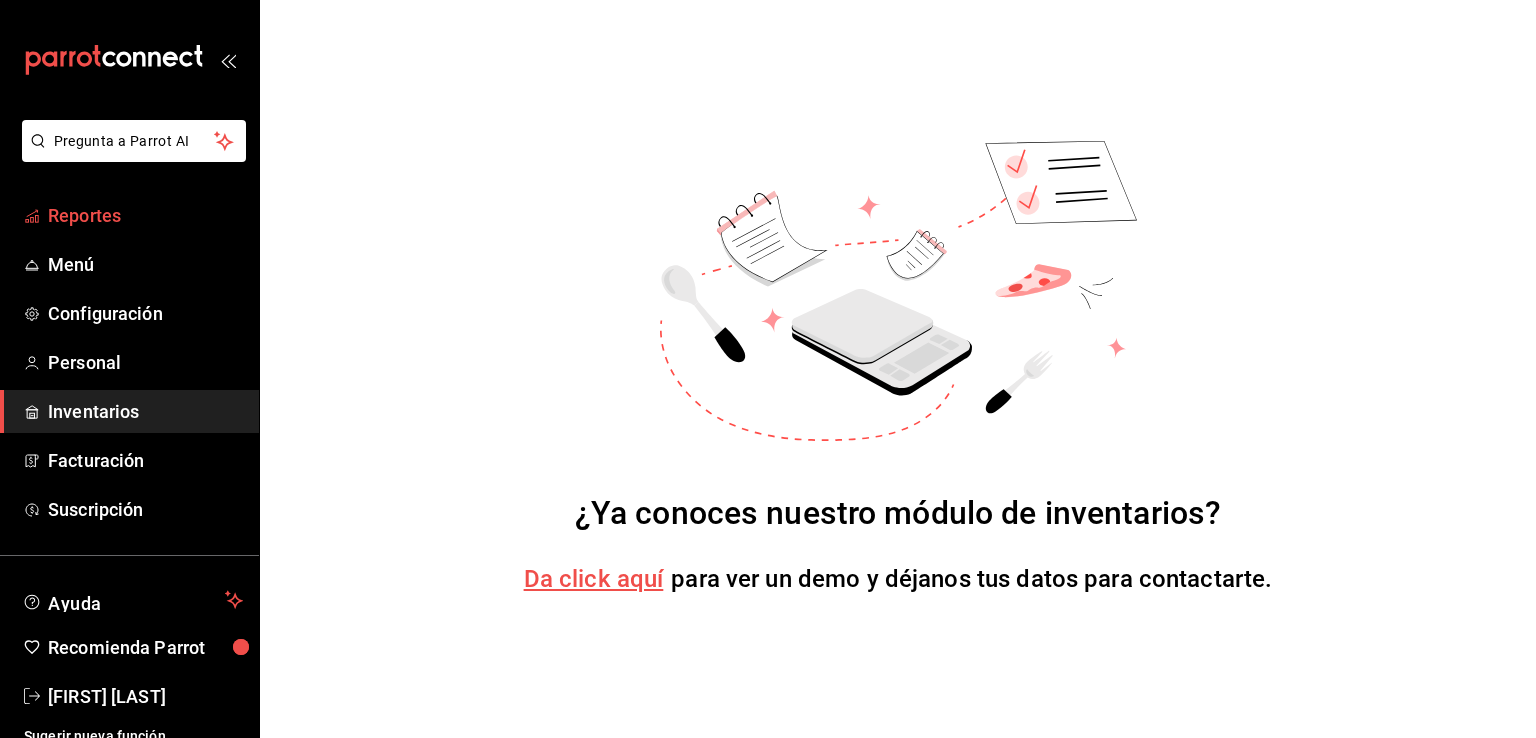 click on "Reportes" at bounding box center (129, 215) 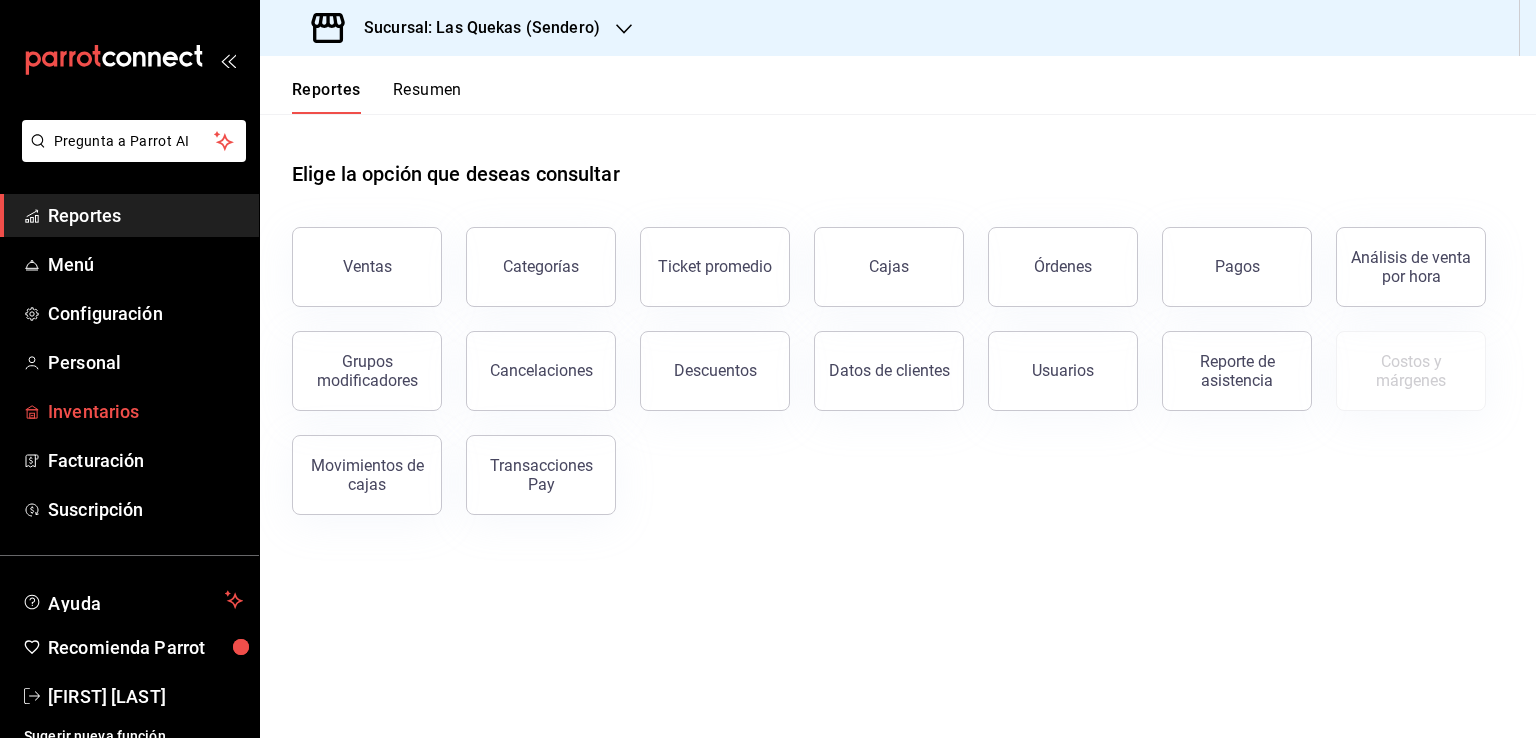 click on "Inventarios" at bounding box center (145, 411) 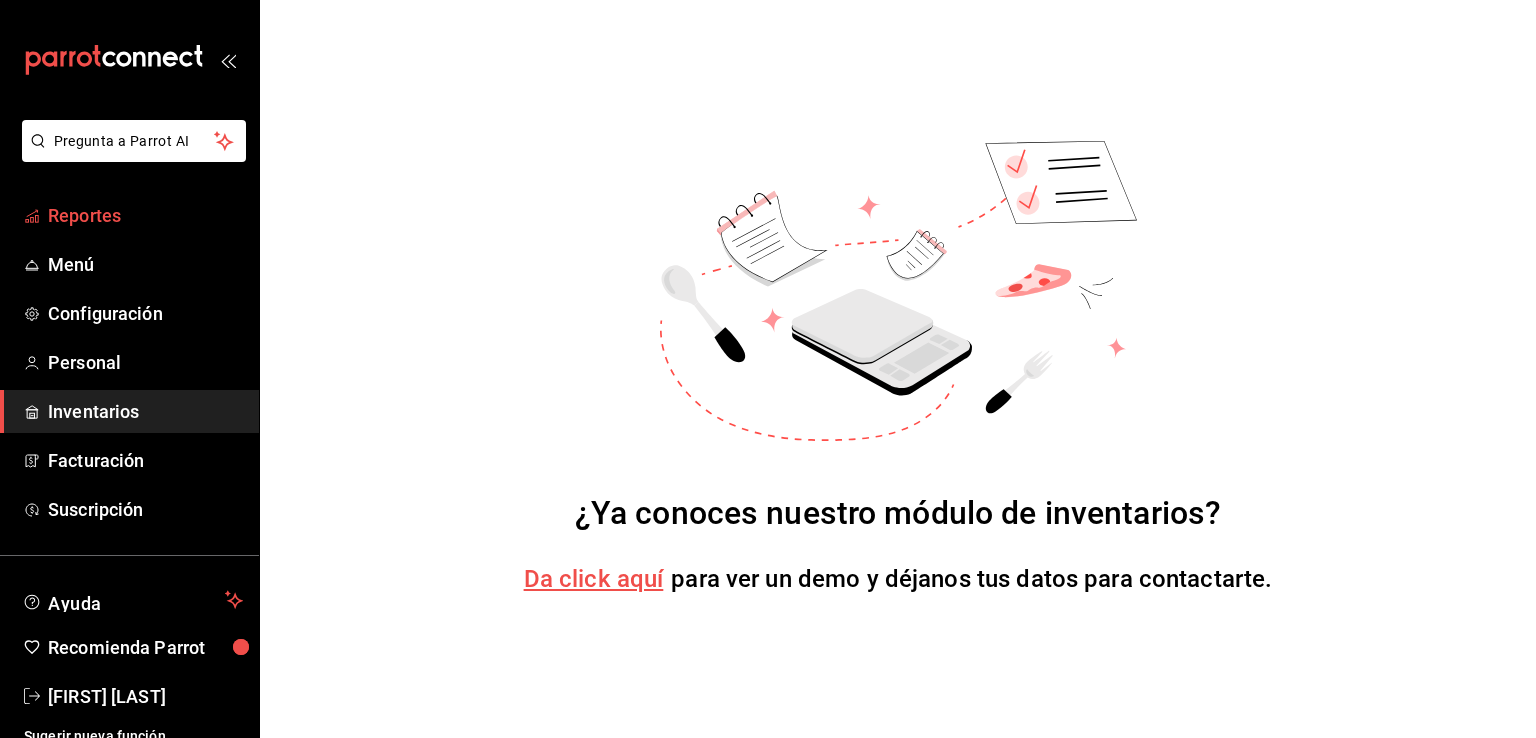 click on "Reportes" at bounding box center [145, 215] 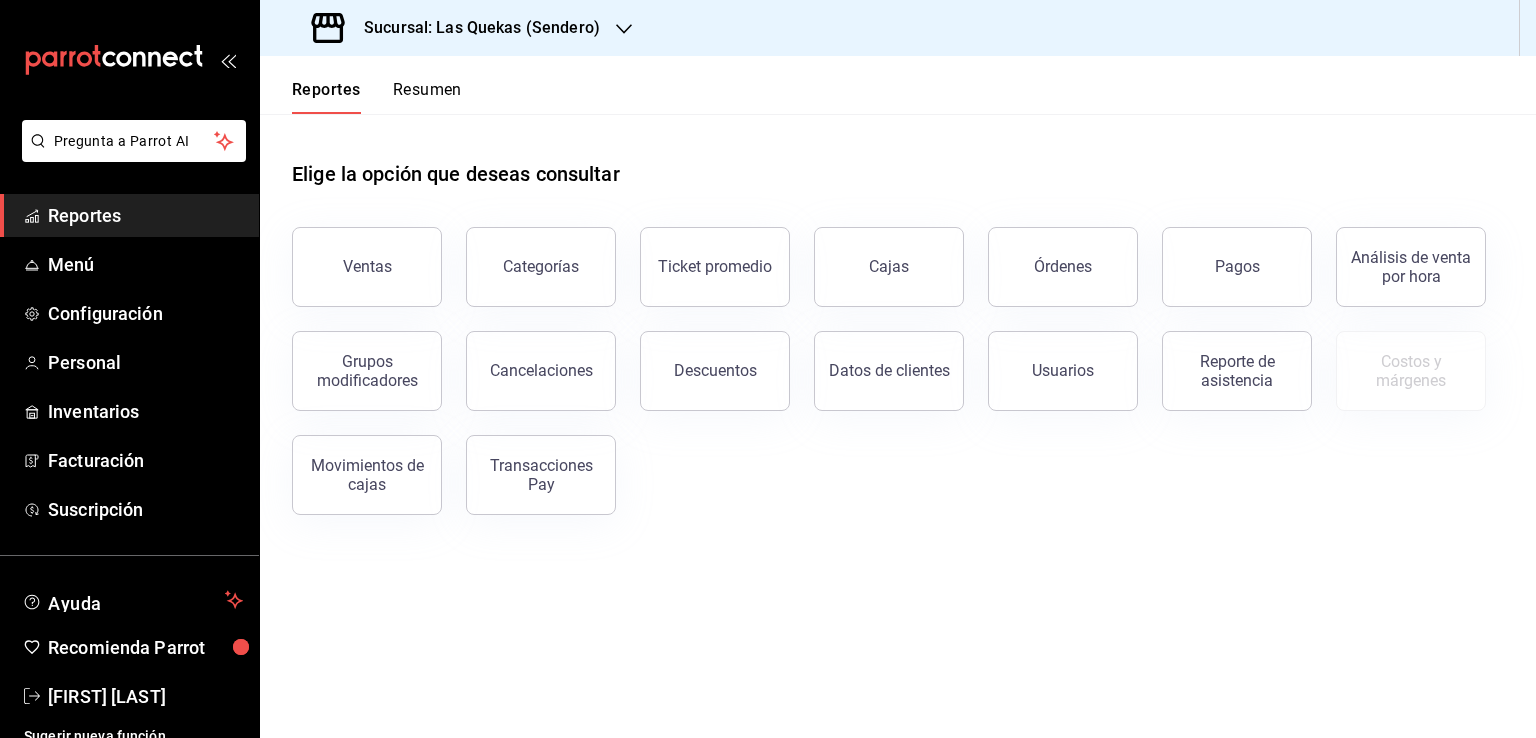 click on "Sucursal: Las Quekas (Sendero)" at bounding box center (458, 28) 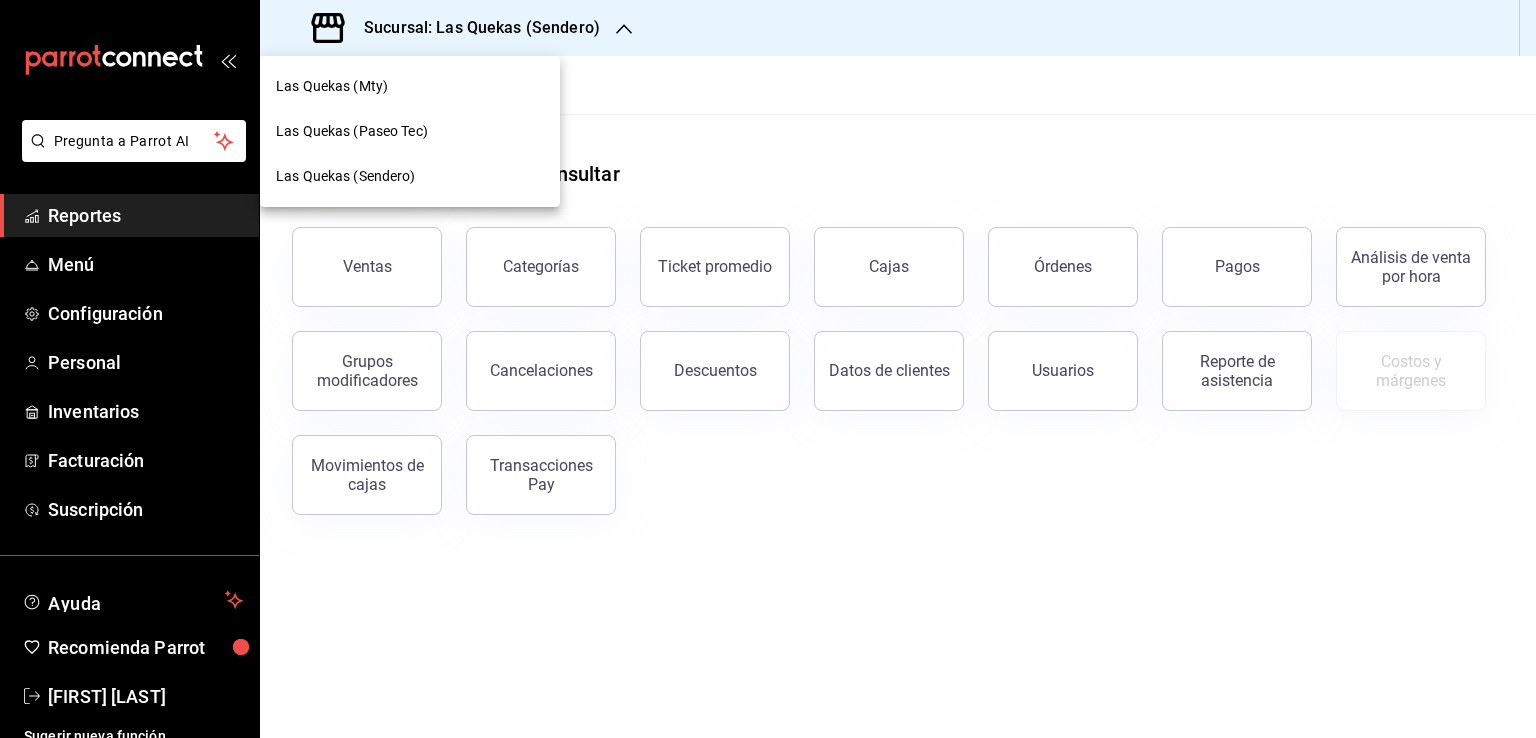 click on "Las Quekas (Paseo Tec)" at bounding box center (352, 131) 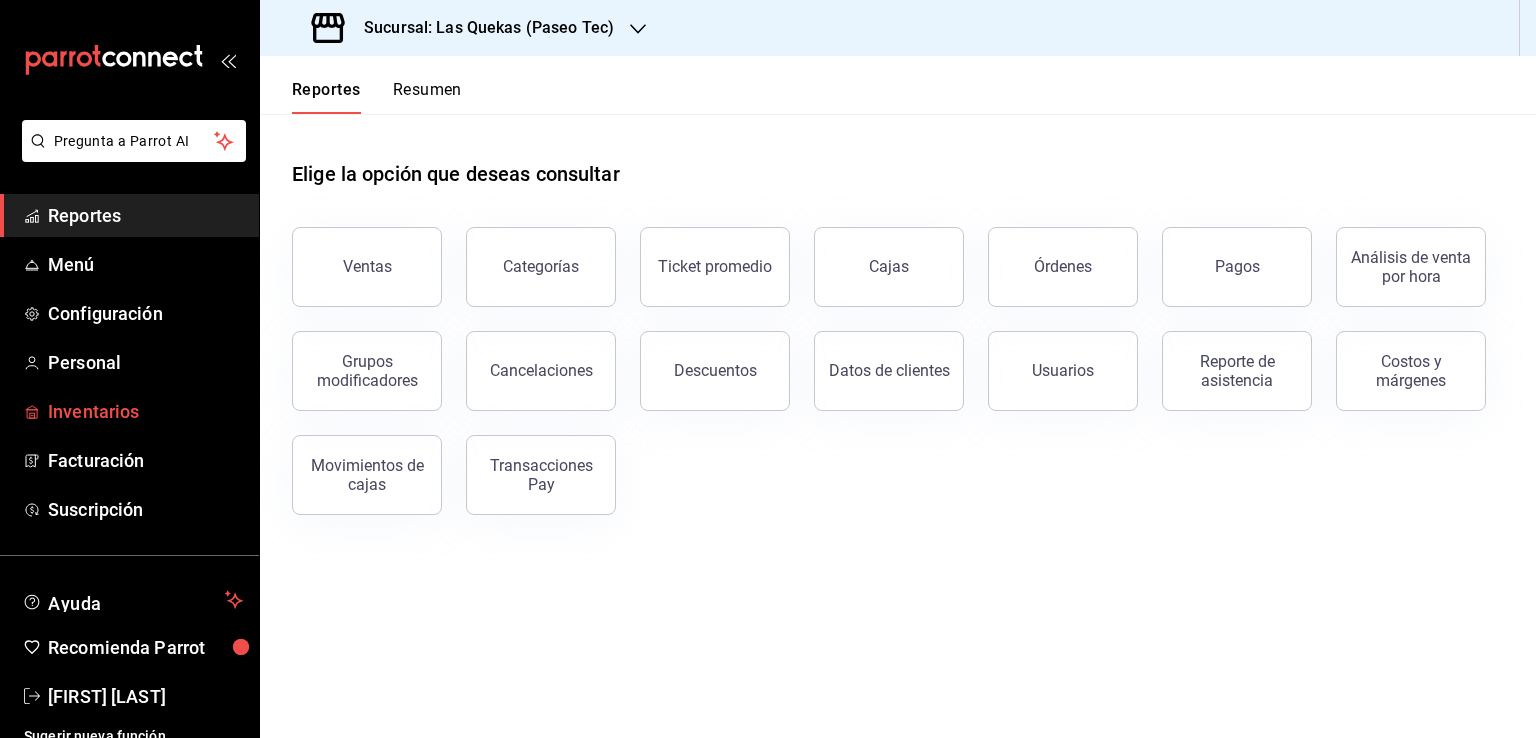 click on "Inventarios" at bounding box center (145, 411) 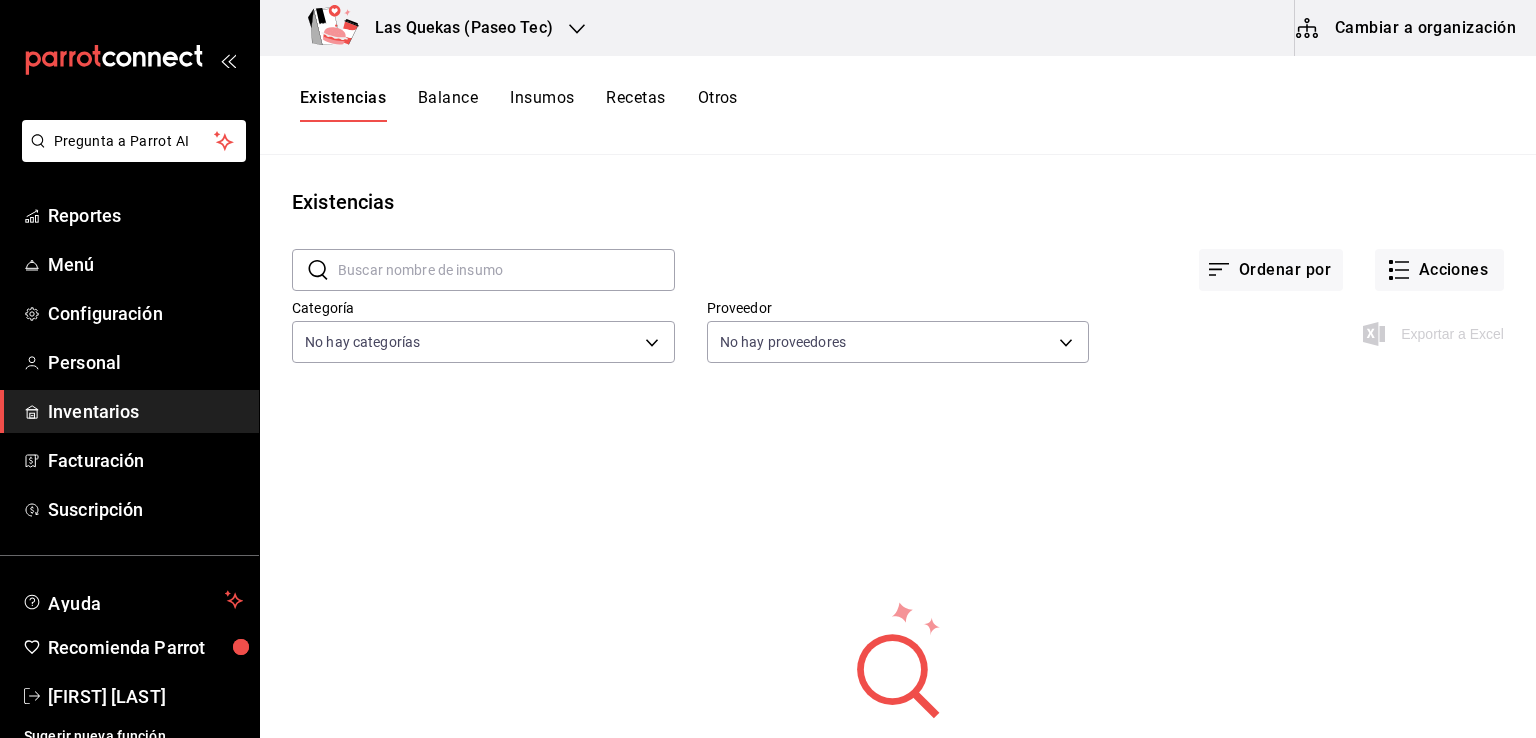 click on "Las Quekas (Paseo Tec)" at bounding box center [434, 28] 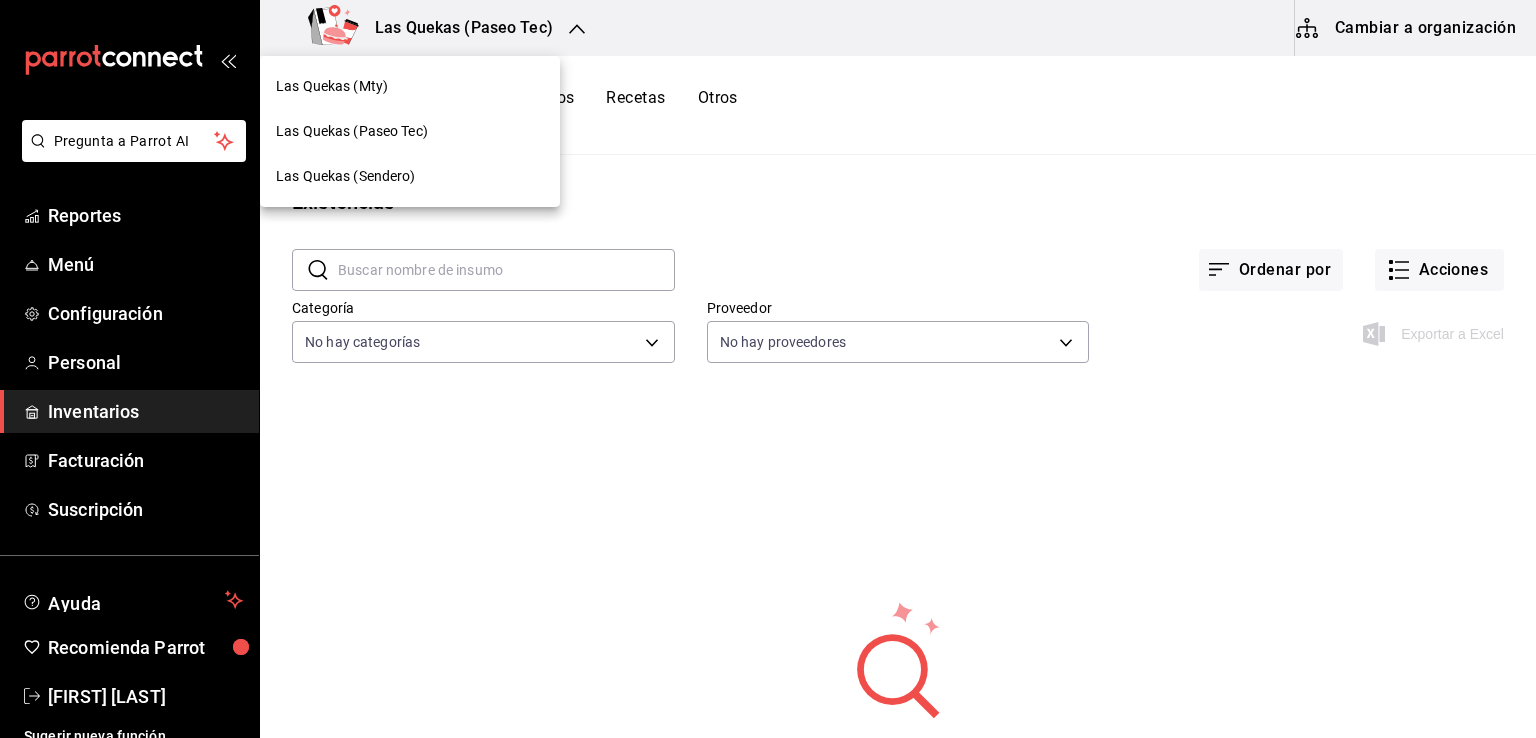 click on "Las Quekas (Mty)" at bounding box center [332, 86] 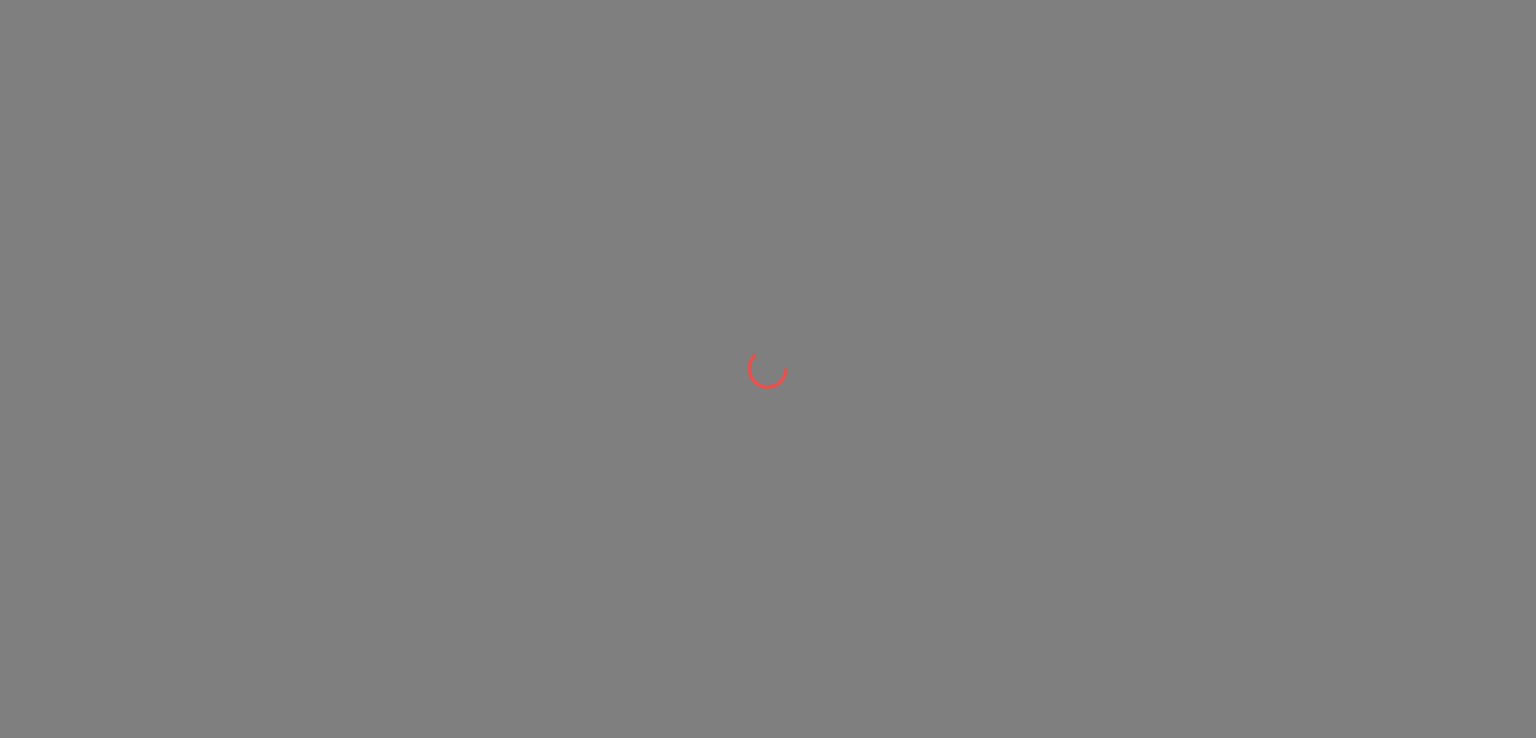 scroll, scrollTop: 0, scrollLeft: 0, axis: both 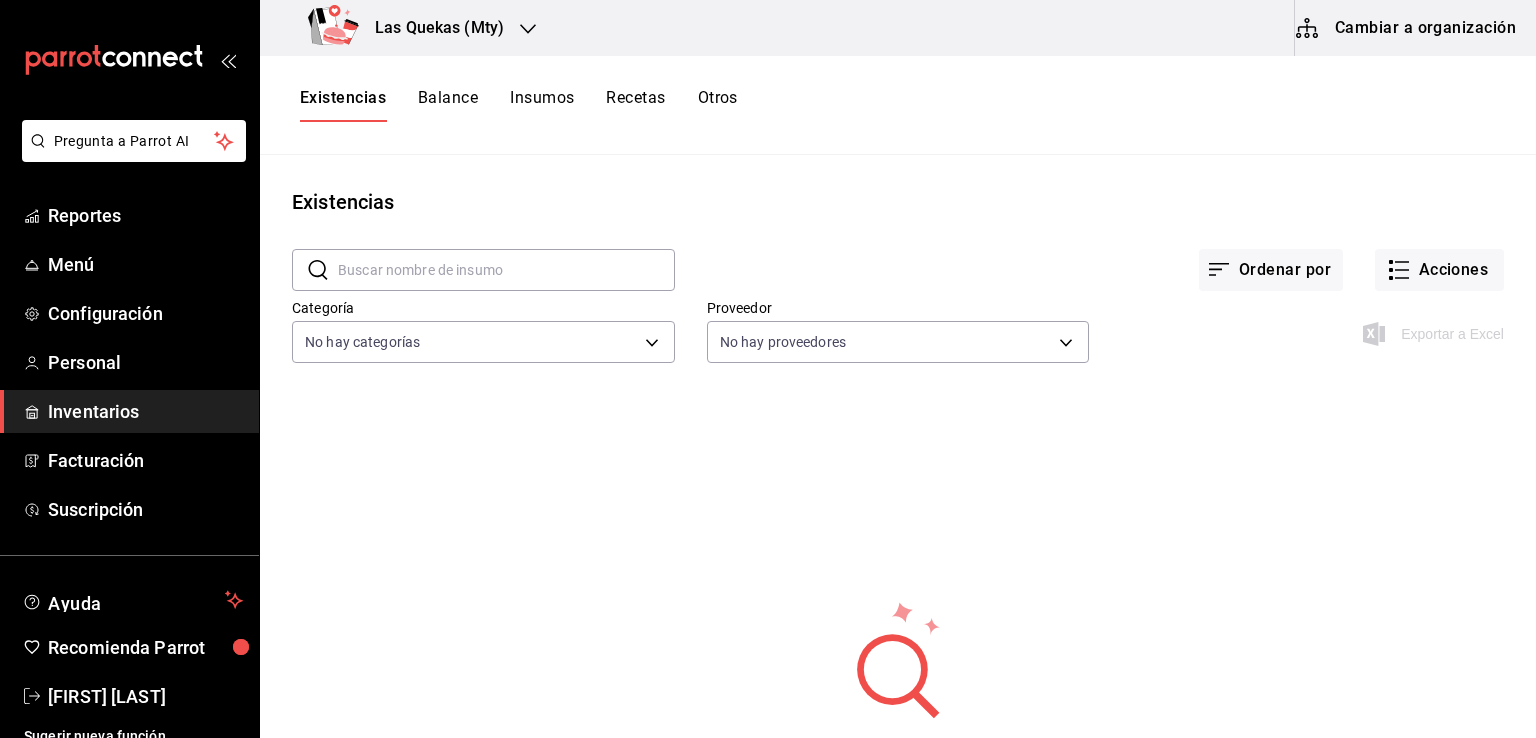 click 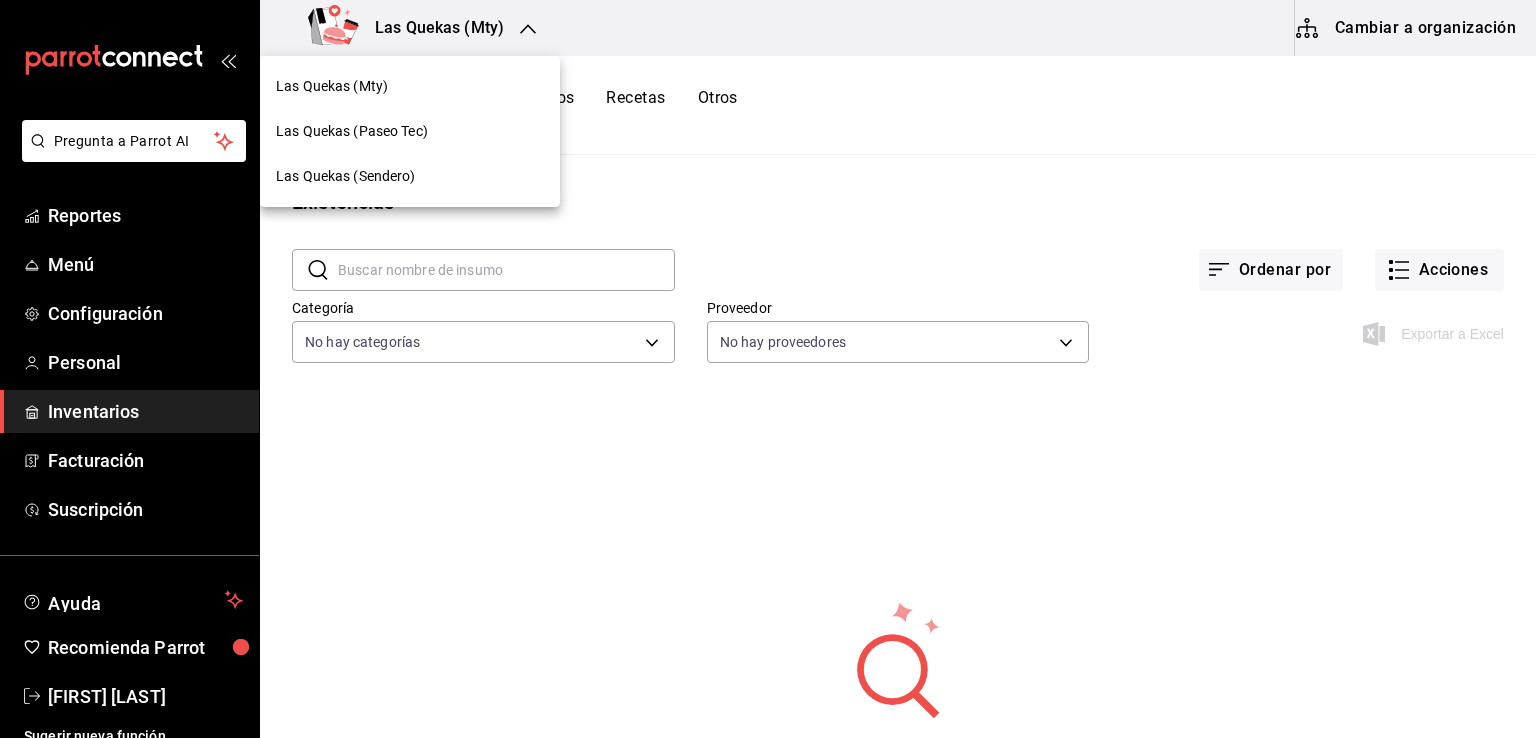 click on "Las Quekas (Sendero)" at bounding box center [346, 176] 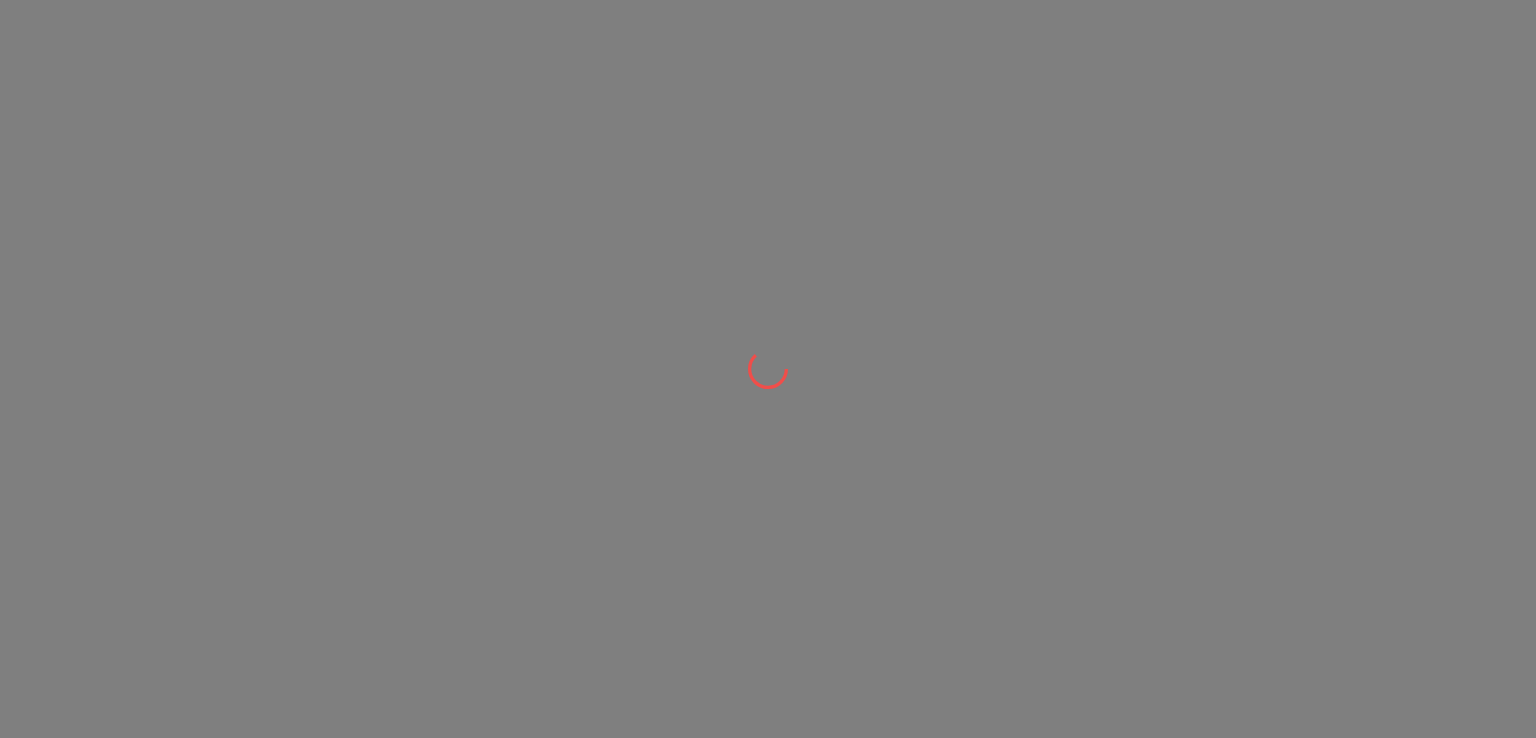 scroll, scrollTop: 0, scrollLeft: 0, axis: both 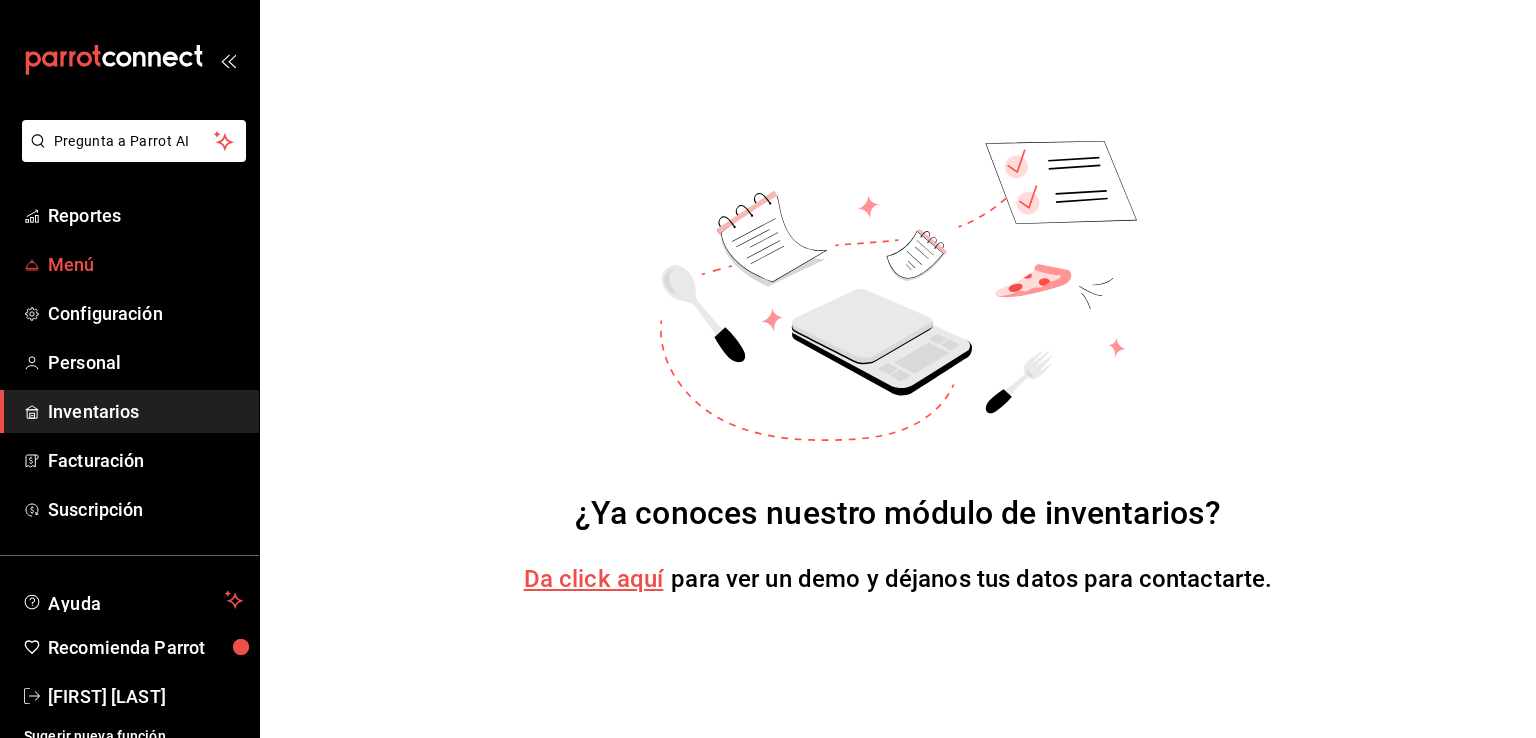 click on "Menú" at bounding box center [145, 264] 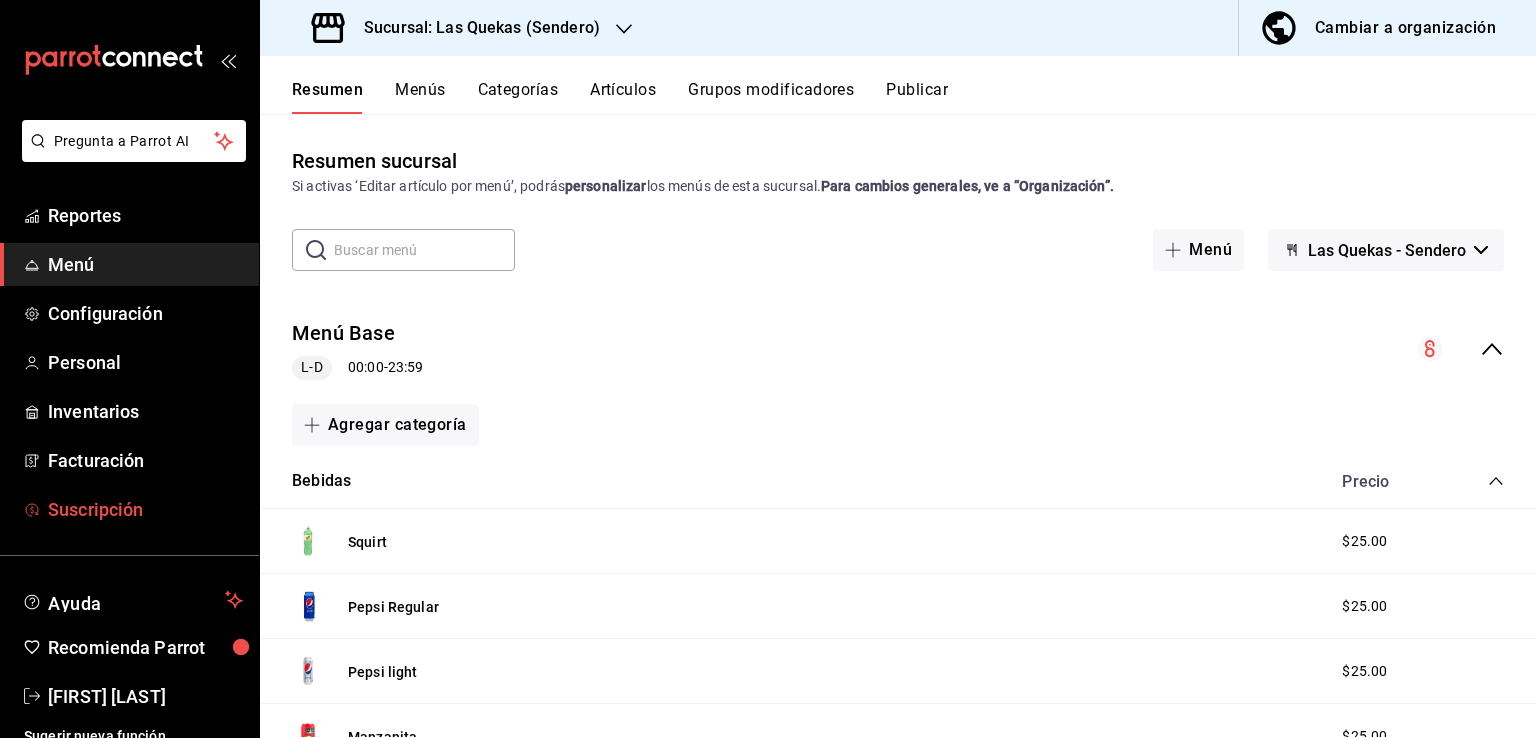 click on "Suscripción" at bounding box center (145, 509) 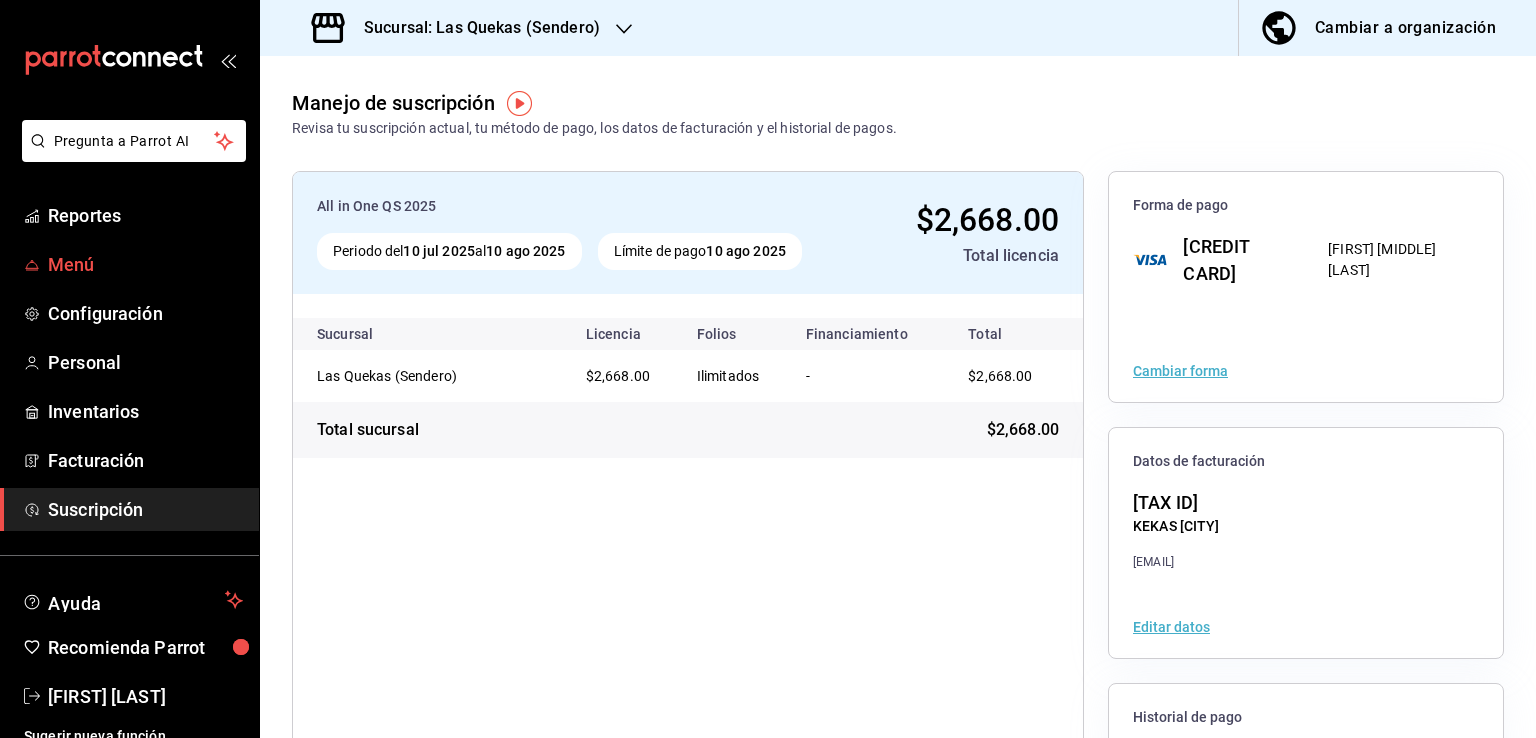click on "Menú" at bounding box center [145, 264] 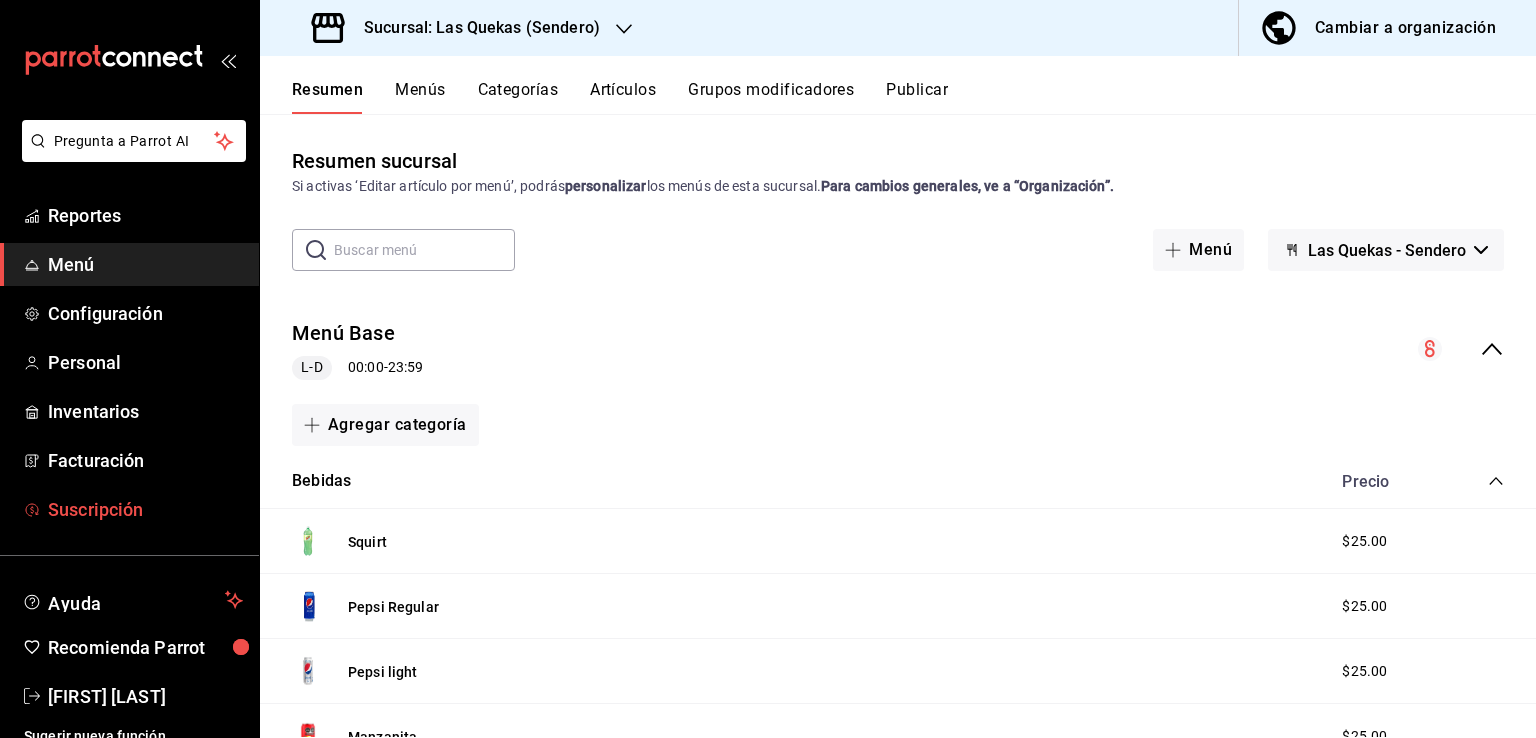 click on "Suscripción" at bounding box center (145, 509) 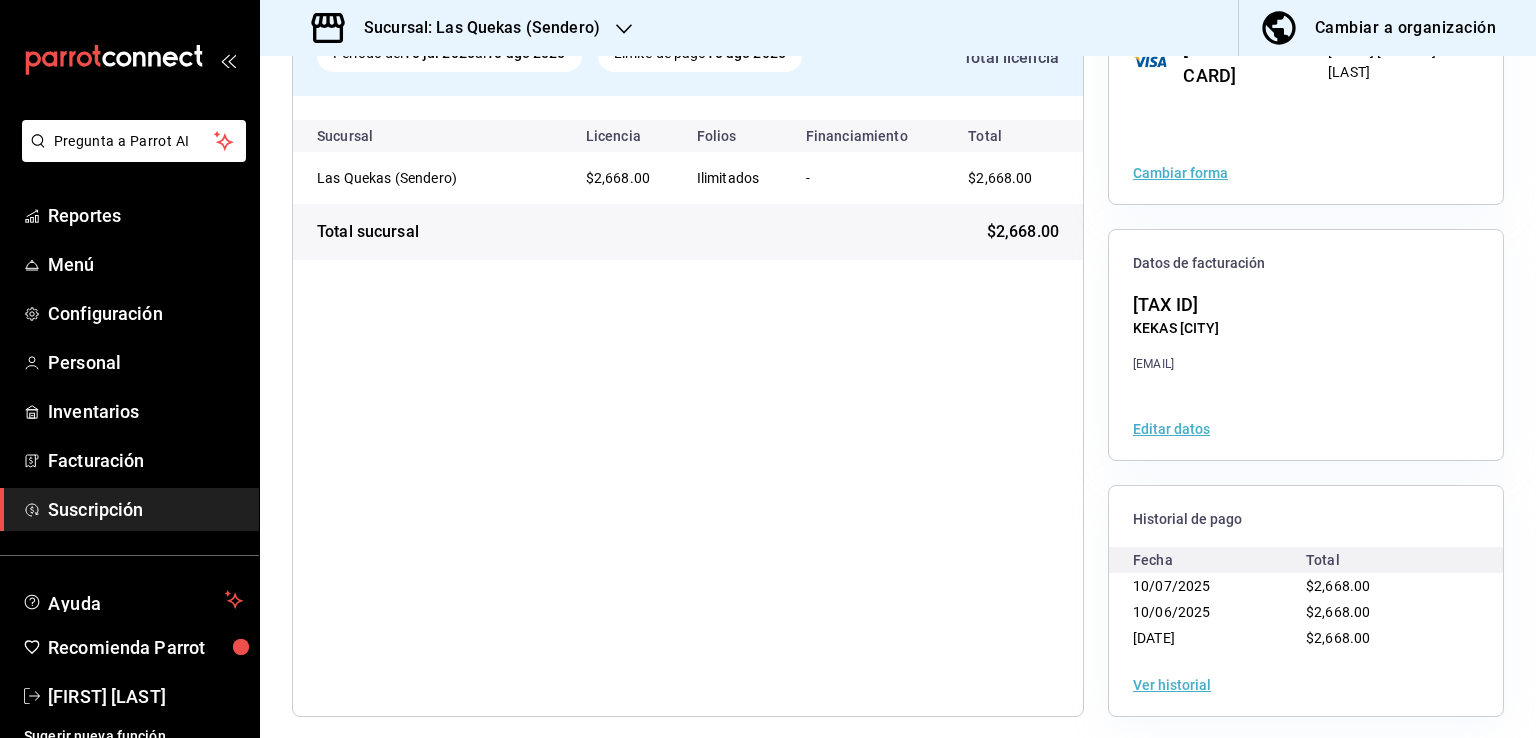 scroll, scrollTop: 208, scrollLeft: 0, axis: vertical 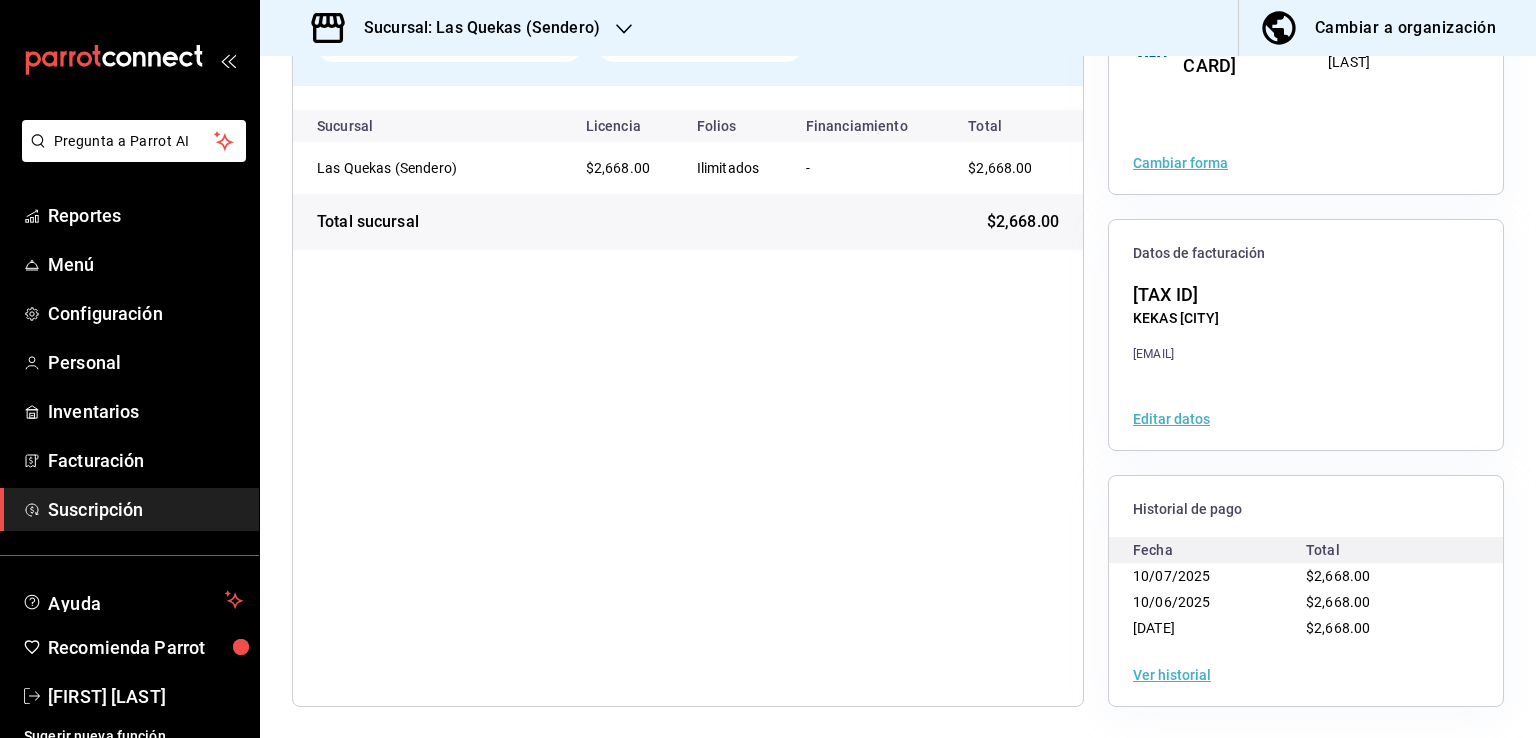 click on "Sucursal: Las Quekas (Sendero)" at bounding box center (458, 28) 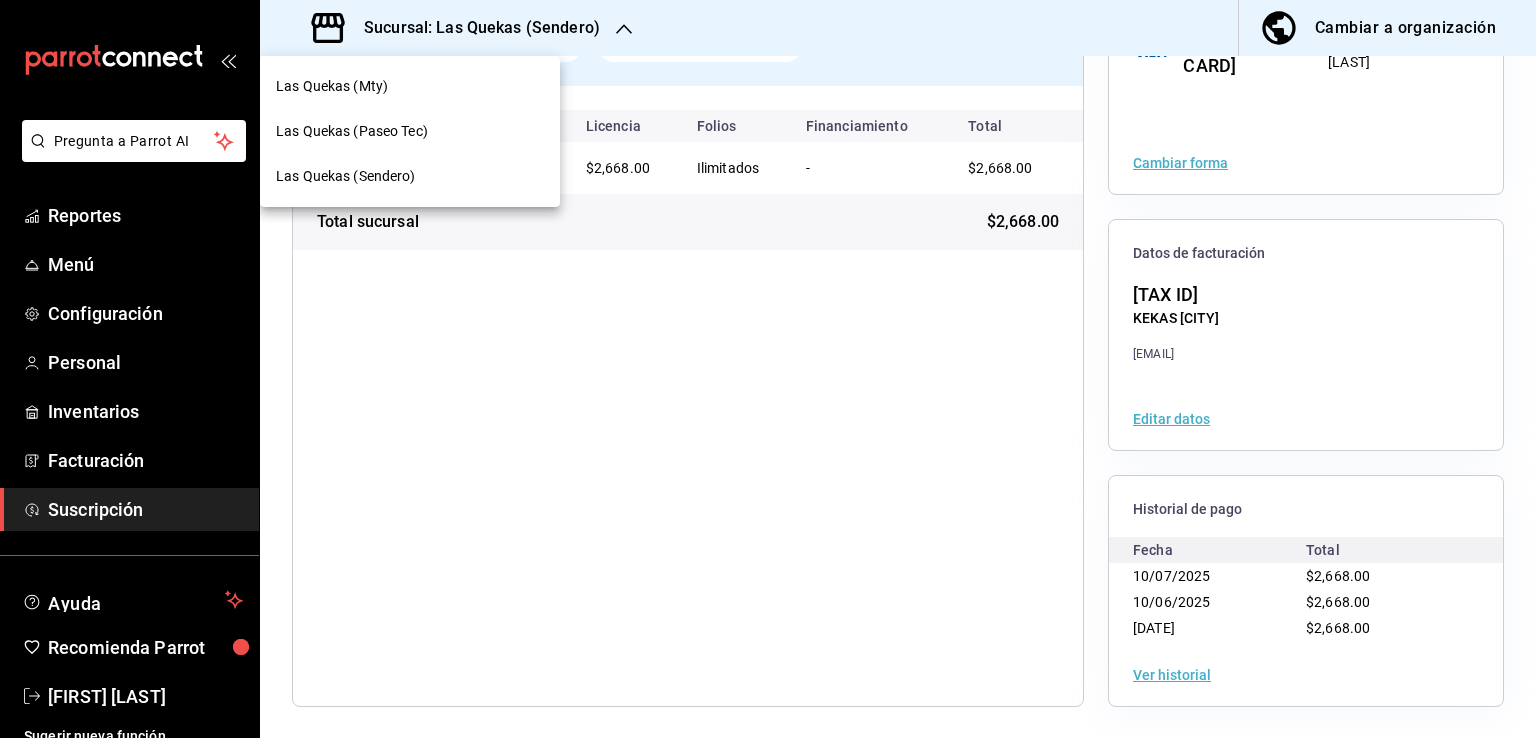 click on "Las Quekas (Mty)" at bounding box center [332, 86] 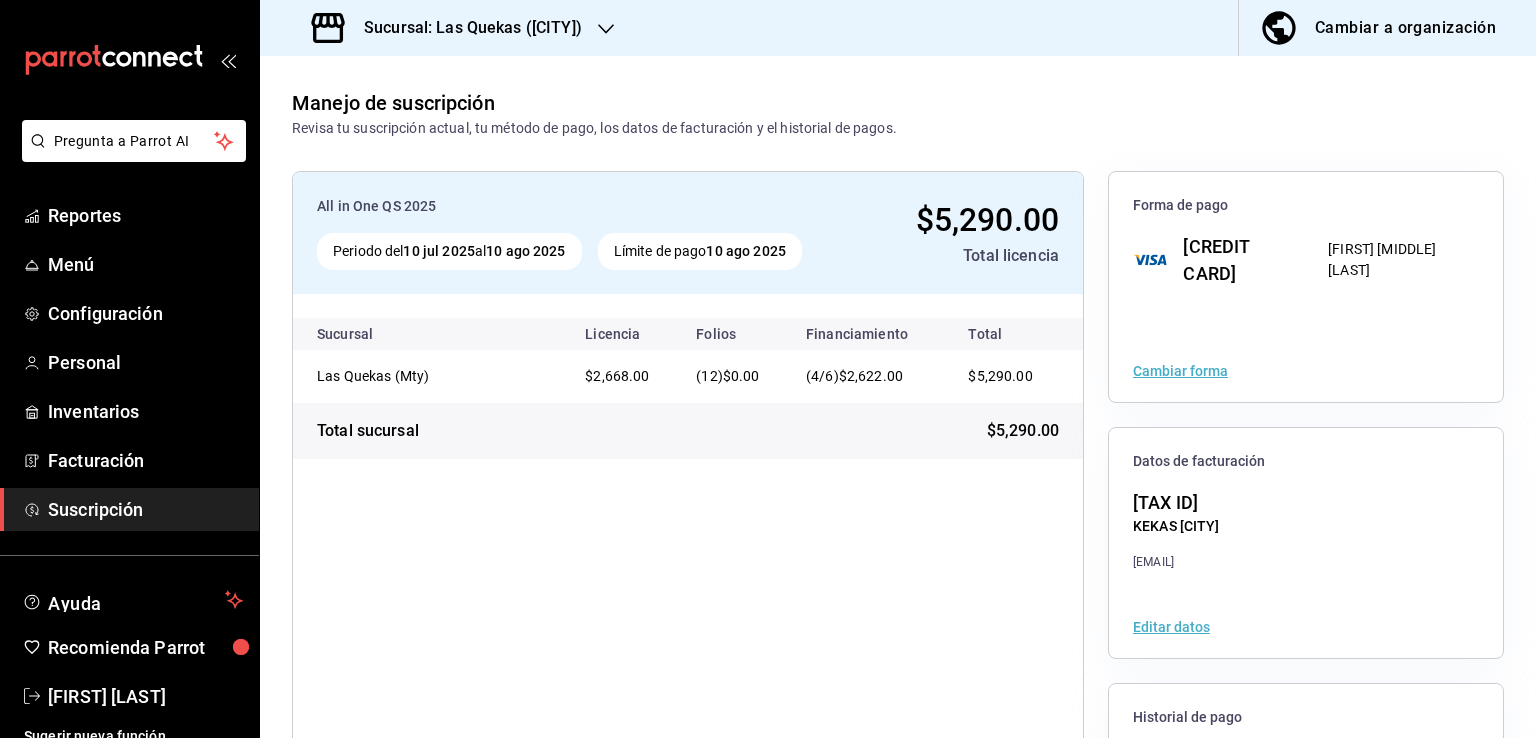 scroll, scrollTop: 208, scrollLeft: 0, axis: vertical 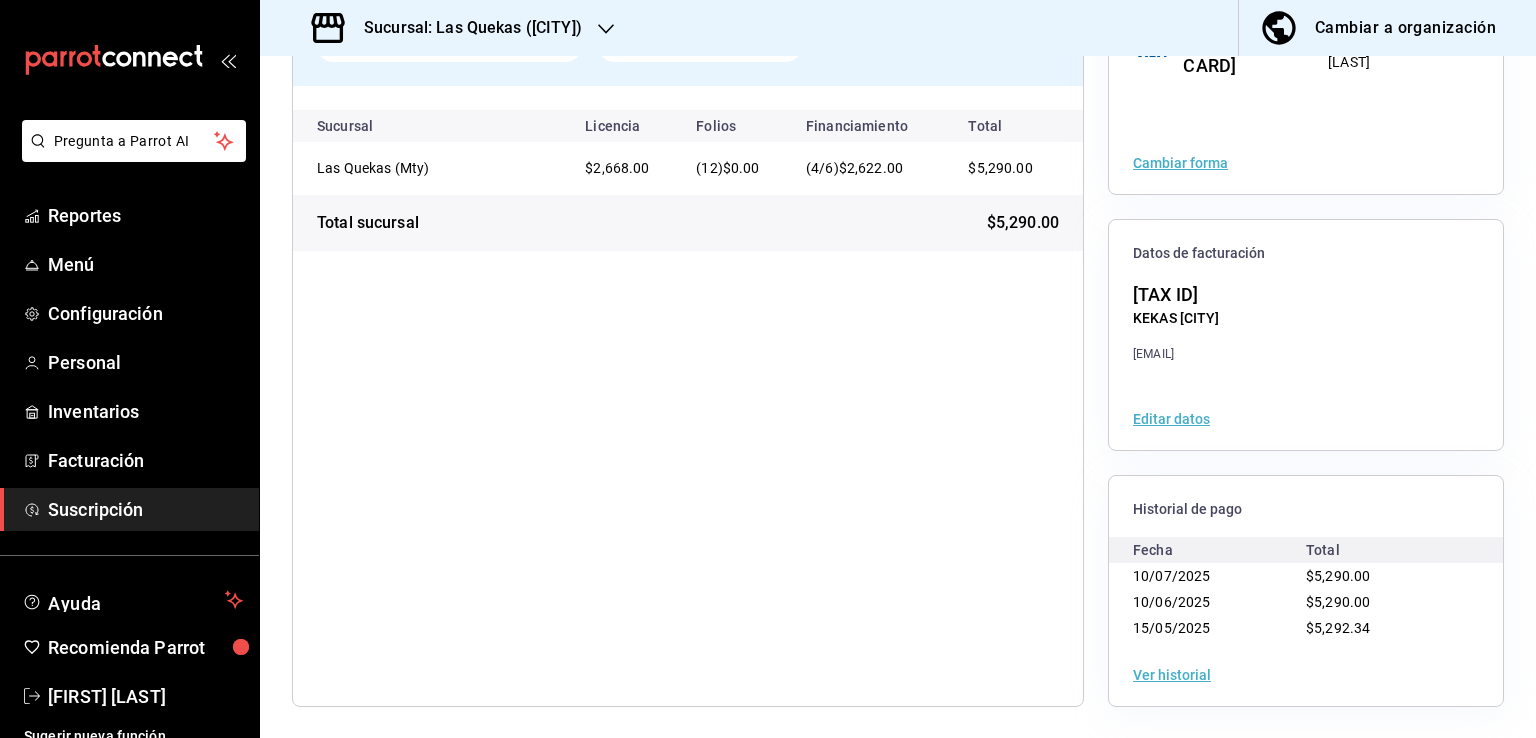click 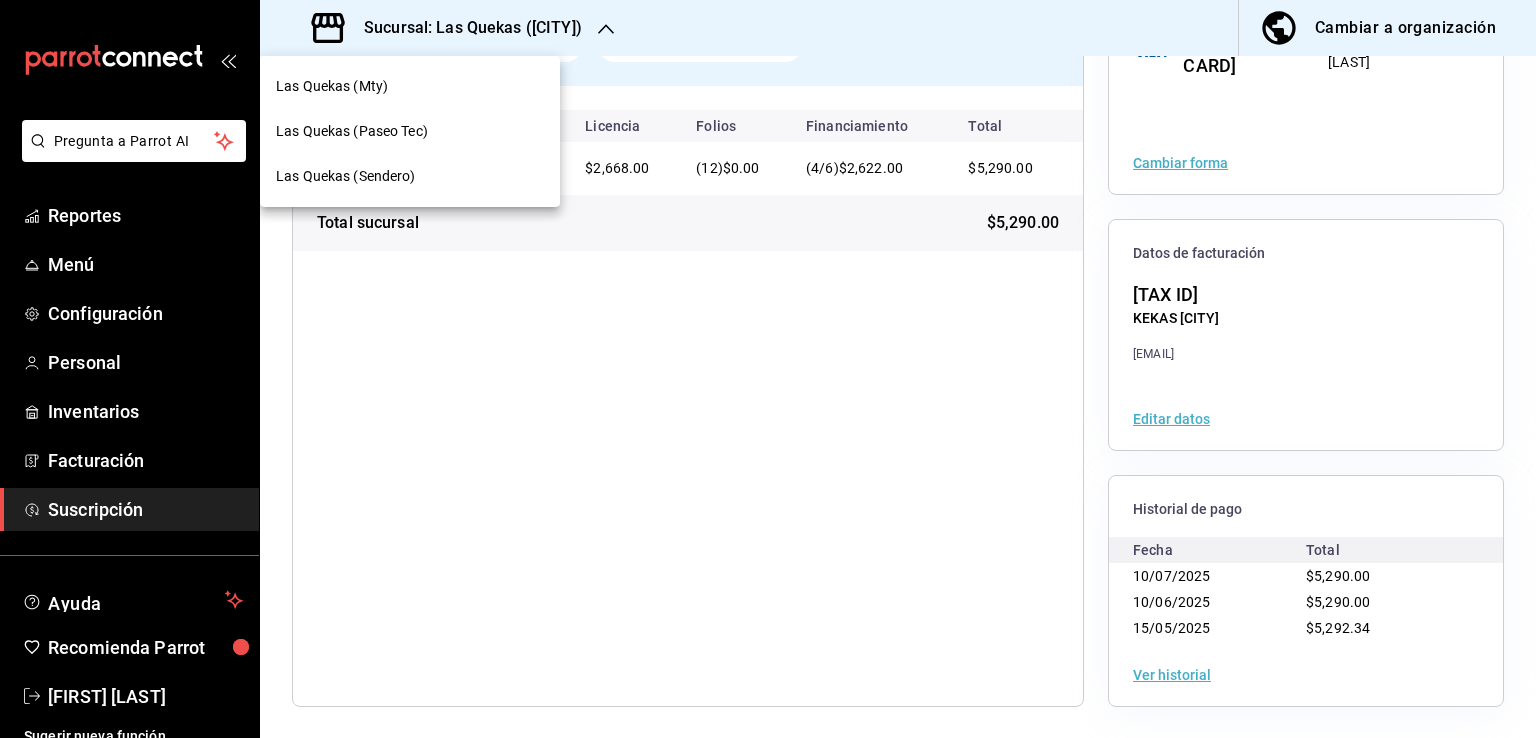 click on "Las Quekas (Sendero)" at bounding box center [346, 176] 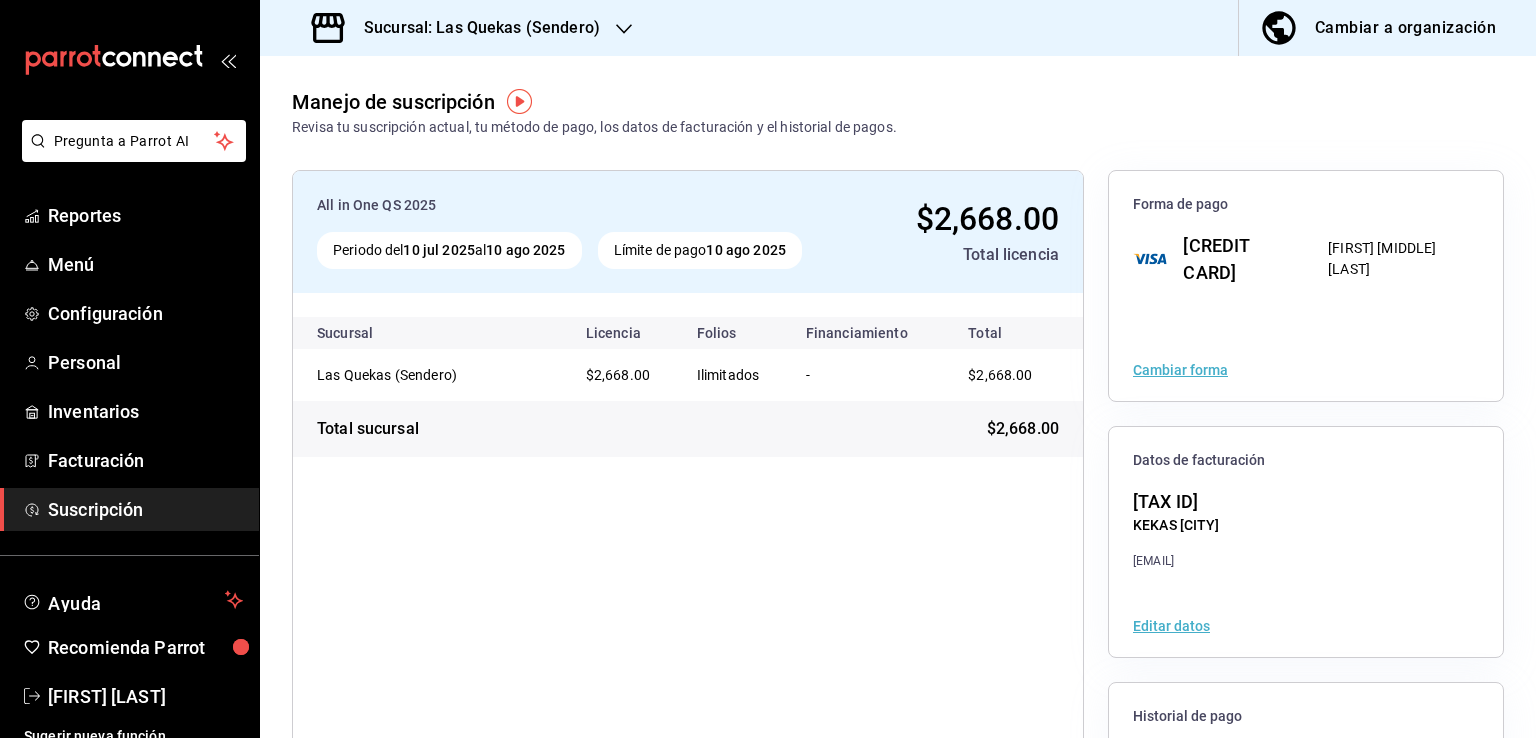 scroll, scrollTop: 0, scrollLeft: 0, axis: both 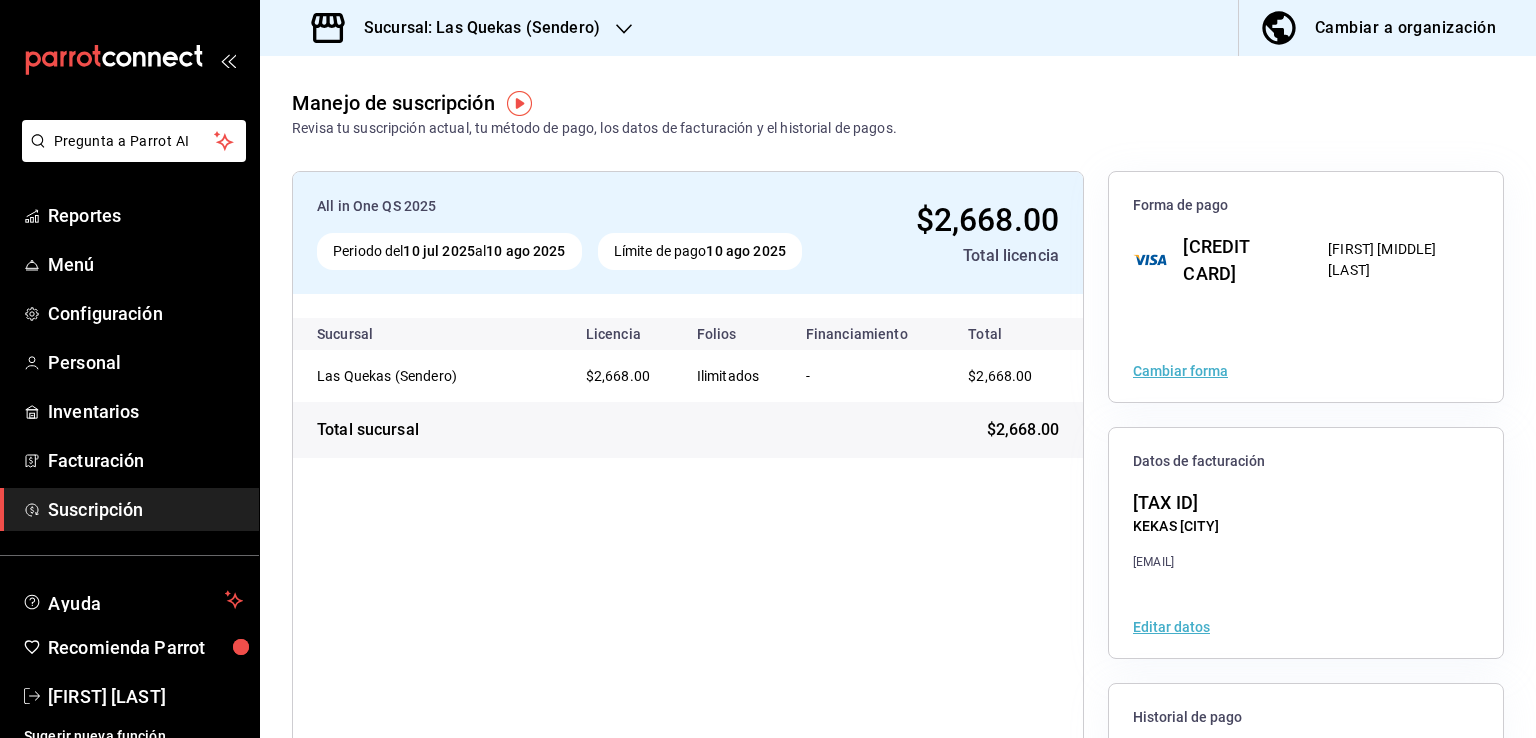 click on "Sucursal: Las Quekas (Sendero)" at bounding box center [458, 28] 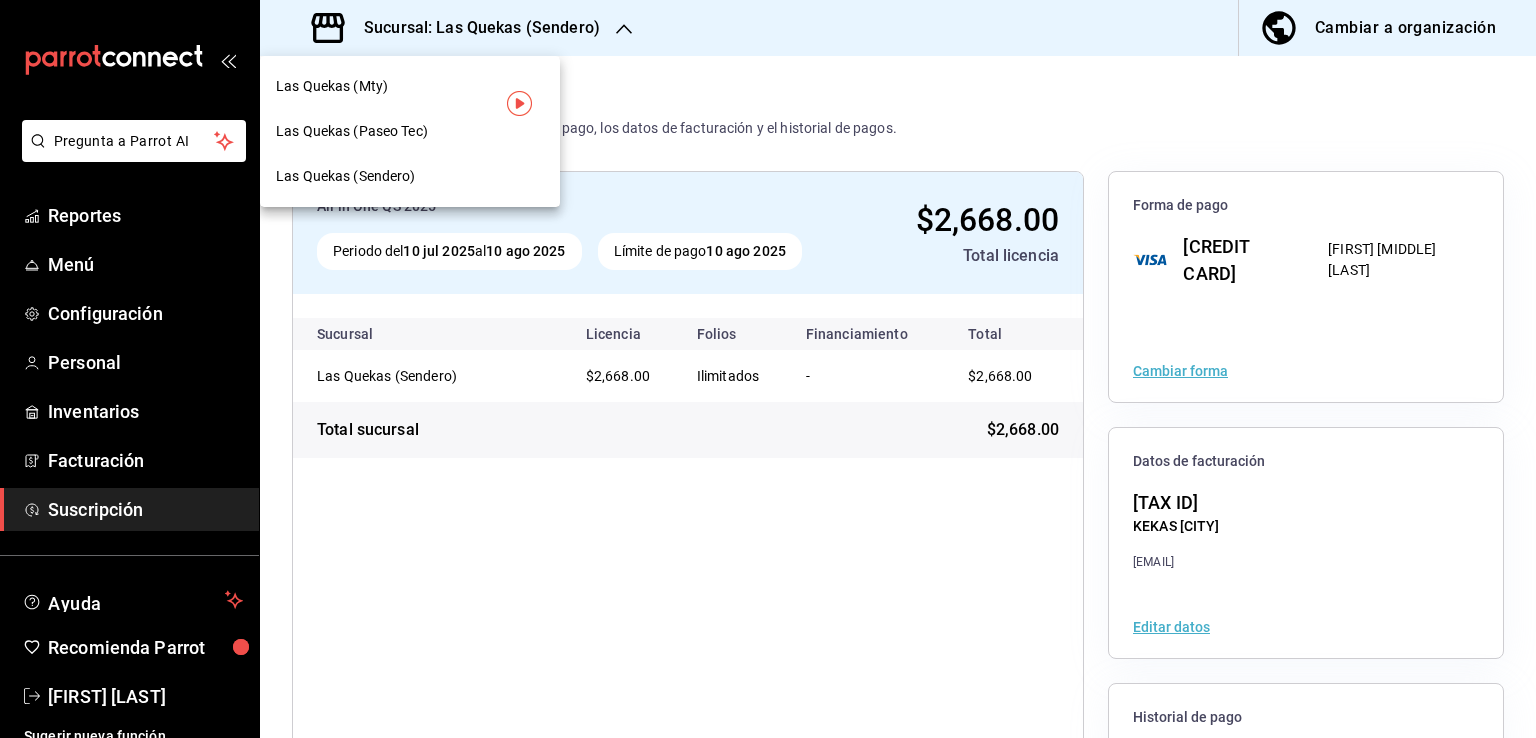 click on "Las Quekas (Mty)" at bounding box center (332, 86) 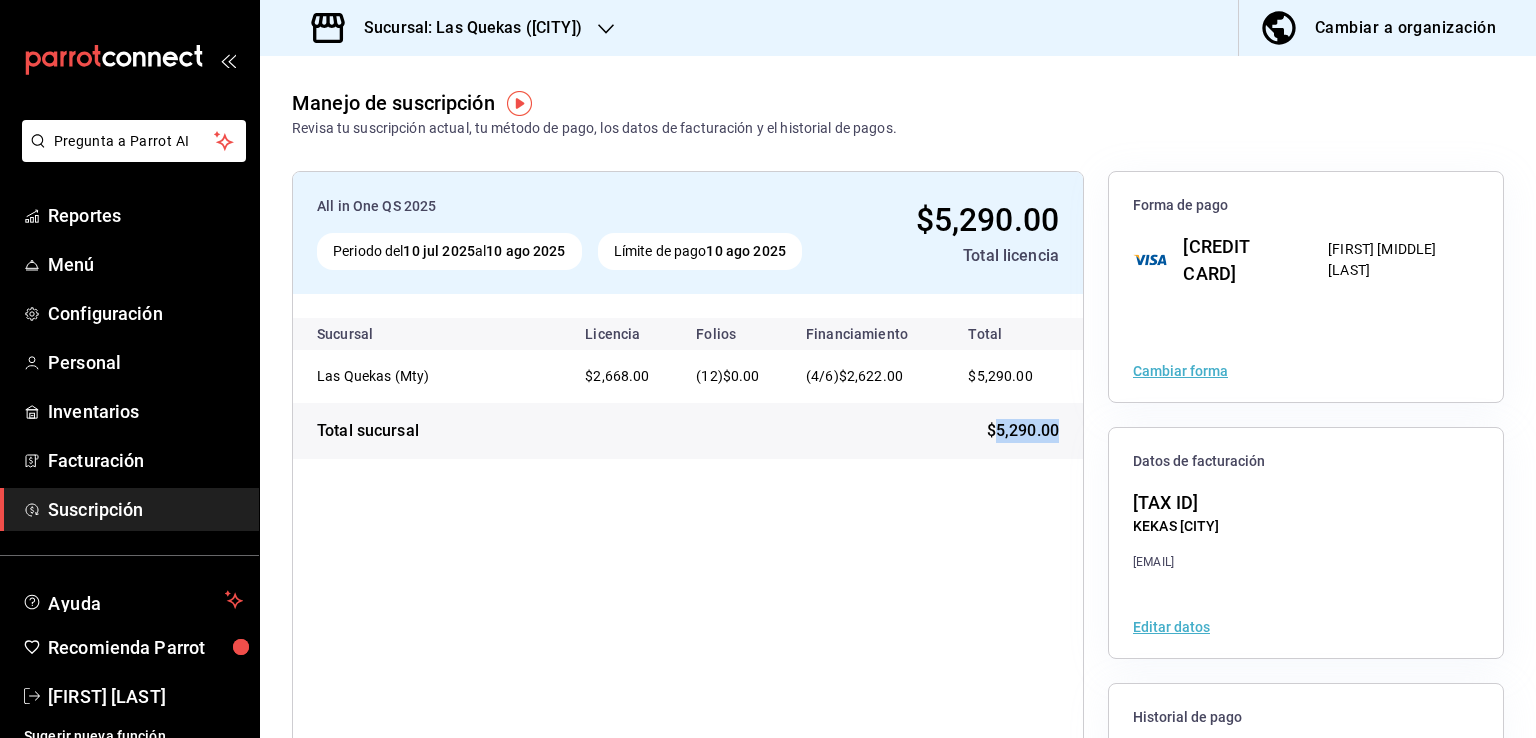 drag, startPoint x: 989, startPoint y: 432, endPoint x: 1065, endPoint y: 431, distance: 76.00658 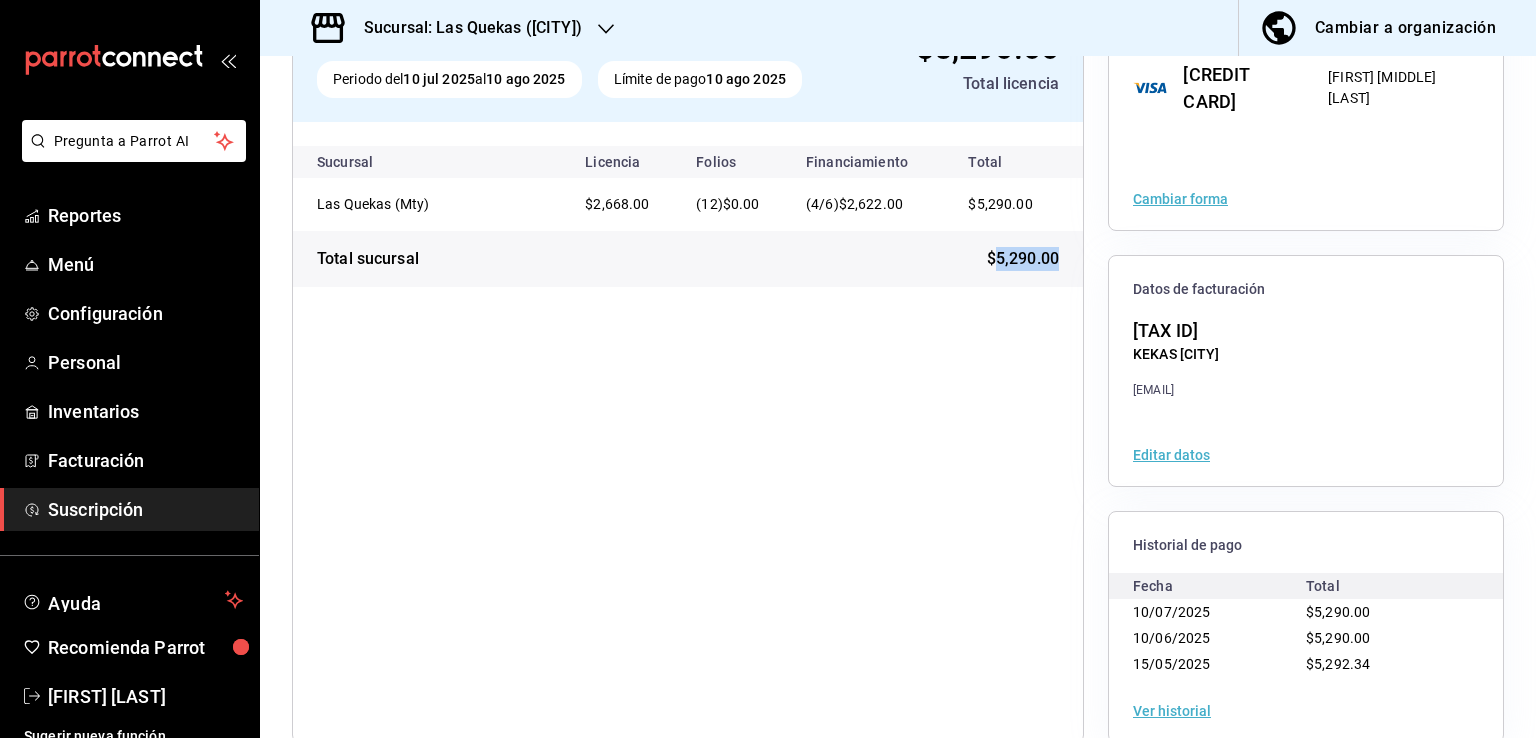 scroll, scrollTop: 208, scrollLeft: 0, axis: vertical 